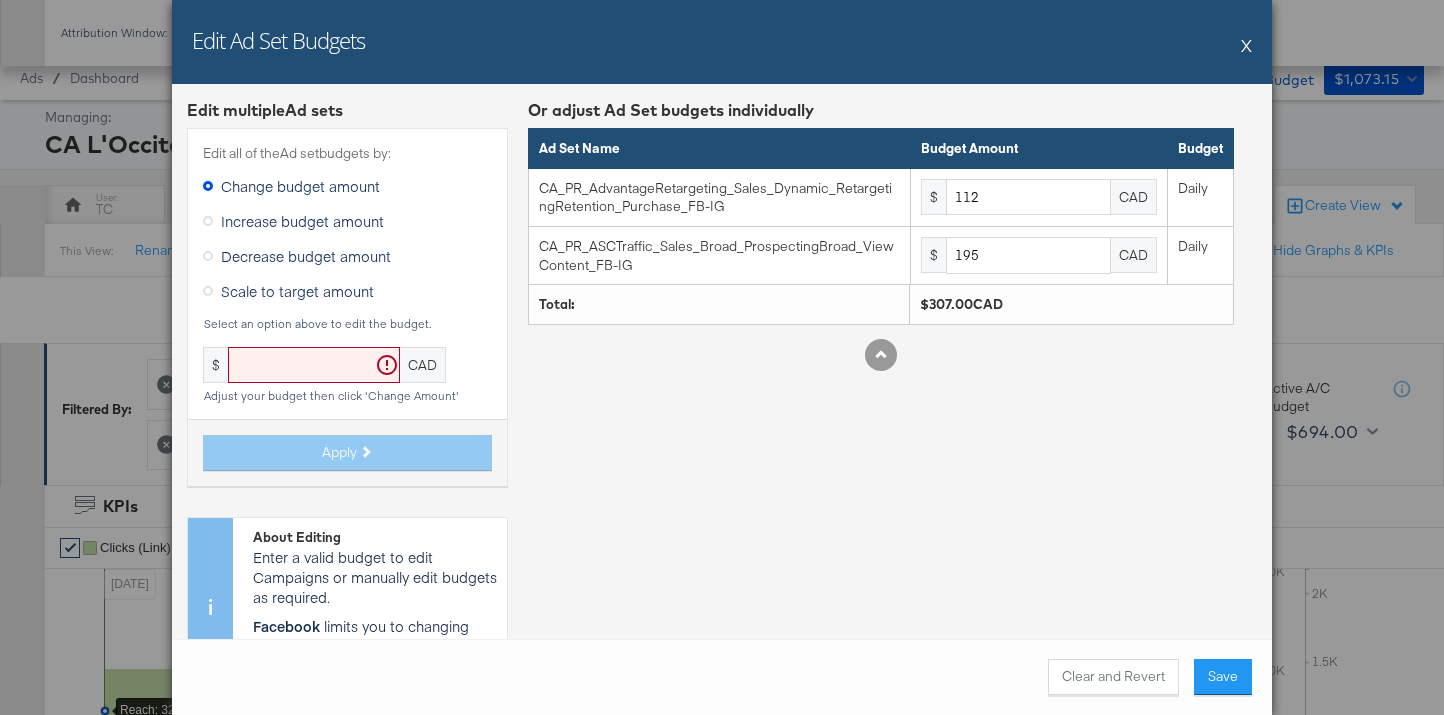 scroll, scrollTop: 771, scrollLeft: 0, axis: vertical 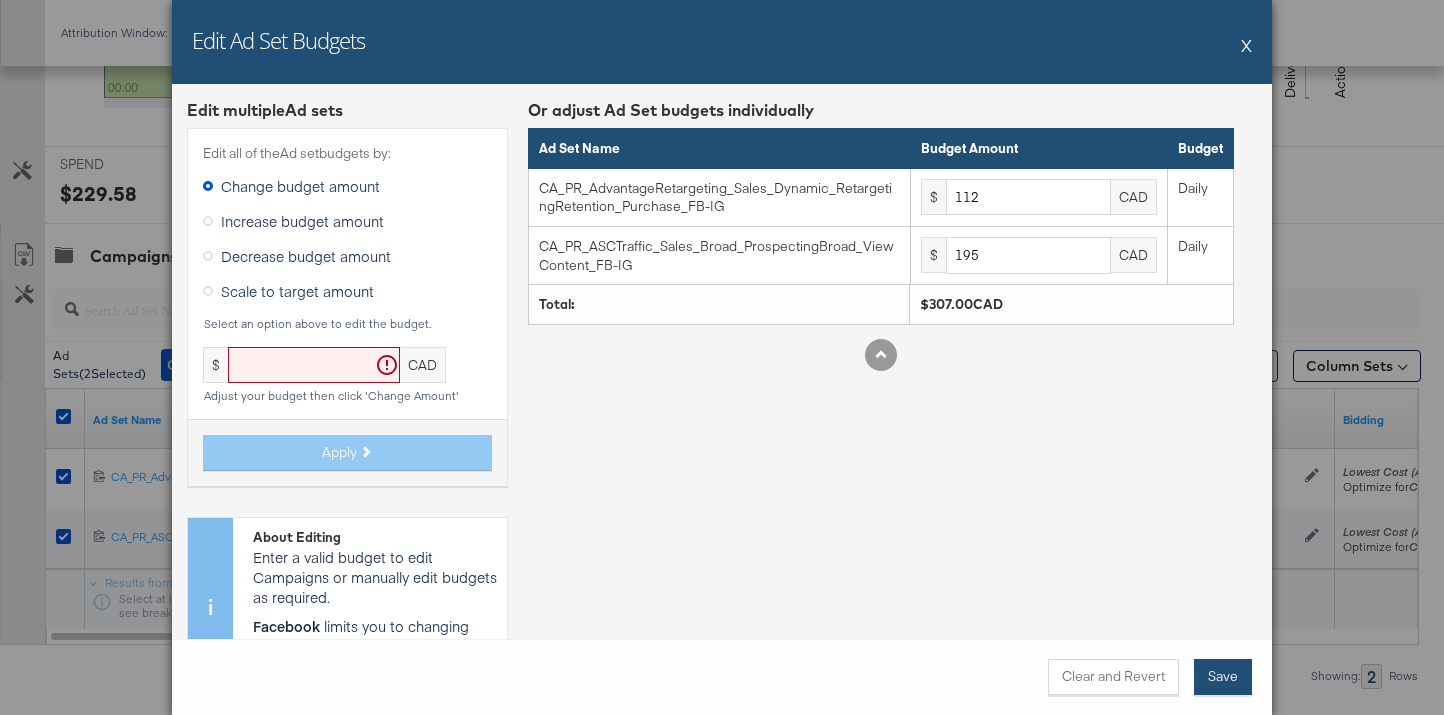 click on "Save" at bounding box center (1223, 677) 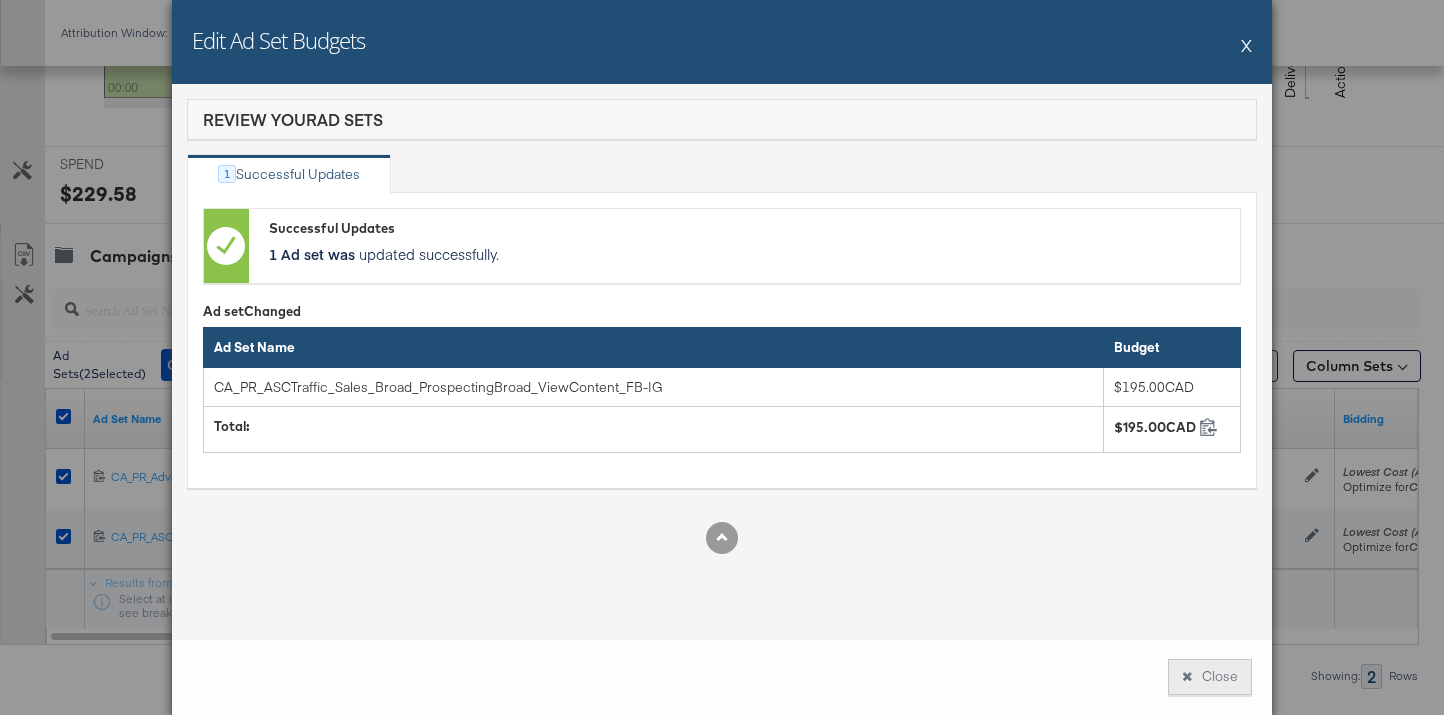 click on "Close" at bounding box center [1210, 677] 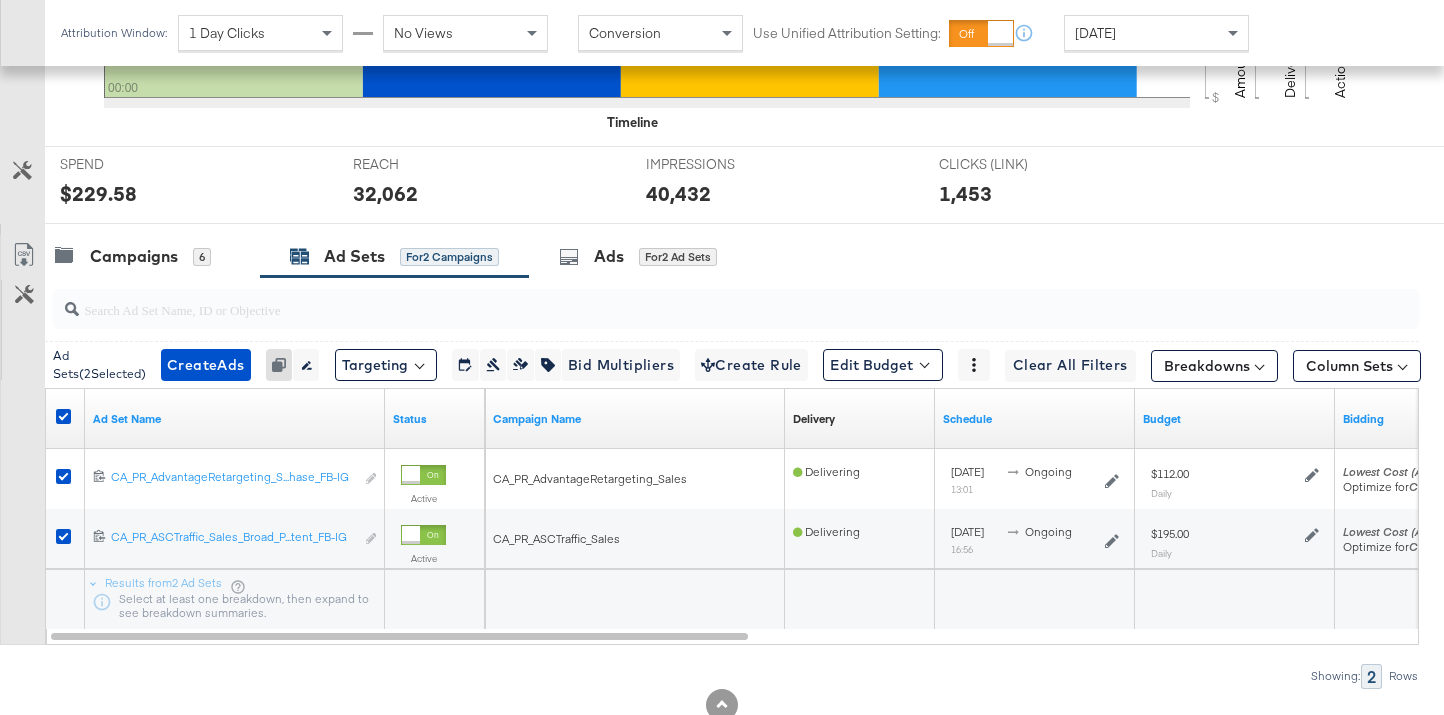 scroll, scrollTop: 0, scrollLeft: 0, axis: both 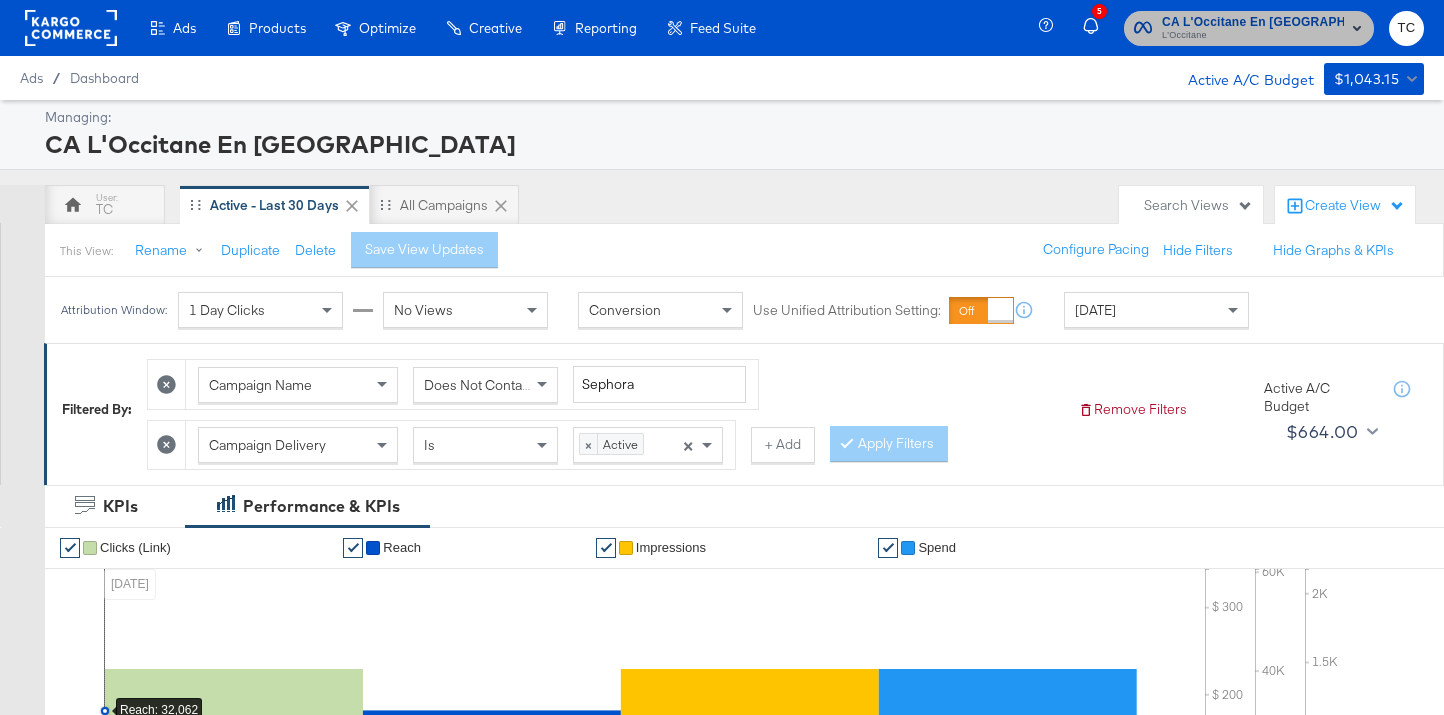 click on "L'Occitane" at bounding box center [1253, 36] 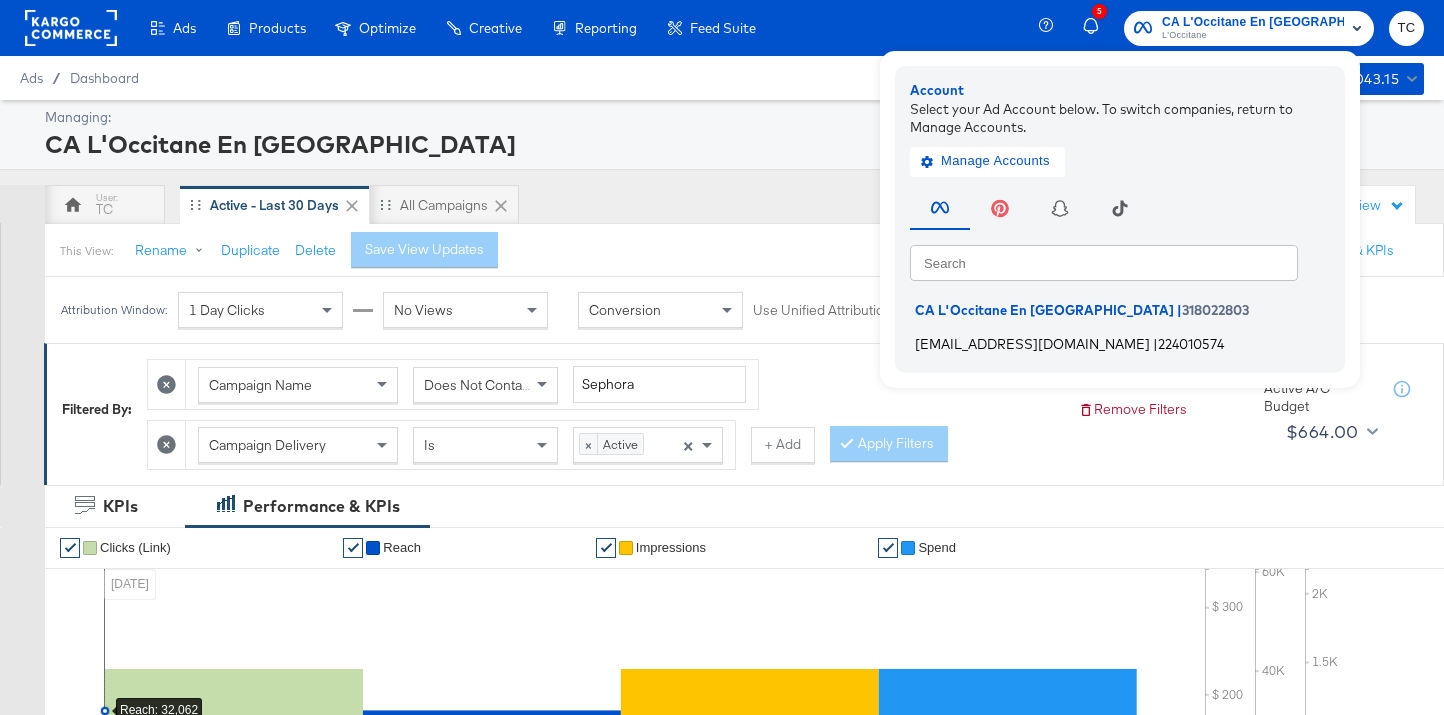 click on "|" at bounding box center (1155, 343) 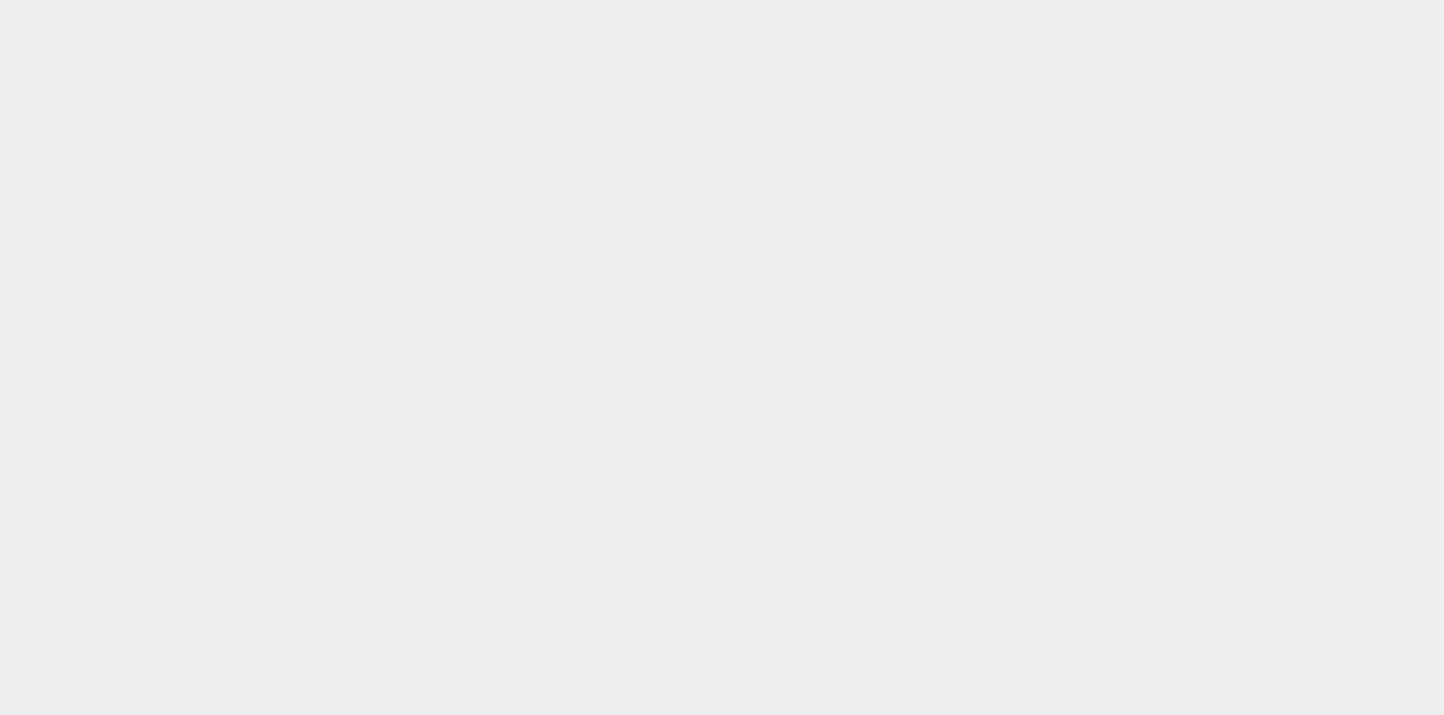 scroll, scrollTop: 0, scrollLeft: 0, axis: both 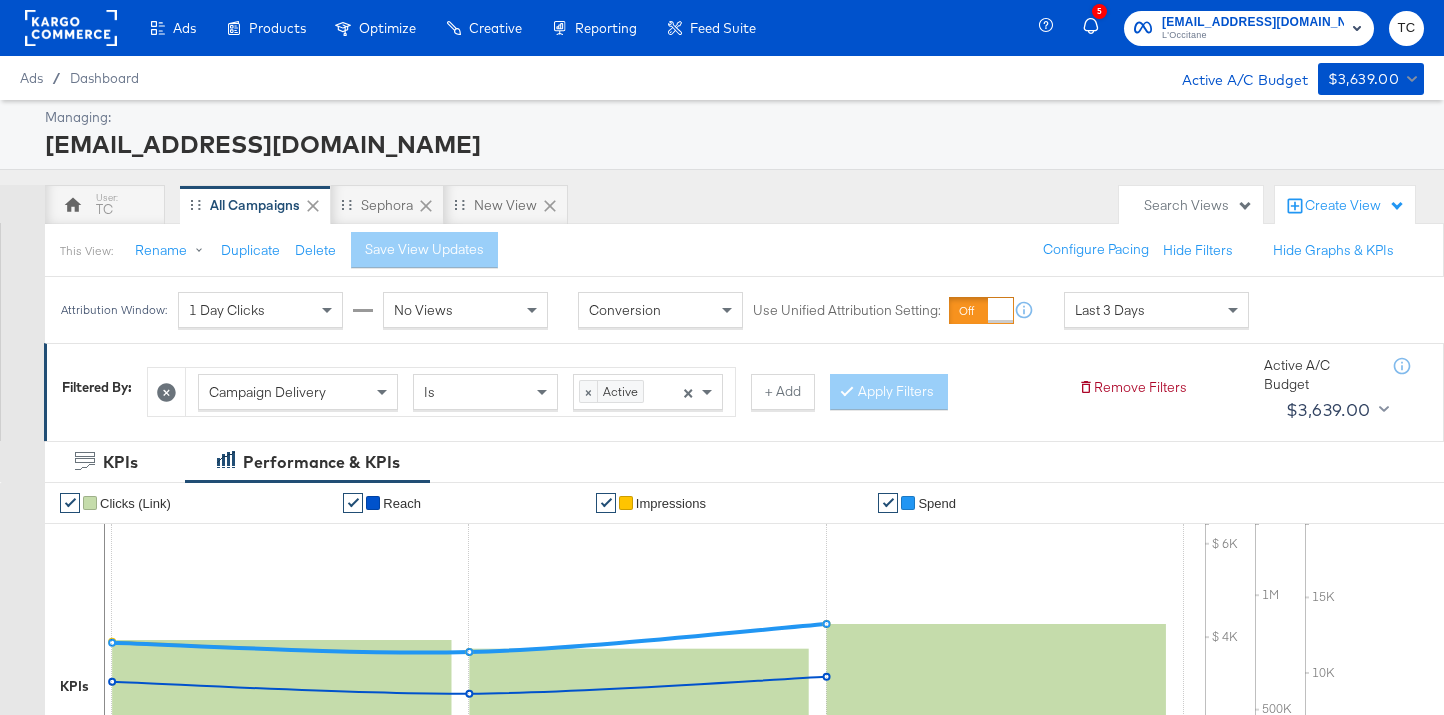click on "+ Add" at bounding box center (783, 392) 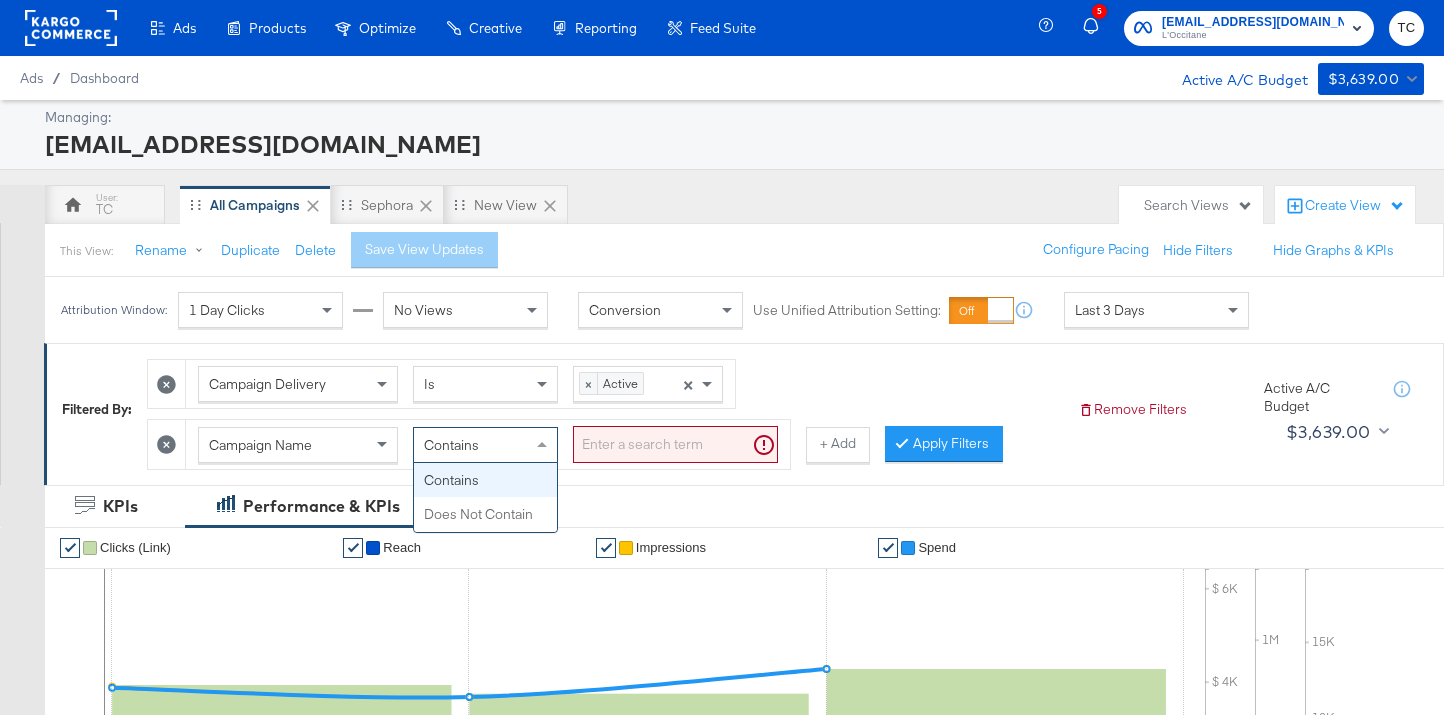 click on "Contains" at bounding box center (485, 445) 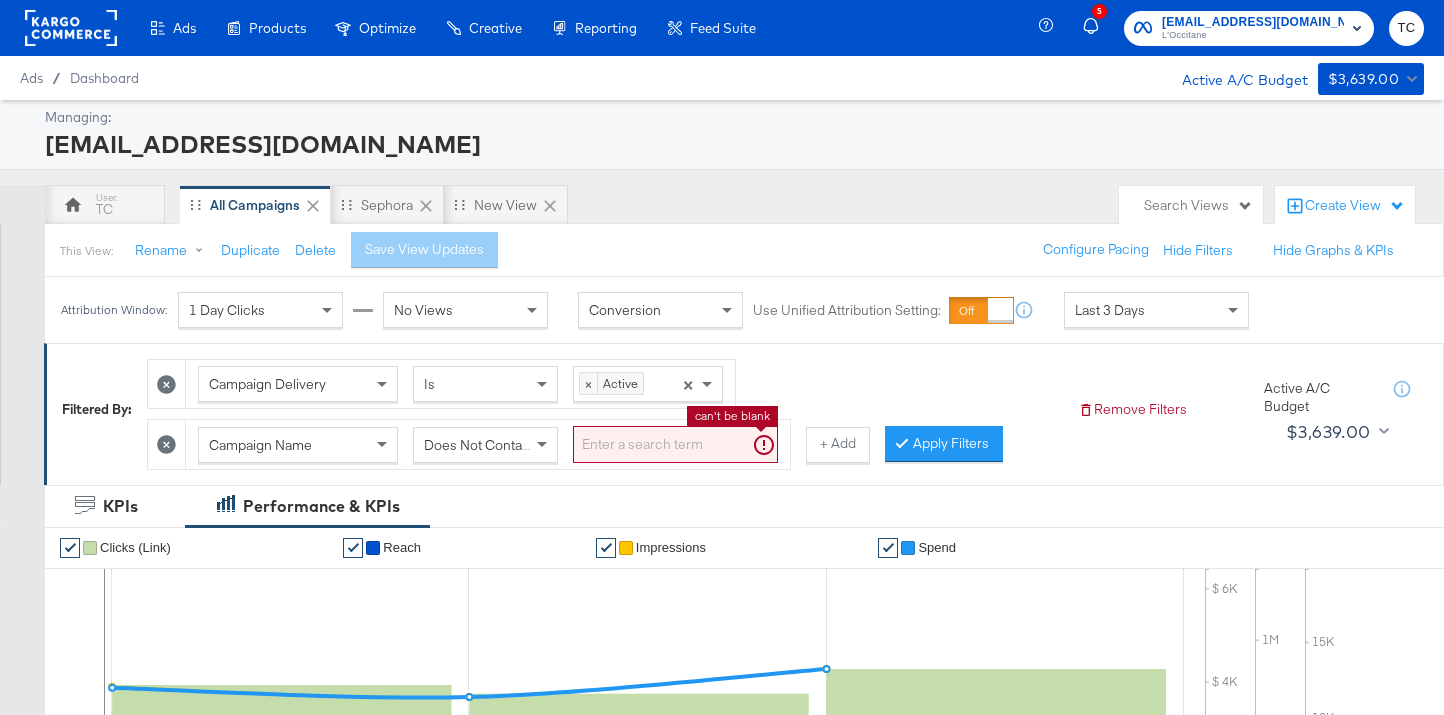 click at bounding box center [675, 444] 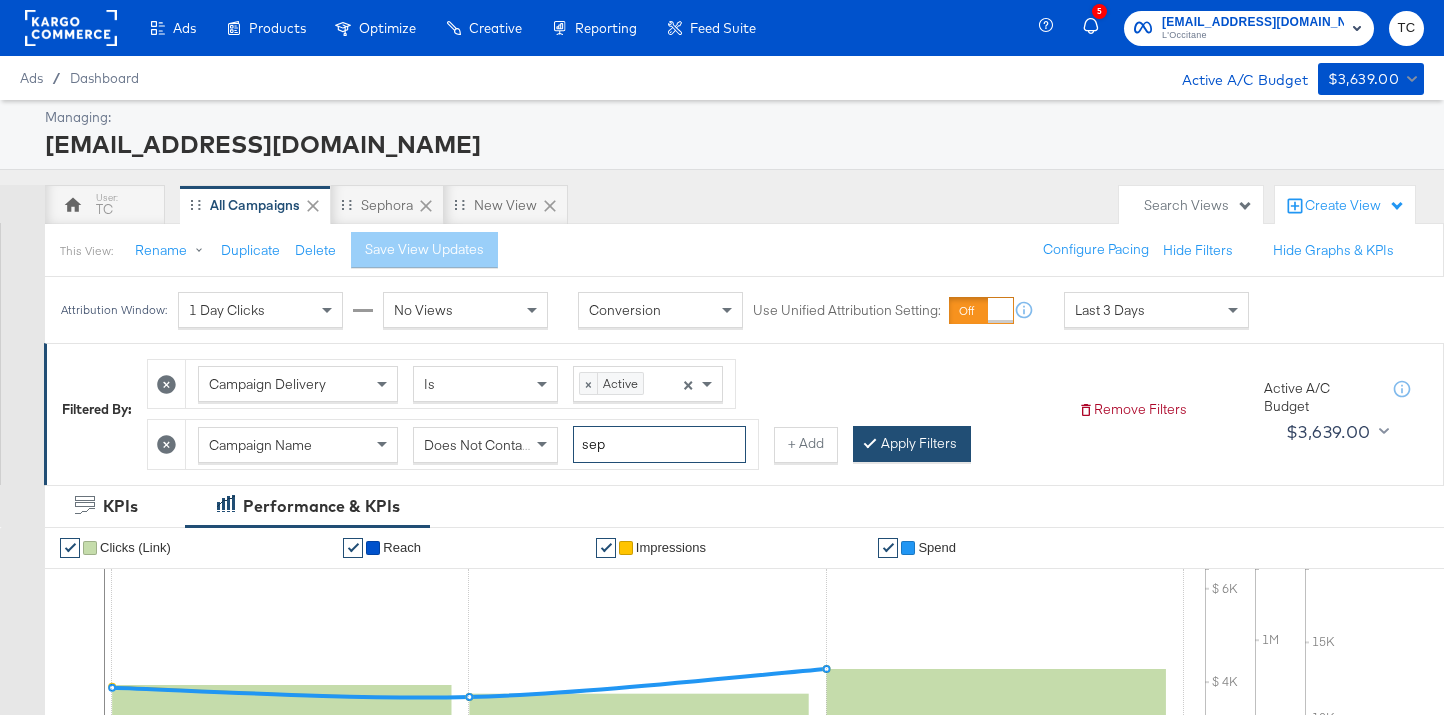 type on "sep" 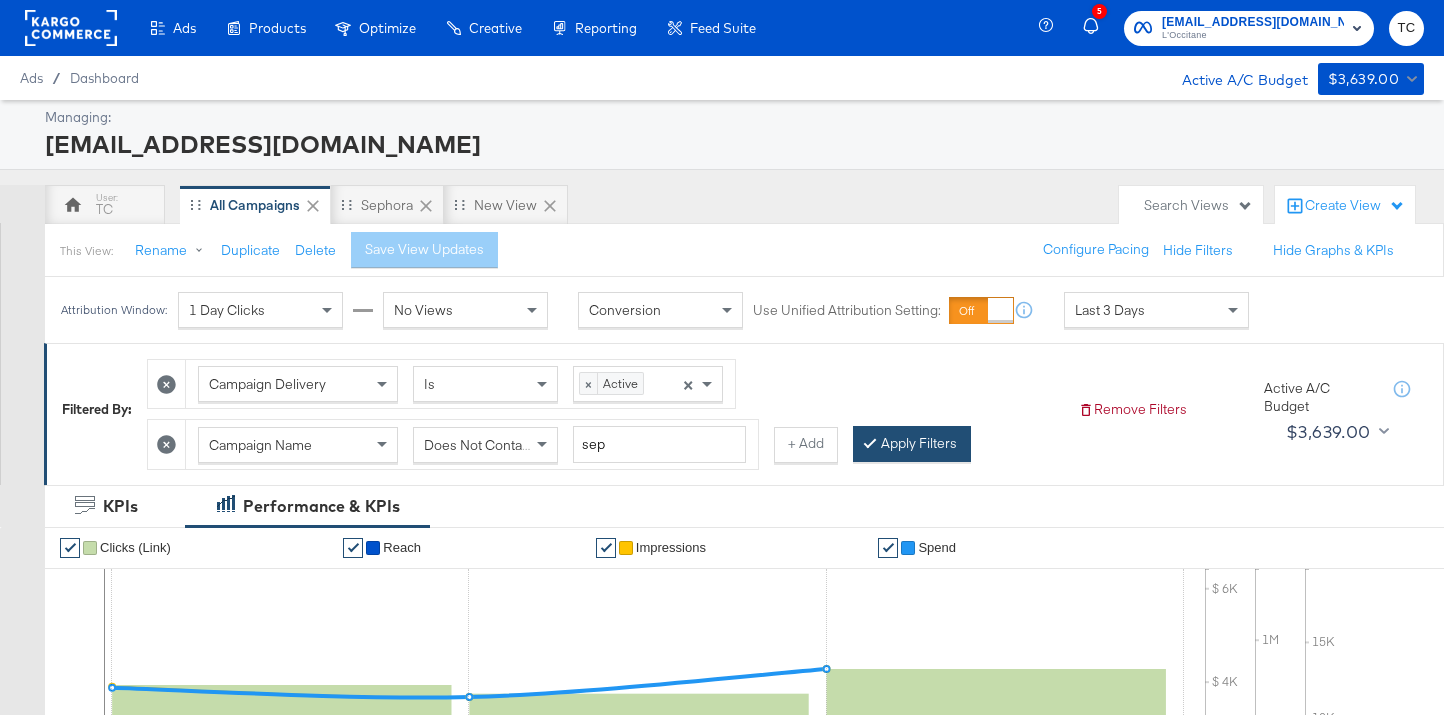 click on "Apply Filters" at bounding box center (912, 444) 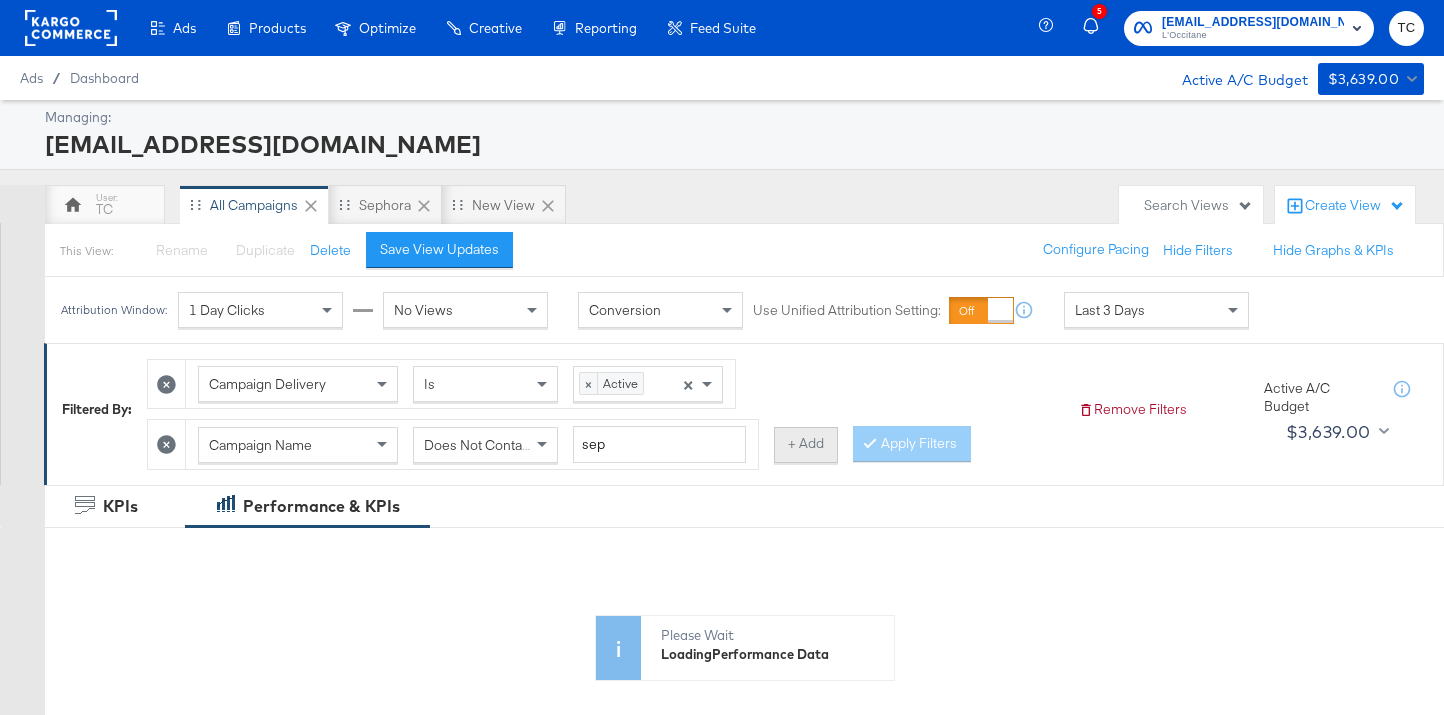 click on "+ Add" at bounding box center [806, 445] 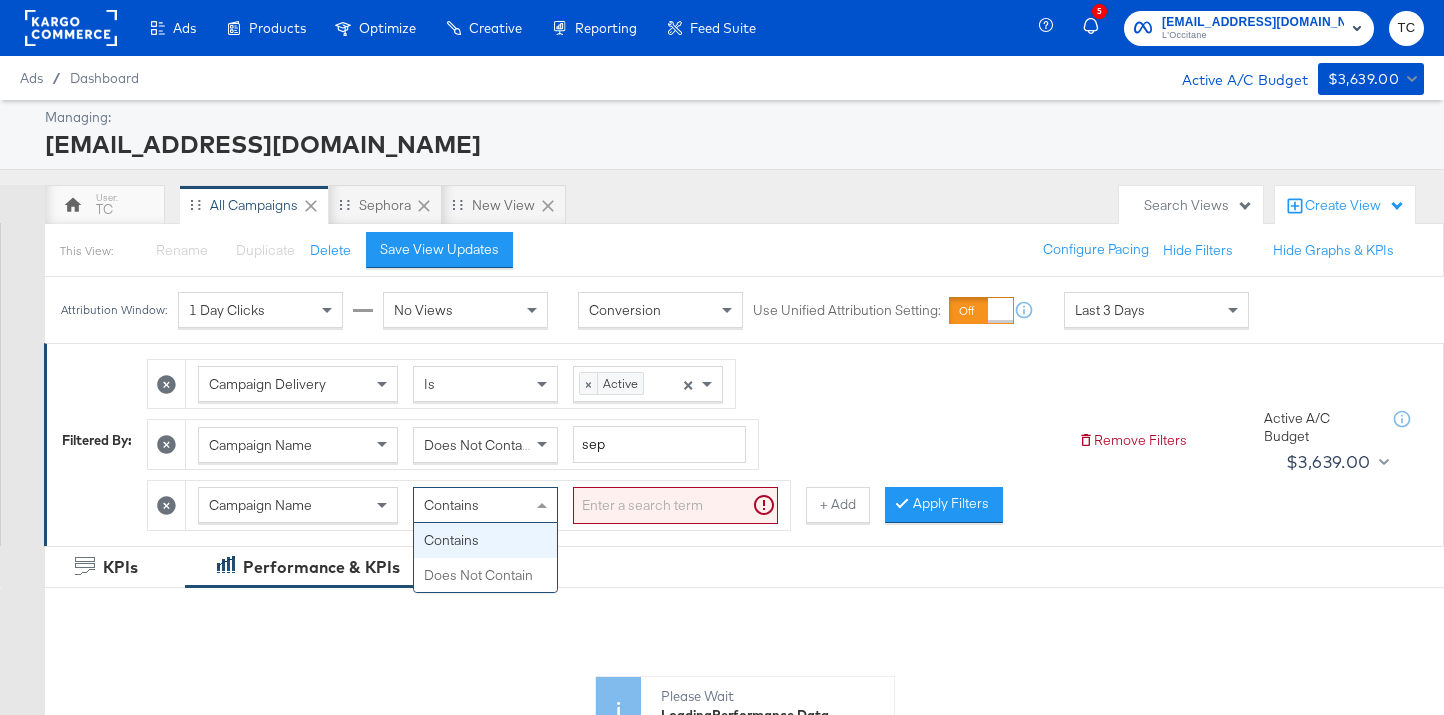 click at bounding box center [544, 505] 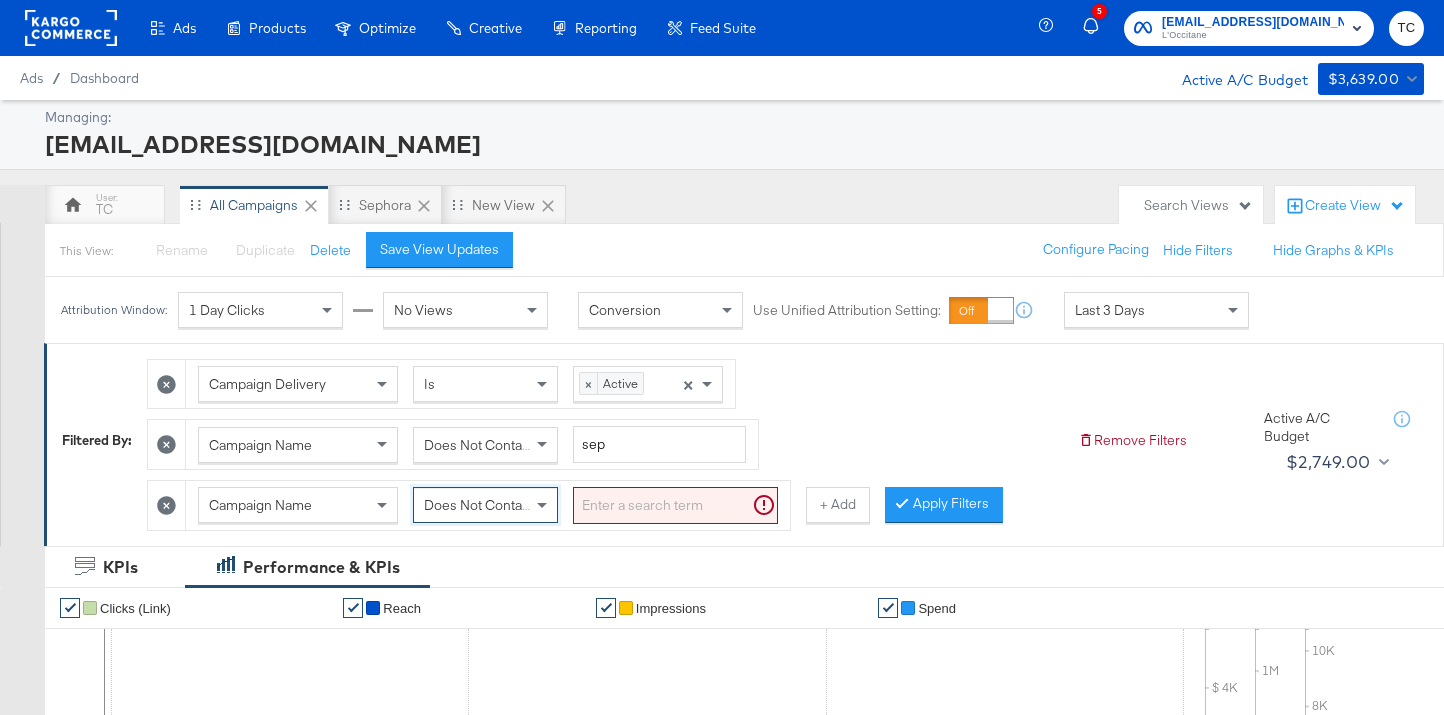 click at bounding box center [675, 505] 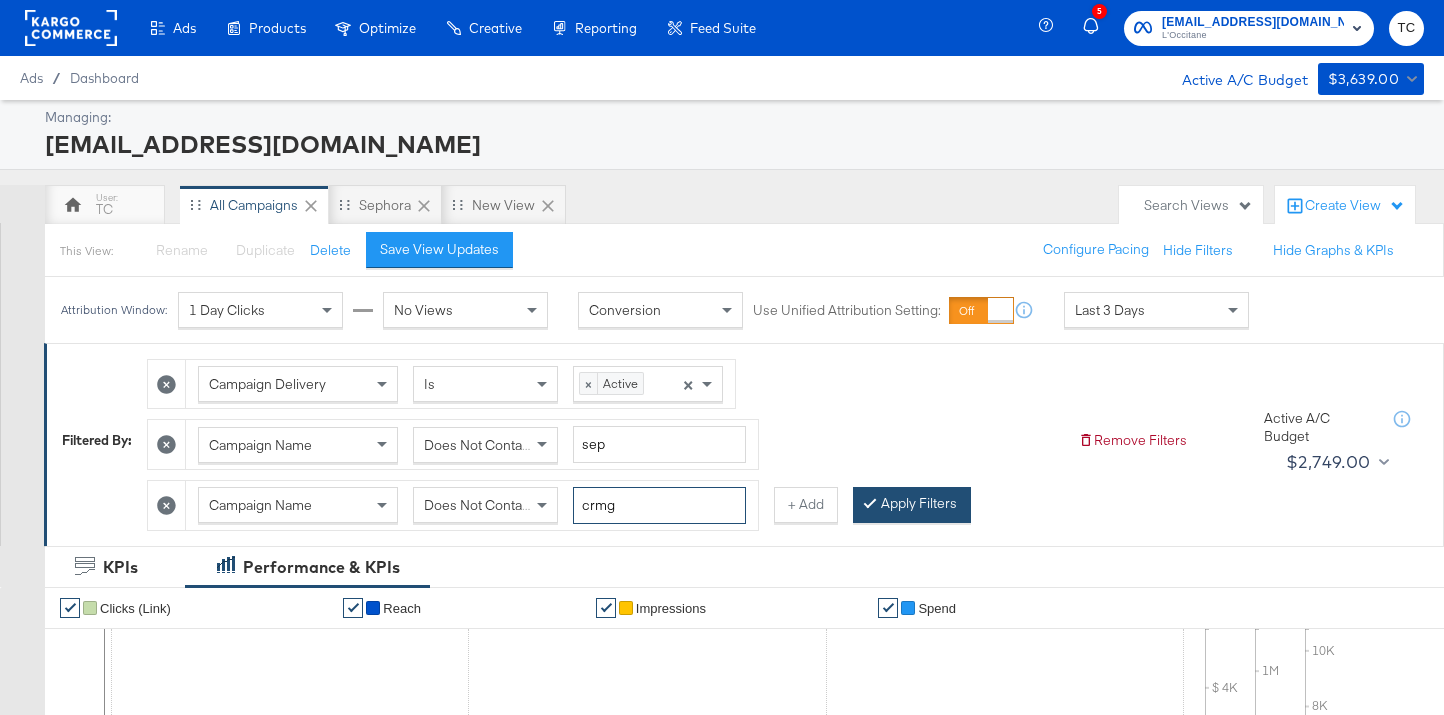type on "crmg" 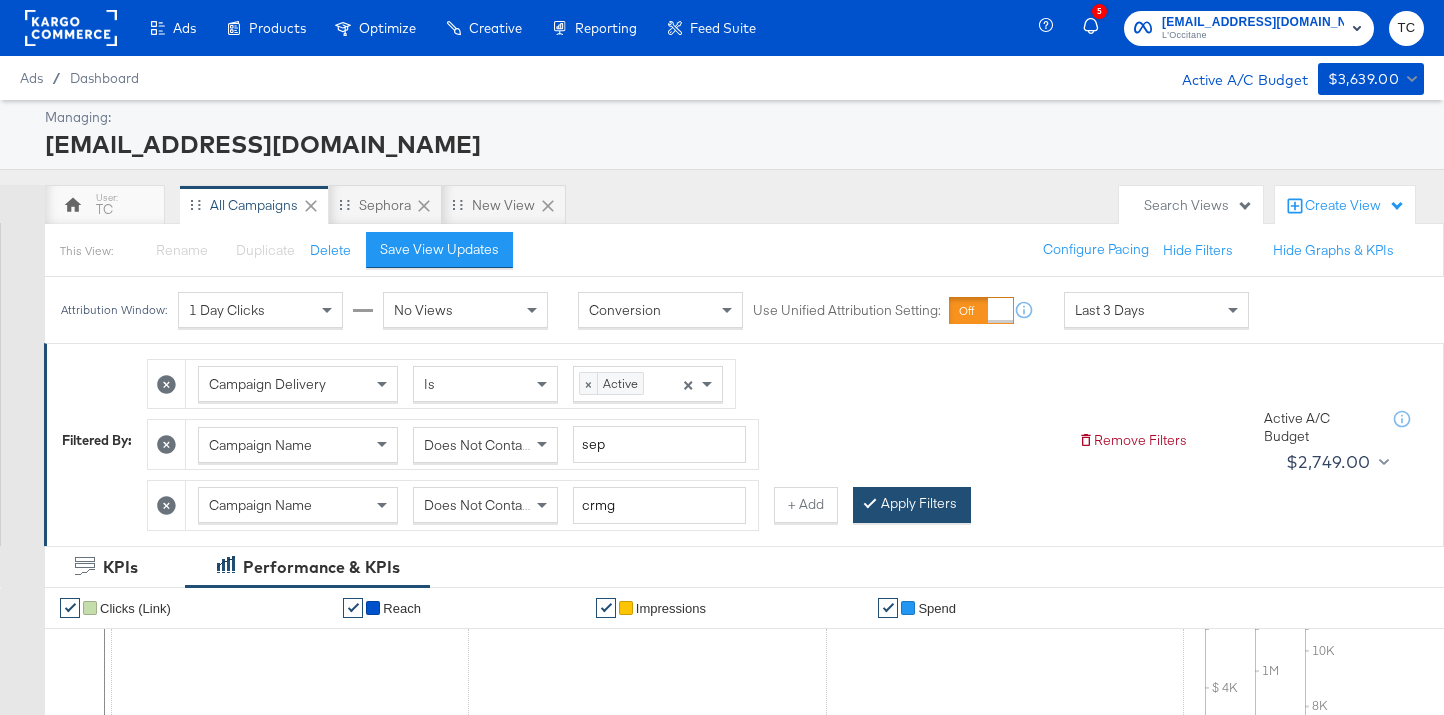 click on "Apply Filters" at bounding box center [912, 505] 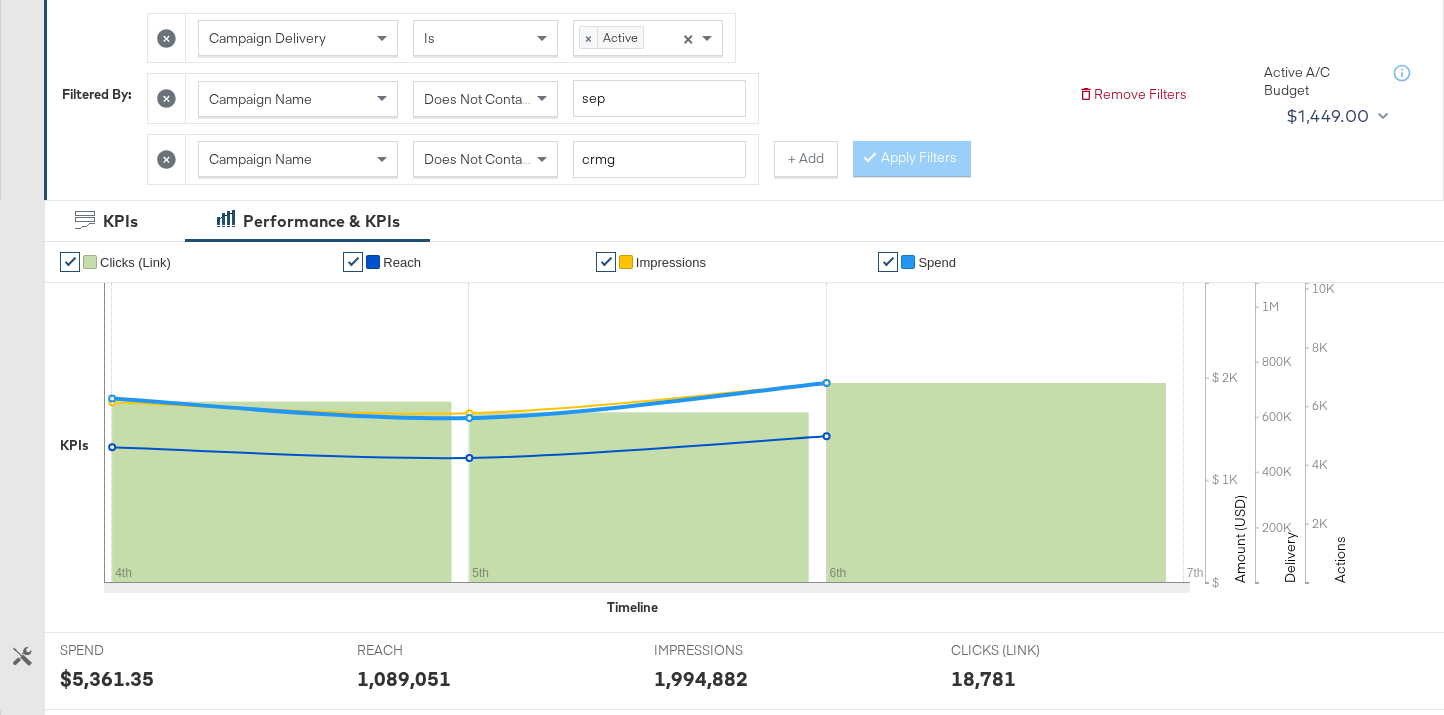 scroll, scrollTop: 0, scrollLeft: 0, axis: both 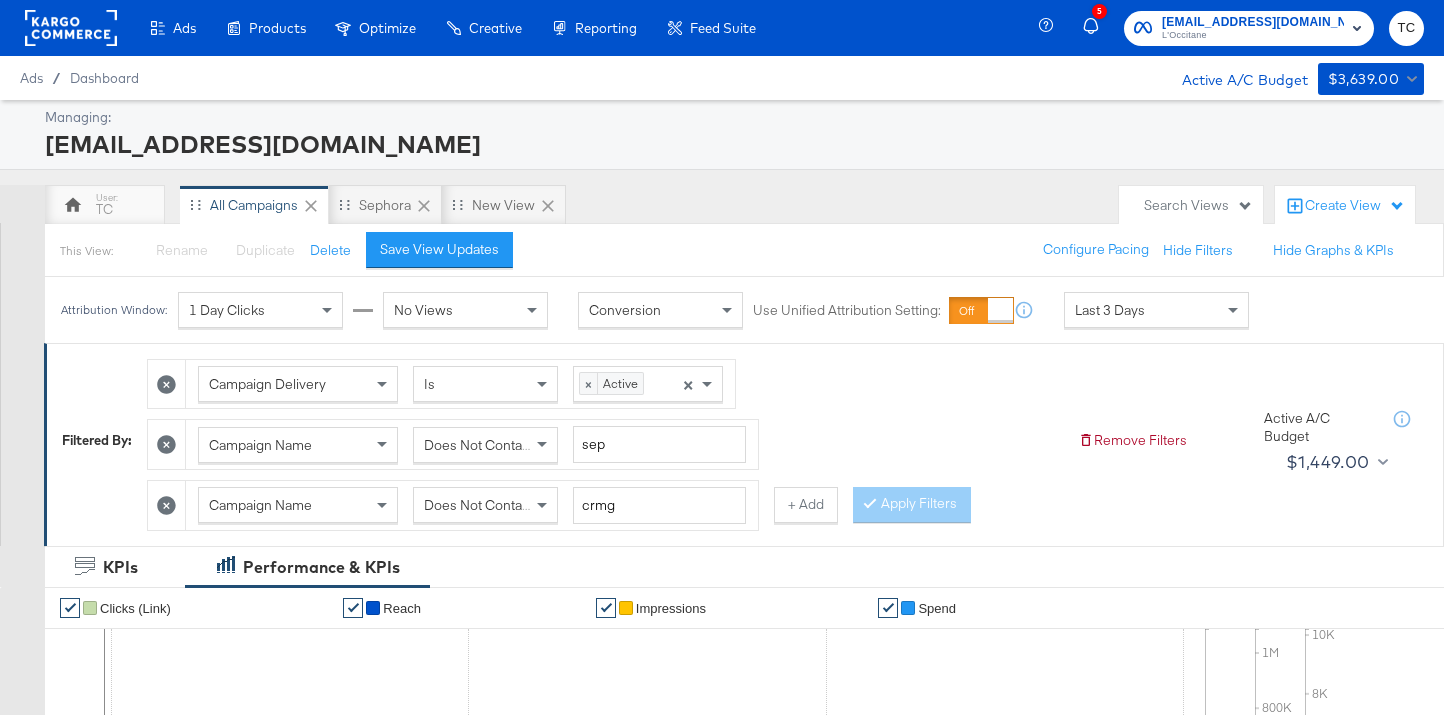 click on "social@us.loccitane.com" at bounding box center [1253, 22] 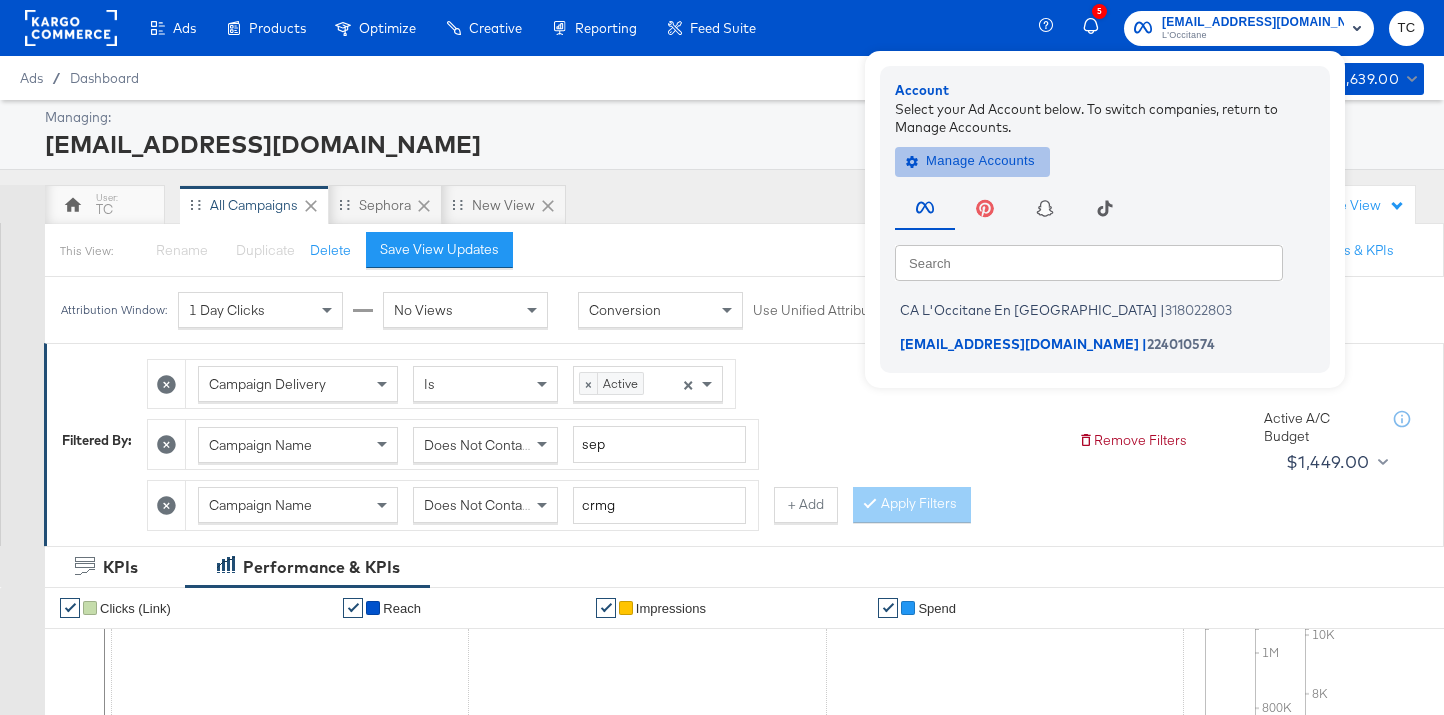 click on "Manage Accounts" at bounding box center [972, 161] 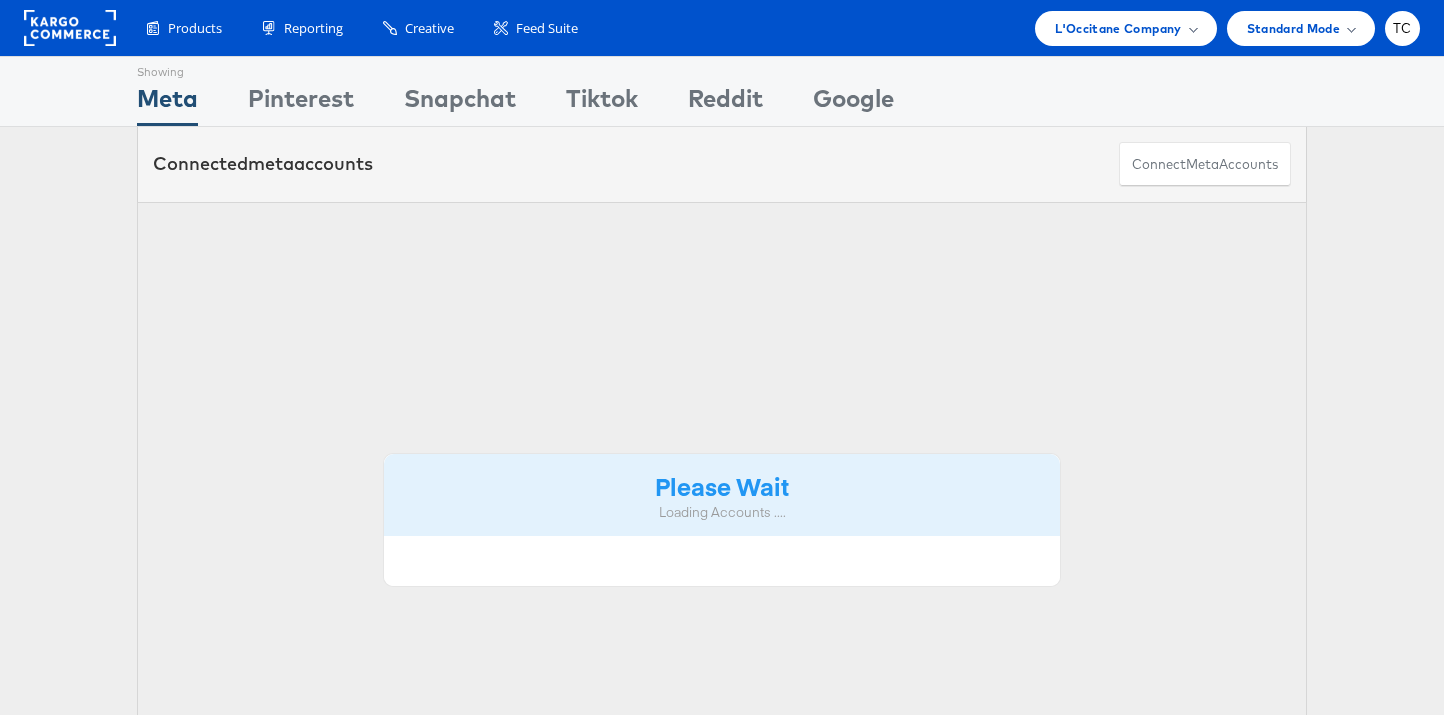 scroll, scrollTop: 0, scrollLeft: 0, axis: both 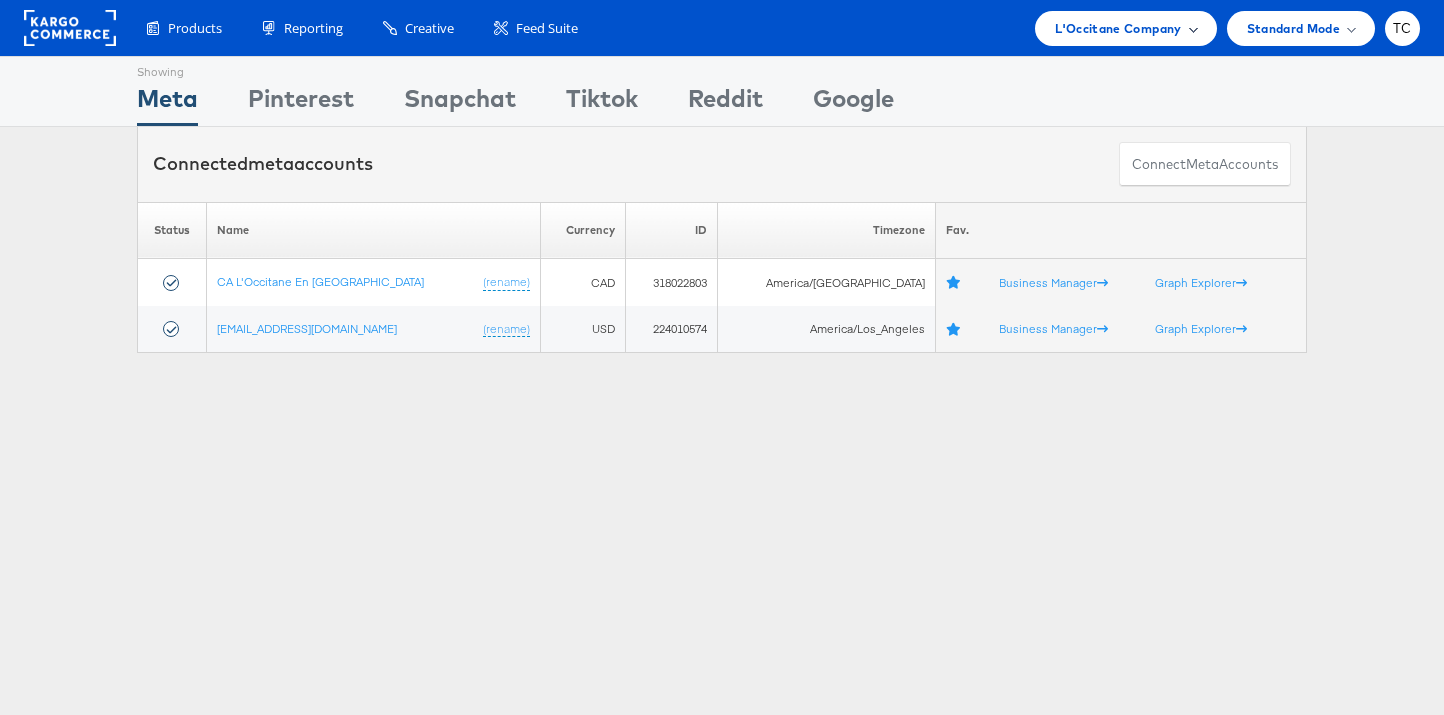 click on "L'Occitane Company" at bounding box center [1125, 28] 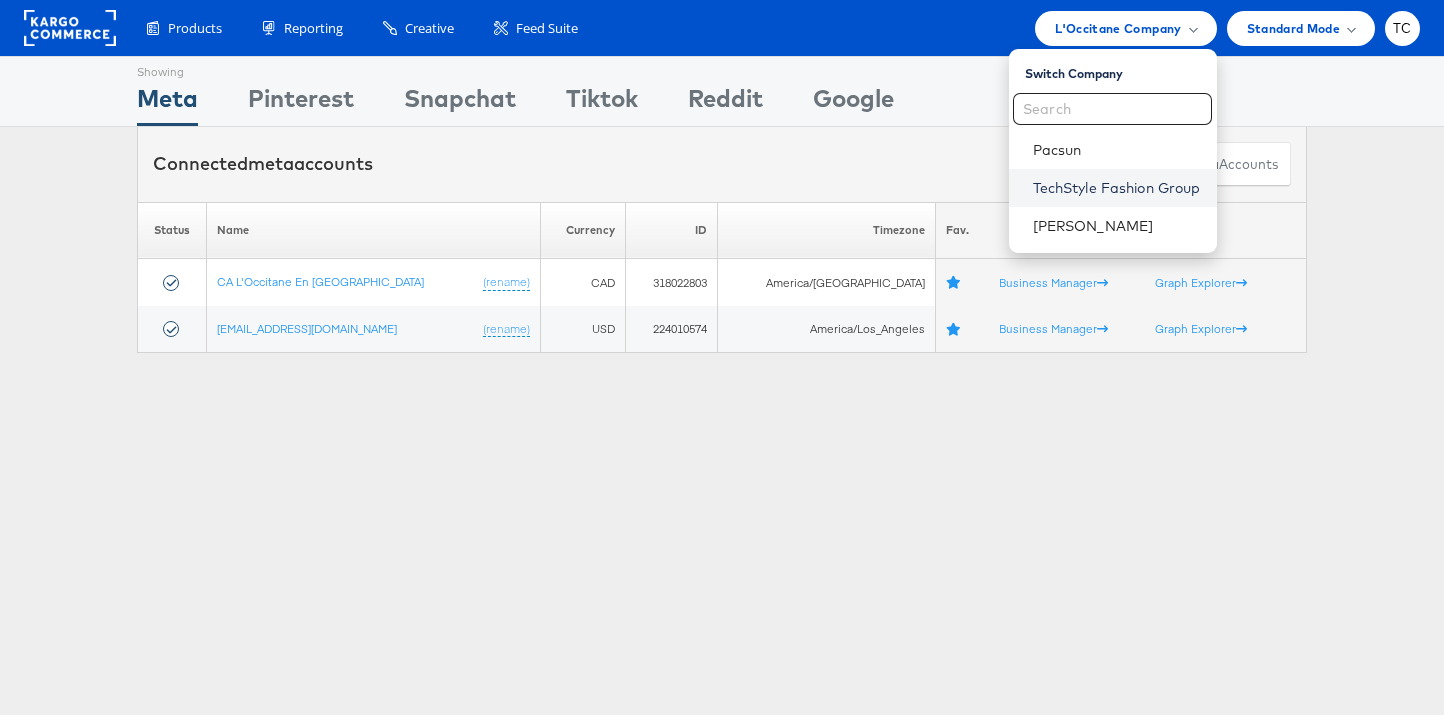 click on "TechStyle Fashion Group" at bounding box center [1117, 188] 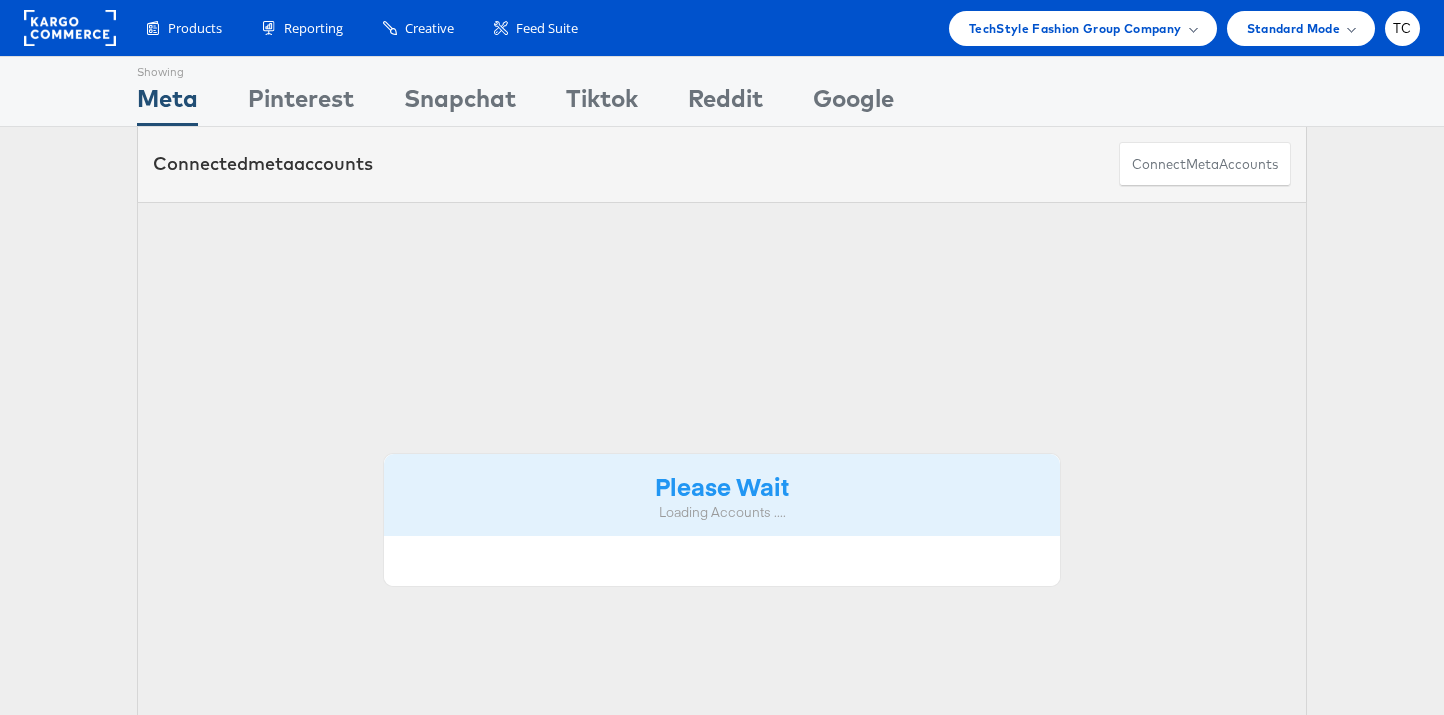 scroll, scrollTop: 0, scrollLeft: 0, axis: both 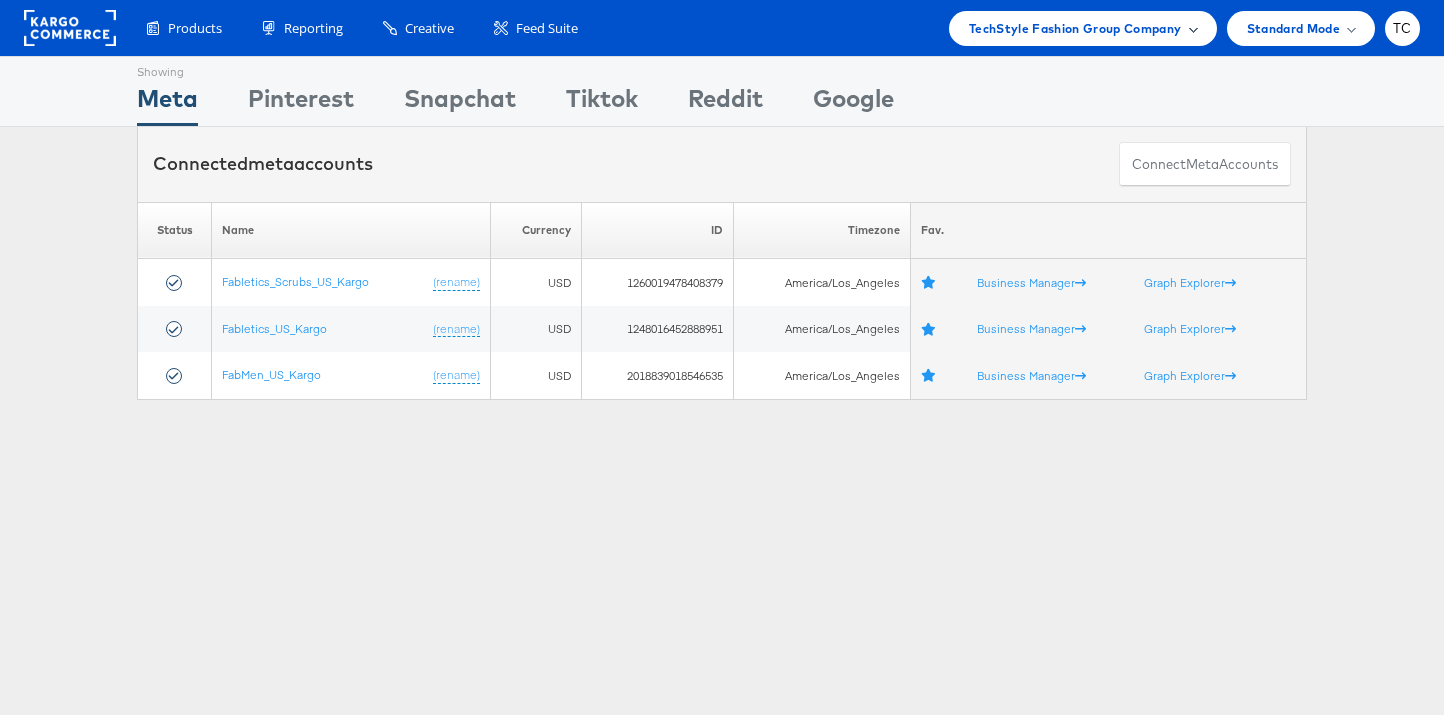 click on "TechStyle Fashion Group Company" at bounding box center [1075, 28] 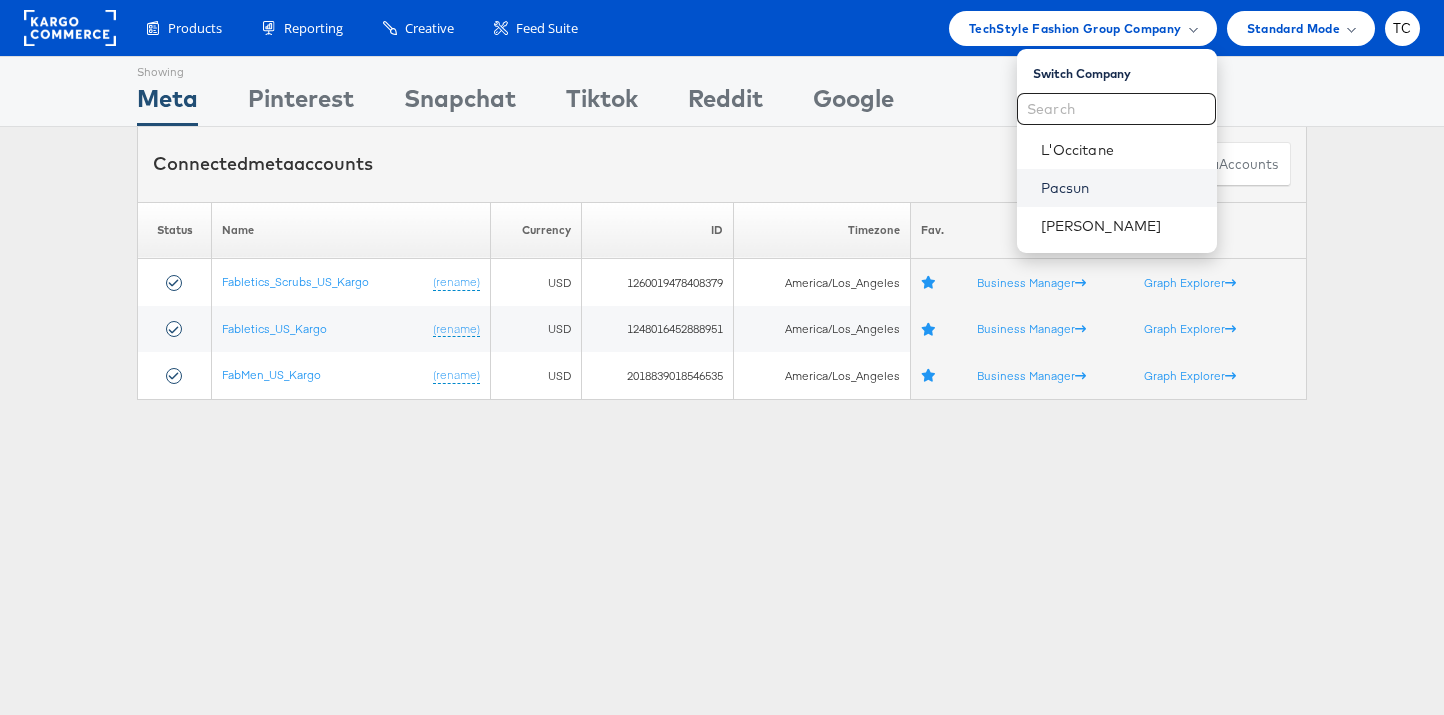 click on "Pacsun" at bounding box center (1121, 188) 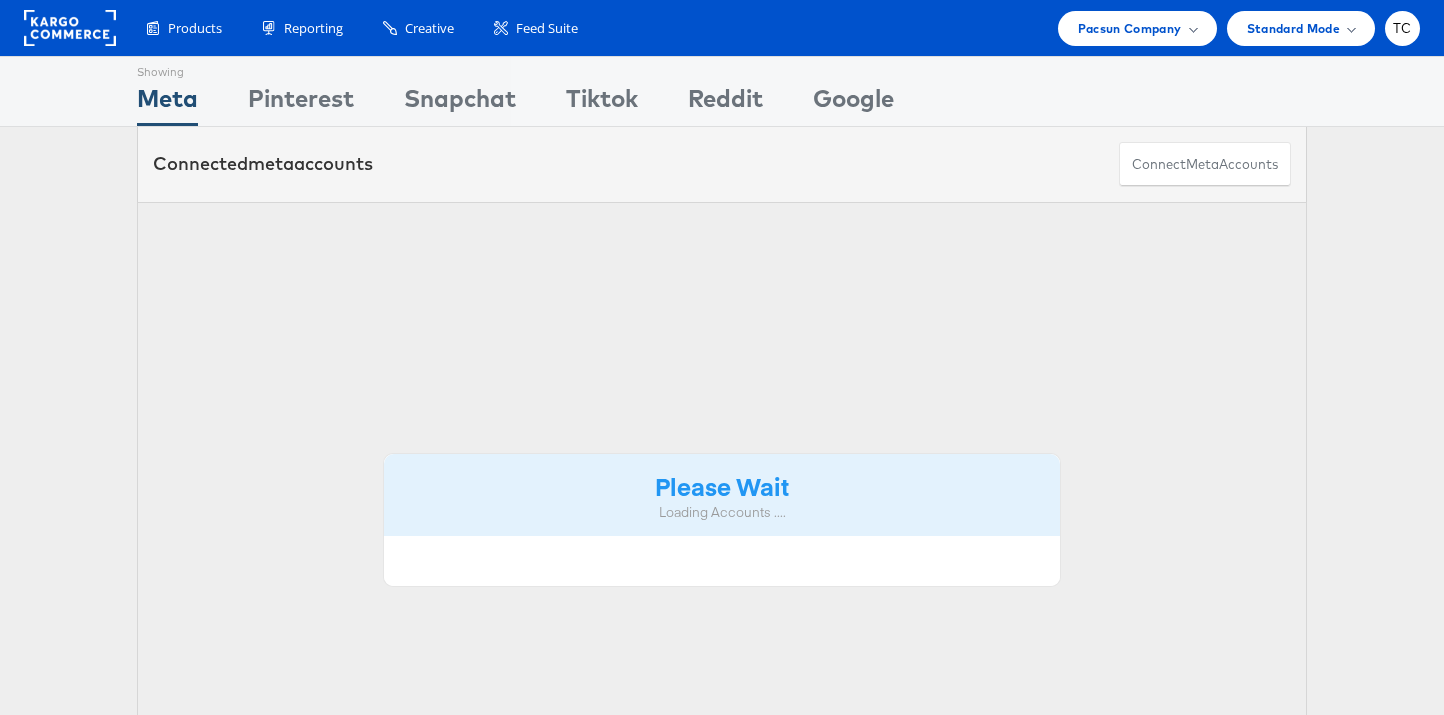 scroll, scrollTop: 0, scrollLeft: 0, axis: both 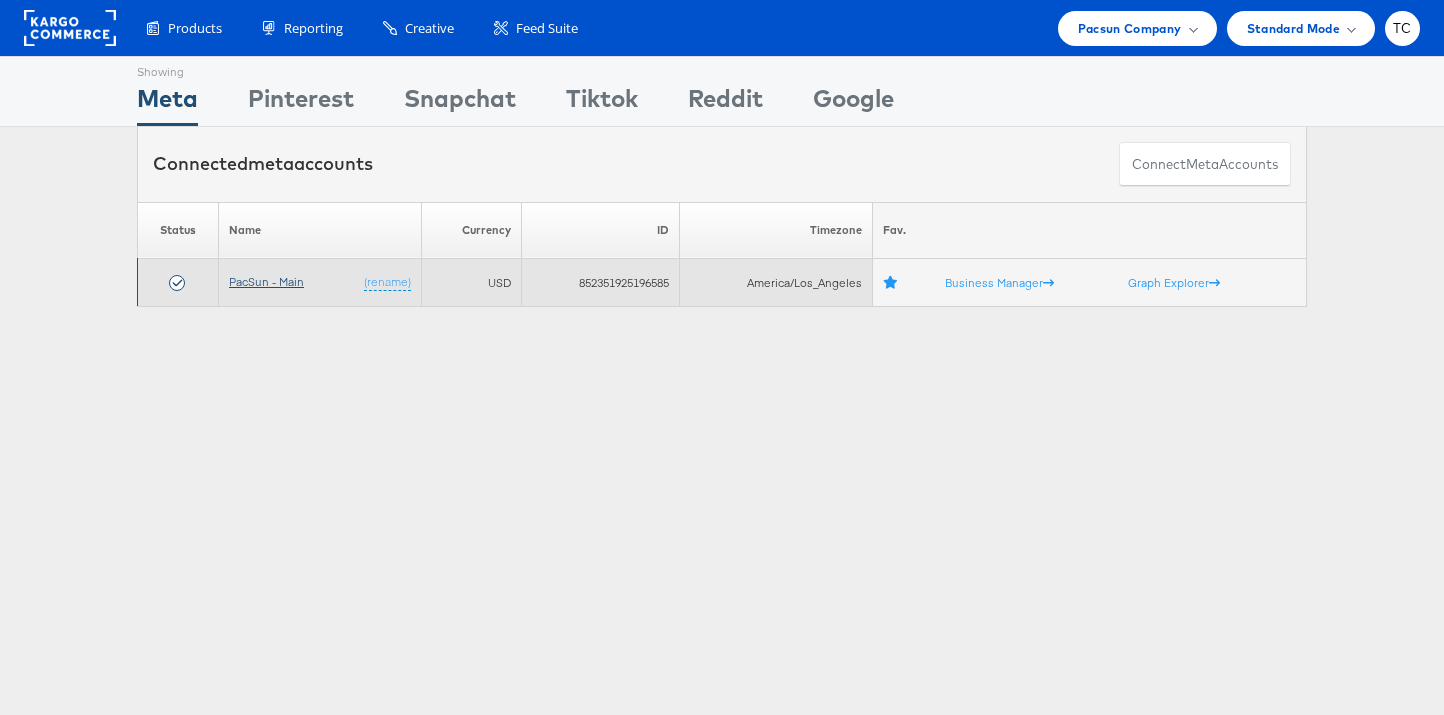 click on "PacSun - Main" at bounding box center [266, 281] 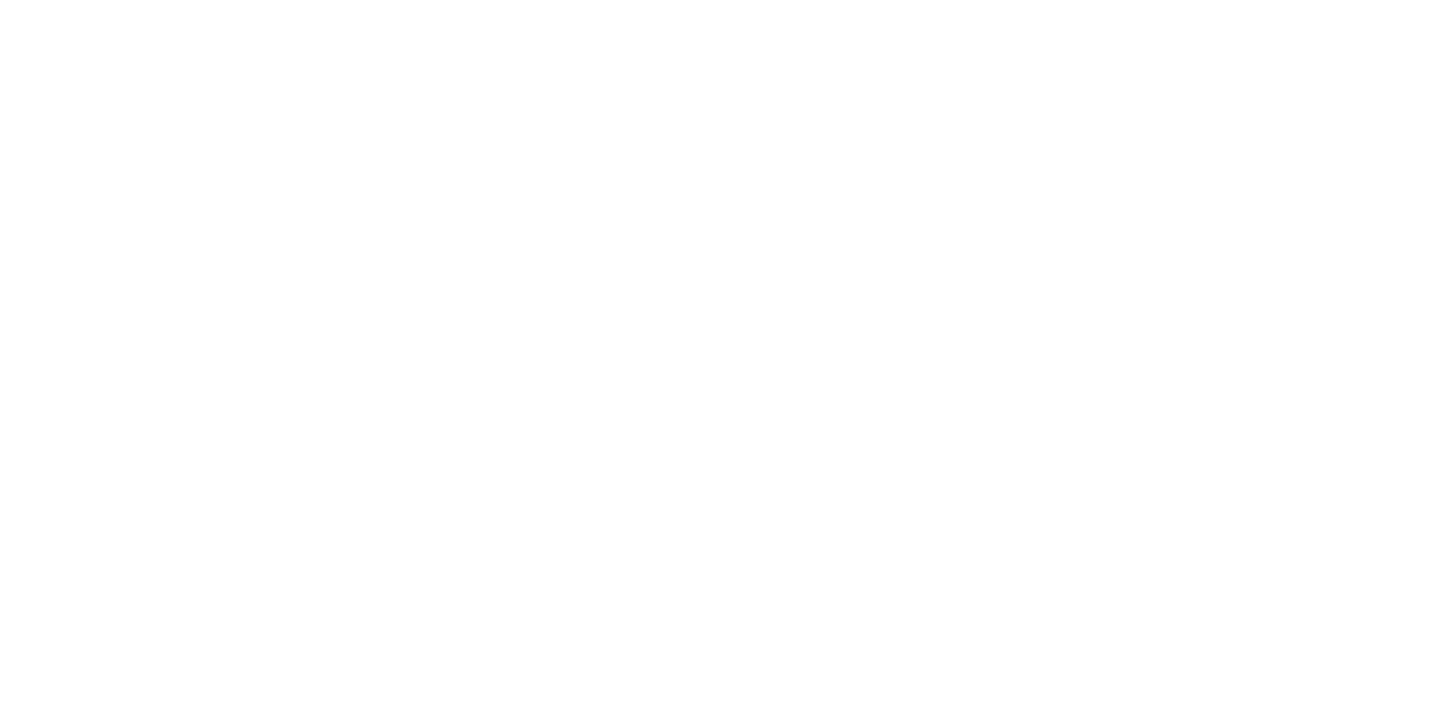 scroll, scrollTop: 0, scrollLeft: 0, axis: both 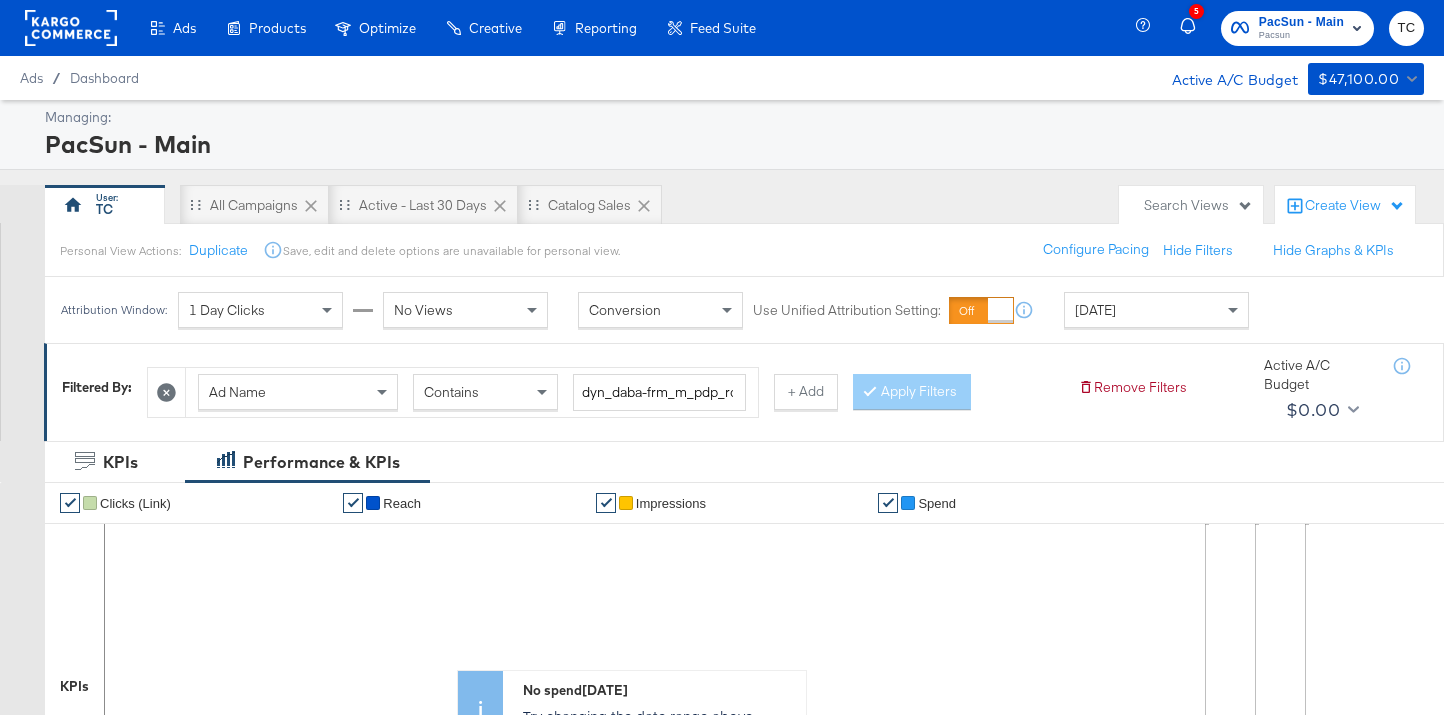 click on "Ad Name Contains dyn_daba-frm_m_pdp_rcos_cc_kargo_[DATE]" at bounding box center [472, 392] 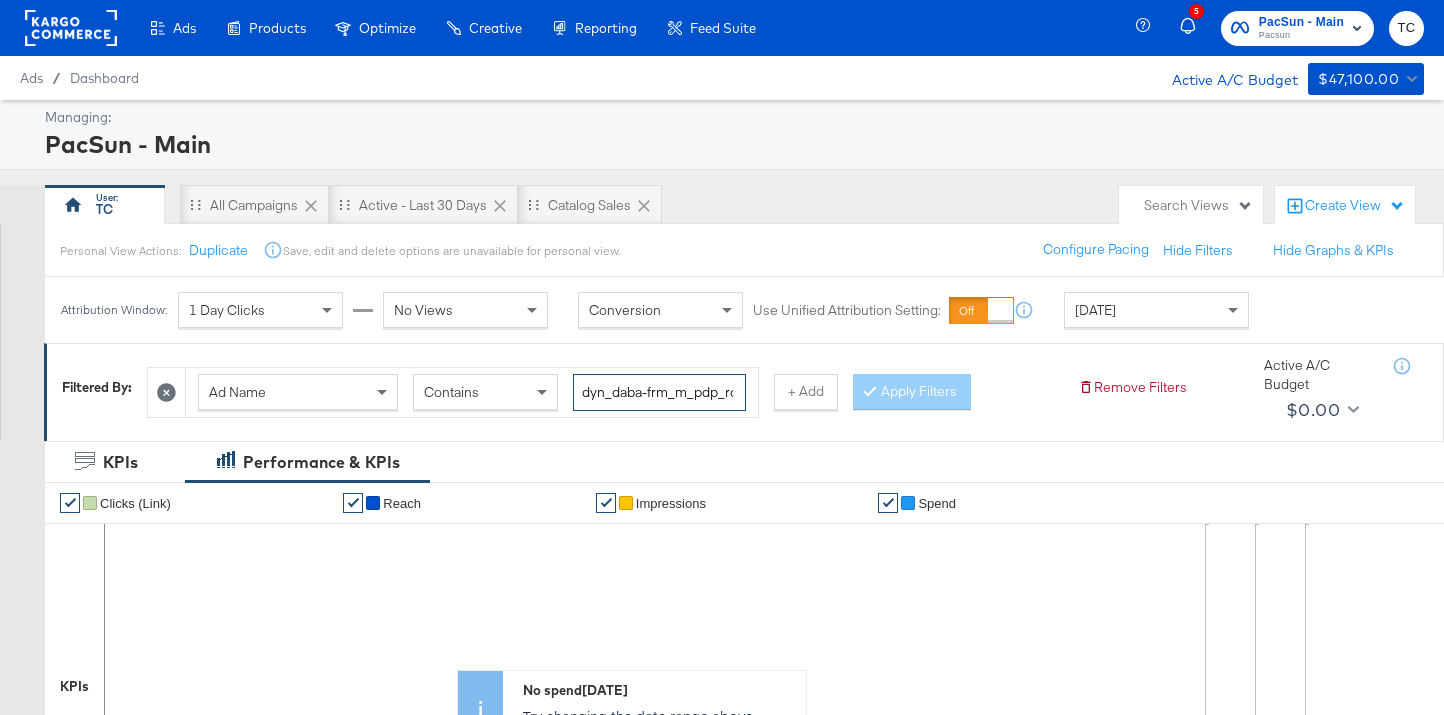 click on "dyn_daba-frm_m_pdp_rcos_cc_kargo_[DATE]" at bounding box center (659, 392) 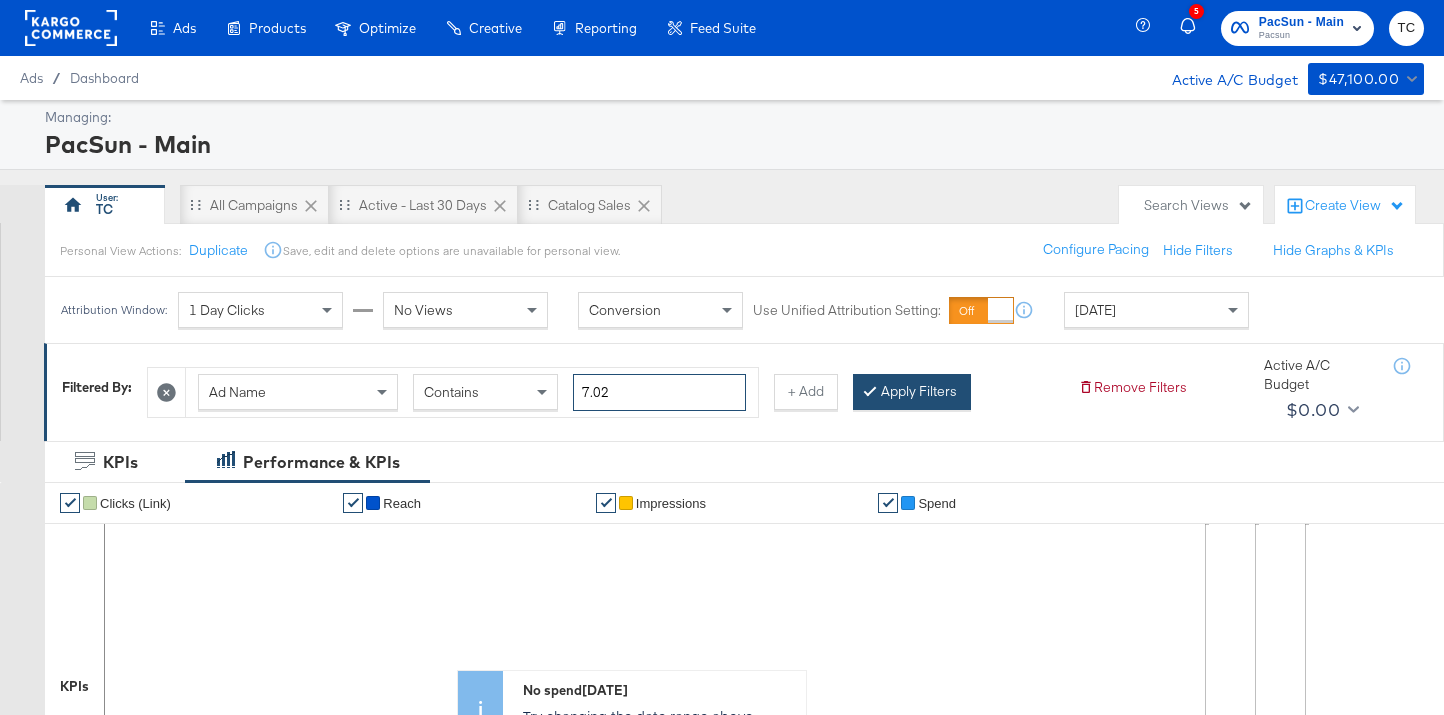 type on "7.02" 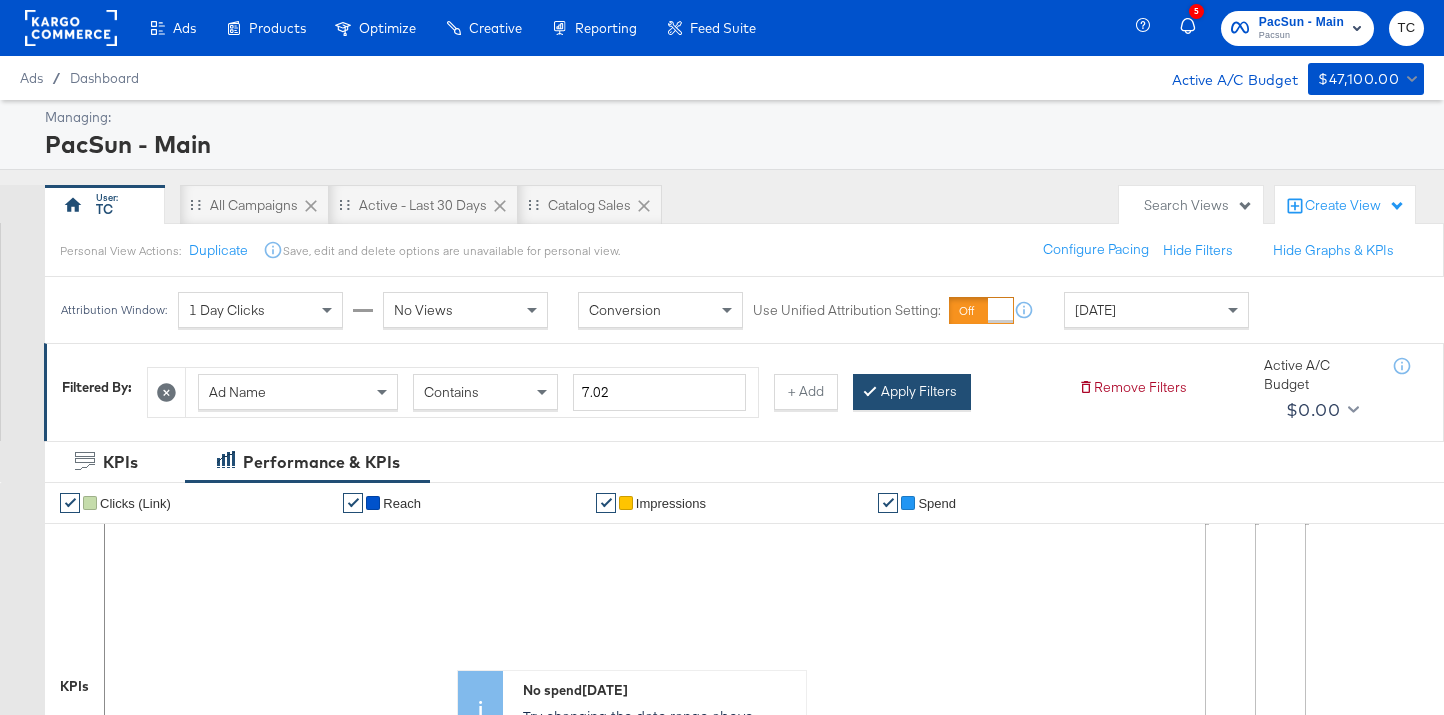 click on "Apply Filters" at bounding box center (912, 392) 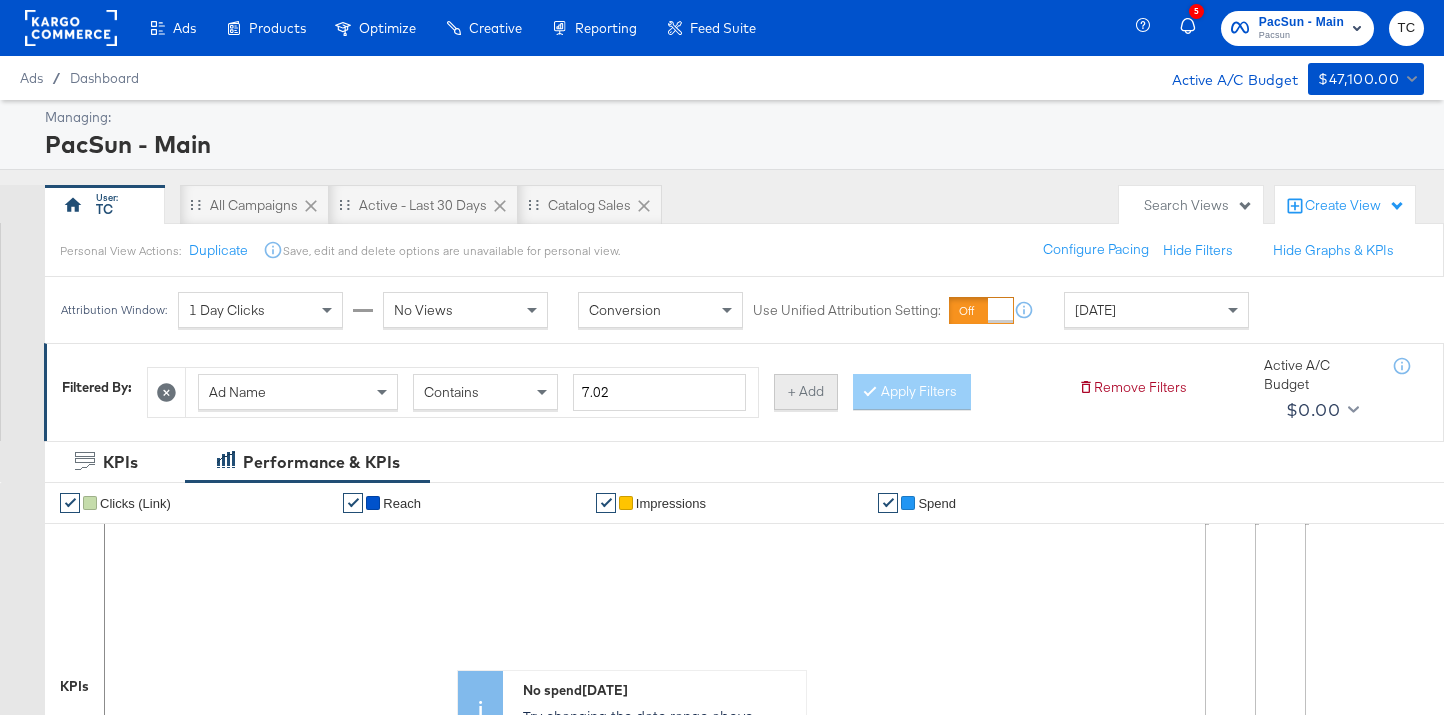 click on "+ Add" at bounding box center (806, 392) 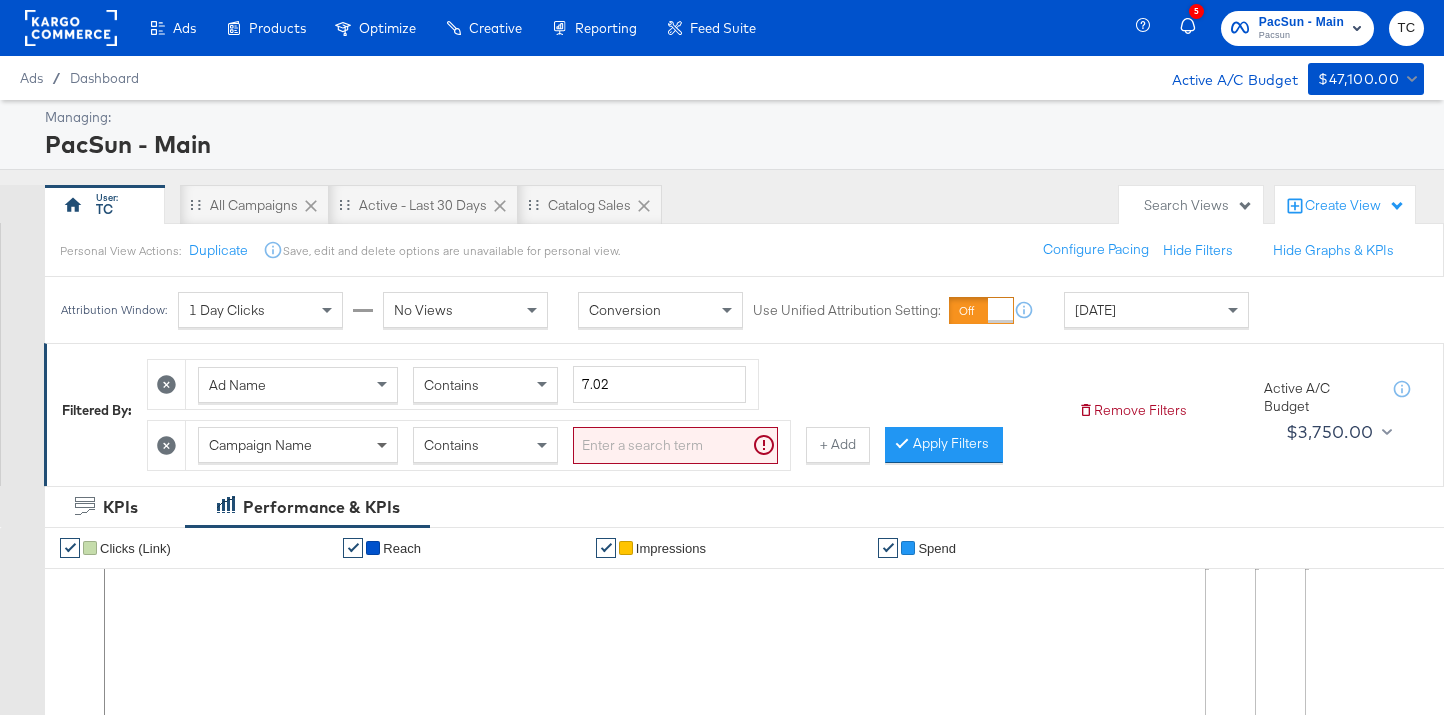 click at bounding box center (384, 445) 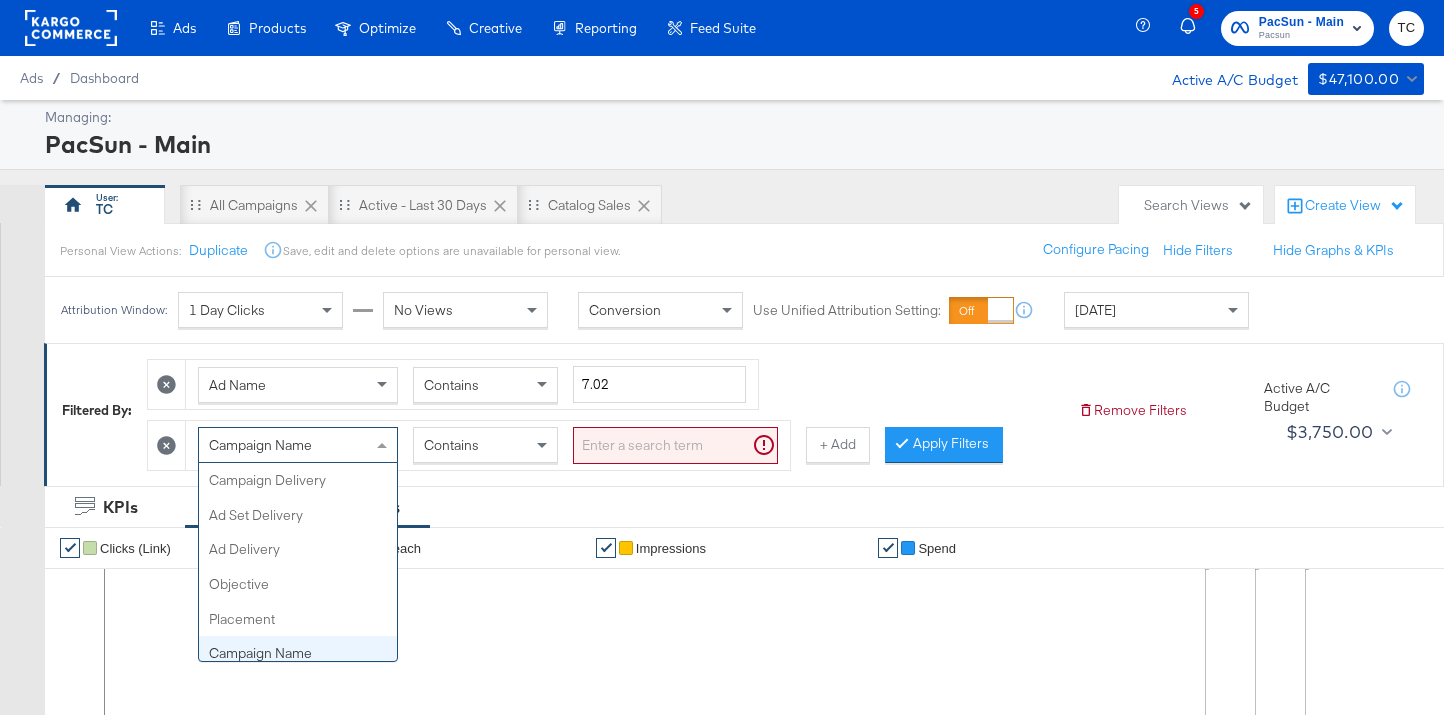 scroll, scrollTop: 173, scrollLeft: 0, axis: vertical 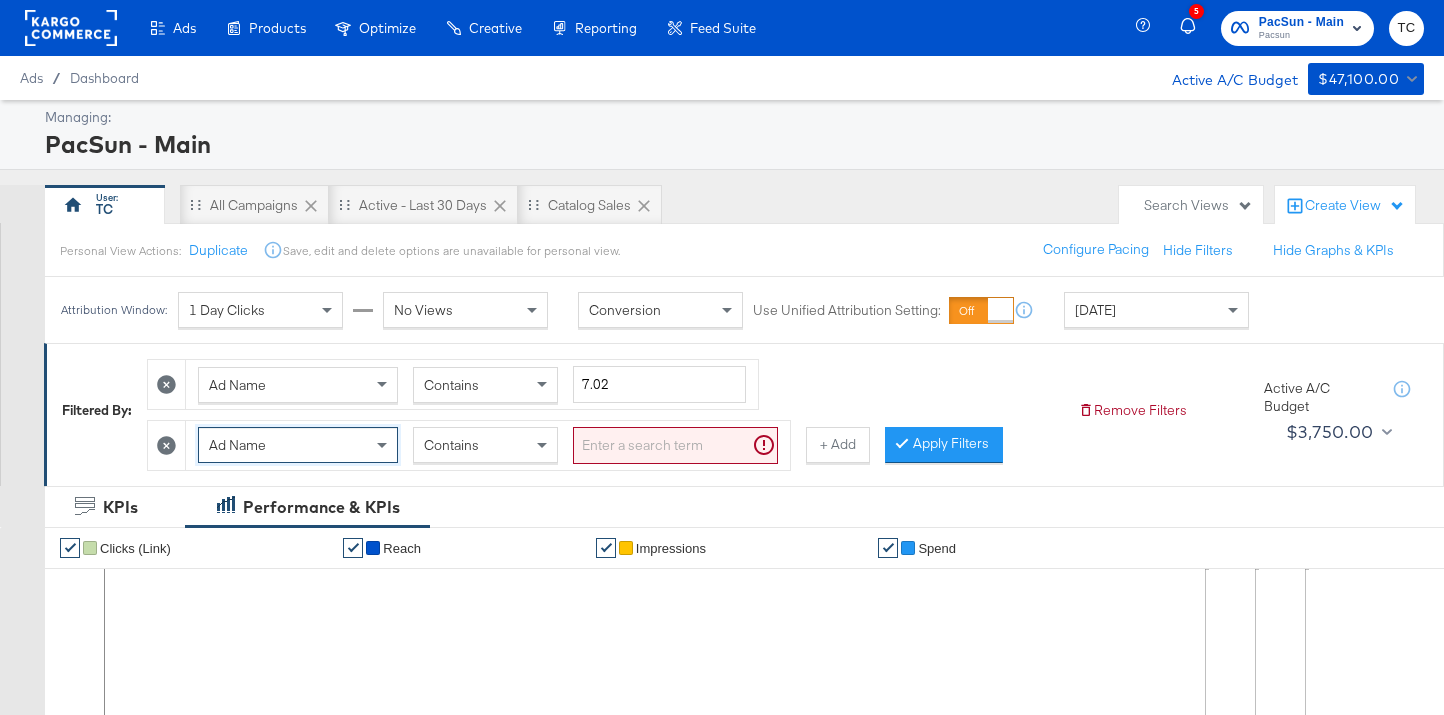 click at bounding box center (675, 445) 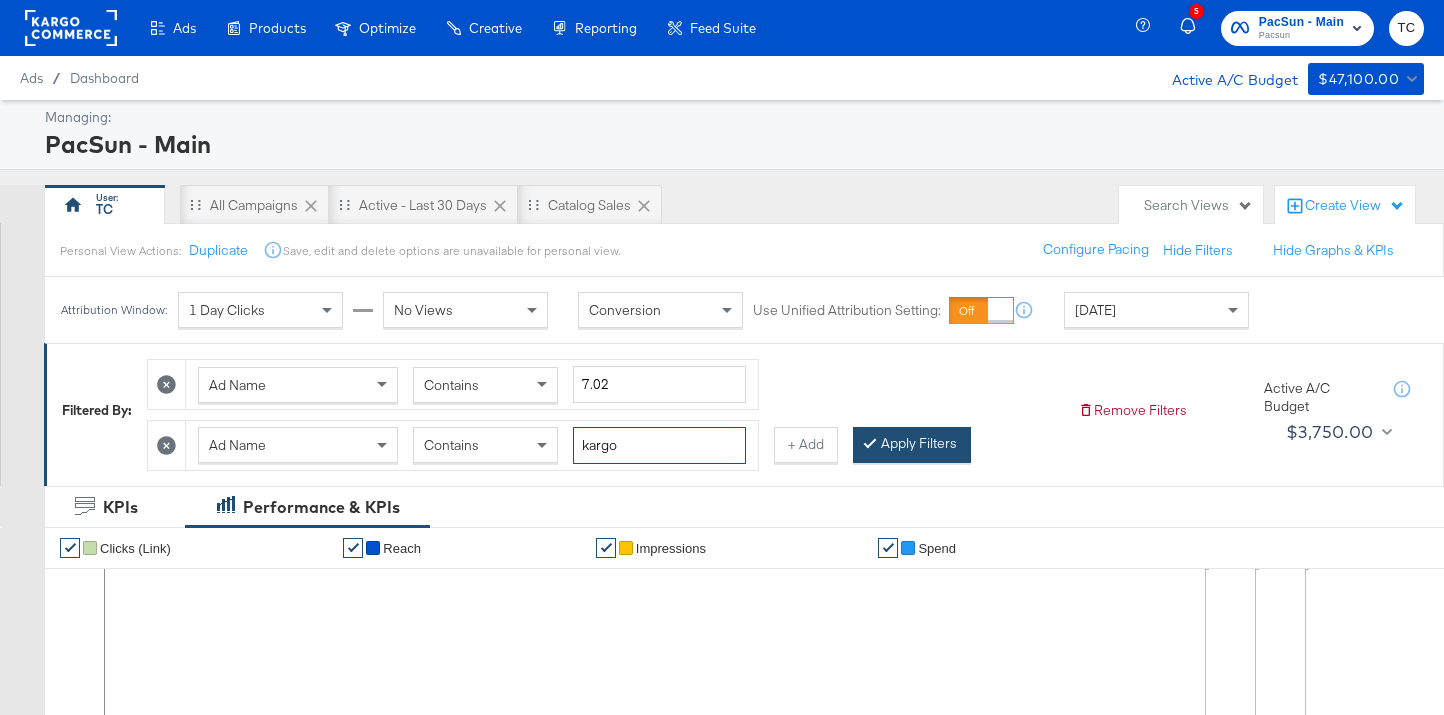 type on "kargo" 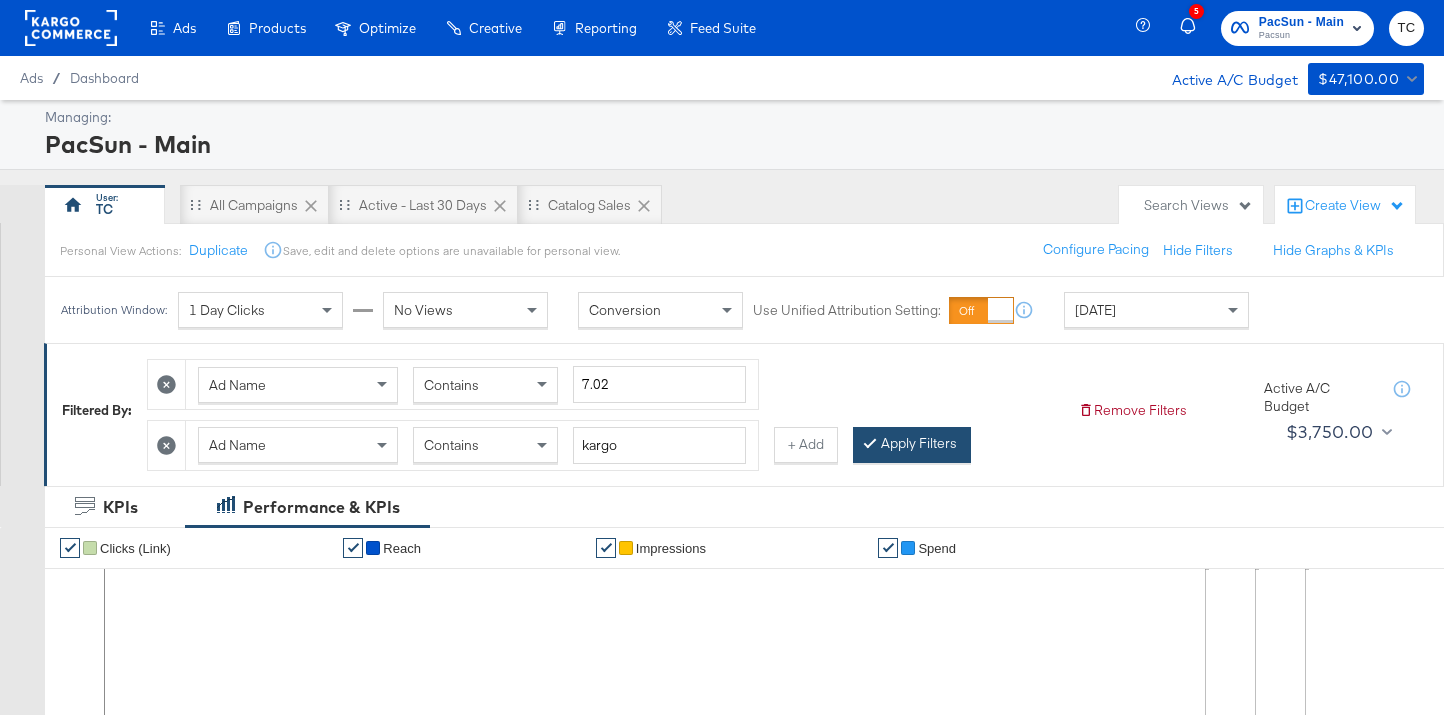 click on "Apply Filters" at bounding box center [912, 445] 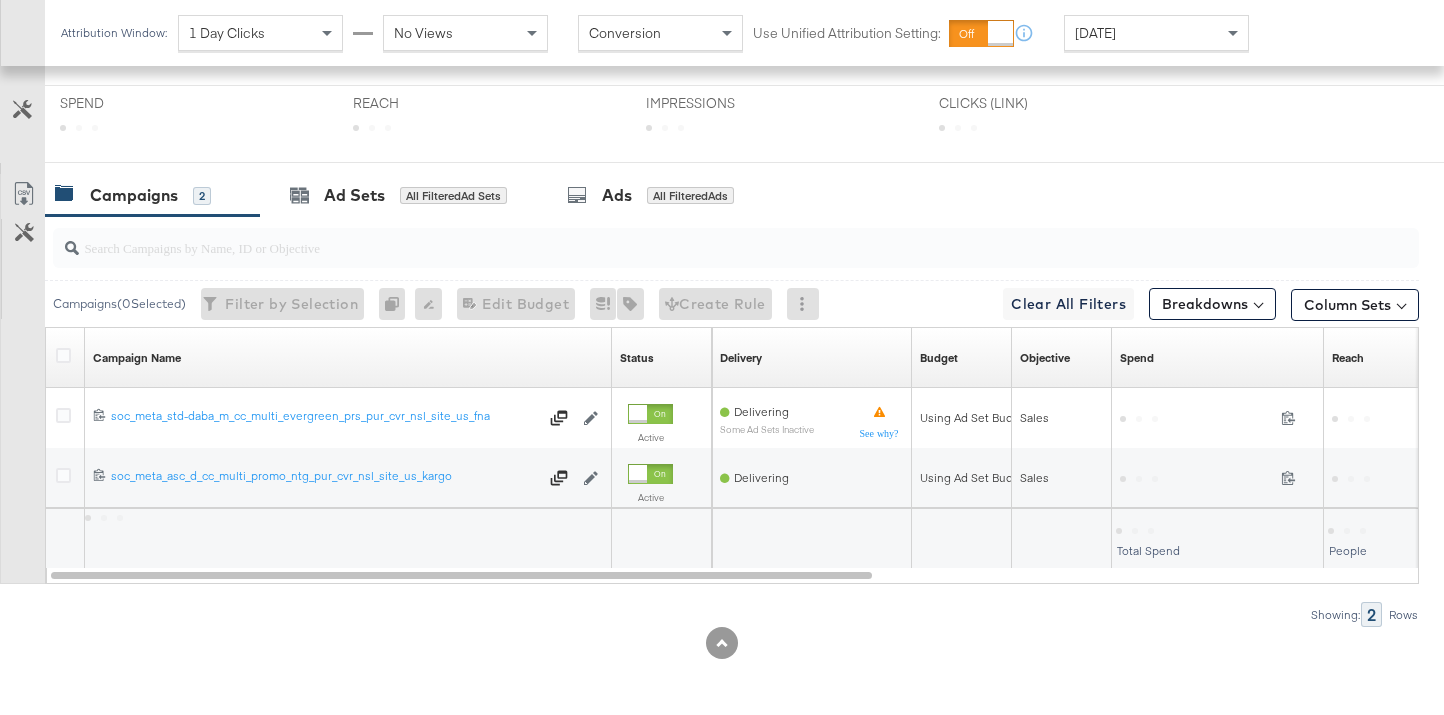 scroll, scrollTop: 833, scrollLeft: 0, axis: vertical 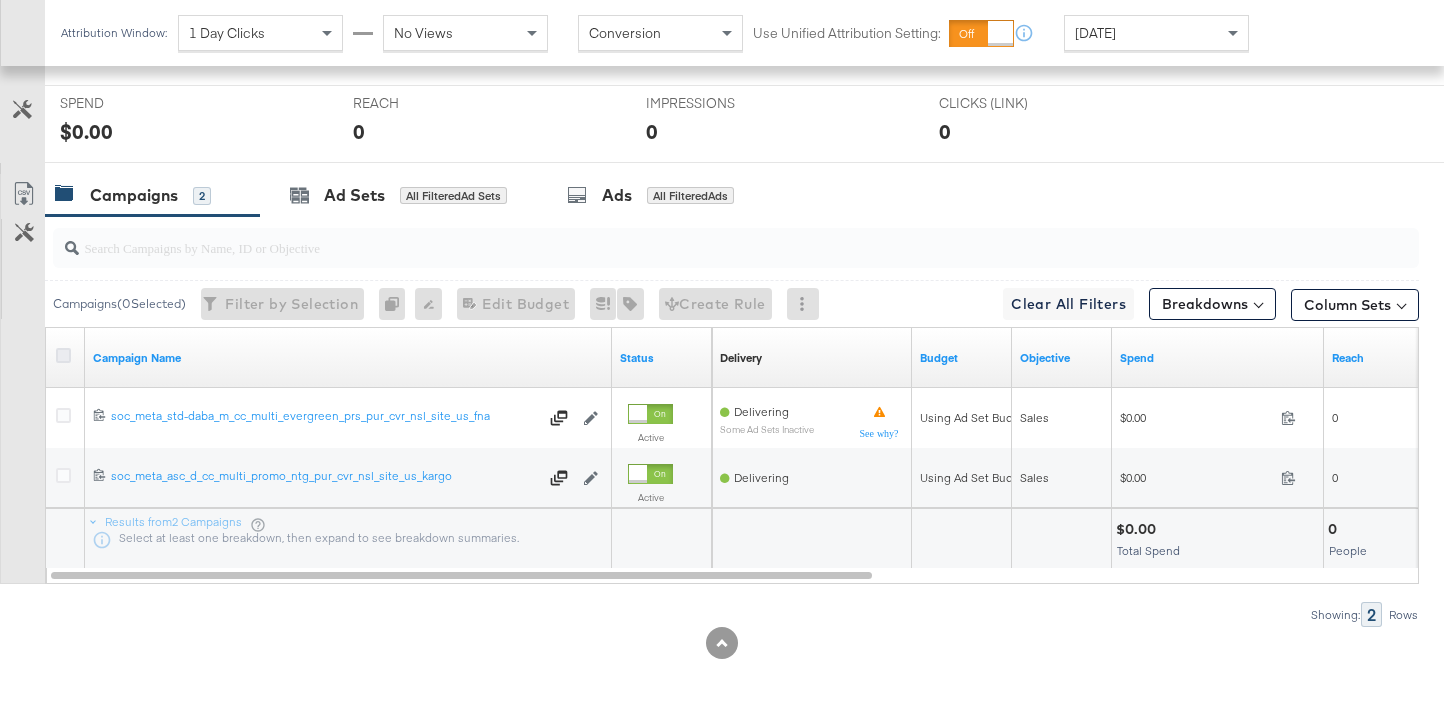 click at bounding box center [63, 355] 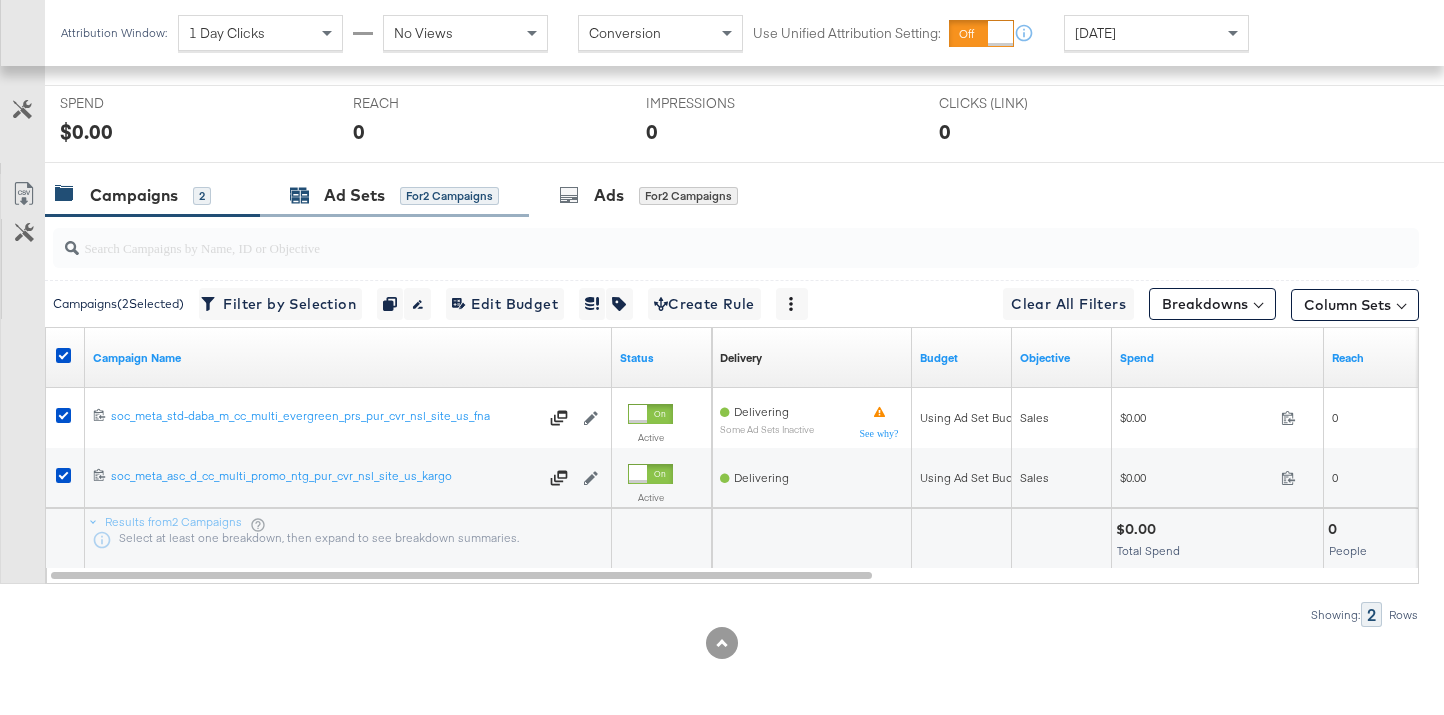 click on "Ad Sets" at bounding box center (354, 195) 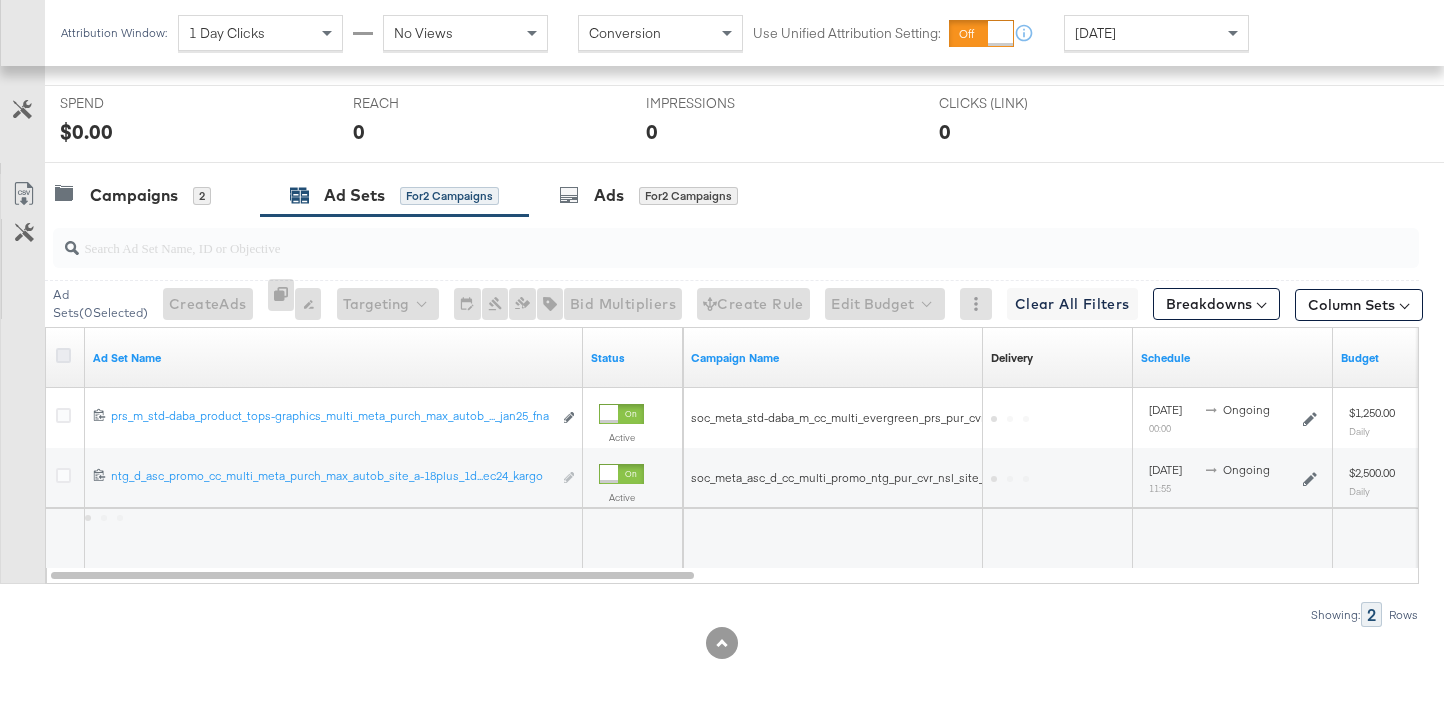 click at bounding box center [63, 355] 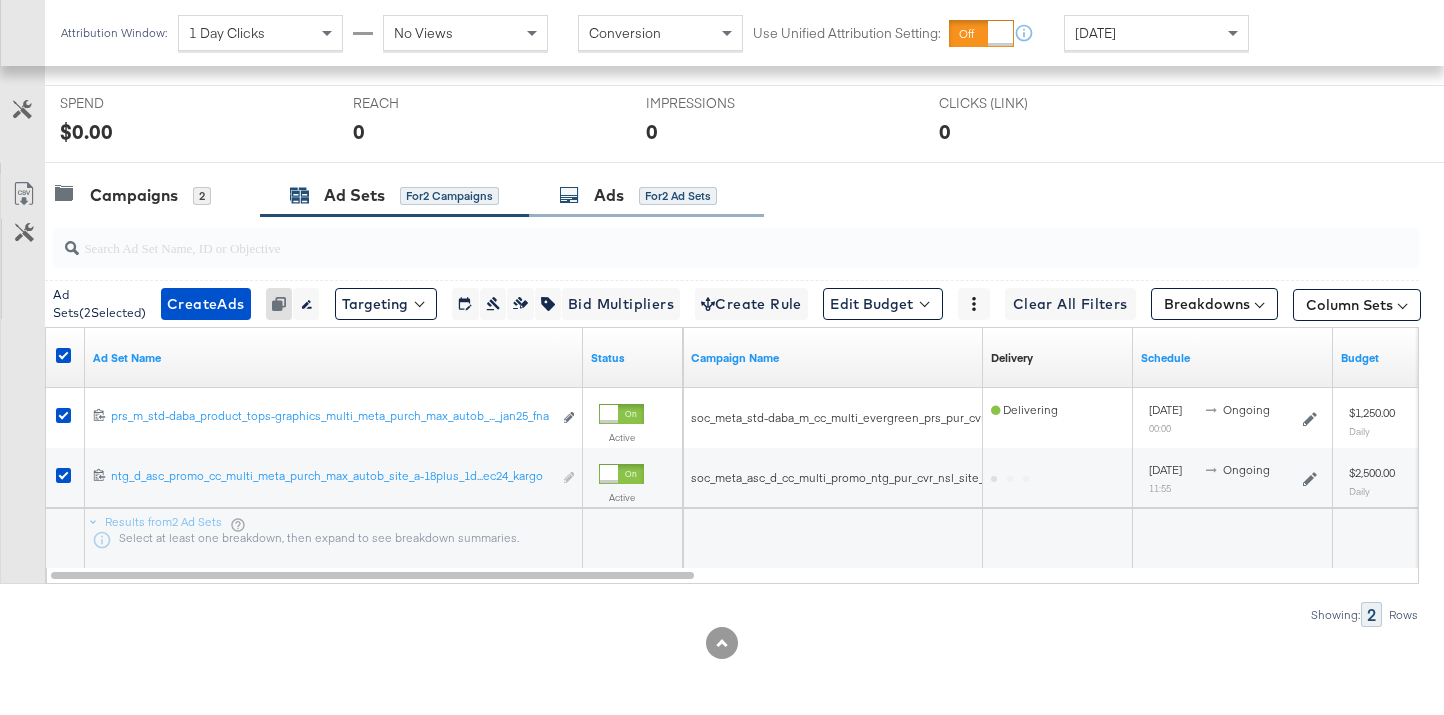 click on "Ads" at bounding box center [609, 195] 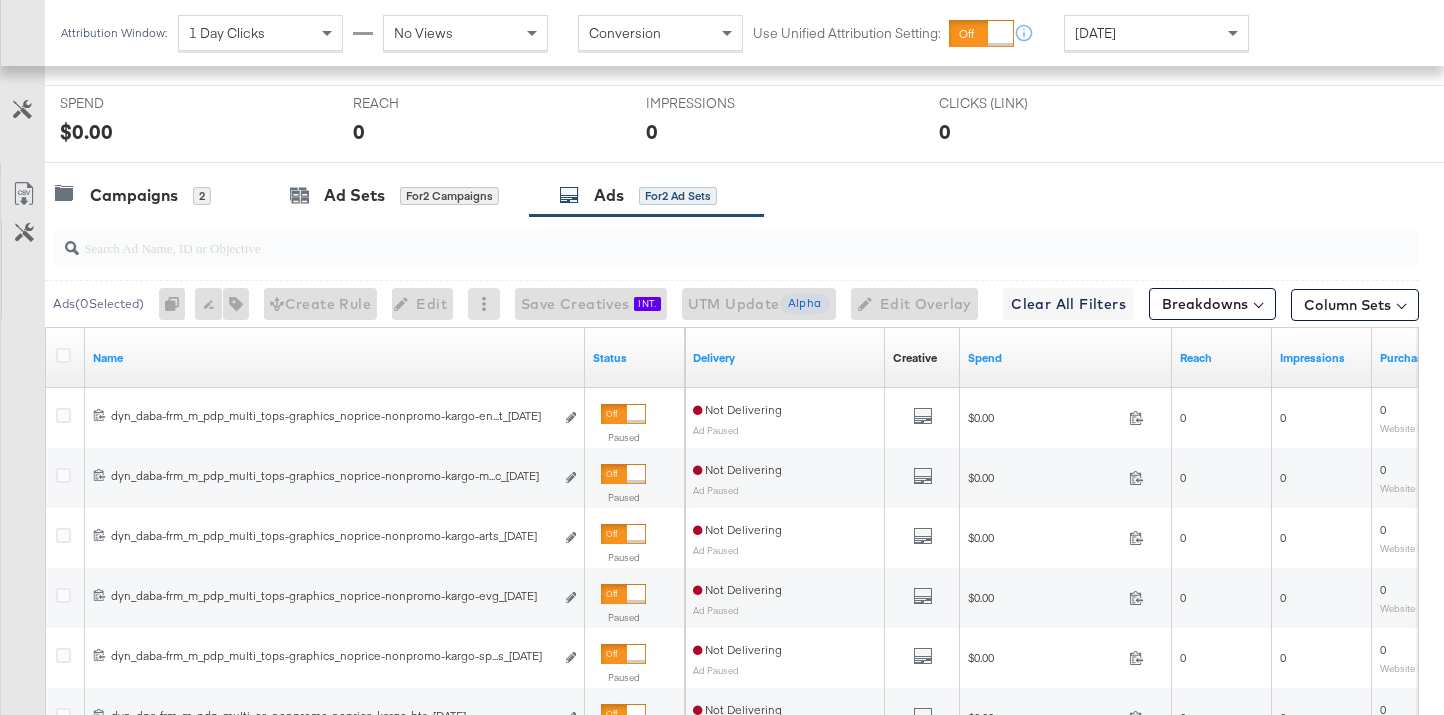click at bounding box center [688, 239] 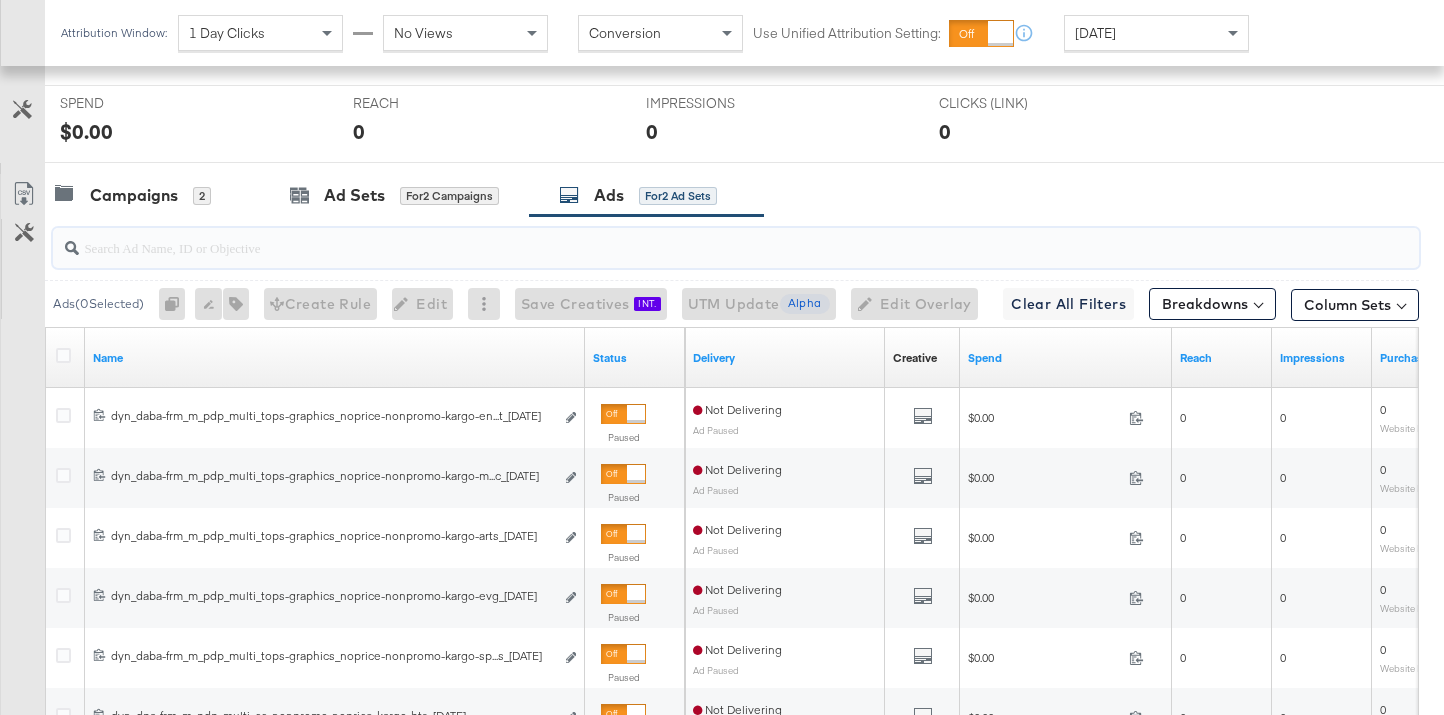 paste on "dyn_daba-frm_m_pdp_multi_tops-graphics_noprice-nonpromo-kargo-evg_07.02.25" 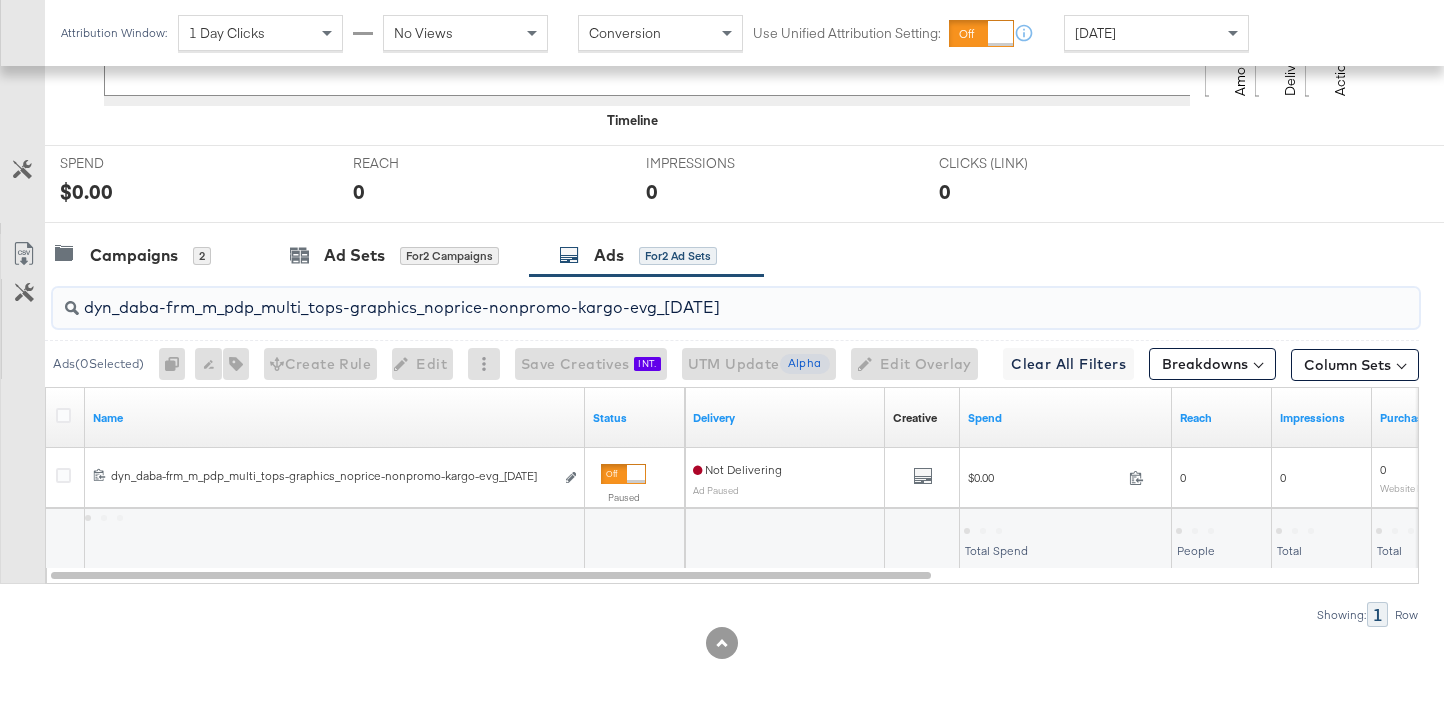 scroll, scrollTop: 773, scrollLeft: 0, axis: vertical 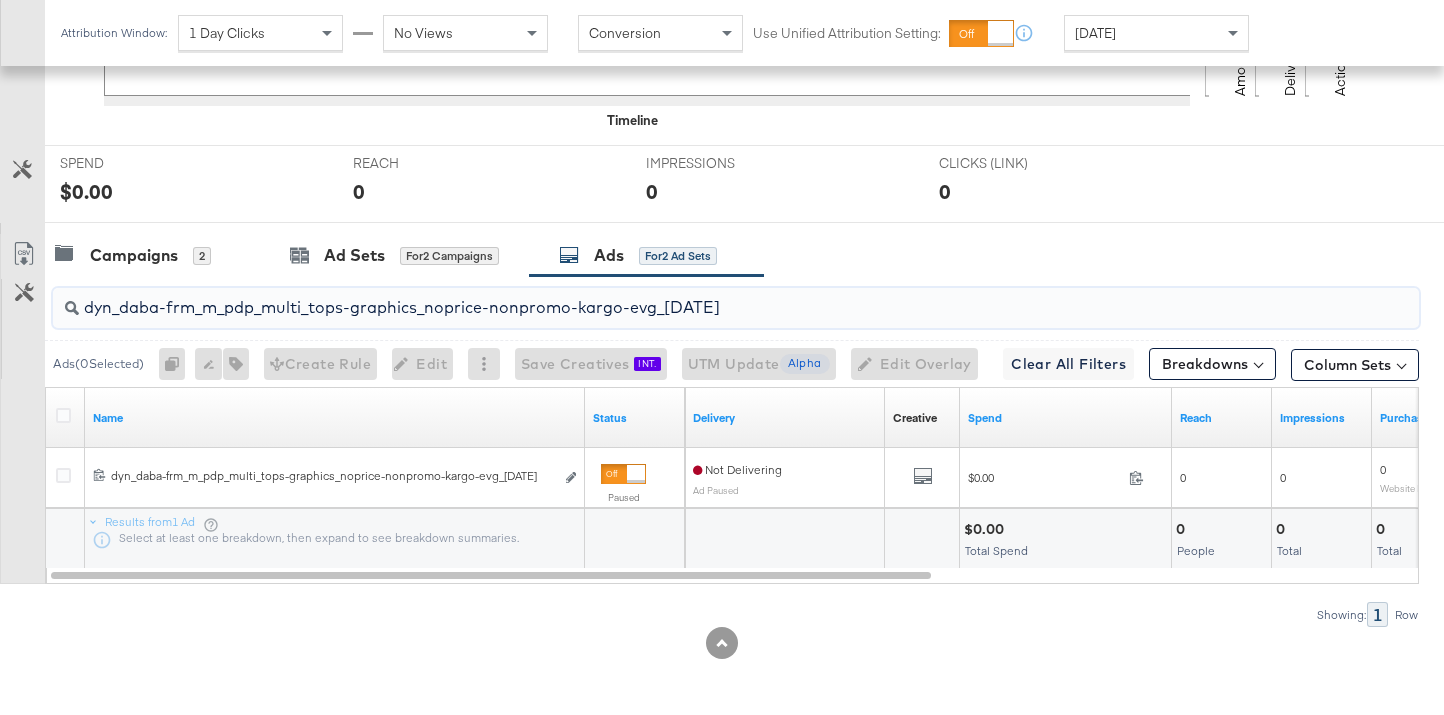 type on "dyn_daba-frm_m_pdp_multi_tops-graphics_noprice-nonpromo-kargo-evg_07.02.25" 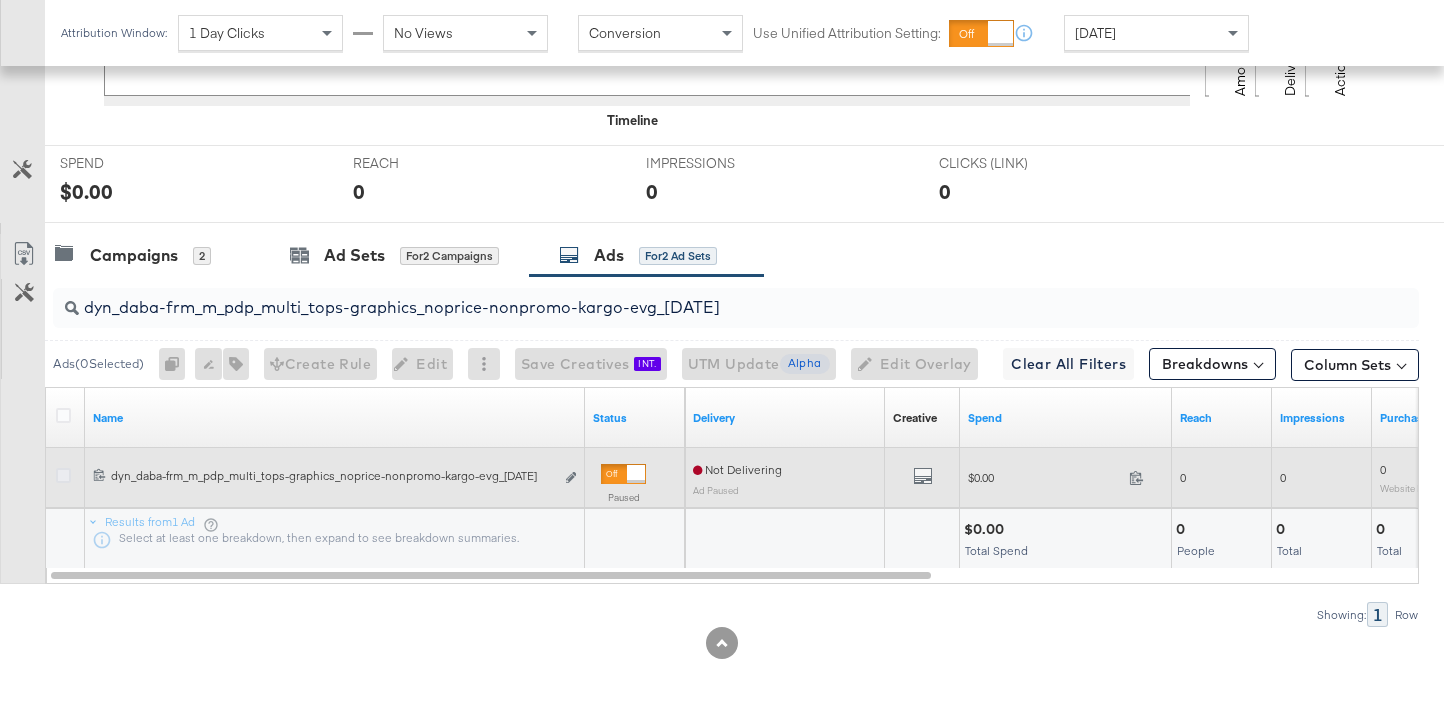 click at bounding box center [63, 475] 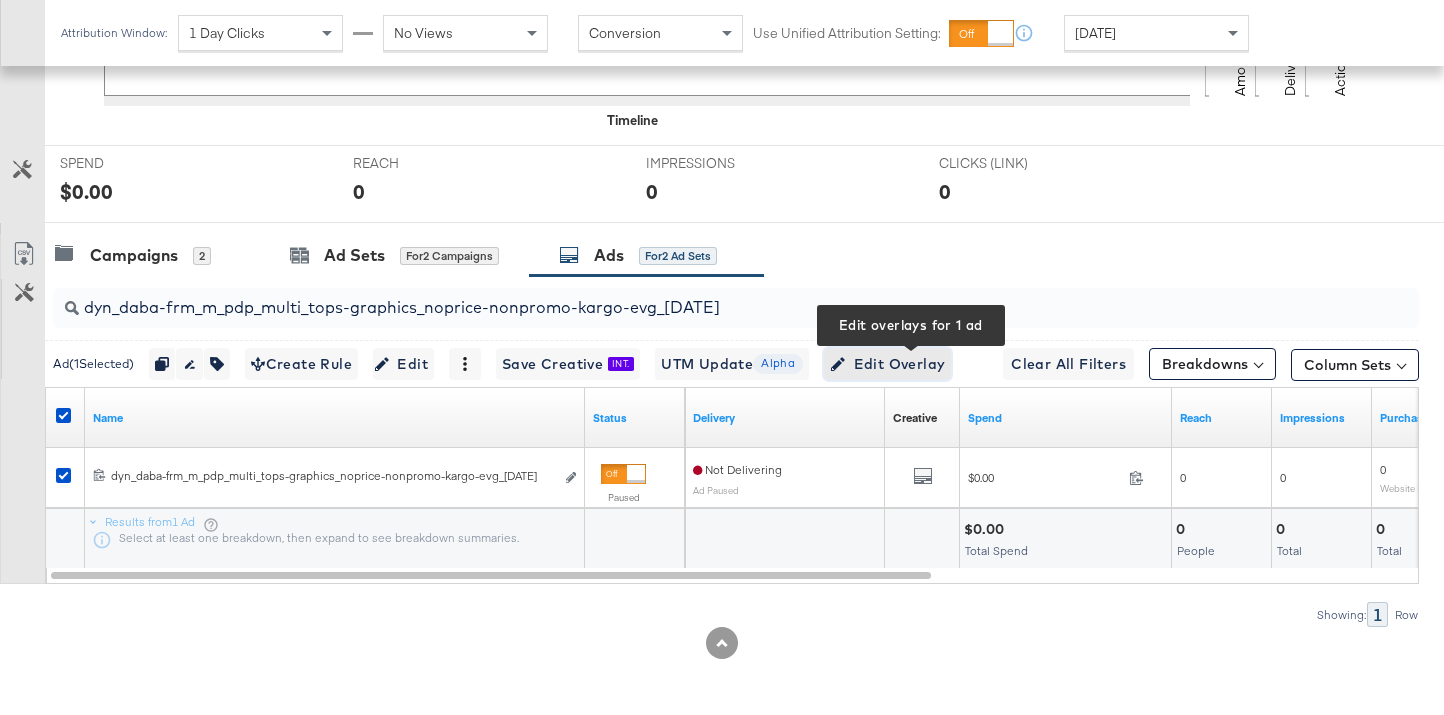 click on "Edit Overlay Edit overlays for 1 ad" at bounding box center (887, 364) 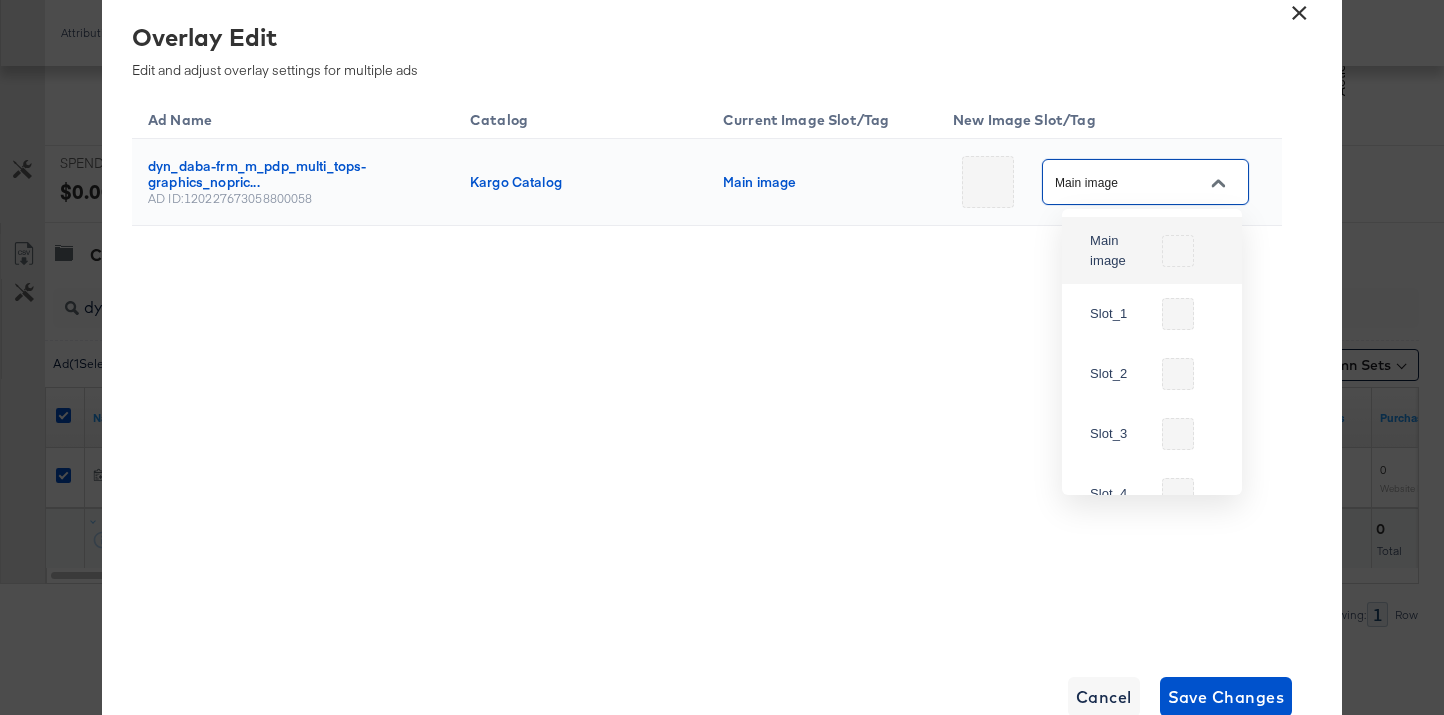 click on "Main image" at bounding box center [1130, 182] 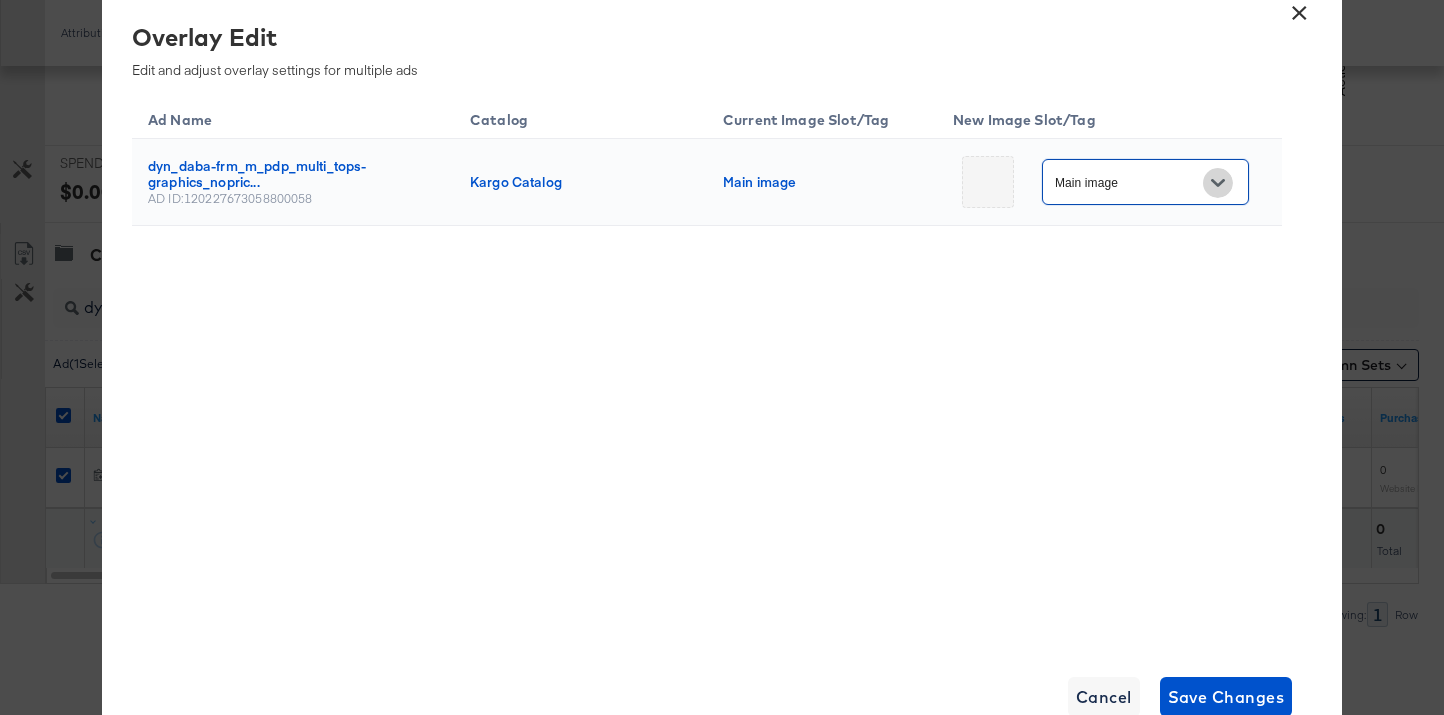 click 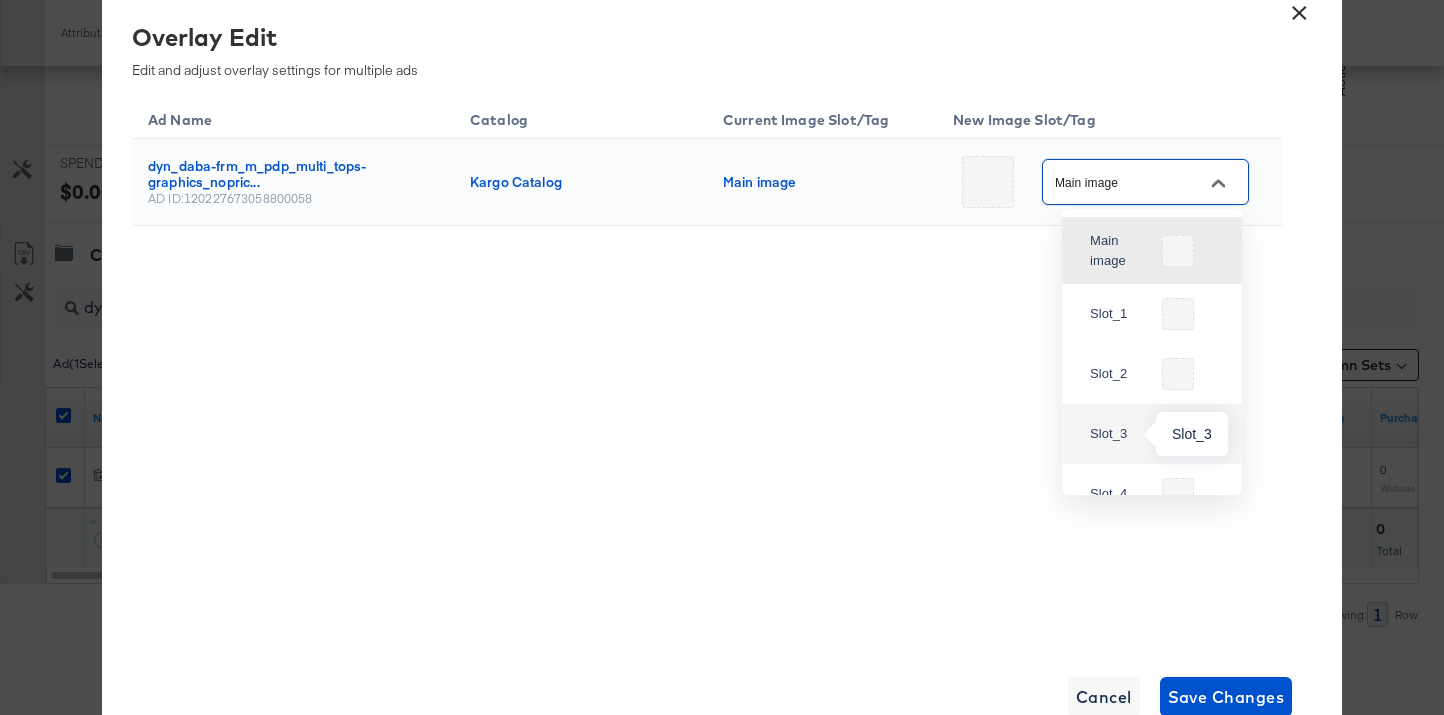 scroll, scrollTop: 937, scrollLeft: 0, axis: vertical 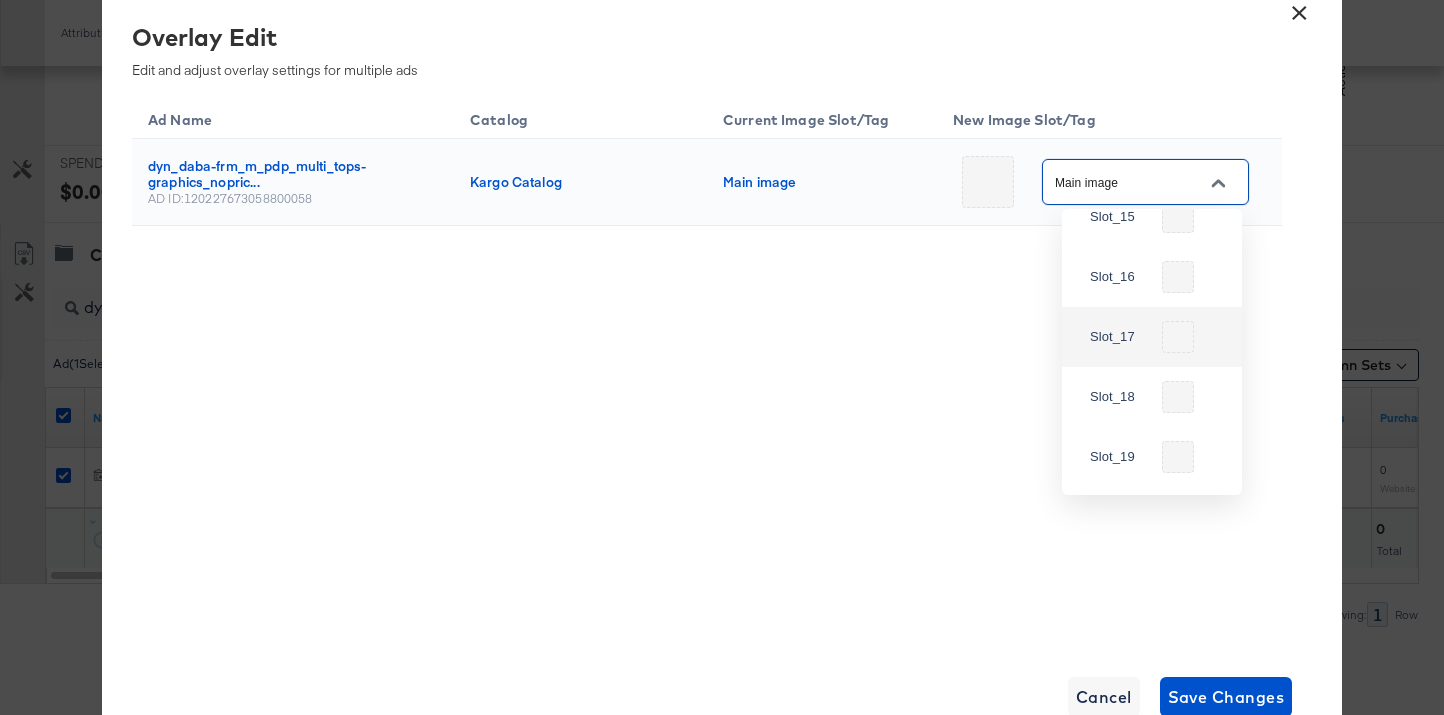 click on "Slot_17" at bounding box center (1152, 337) 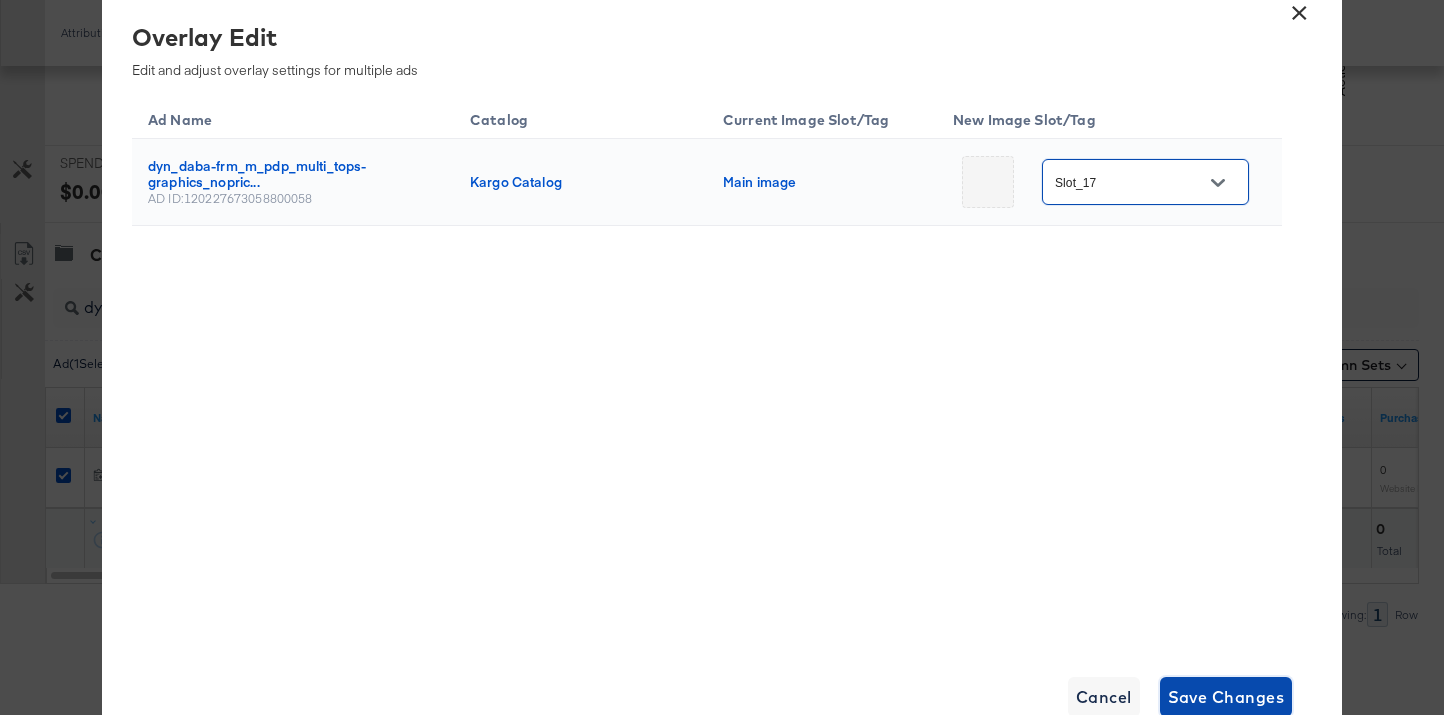 click on "Save Changes" at bounding box center [1226, 697] 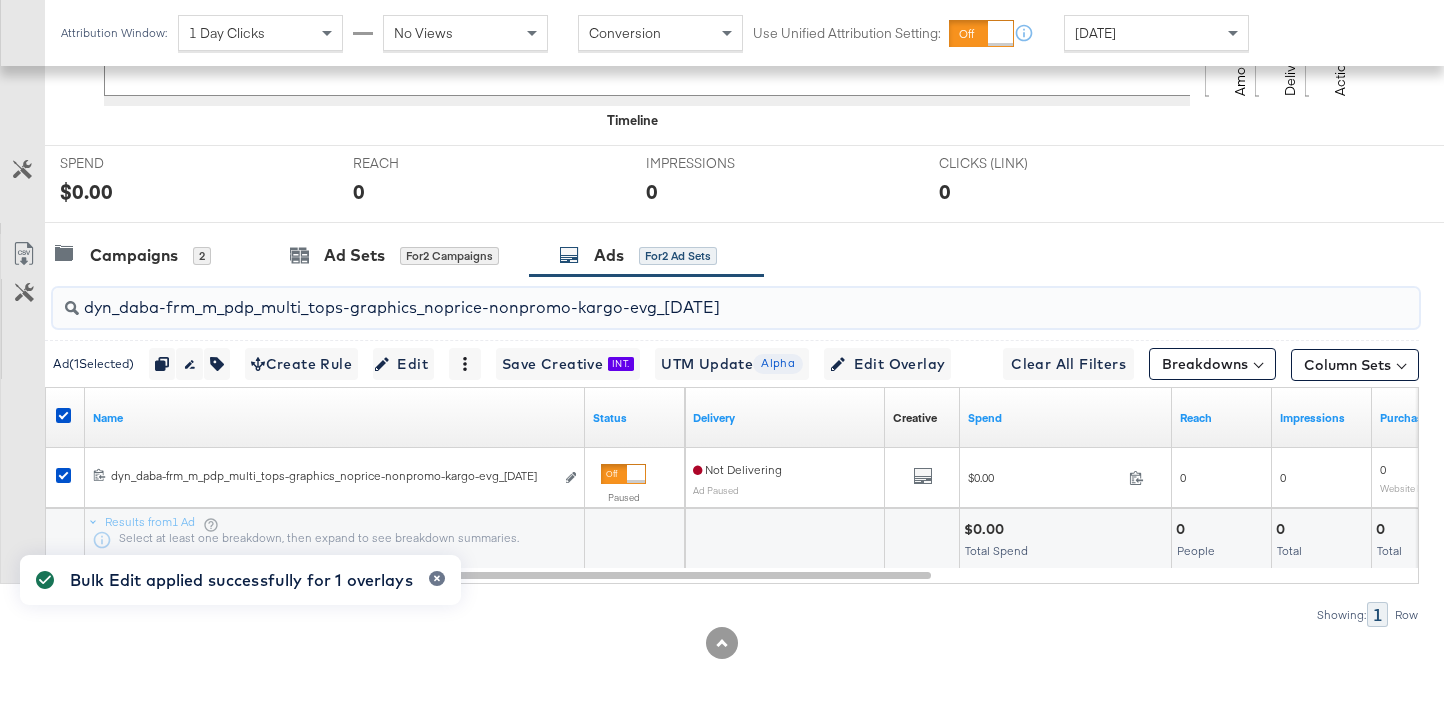 click on "dyn_daba-frm_m_pdp_multi_tops-graphics_noprice-nonpromo-kargo-evg_07.02.25" at bounding box center (688, 299) 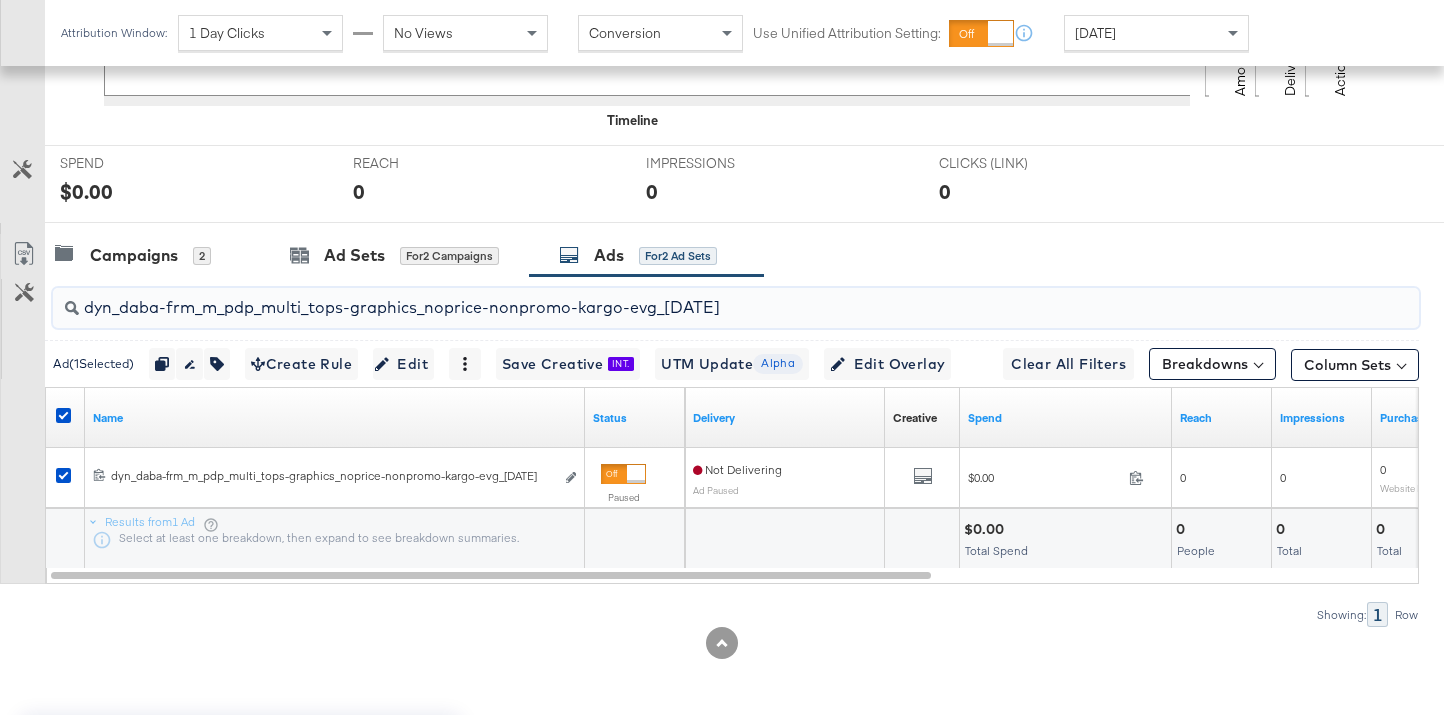 click on "dyn_daba-frm_m_pdp_multi_tops-graphics_noprice-nonpromo-kargo-evg_07.02.25" at bounding box center (688, 299) 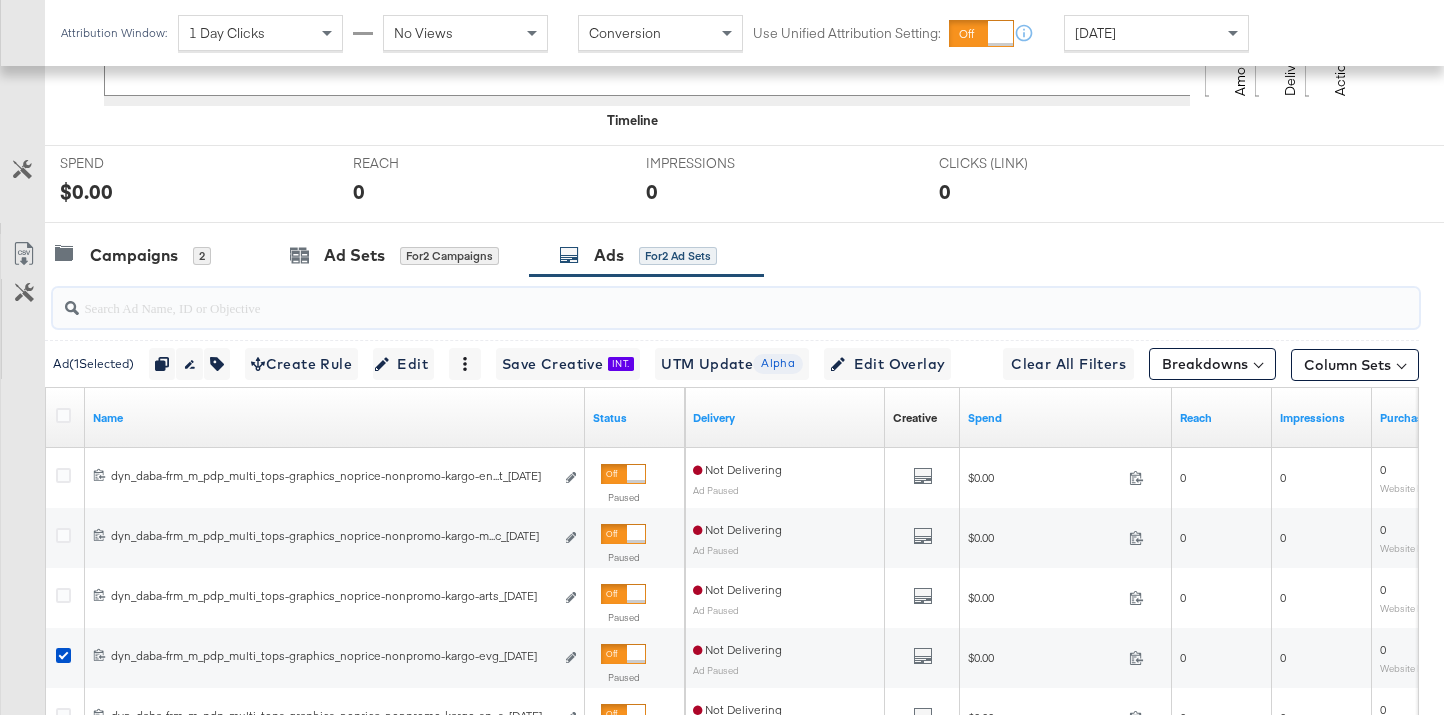 paste on "yn_daba-frm_m_pdp_multi_tops-graphics_noprice-nonpromo-kargo-entertainment_07.02.25" 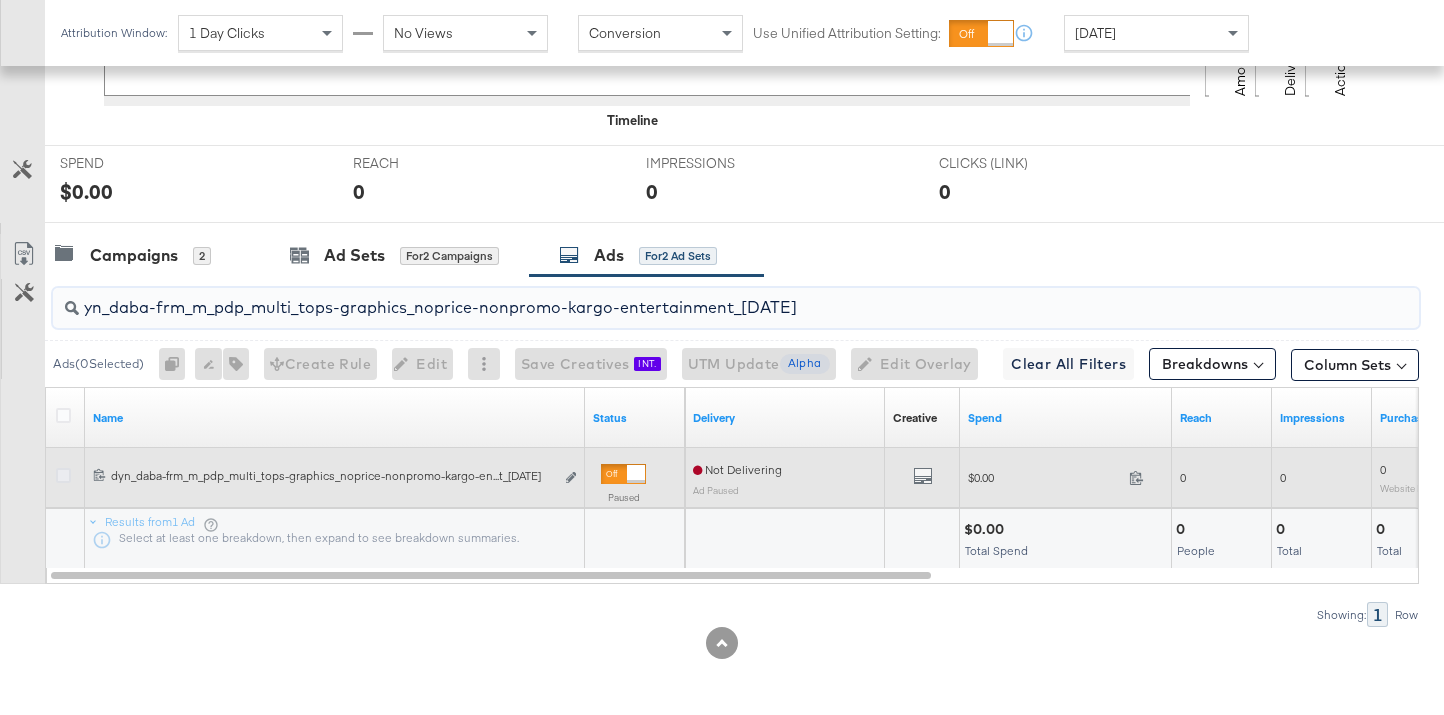 type on "yn_daba-frm_m_pdp_multi_tops-graphics_noprice-nonpromo-kargo-entertainment_07.02.25" 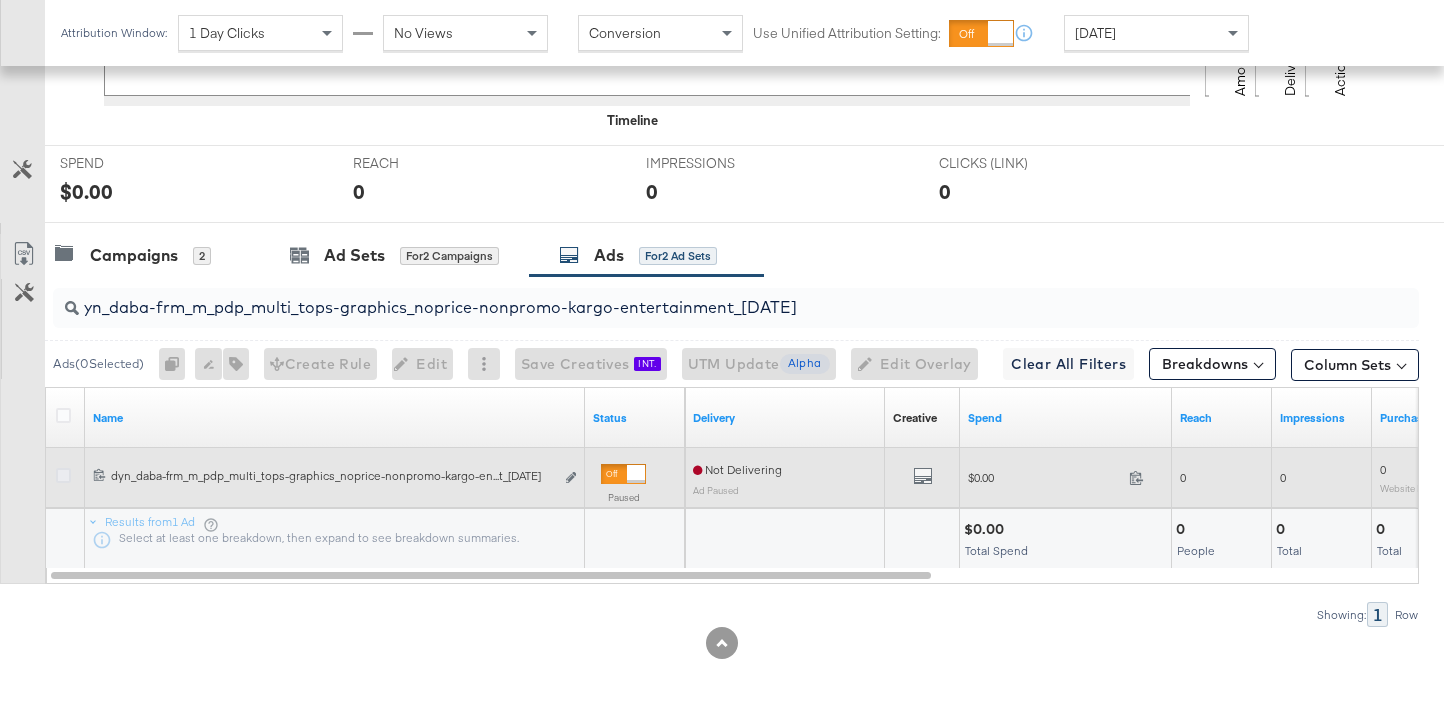 click at bounding box center [63, 475] 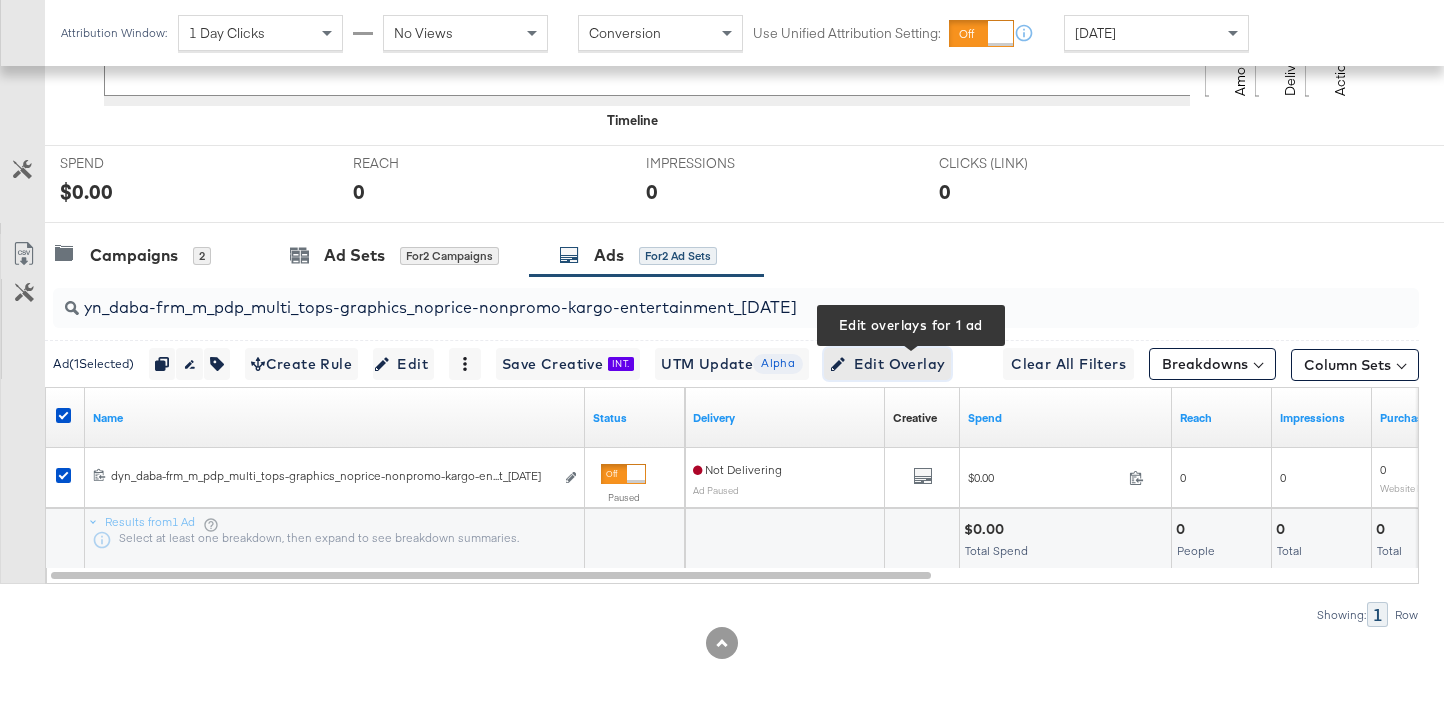 click on "Edit Overlay Edit overlays for 1 ad" at bounding box center (887, 364) 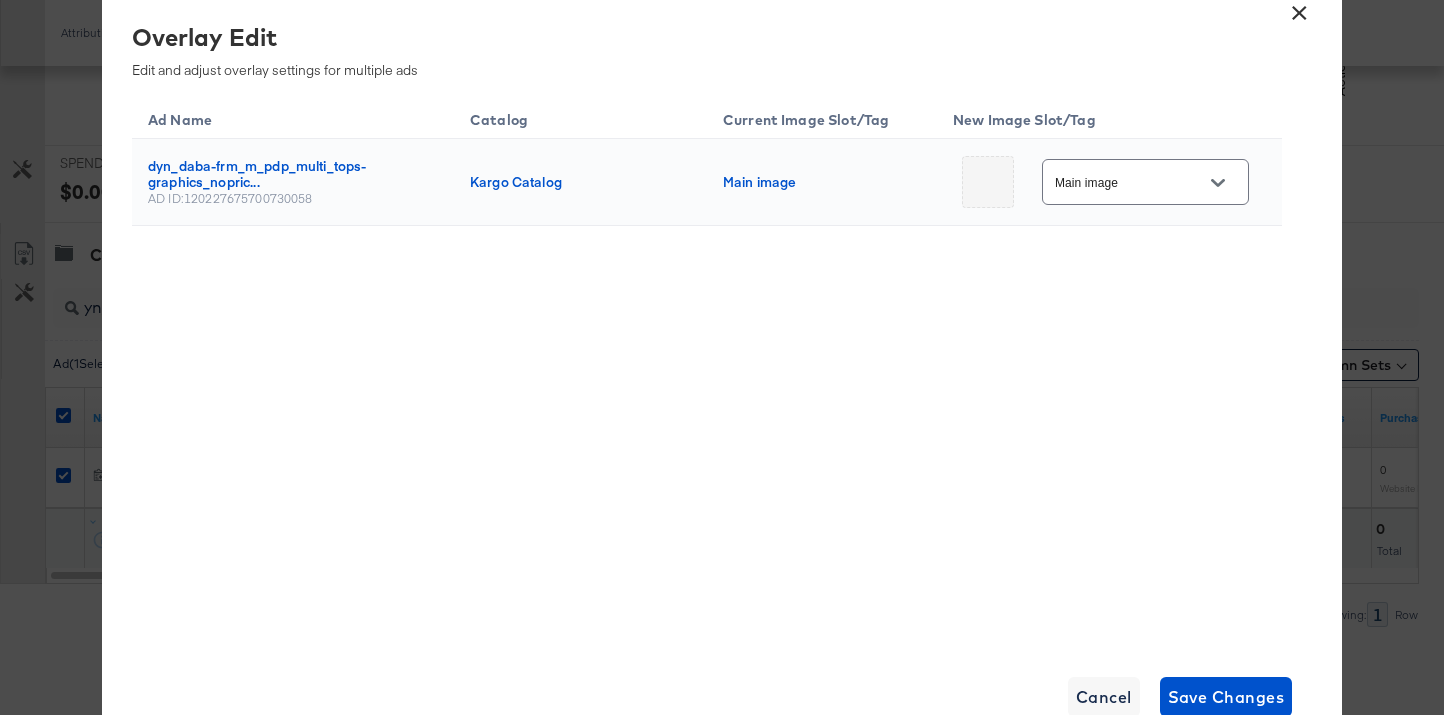 click at bounding box center (1218, 183) 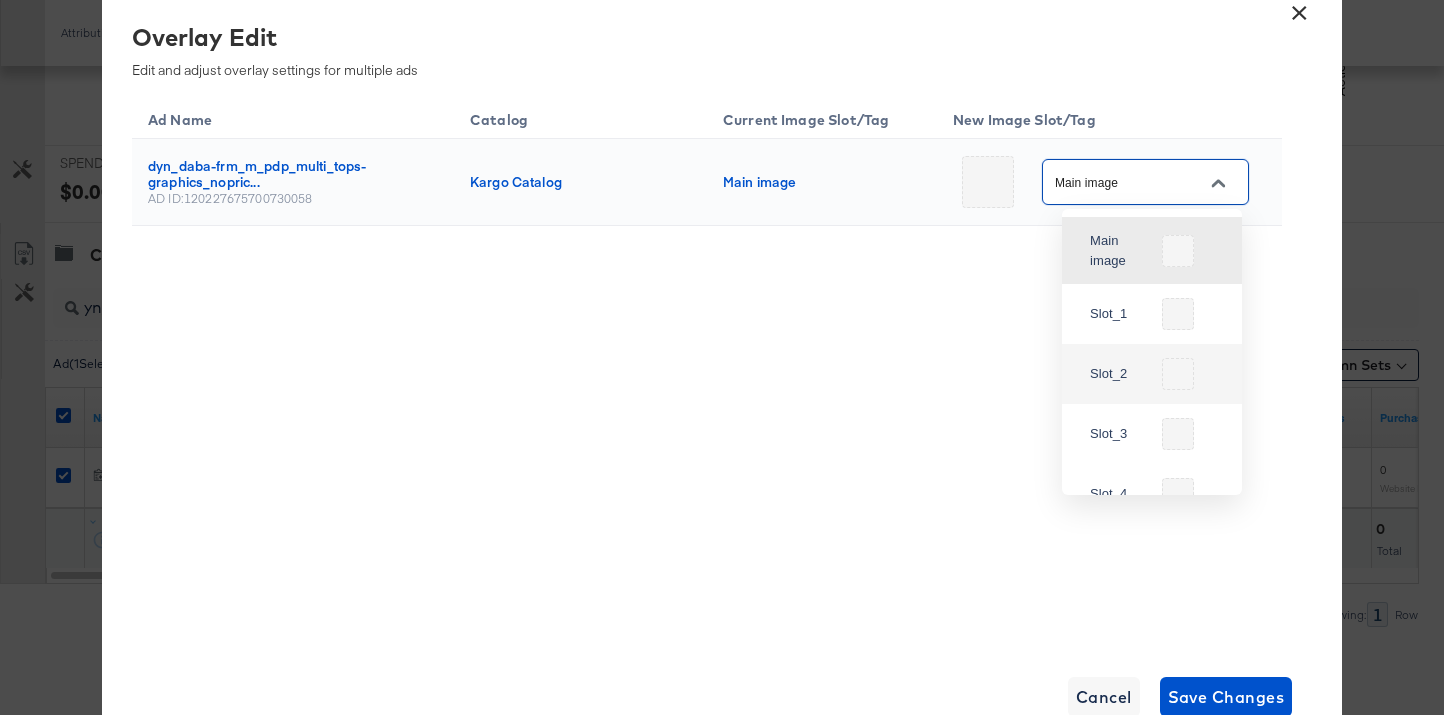 scroll, scrollTop: 937, scrollLeft: 0, axis: vertical 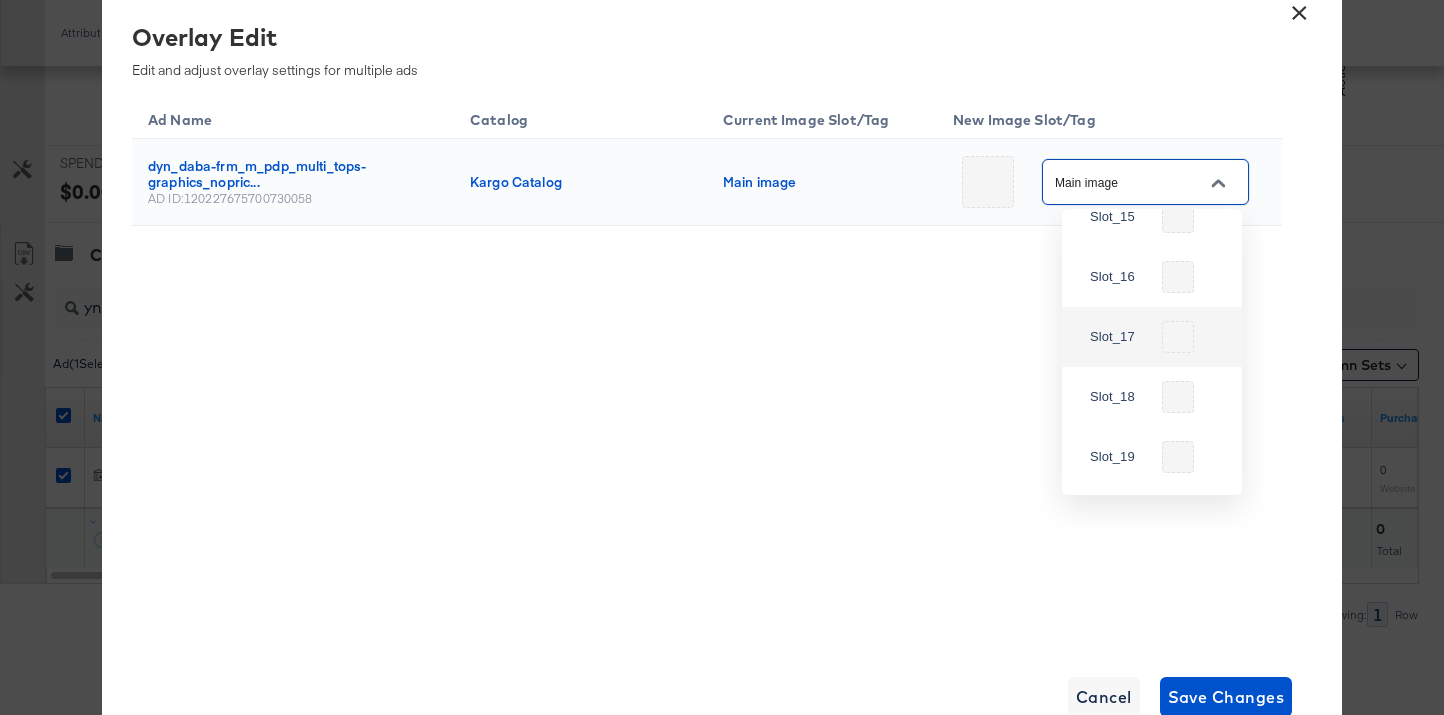click on "Slot_17" at bounding box center [1122, 337] 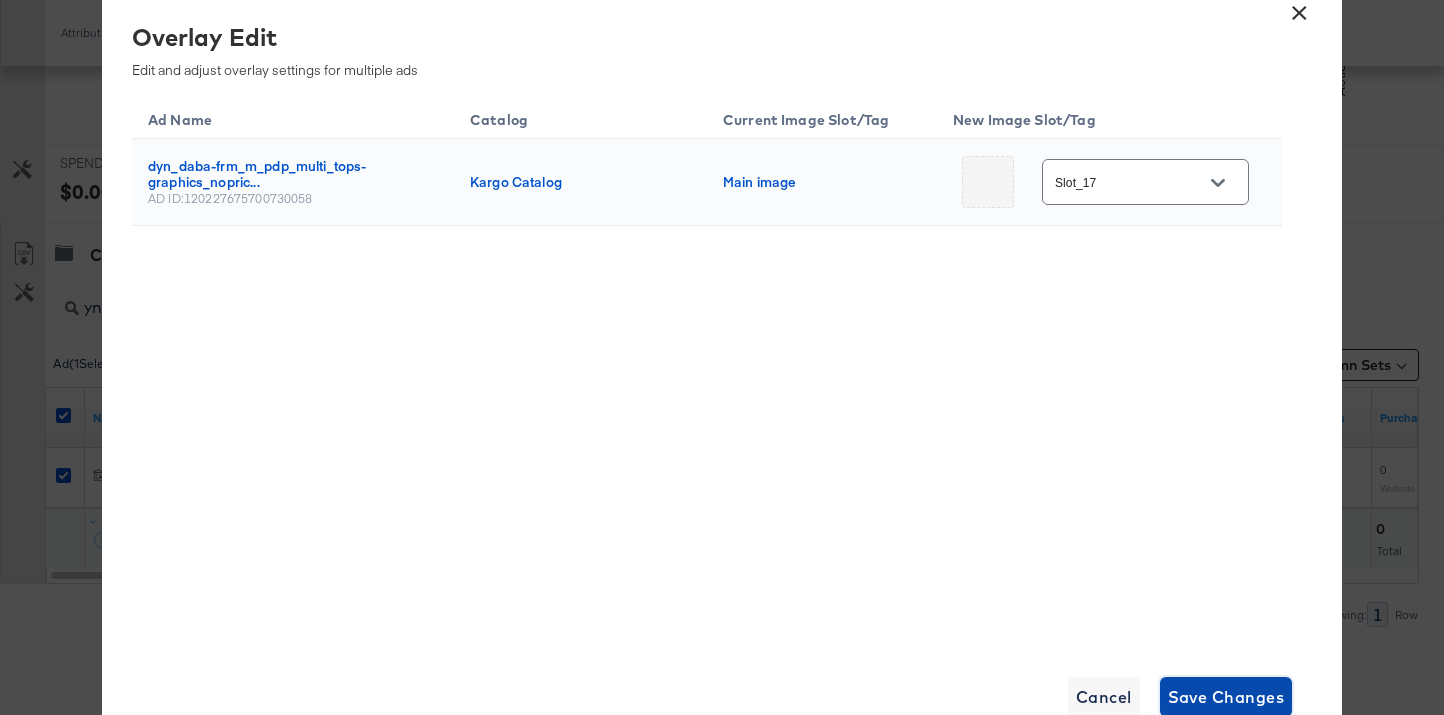 click on "Save Changes" at bounding box center [1226, 697] 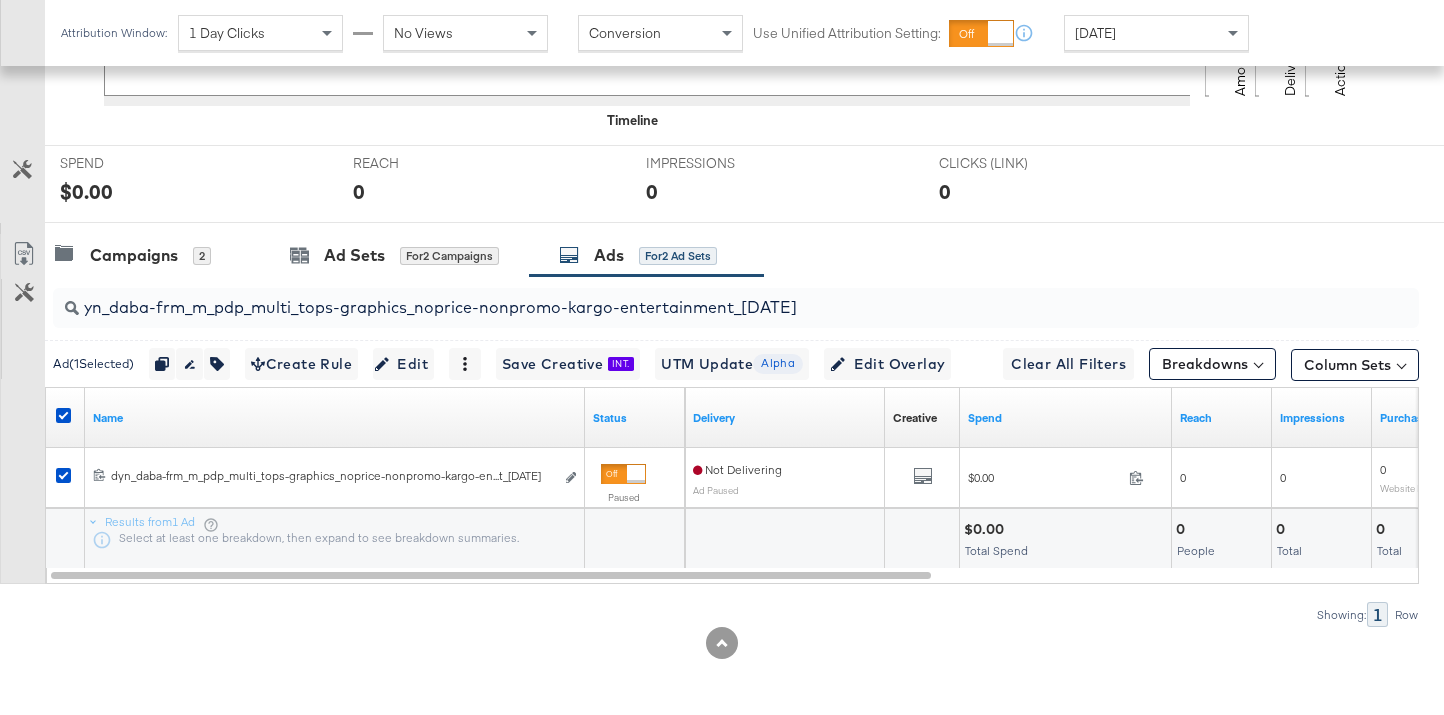 click on "yn_daba-frm_m_pdp_multi_tops-graphics_noprice-nonpromo-kargo-entertainment_07.02.25" at bounding box center [688, 299] 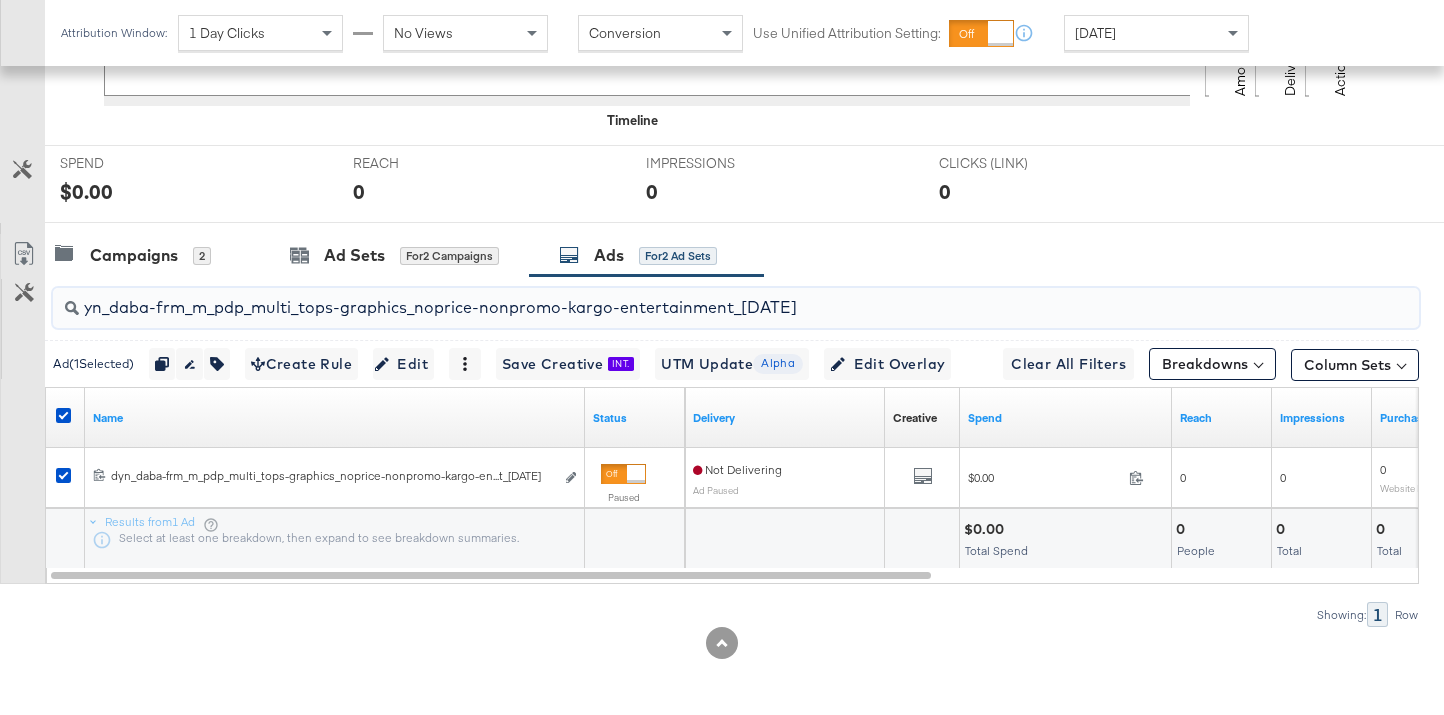 click on "yn_daba-frm_m_pdp_multi_tops-graphics_noprice-nonpromo-kargo-entertainment_07.02.25" at bounding box center [688, 299] 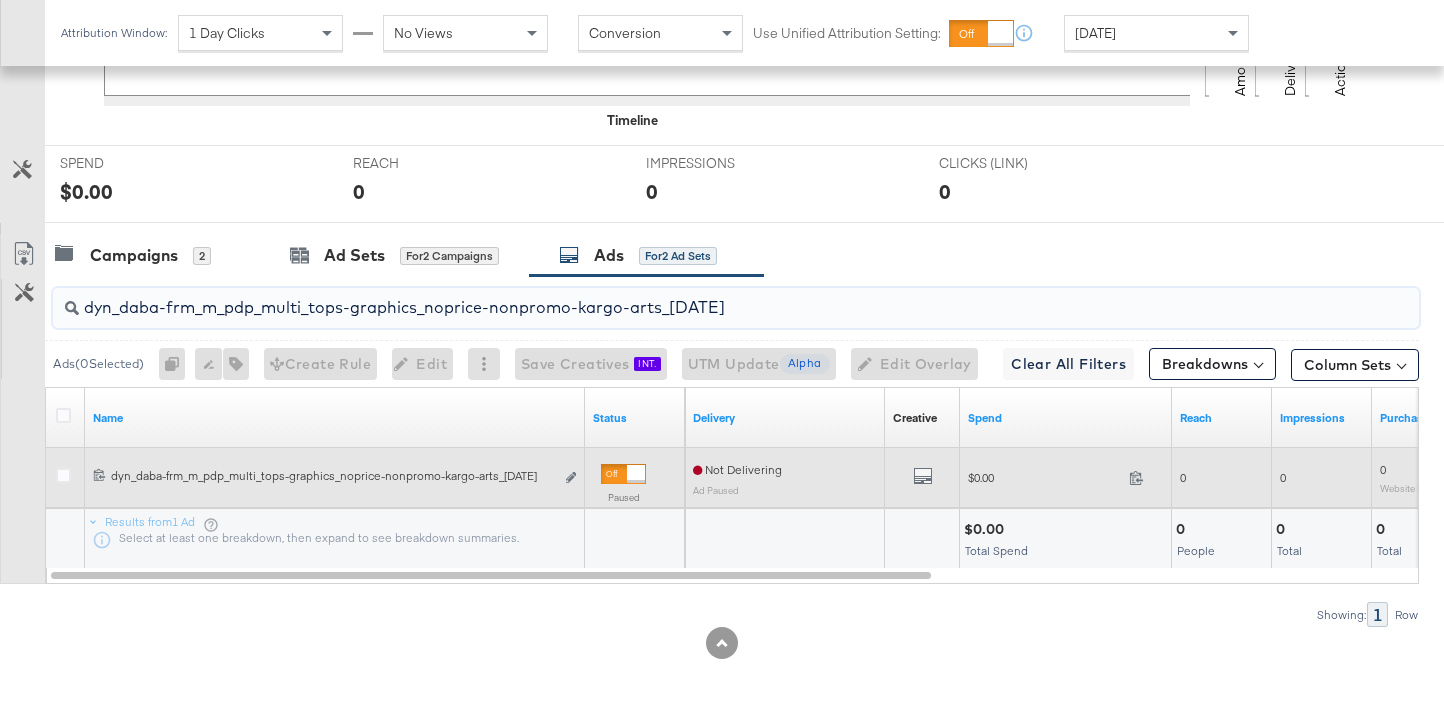 type on "dyn_daba-frm_m_pdp_multi_tops-graphics_noprice-nonpromo-kargo-arts_07.02.25" 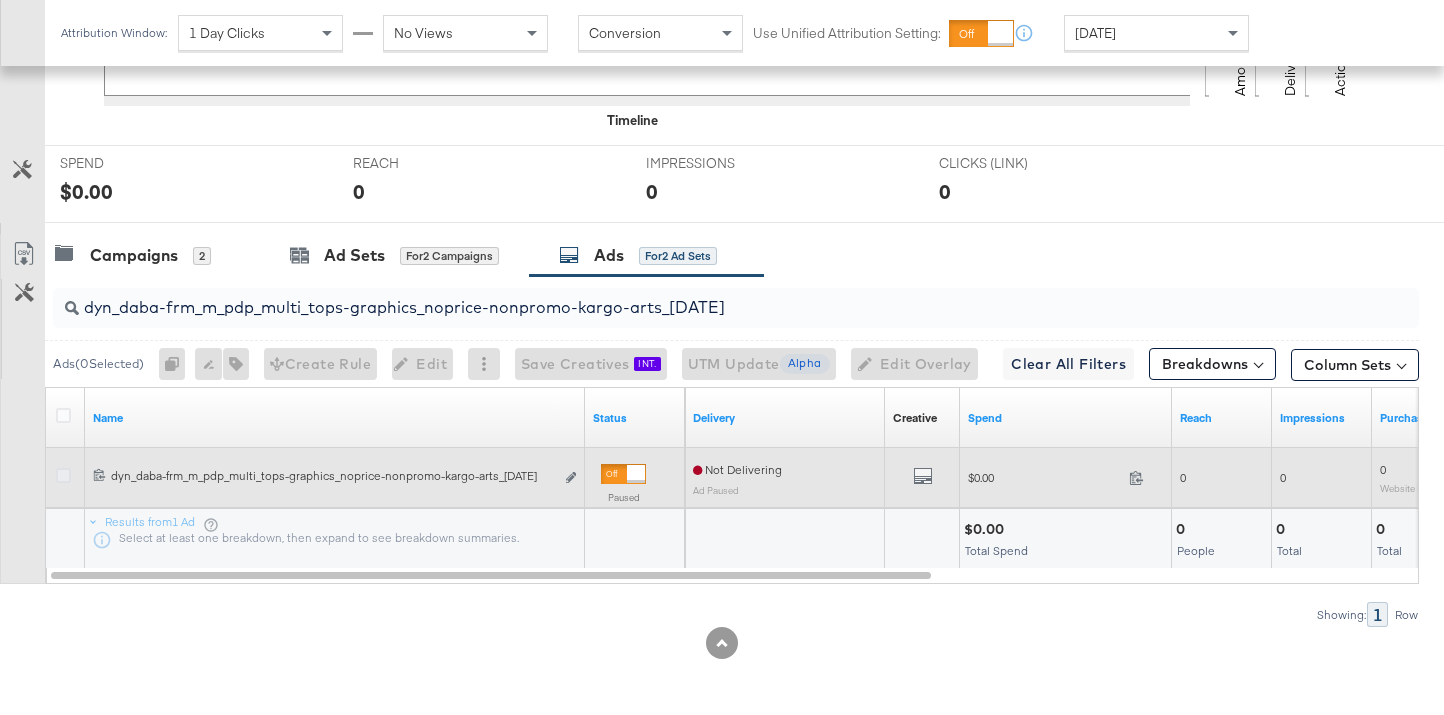 click at bounding box center [63, 475] 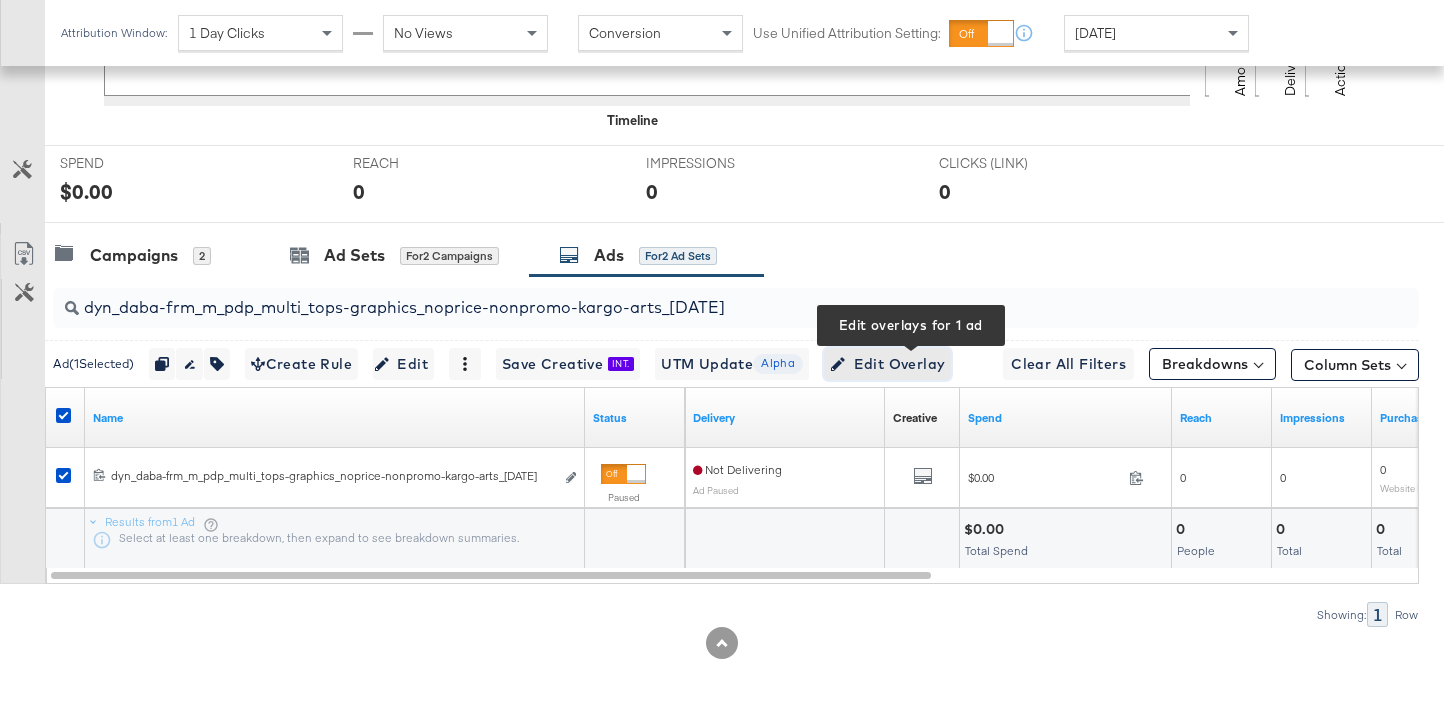 click on "Edit Overlay Edit overlays for 1 ad" at bounding box center [887, 364] 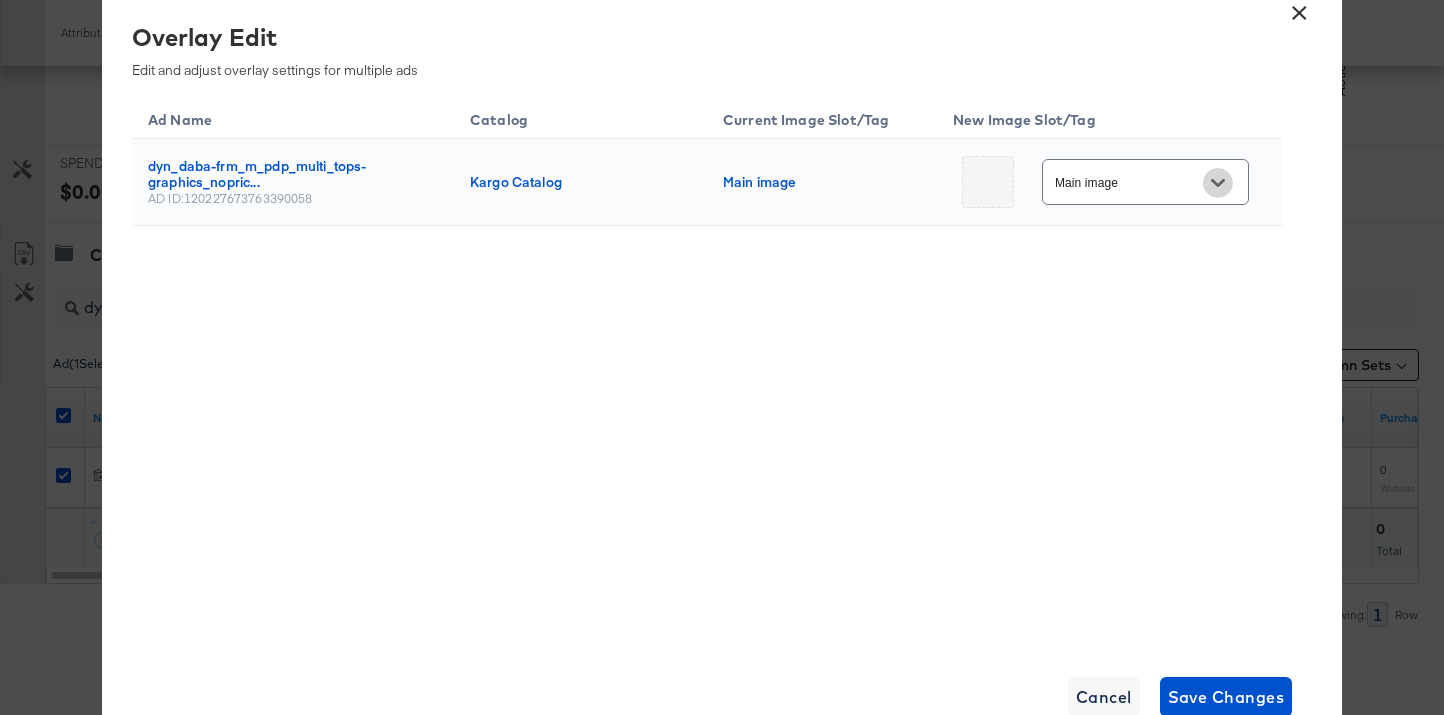 click at bounding box center [1218, 183] 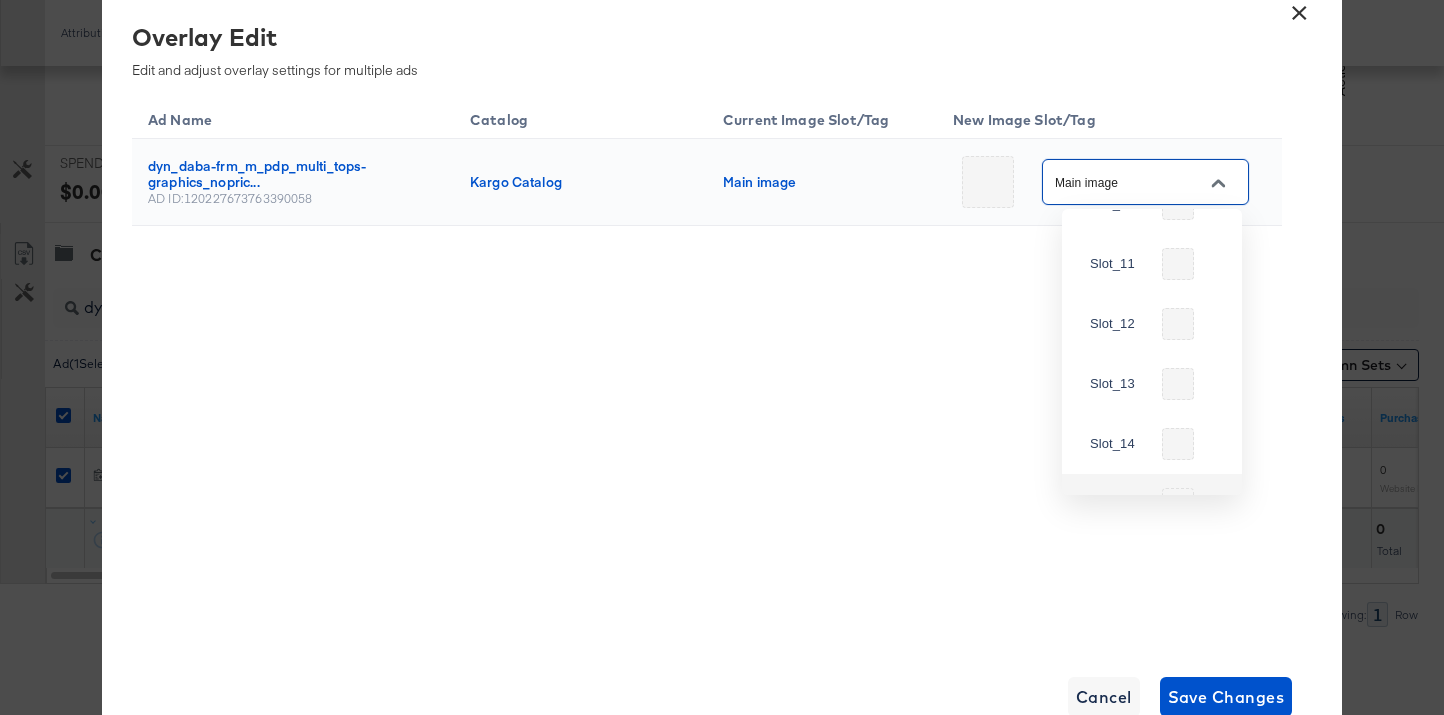 scroll, scrollTop: 570, scrollLeft: 0, axis: vertical 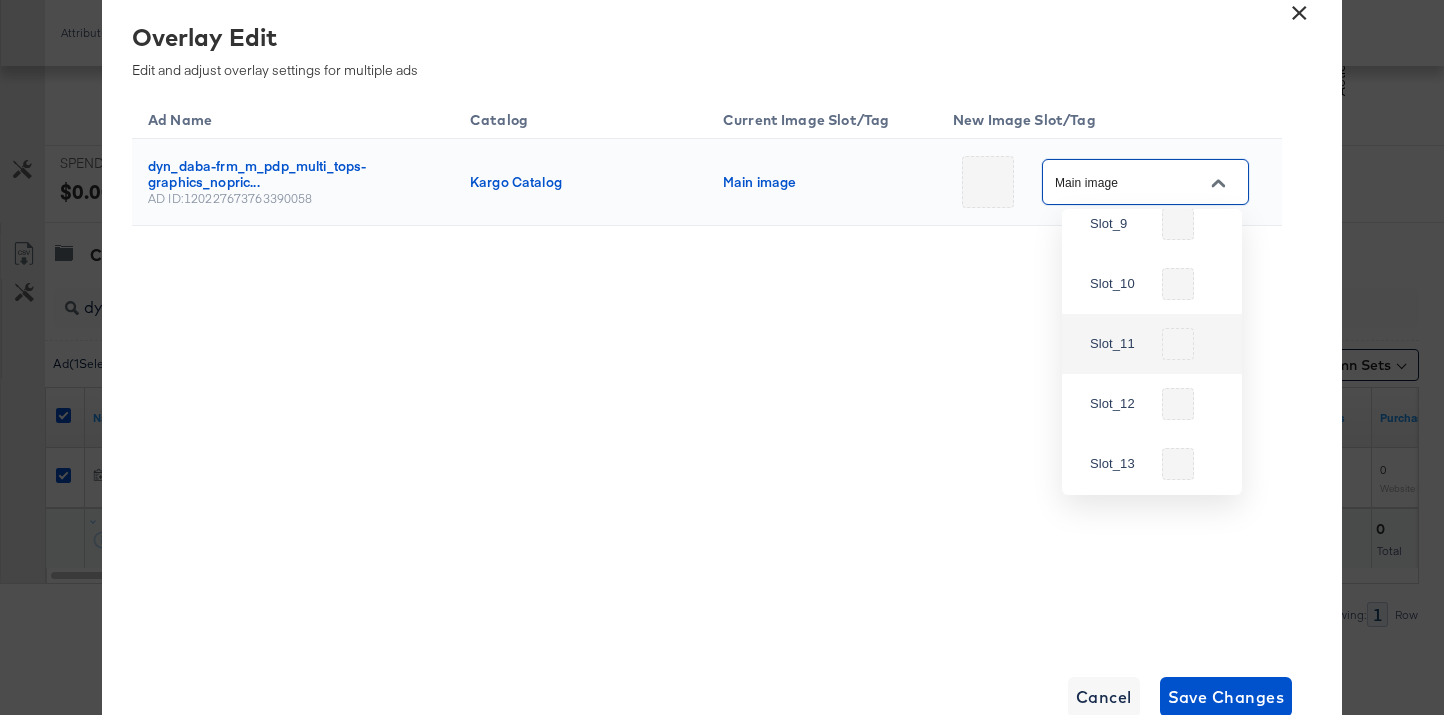 click on "Slot_11" at bounding box center (1152, 344) 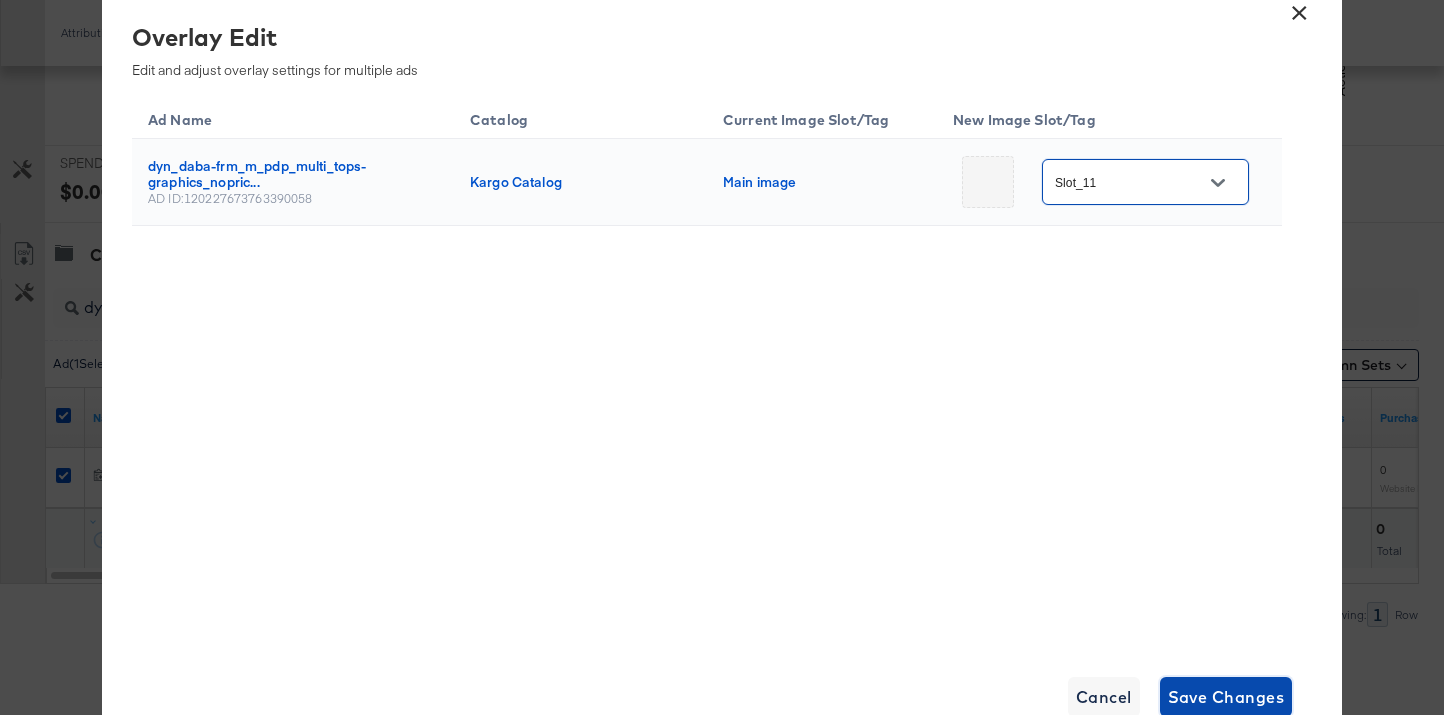 click on "Save Changes" at bounding box center [1226, 697] 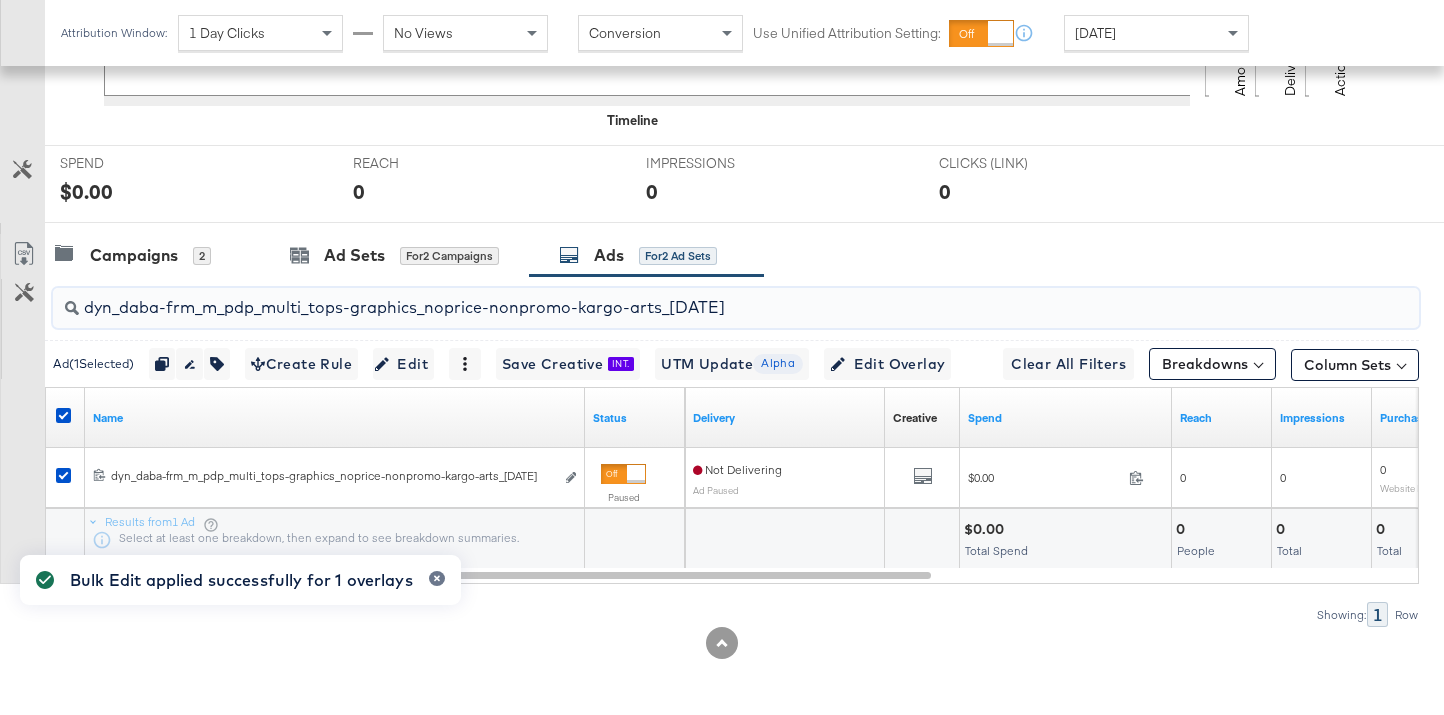 click on "dyn_daba-frm_m_pdp_multi_tops-graphics_noprice-nonpromo-kargo-arts_07.02.25" at bounding box center [688, 299] 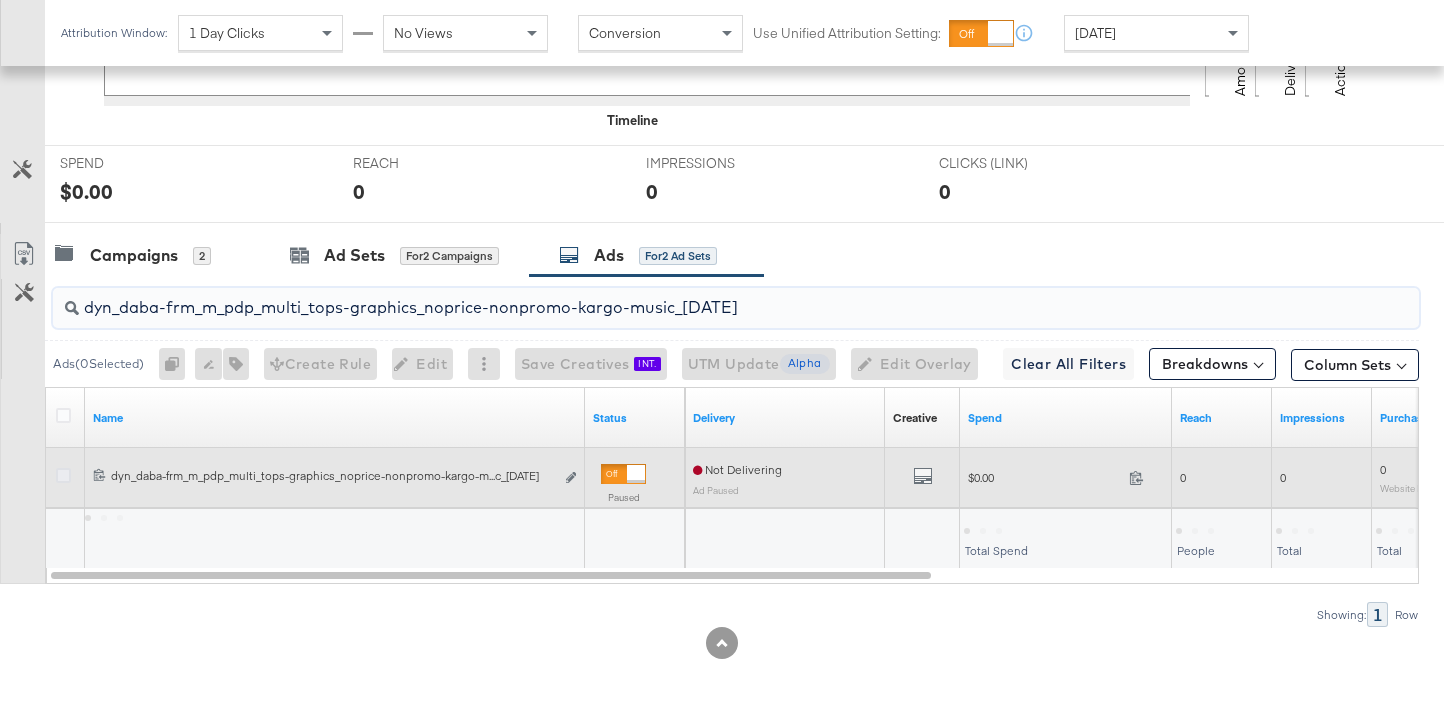 type on "dyn_daba-frm_m_pdp_multi_tops-graphics_noprice-nonpromo-kargo-music_07.02.25" 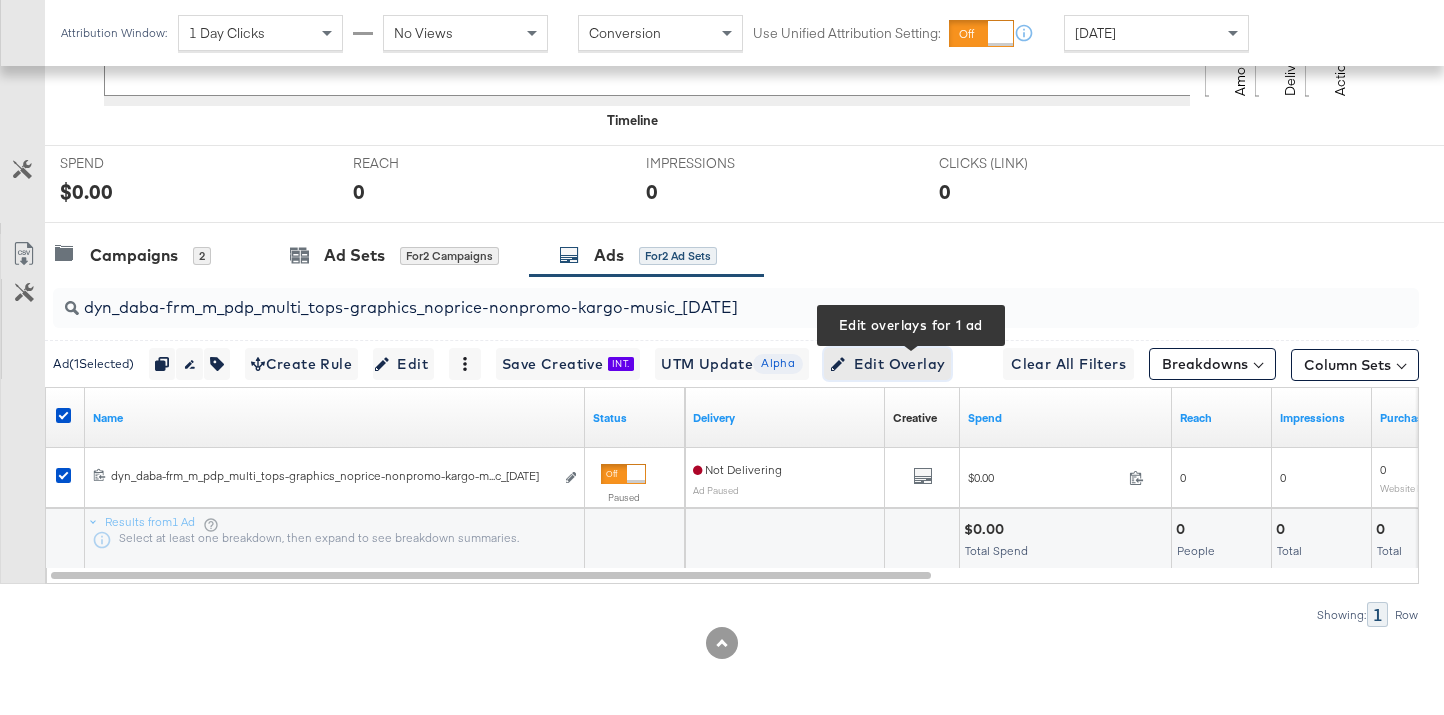 click on "Edit Overlay Edit overlays for 1 ad" at bounding box center [887, 364] 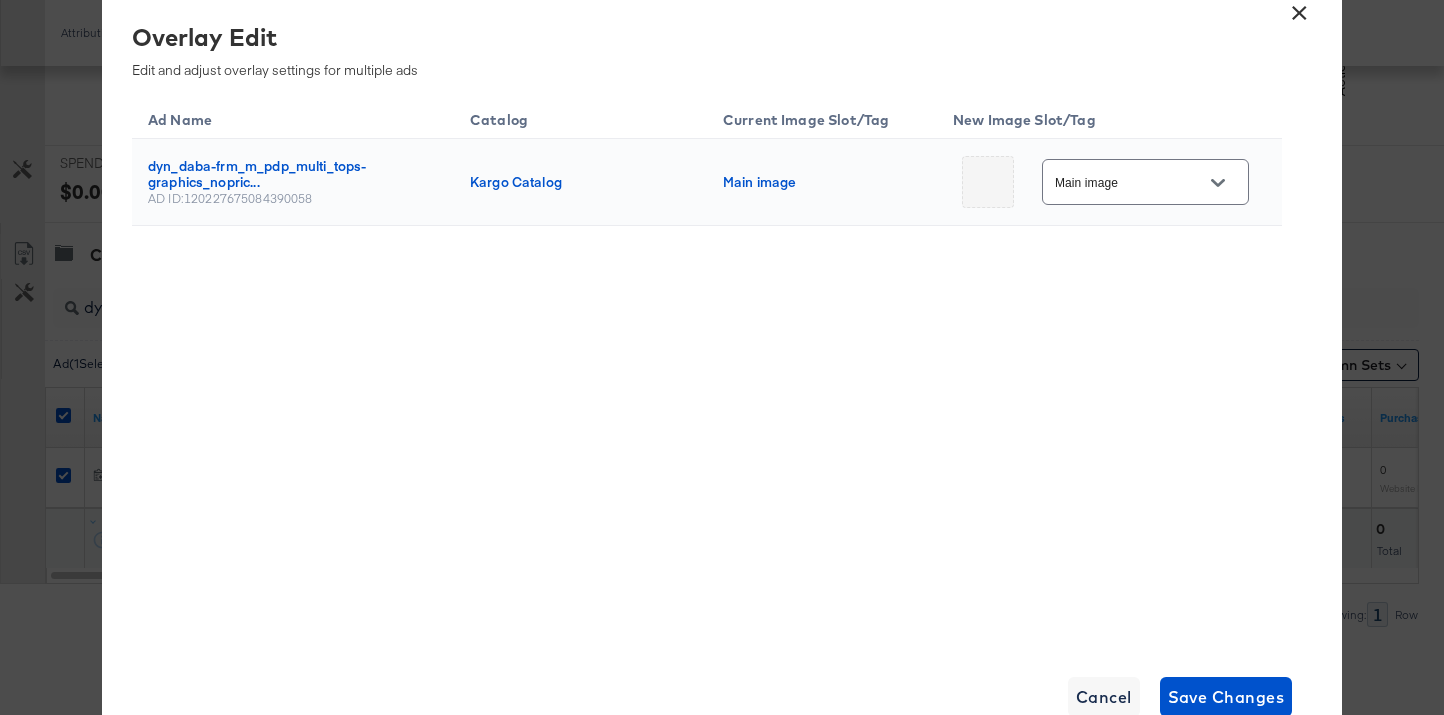 click 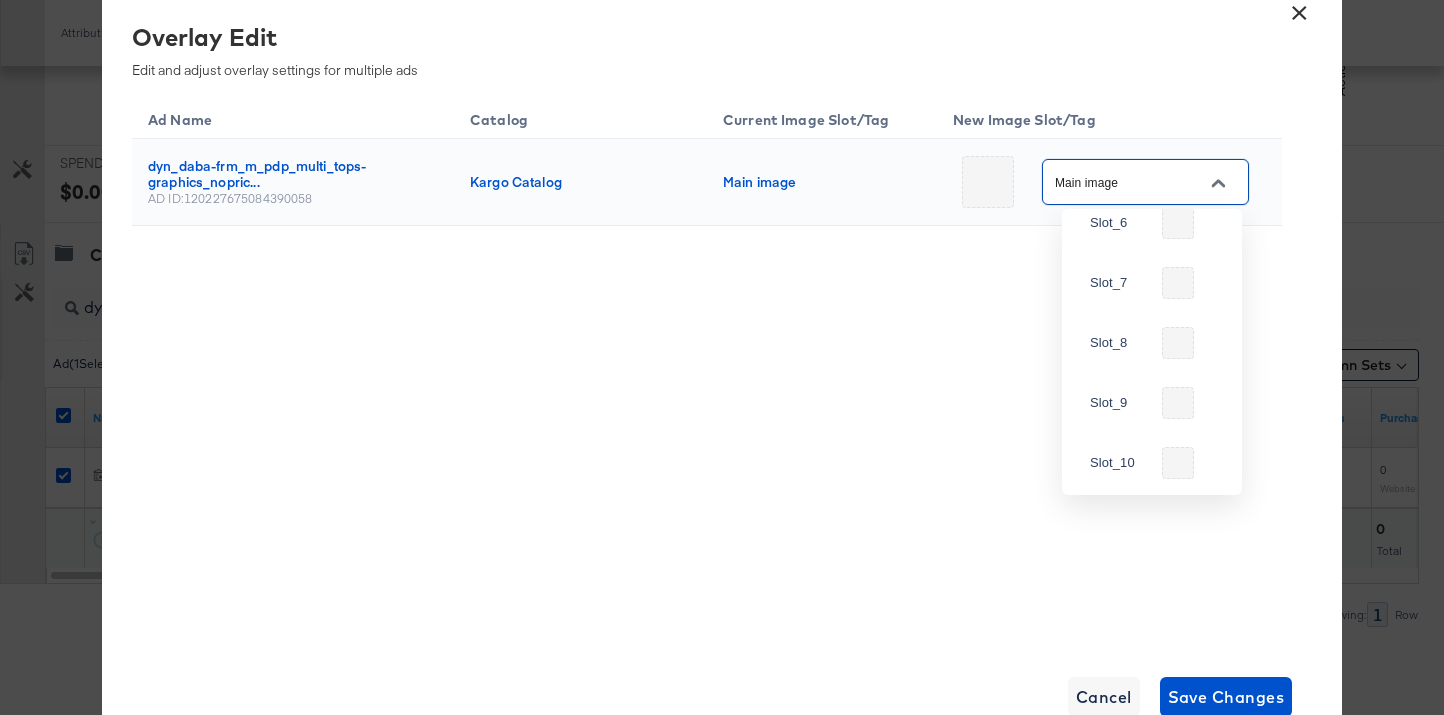 scroll, scrollTop: 937, scrollLeft: 0, axis: vertical 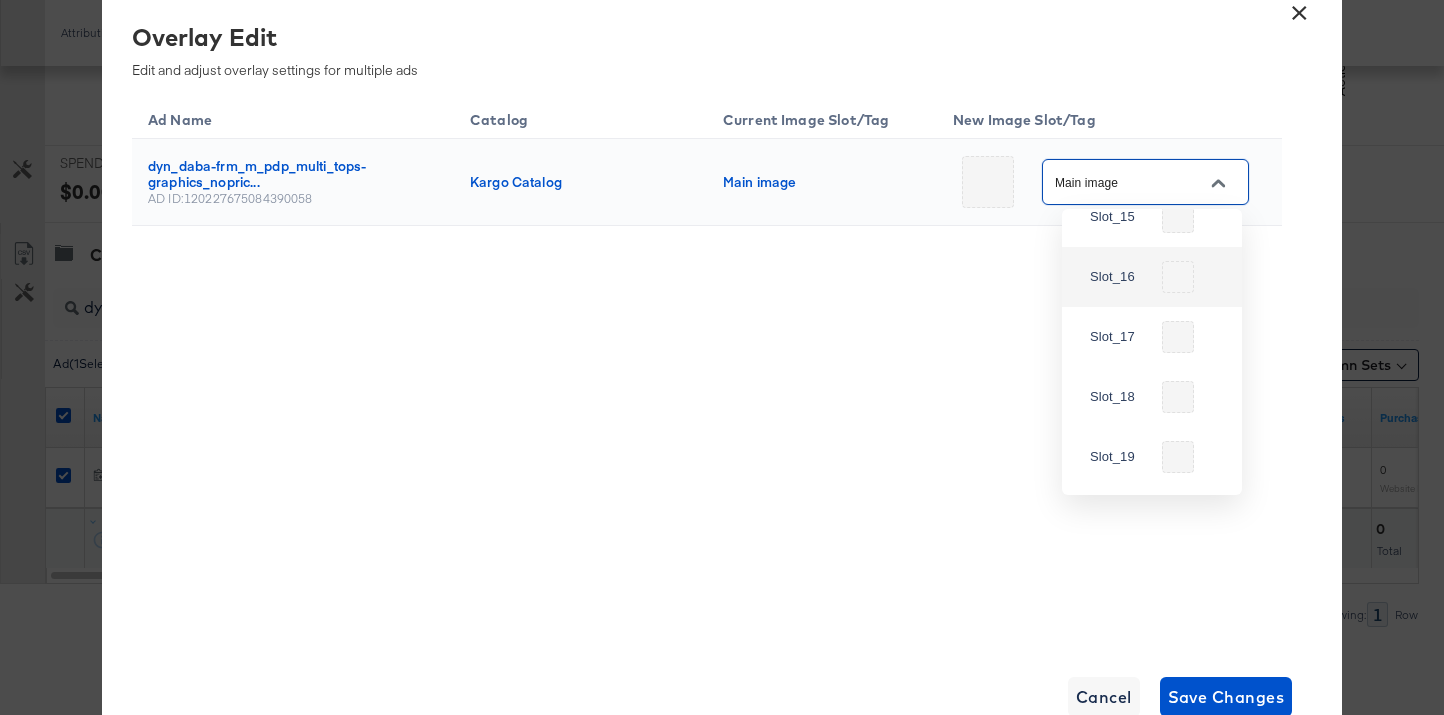 click at bounding box center [1178, 277] 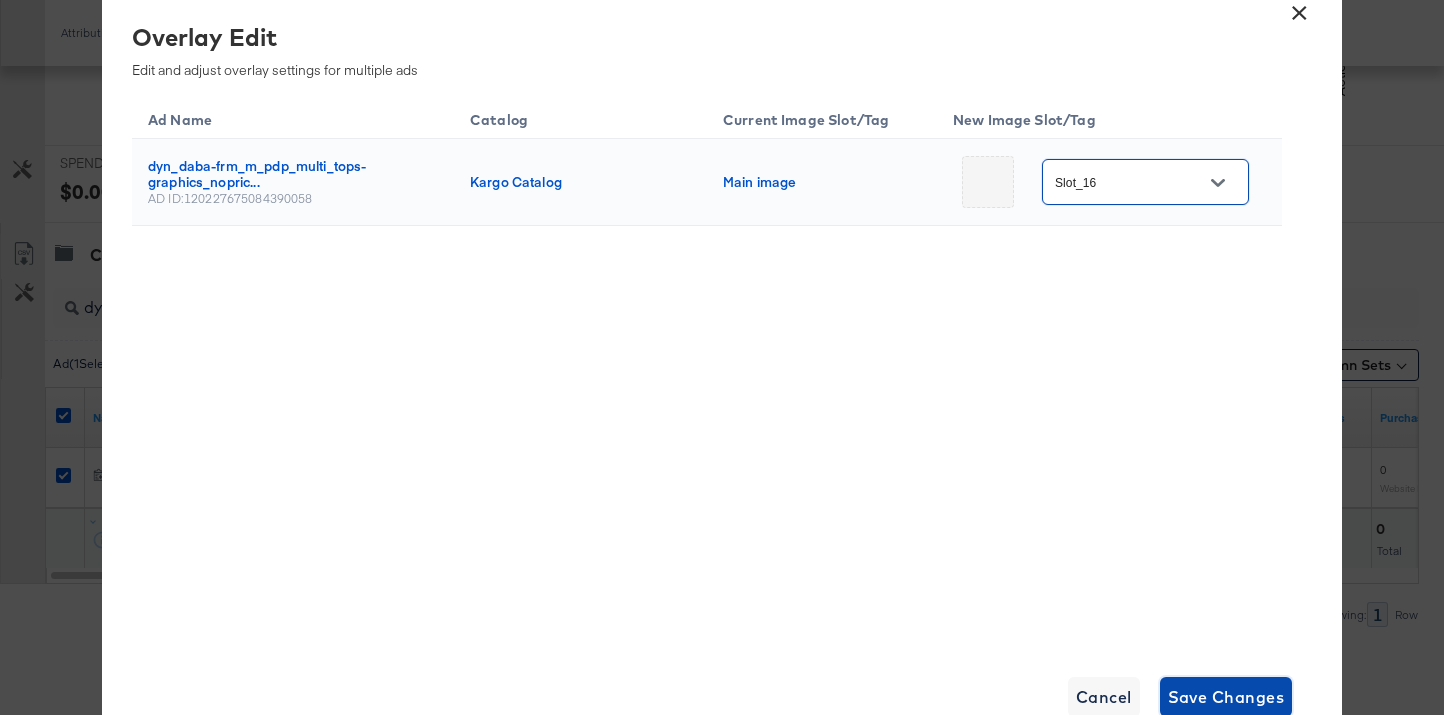 click on "Save Changes" at bounding box center (1226, 697) 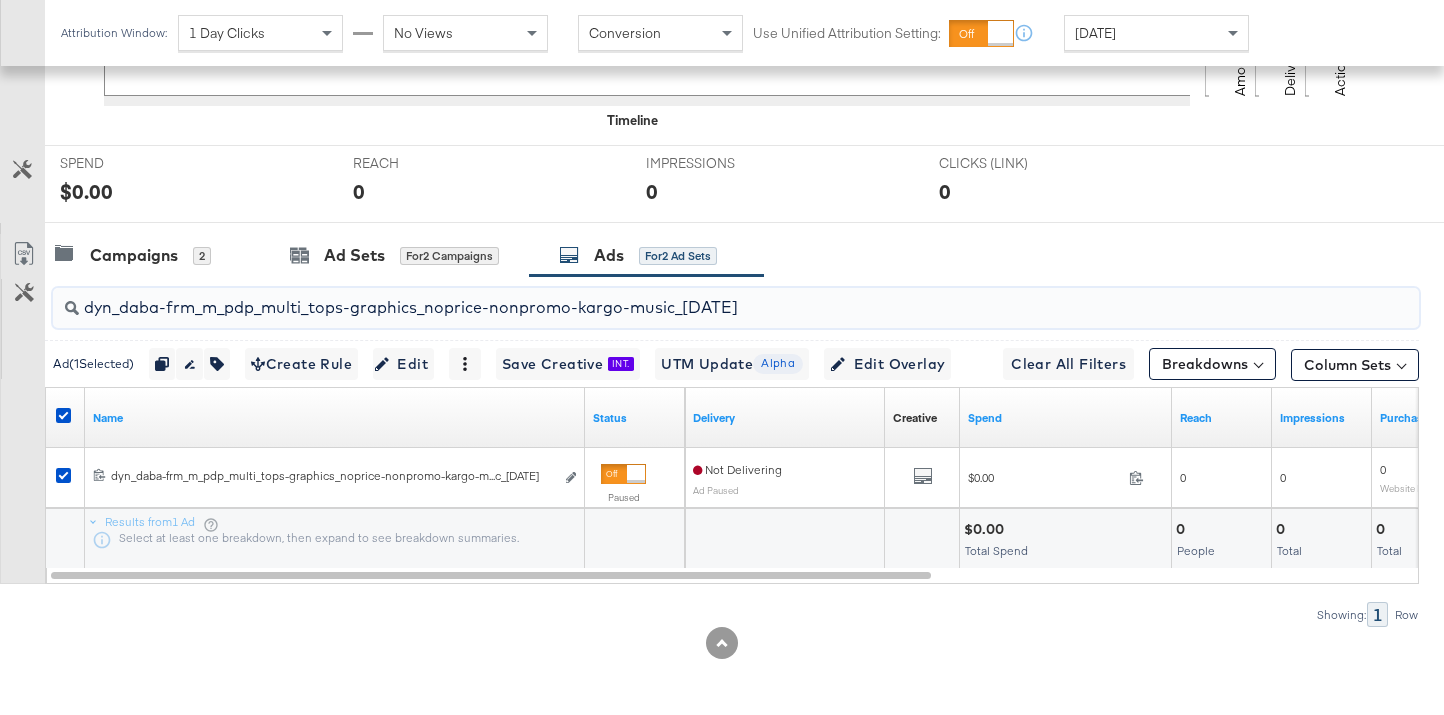 click on "dyn_daba-frm_m_pdp_multi_tops-graphics_noprice-nonpromo-kargo-music_07.02.25" at bounding box center [688, 299] 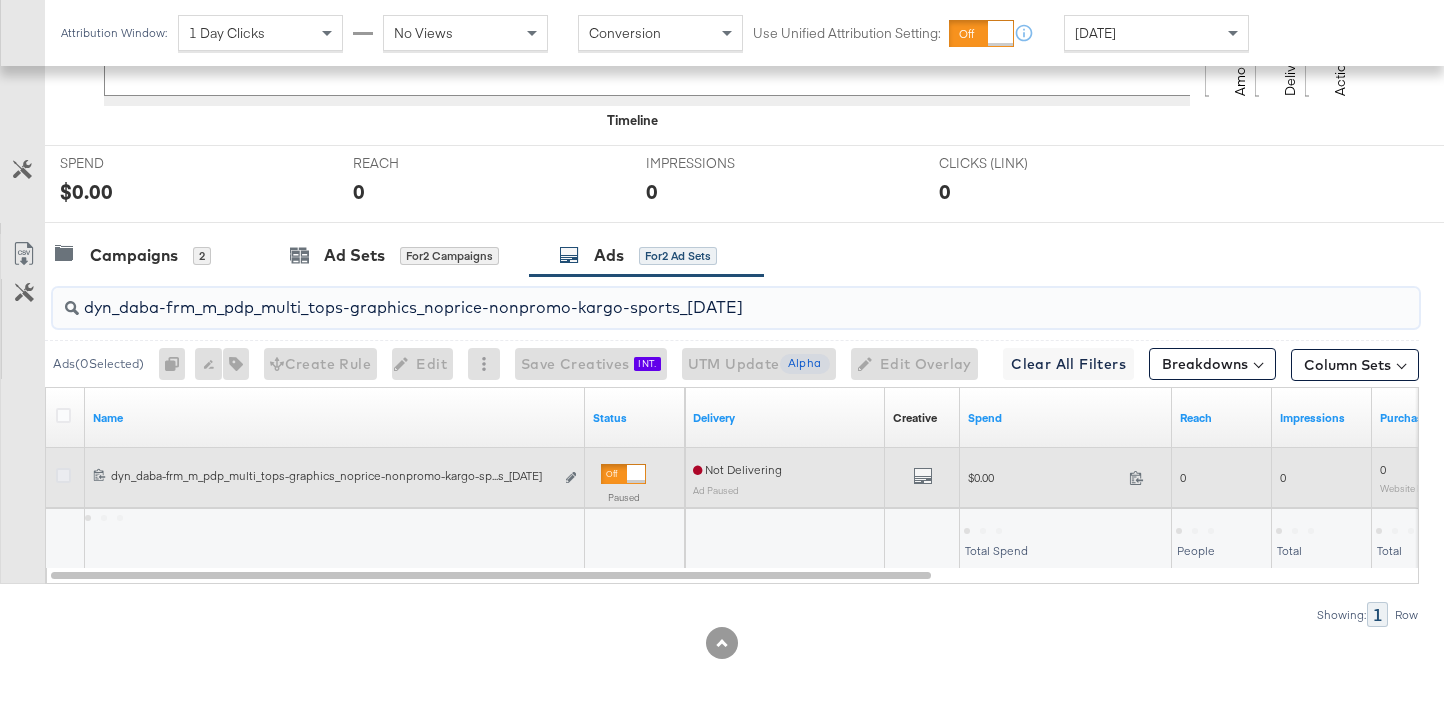 type on "dyn_daba-frm_m_pdp_multi_tops-graphics_noprice-nonpromo-kargo-sports_07.02.25" 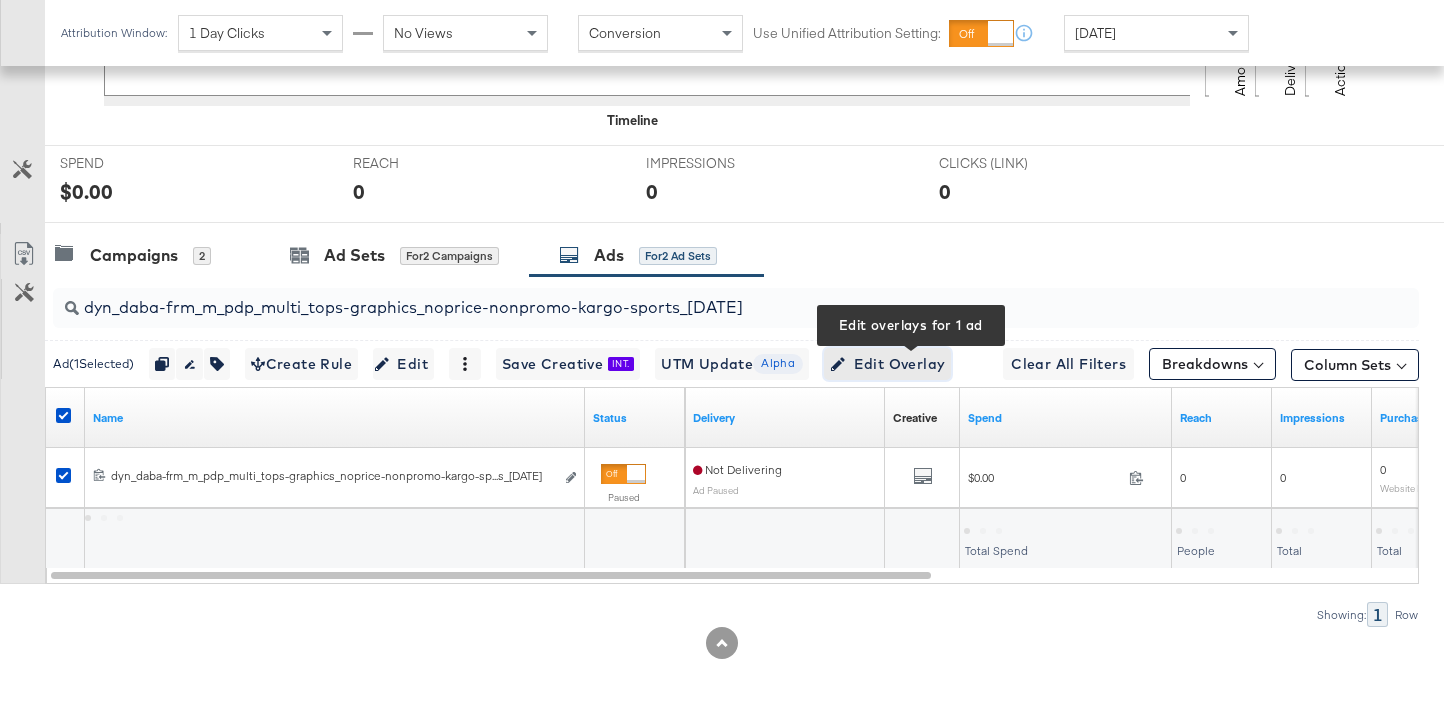 click on "Edit Overlay Edit overlays for 1 ad" at bounding box center (887, 364) 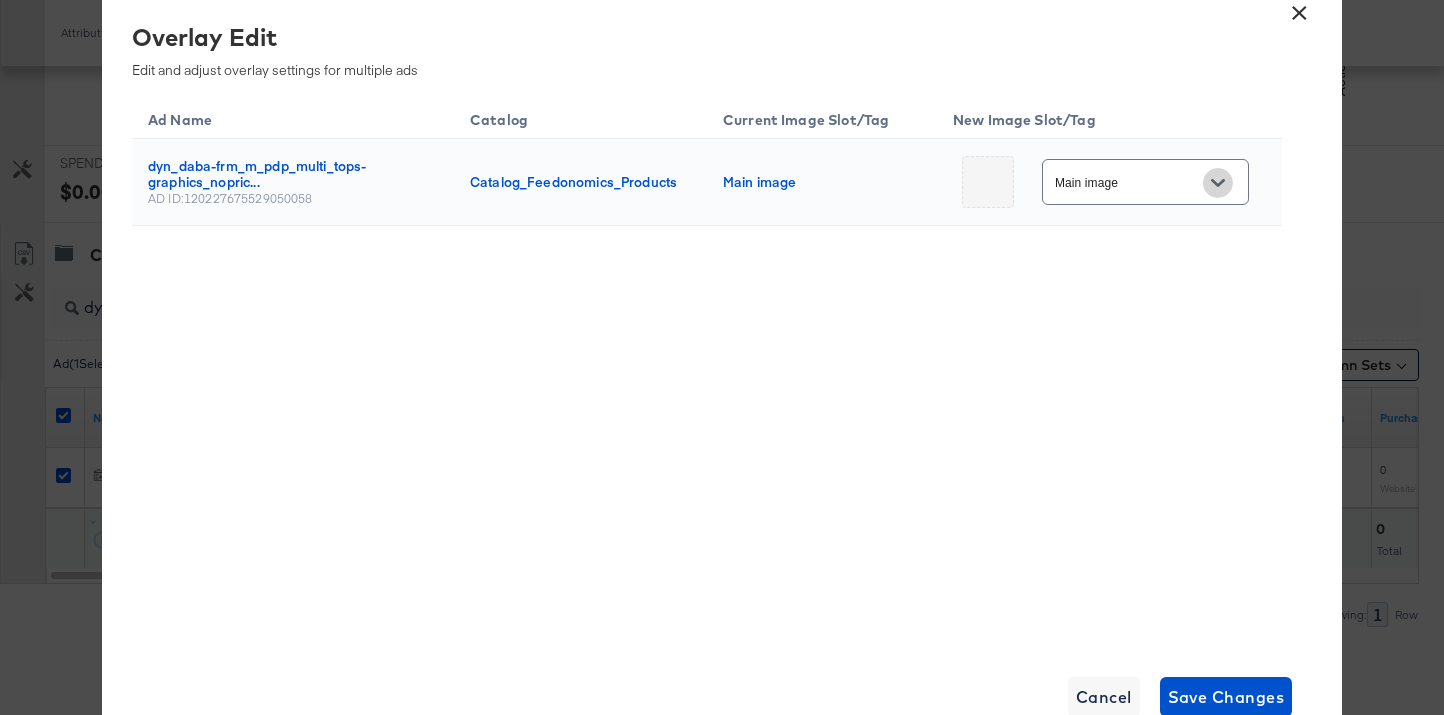 click at bounding box center [1218, 183] 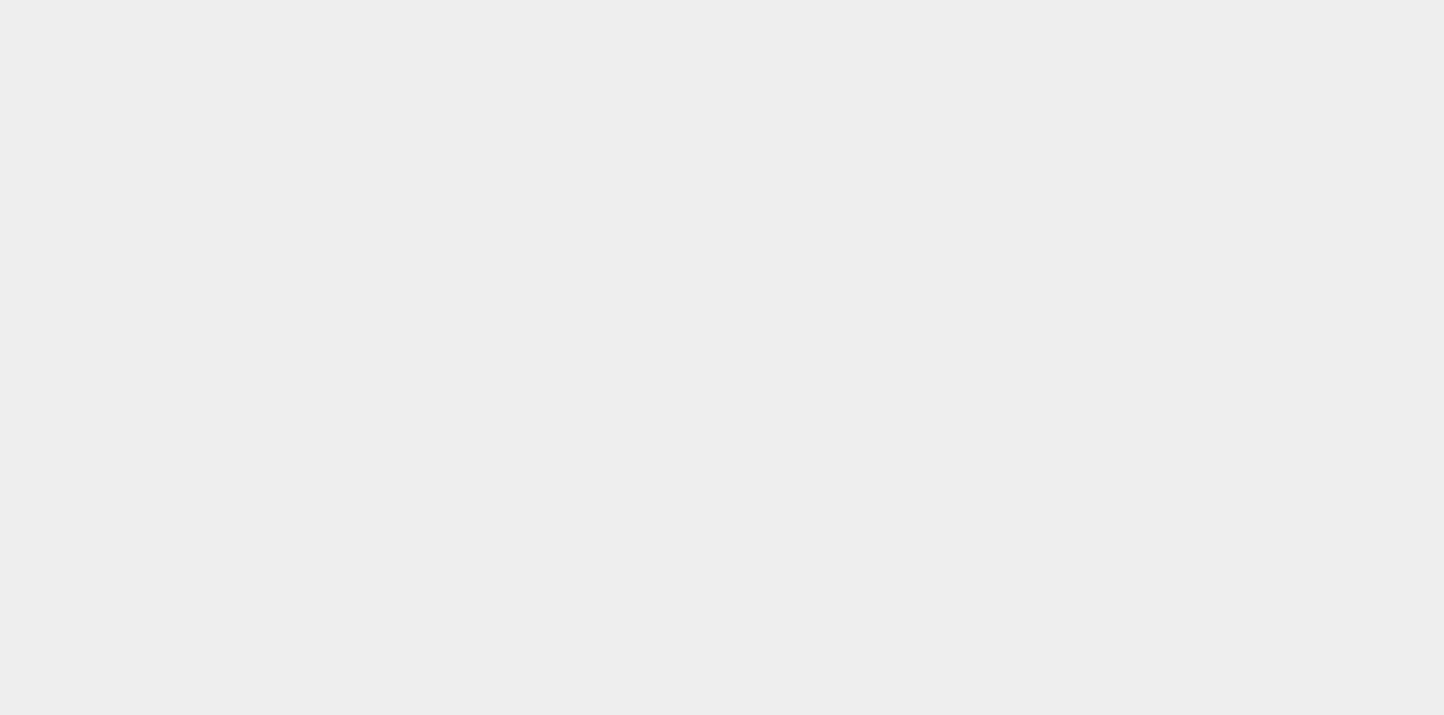 scroll, scrollTop: 0, scrollLeft: 0, axis: both 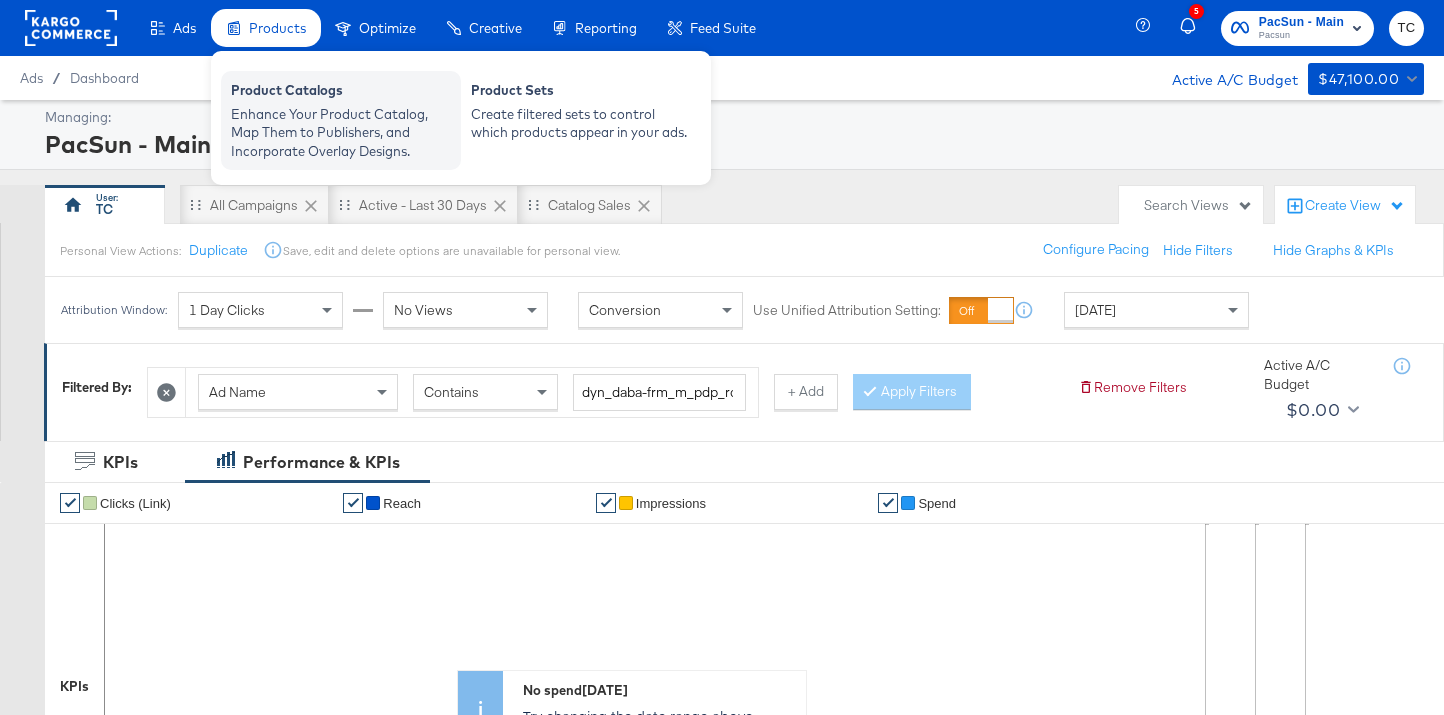 click on "Product Catalogs" at bounding box center (341, 93) 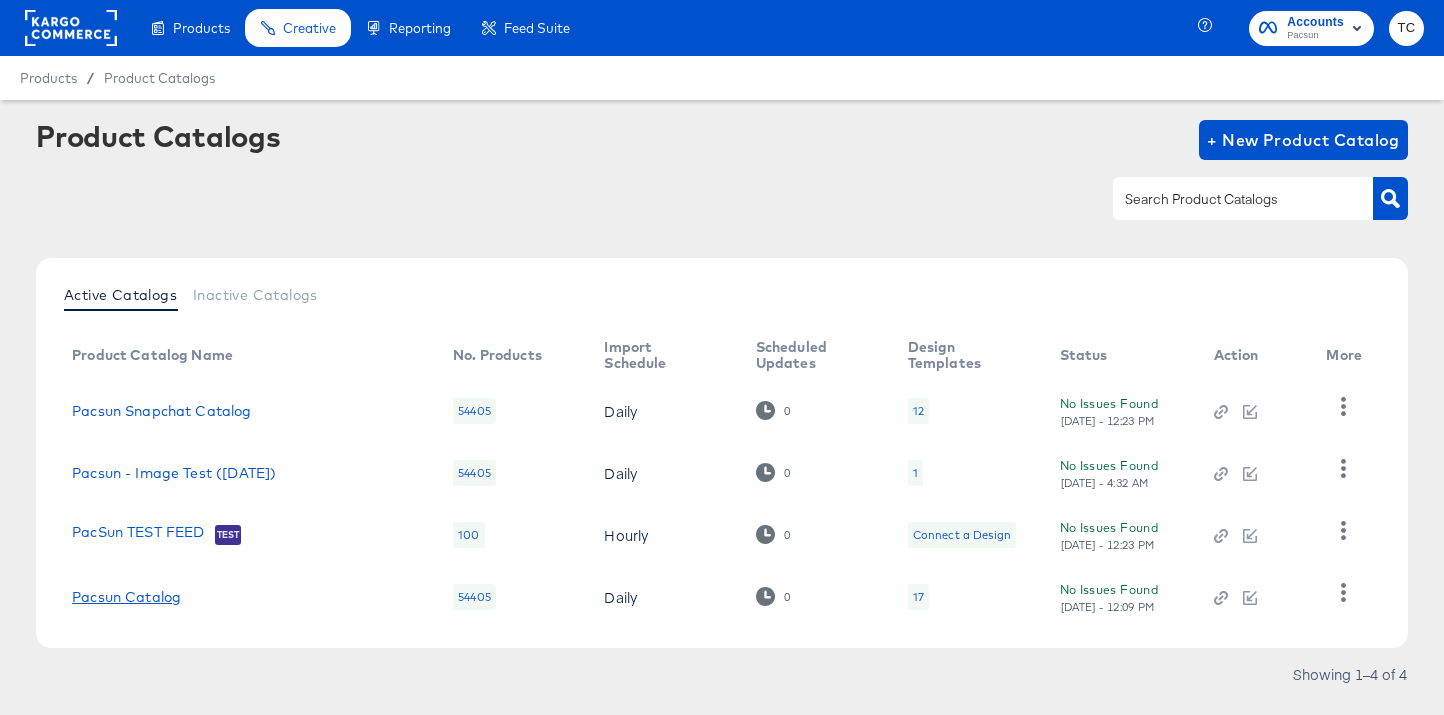 click on "Pacsun Catalog" at bounding box center [126, 597] 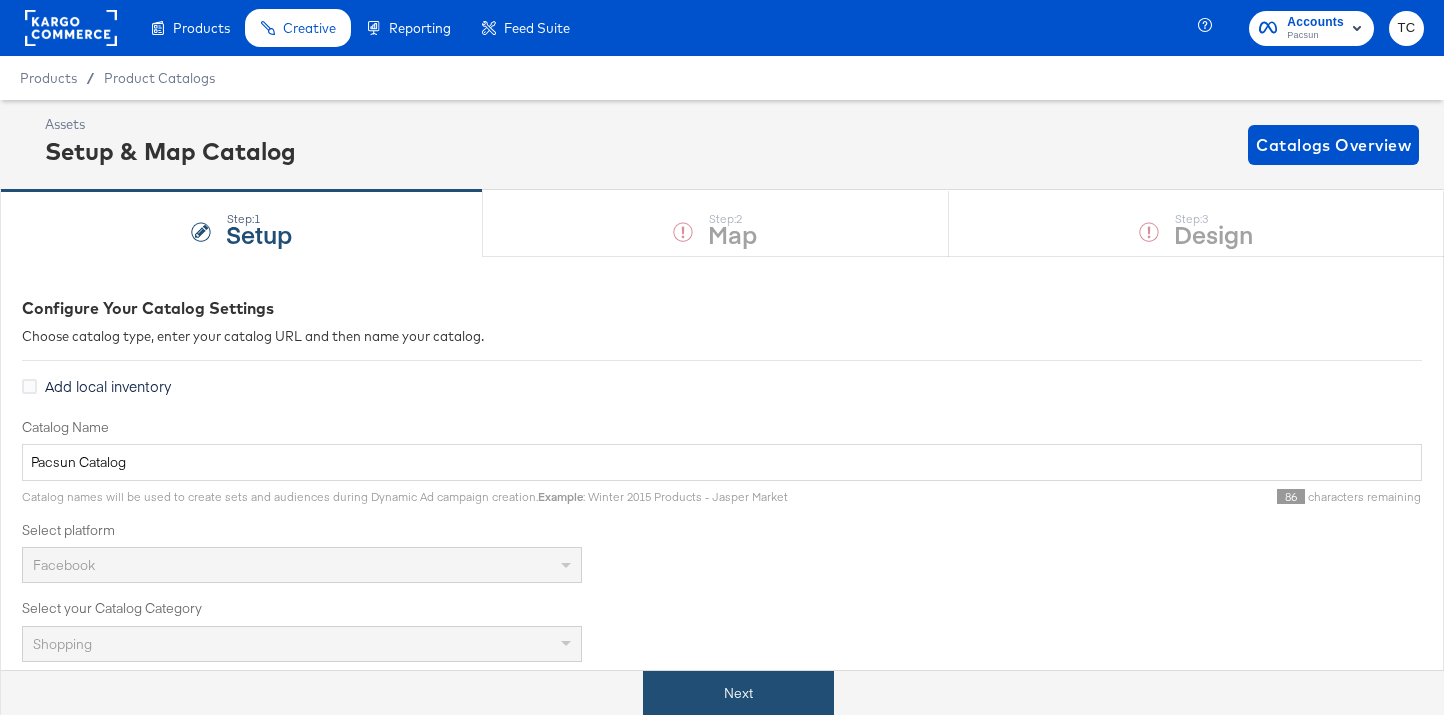 click on "Next" at bounding box center [738, 693] 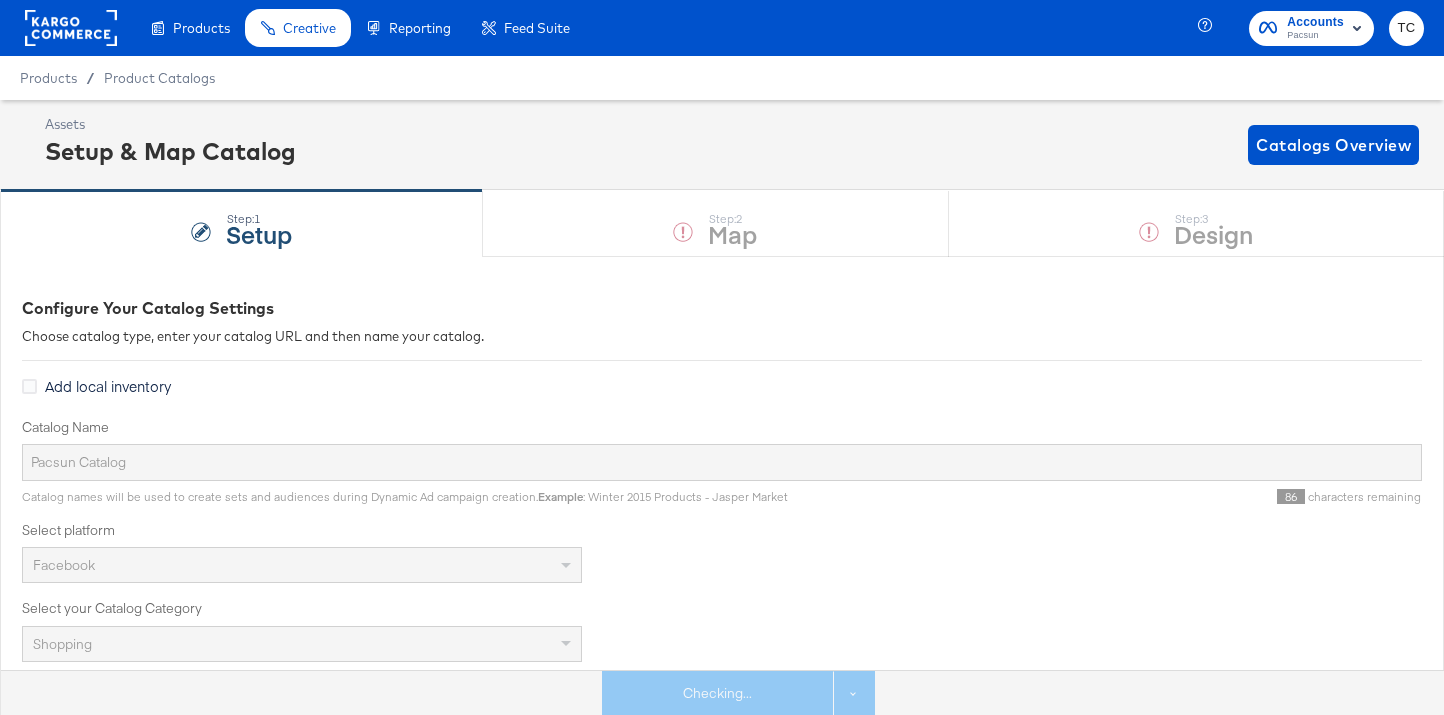 click on "Step:  1   Setup Step:  2   Map Step:  3   Design" at bounding box center (722, 223) 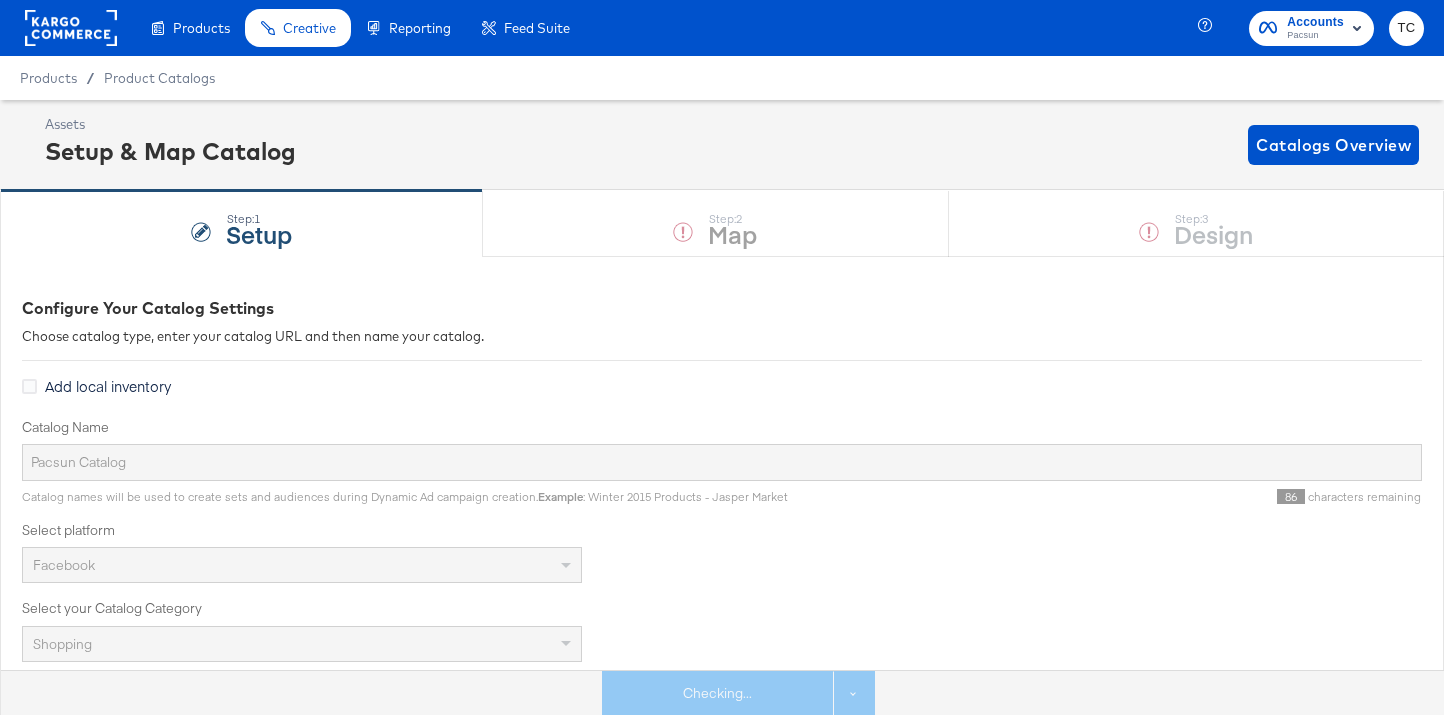 click on "Step:  3   Design" at bounding box center (1196, 224) 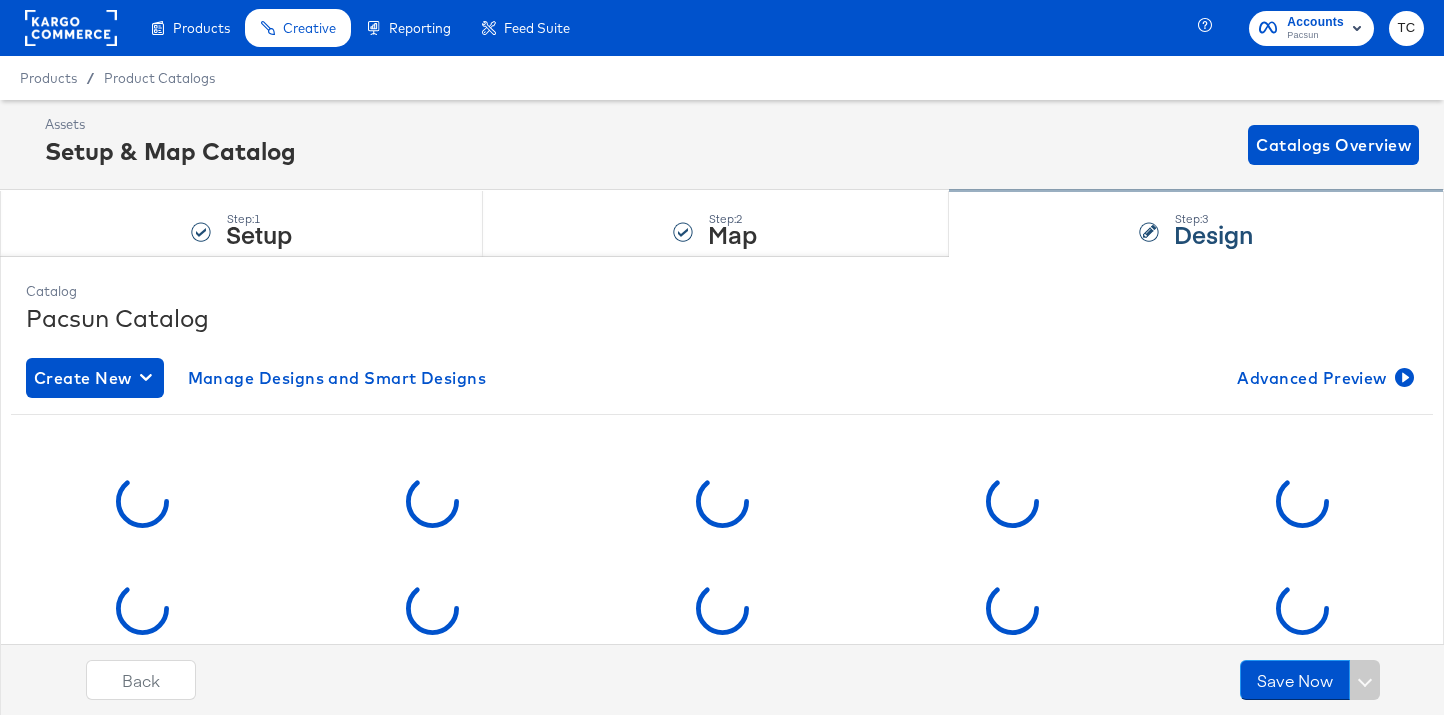 click on "Step:  3   Design" at bounding box center [1196, 224] 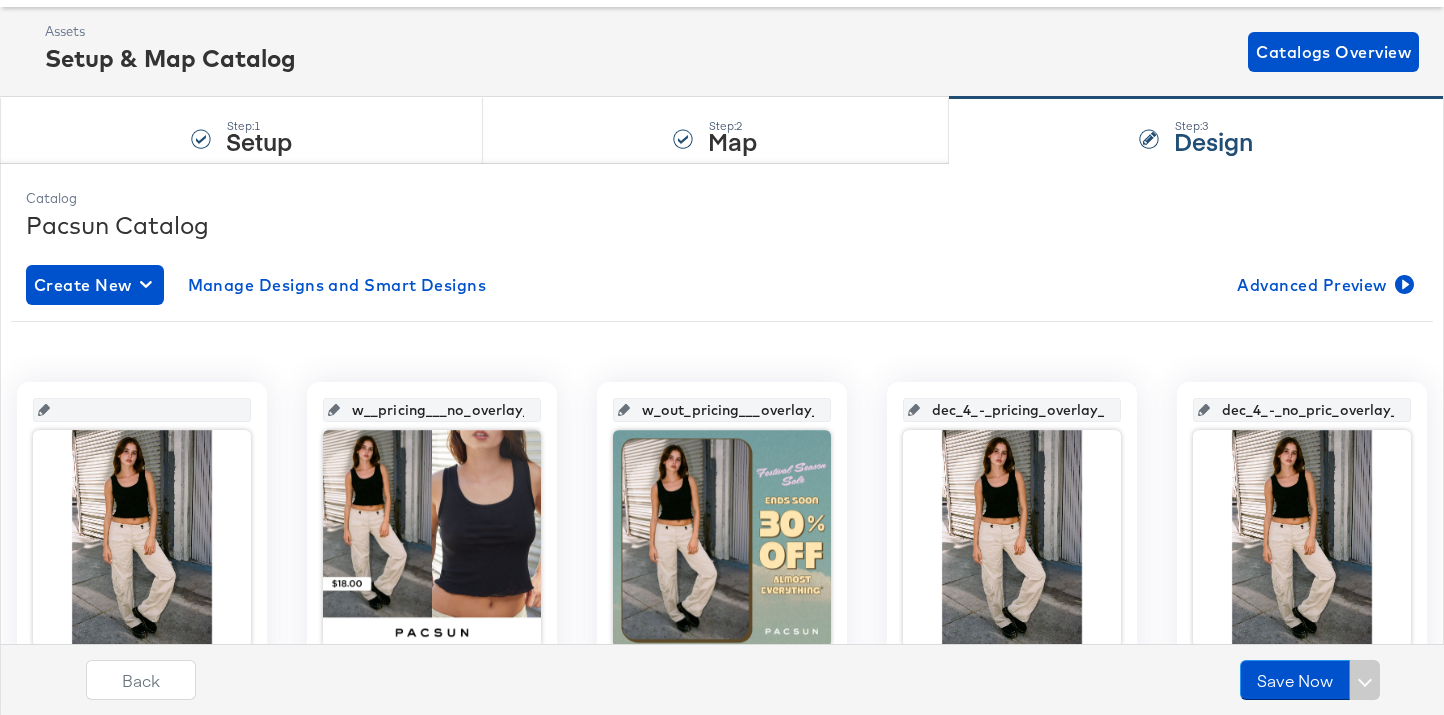 scroll, scrollTop: 198, scrollLeft: 0, axis: vertical 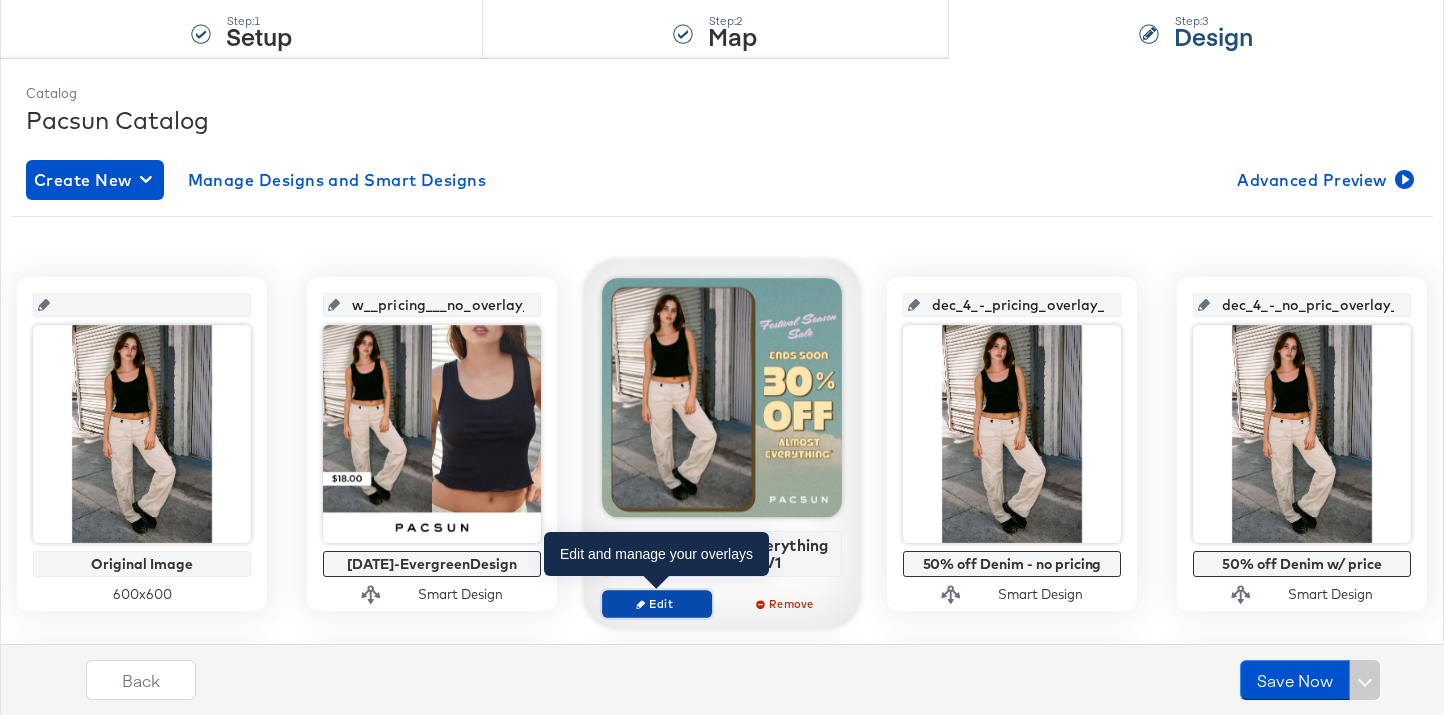 click on "Edit" at bounding box center [657, 603] 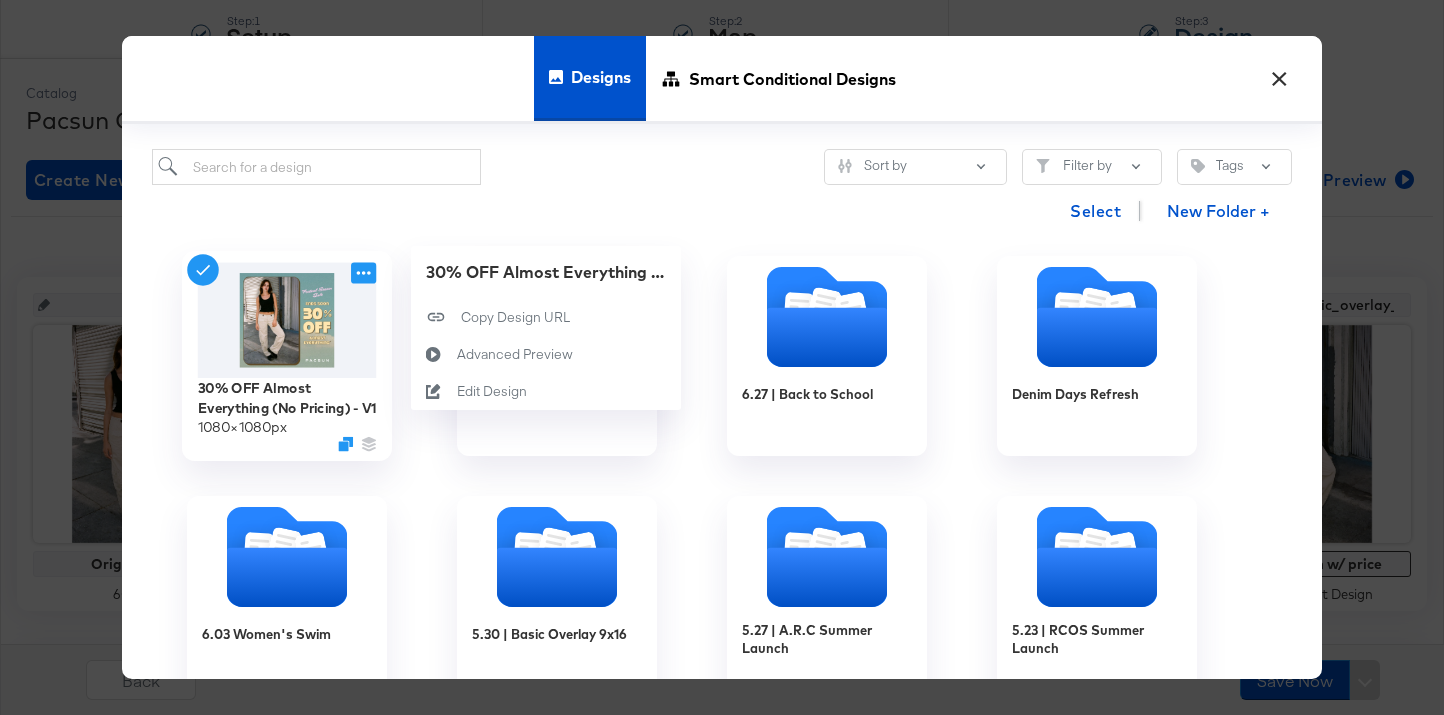 click 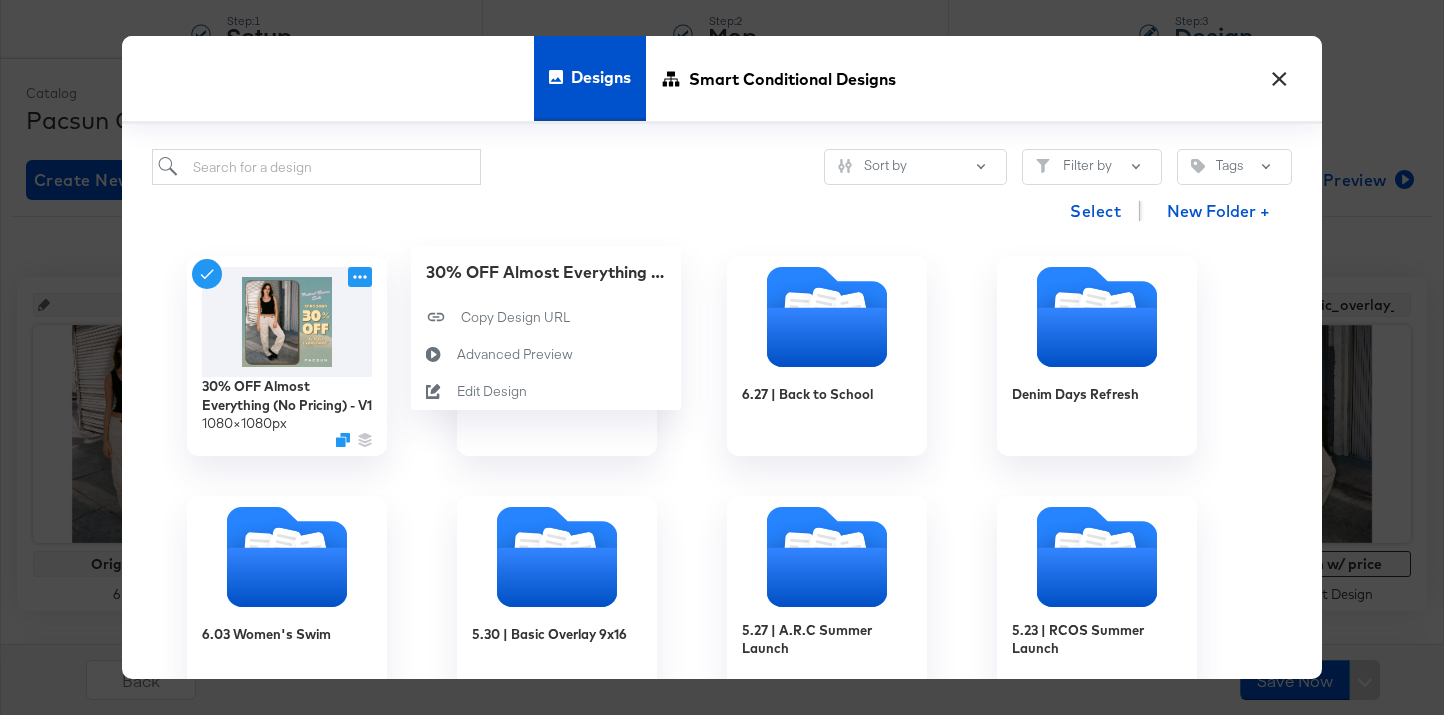 click on "×" at bounding box center [1279, 74] 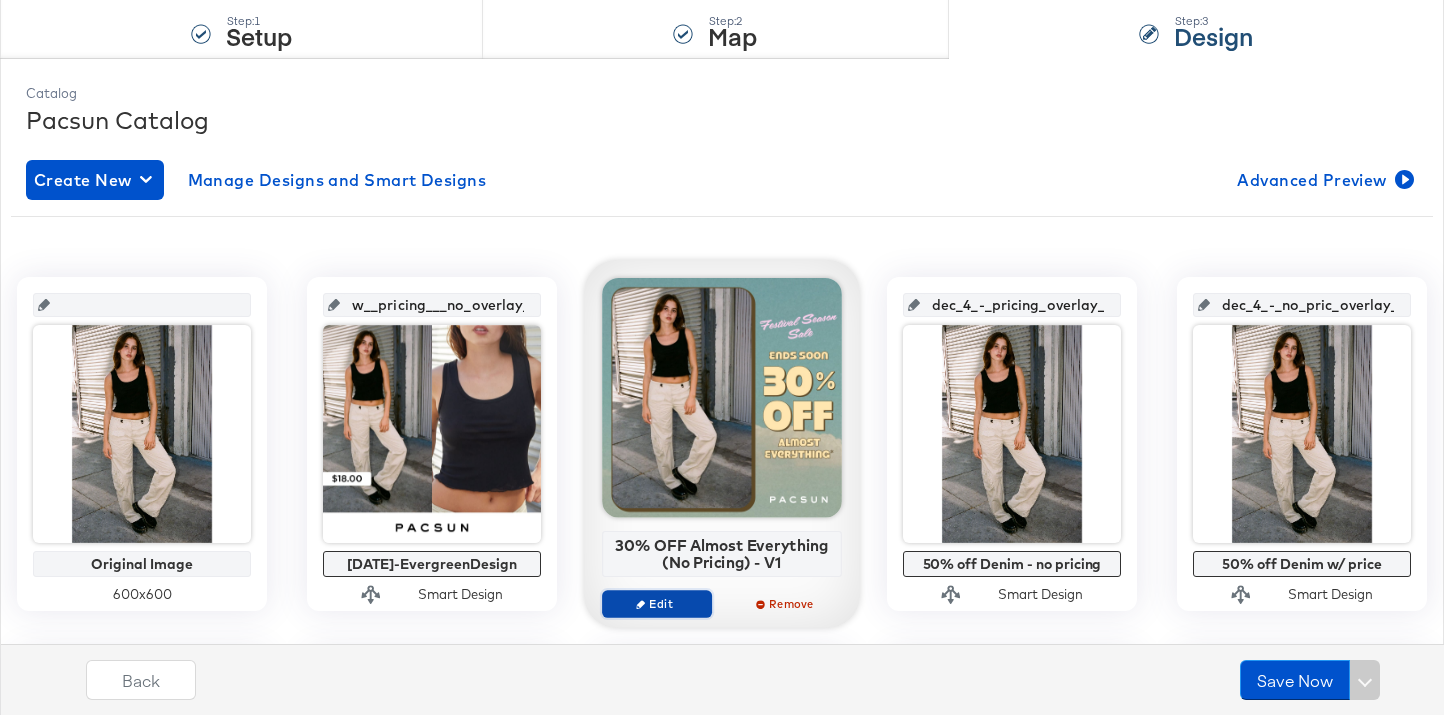 click on "Edit" at bounding box center [657, 603] 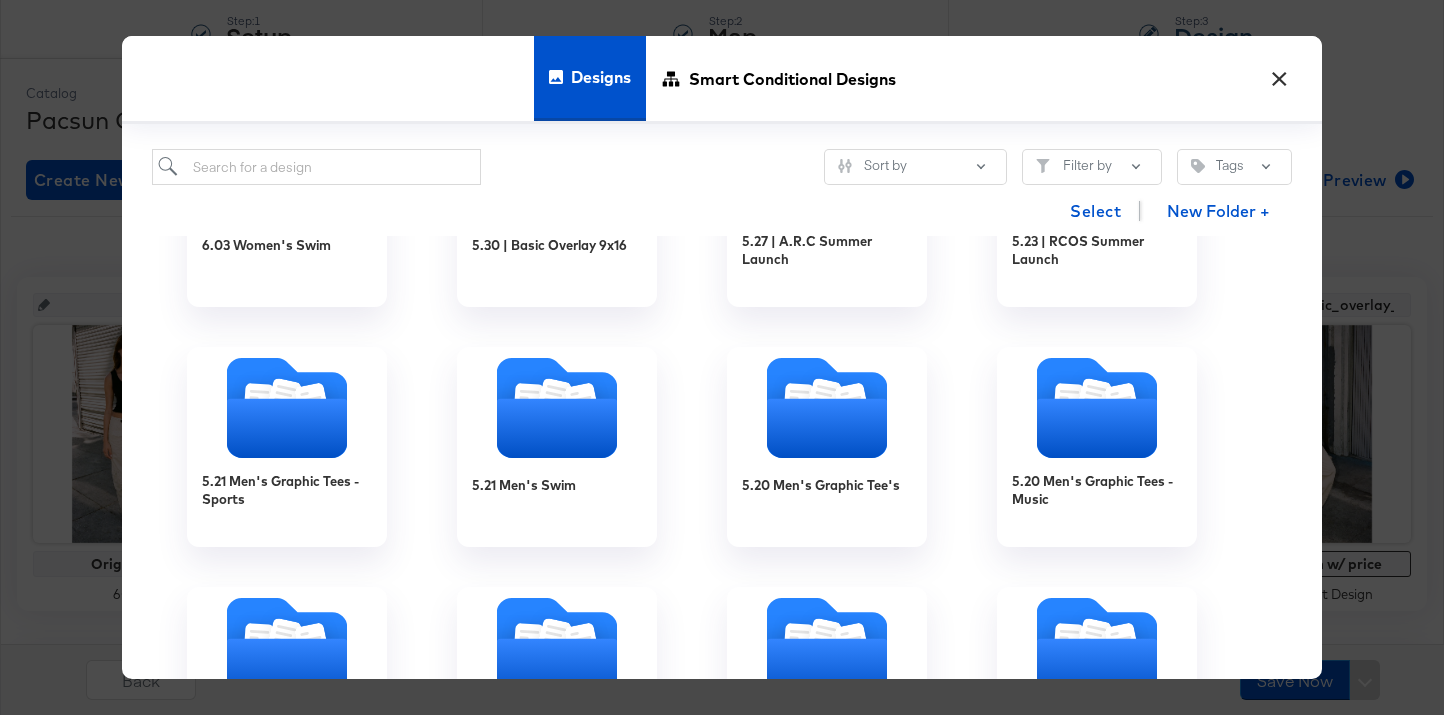 scroll, scrollTop: 405, scrollLeft: 0, axis: vertical 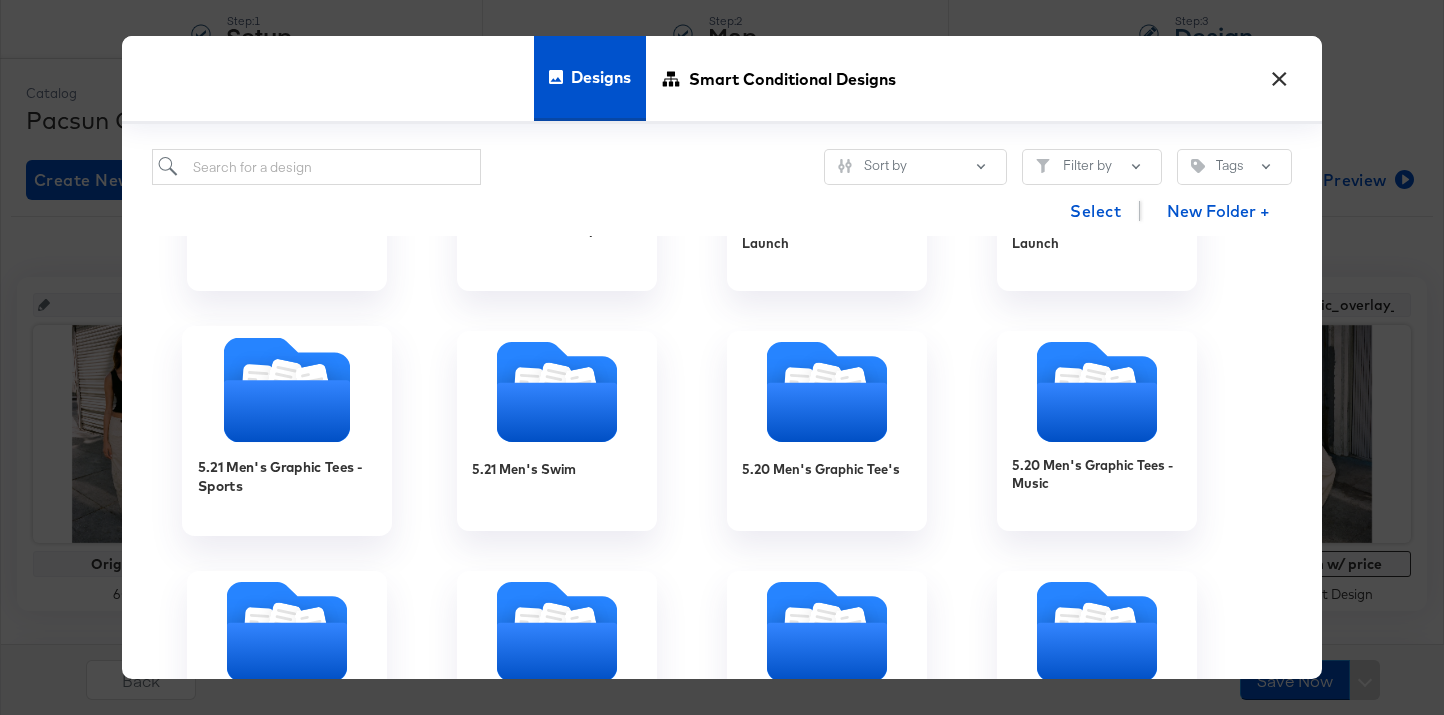 click 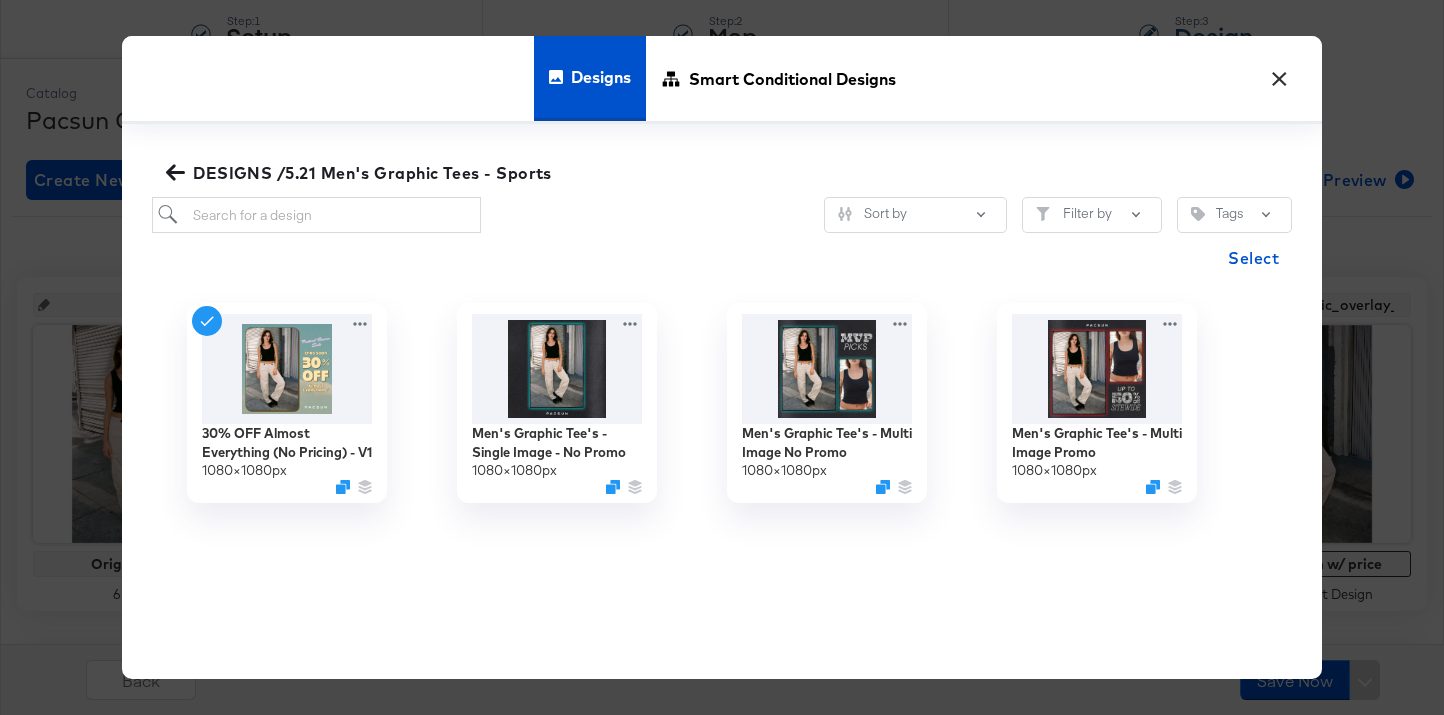click on "×" at bounding box center (1279, 74) 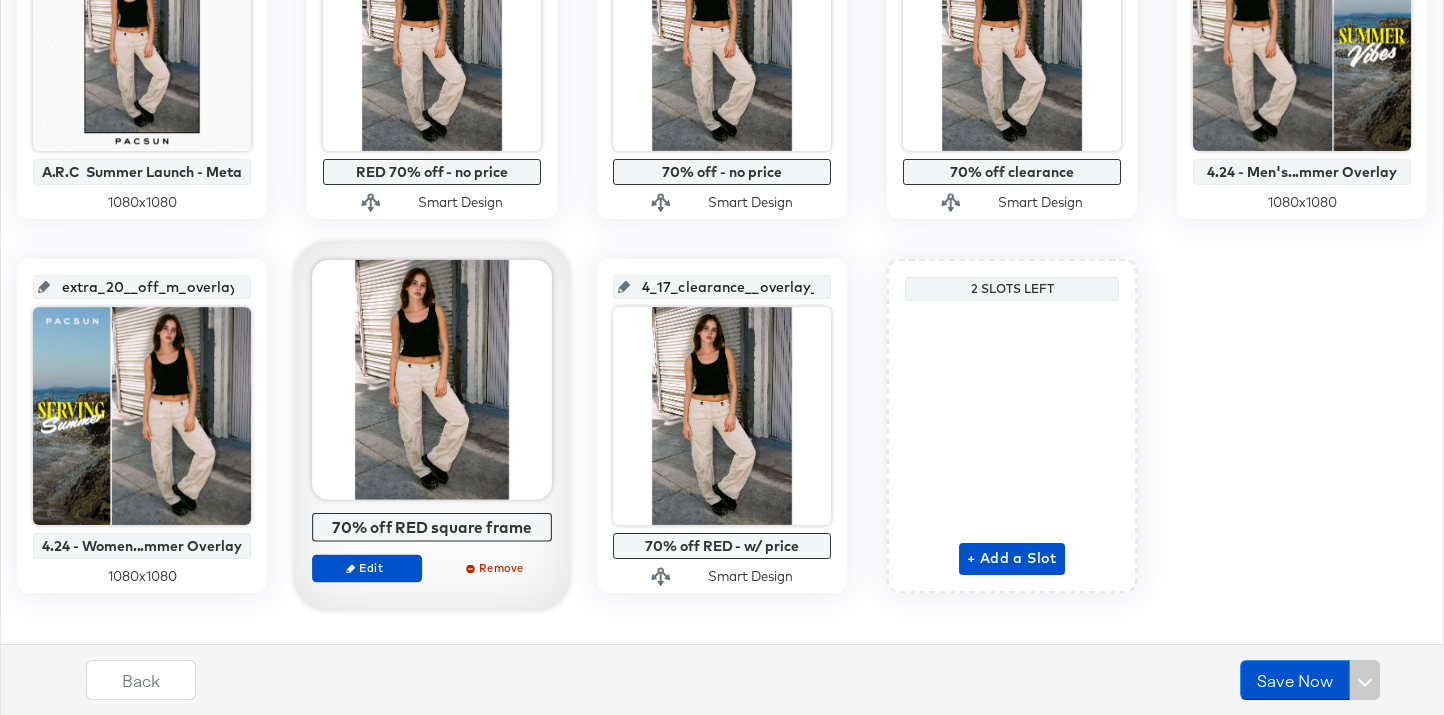 scroll, scrollTop: 1341, scrollLeft: 0, axis: vertical 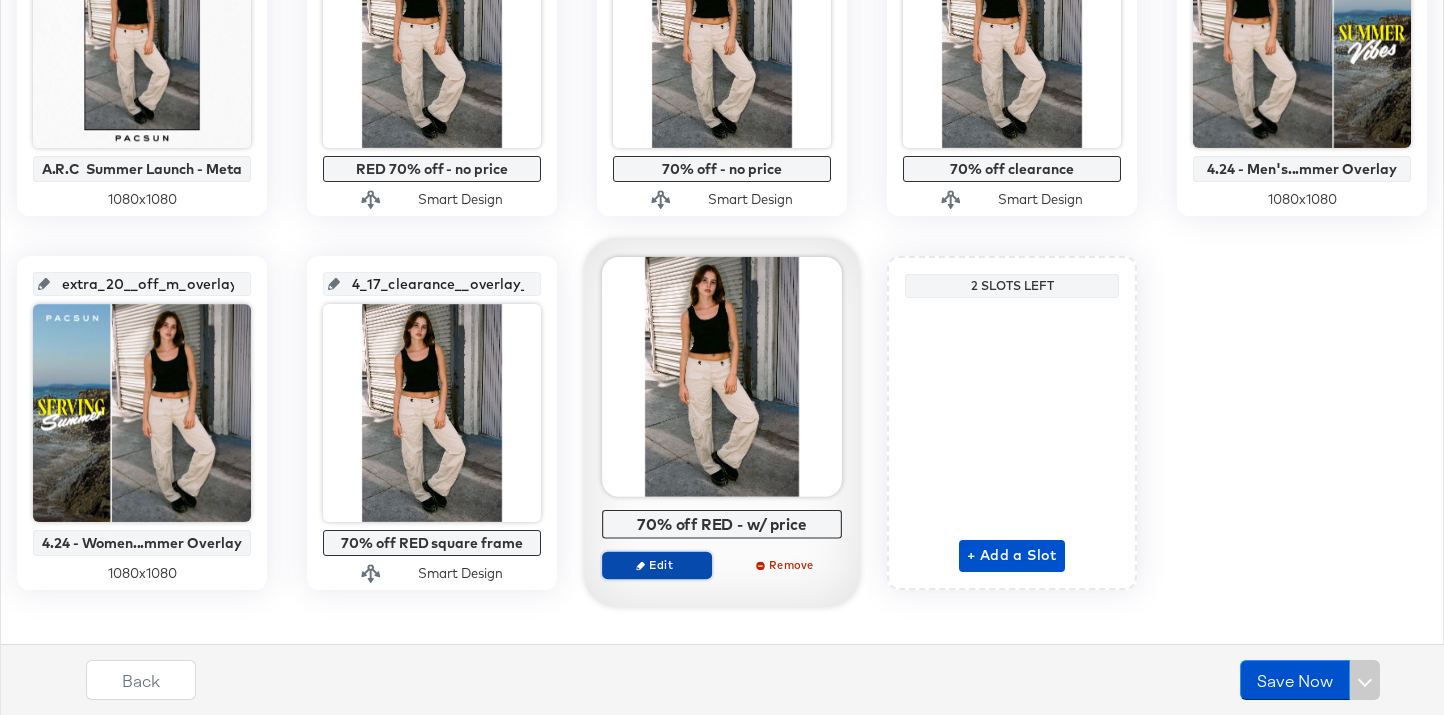 click on "Edit" at bounding box center [657, 564] 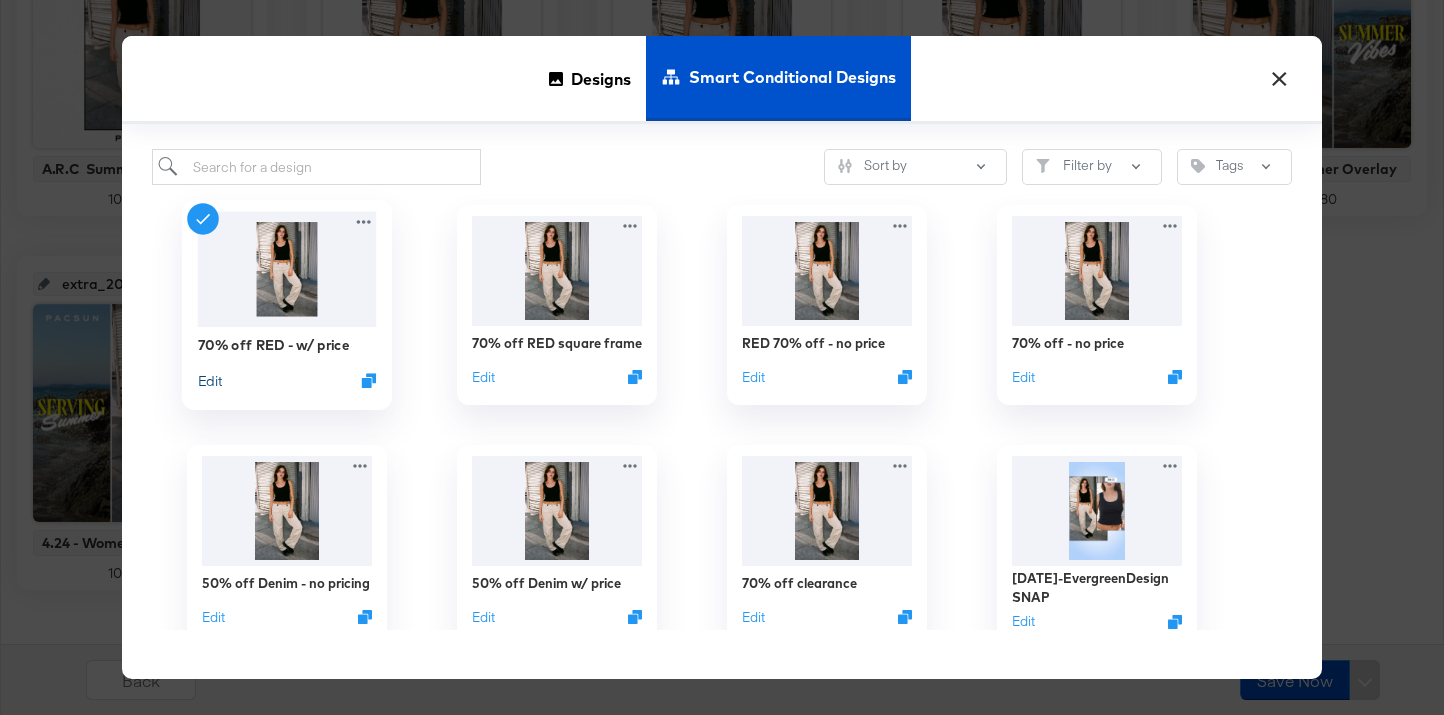 click on "Edit" at bounding box center (210, 380) 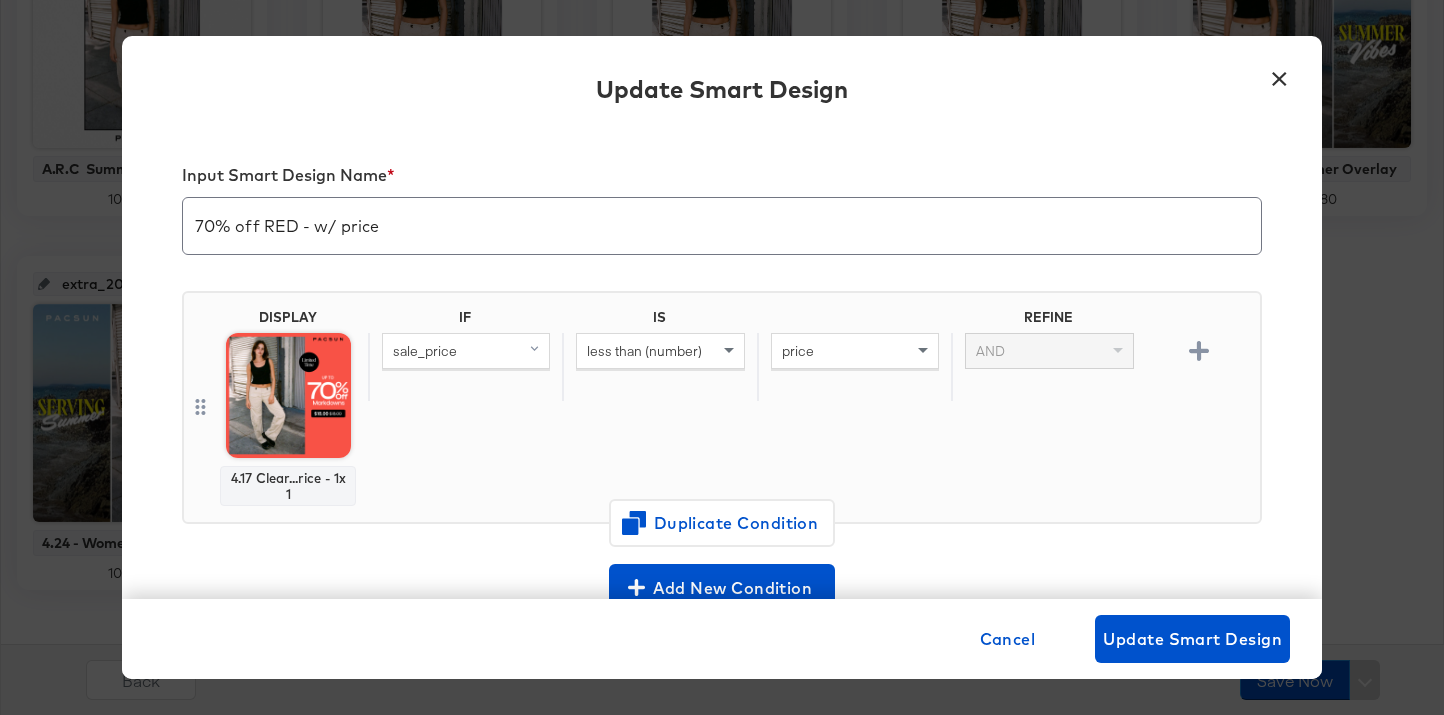 scroll, scrollTop: 313, scrollLeft: 0, axis: vertical 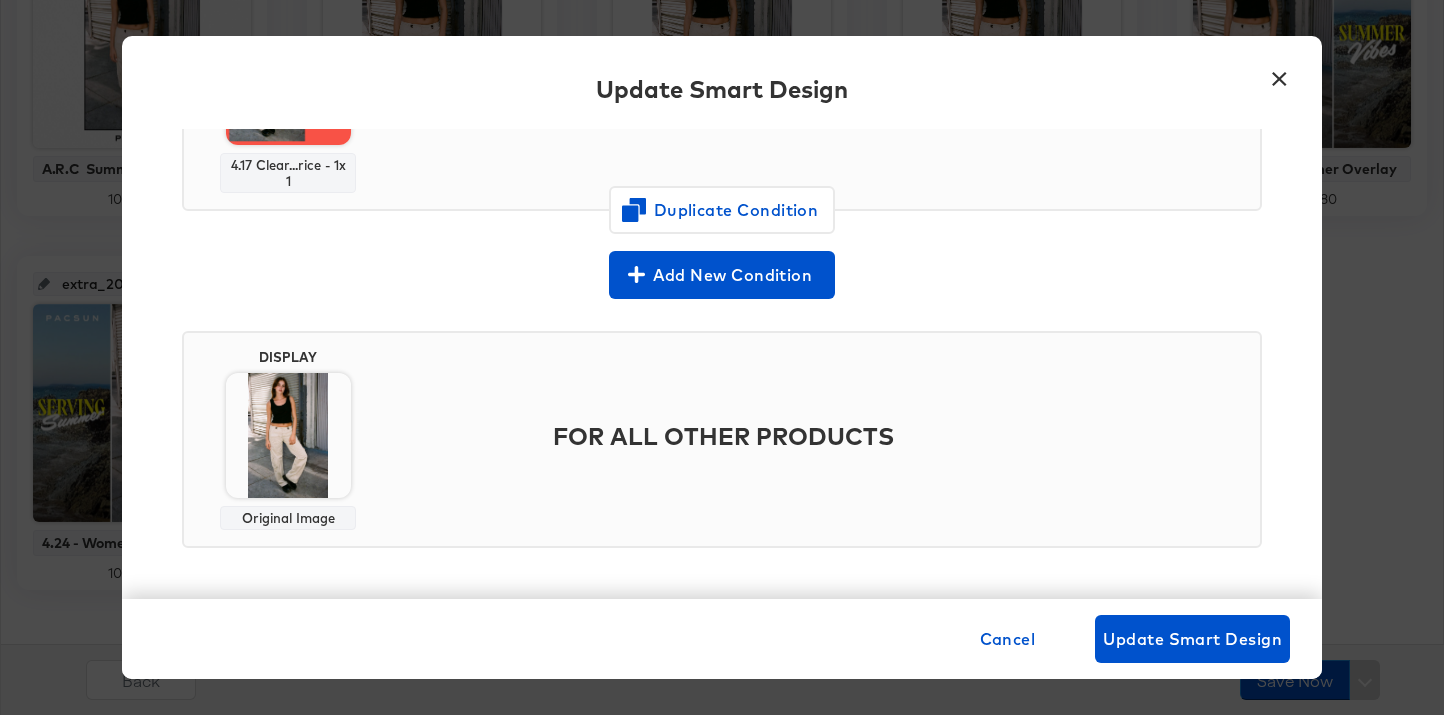 click on "×" at bounding box center (1279, 74) 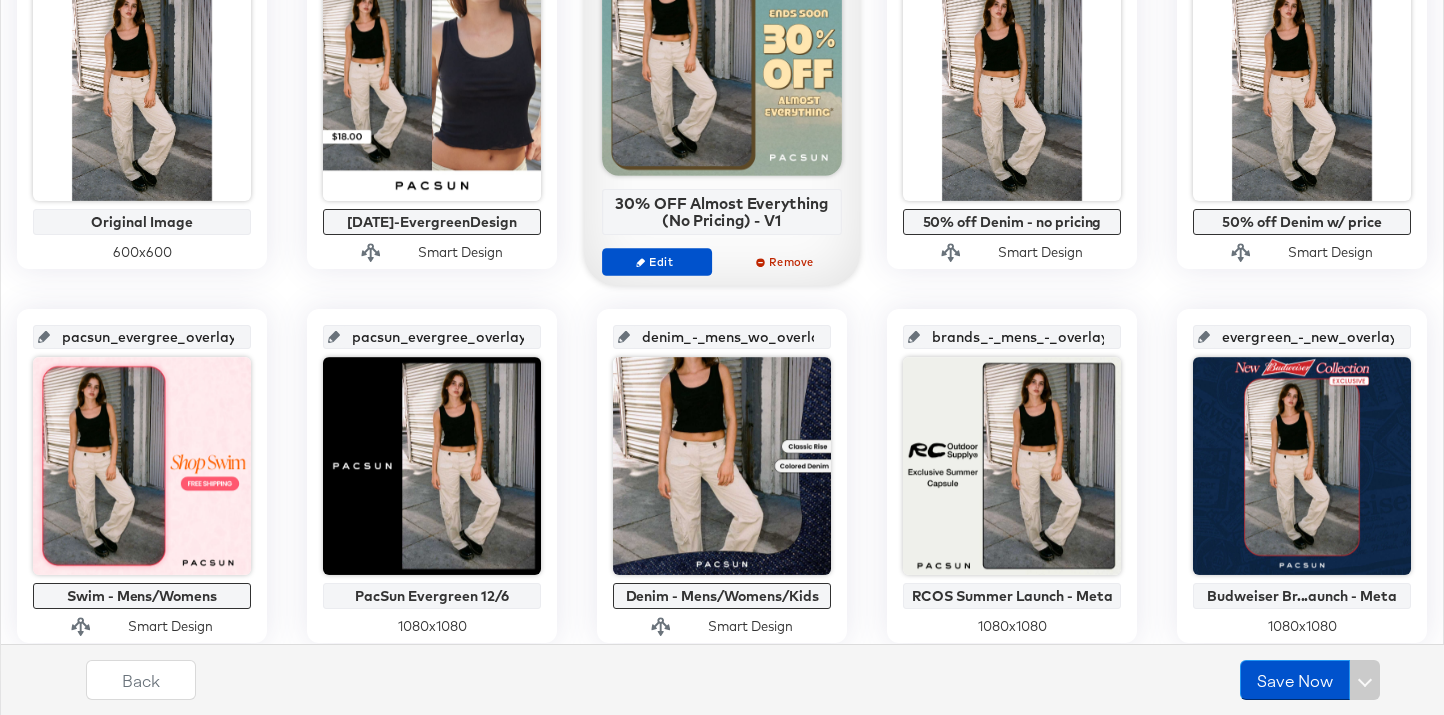 scroll, scrollTop: 534, scrollLeft: 0, axis: vertical 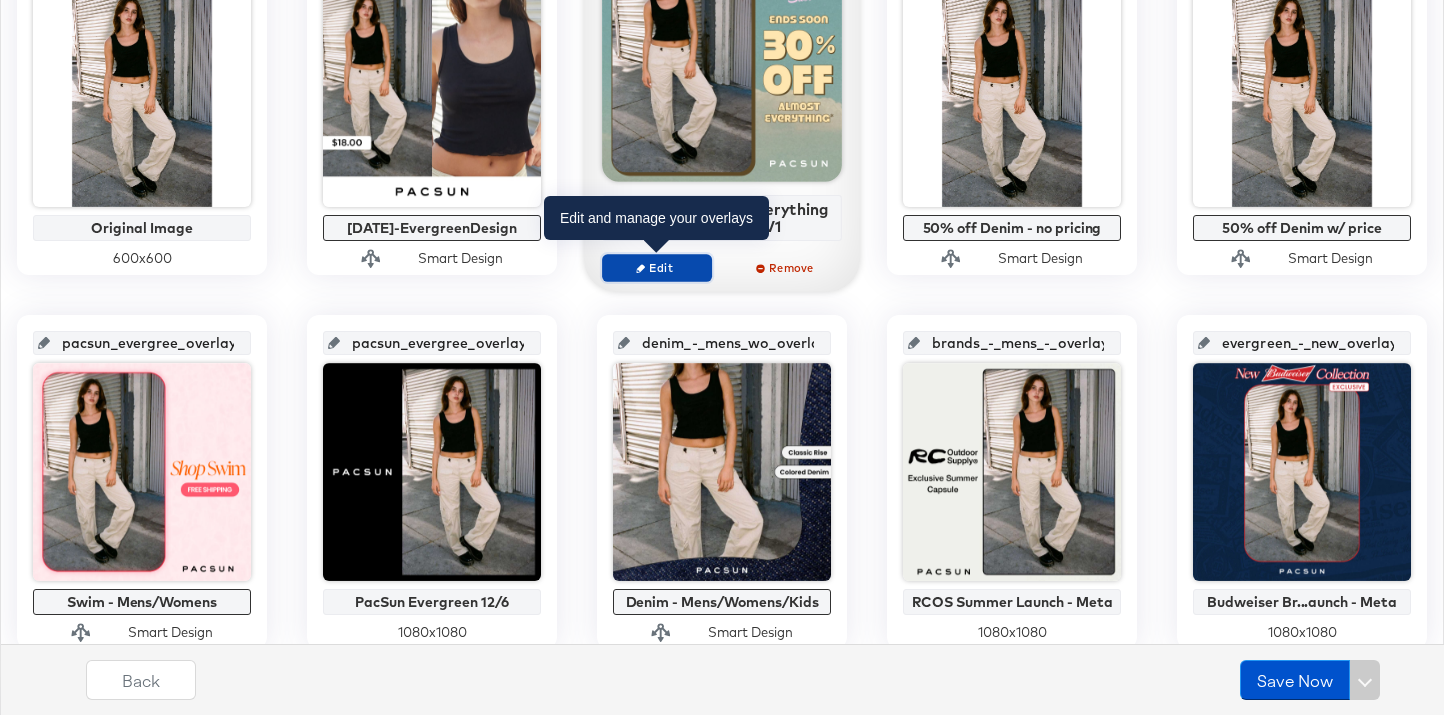 click on "Edit" at bounding box center (657, 267) 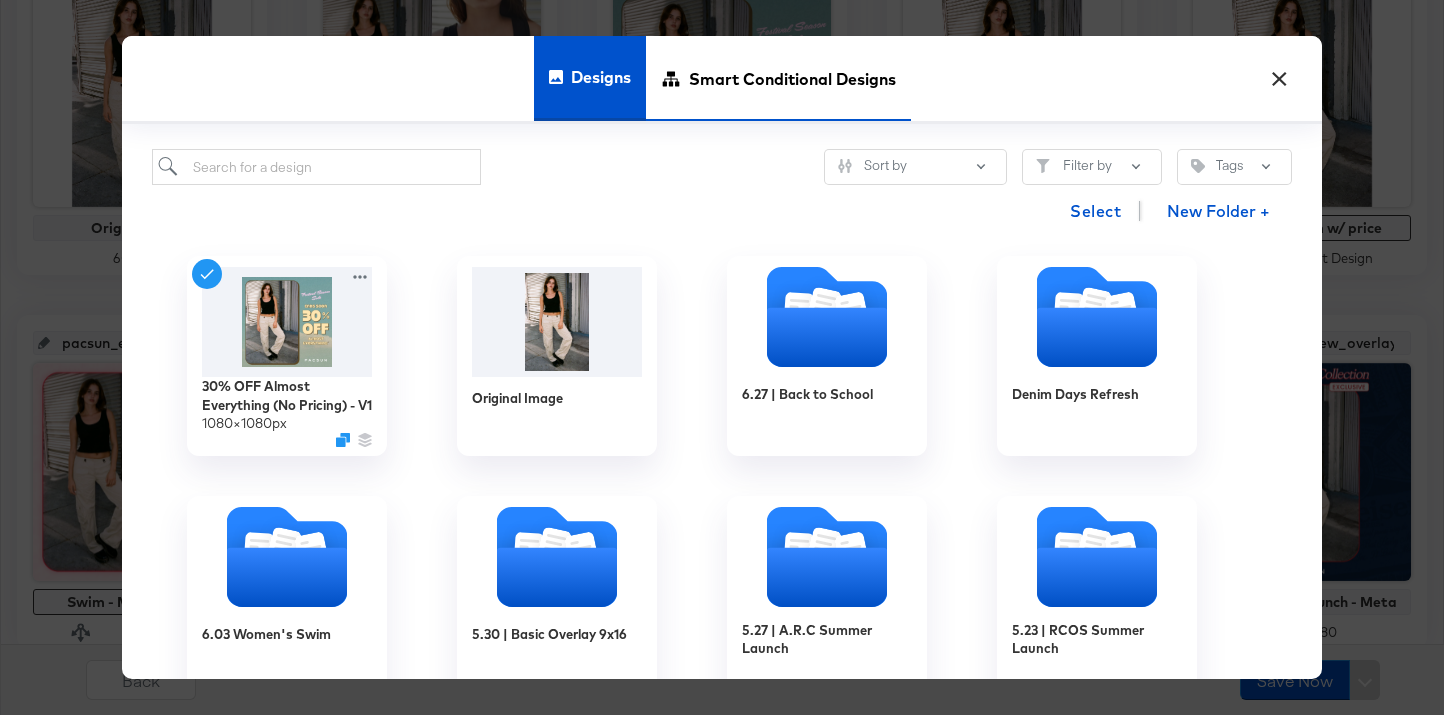 click on "Smart Conditional Designs" at bounding box center [792, 78] 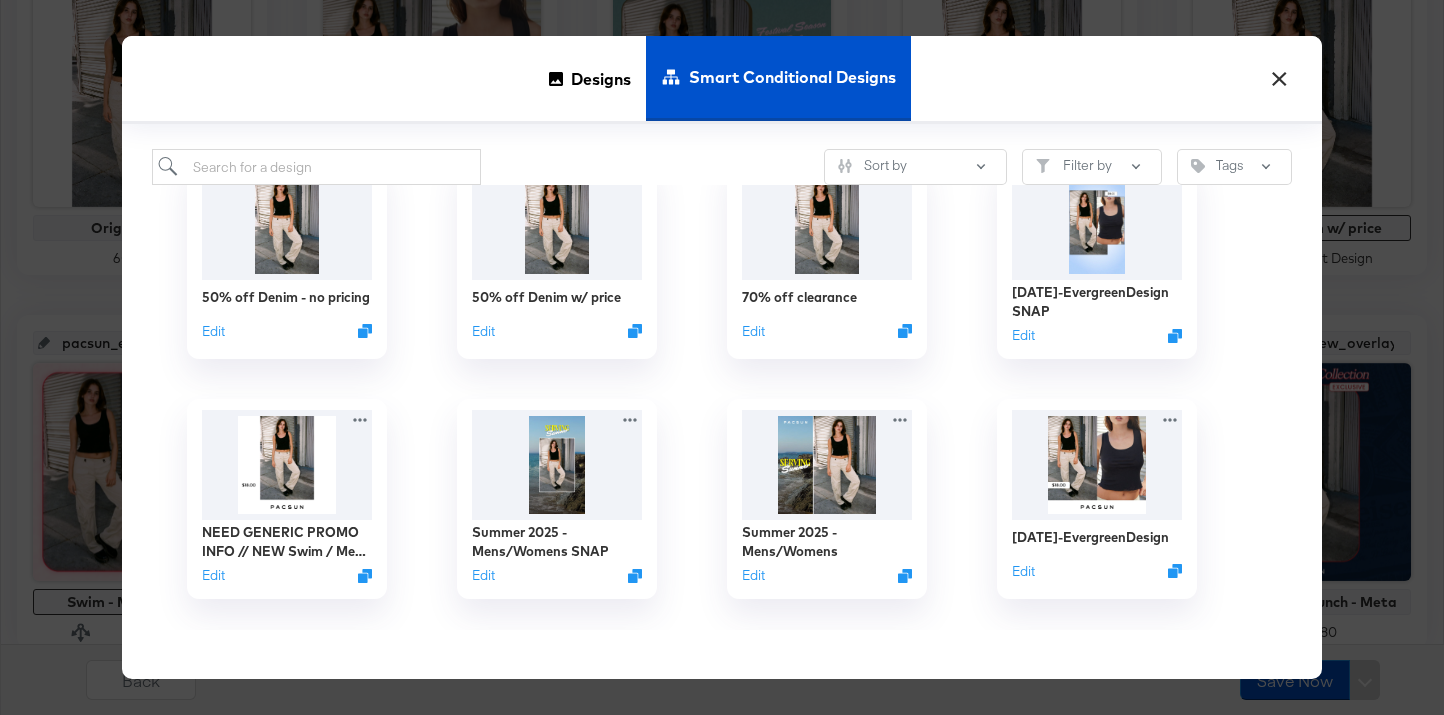 scroll, scrollTop: 0, scrollLeft: 0, axis: both 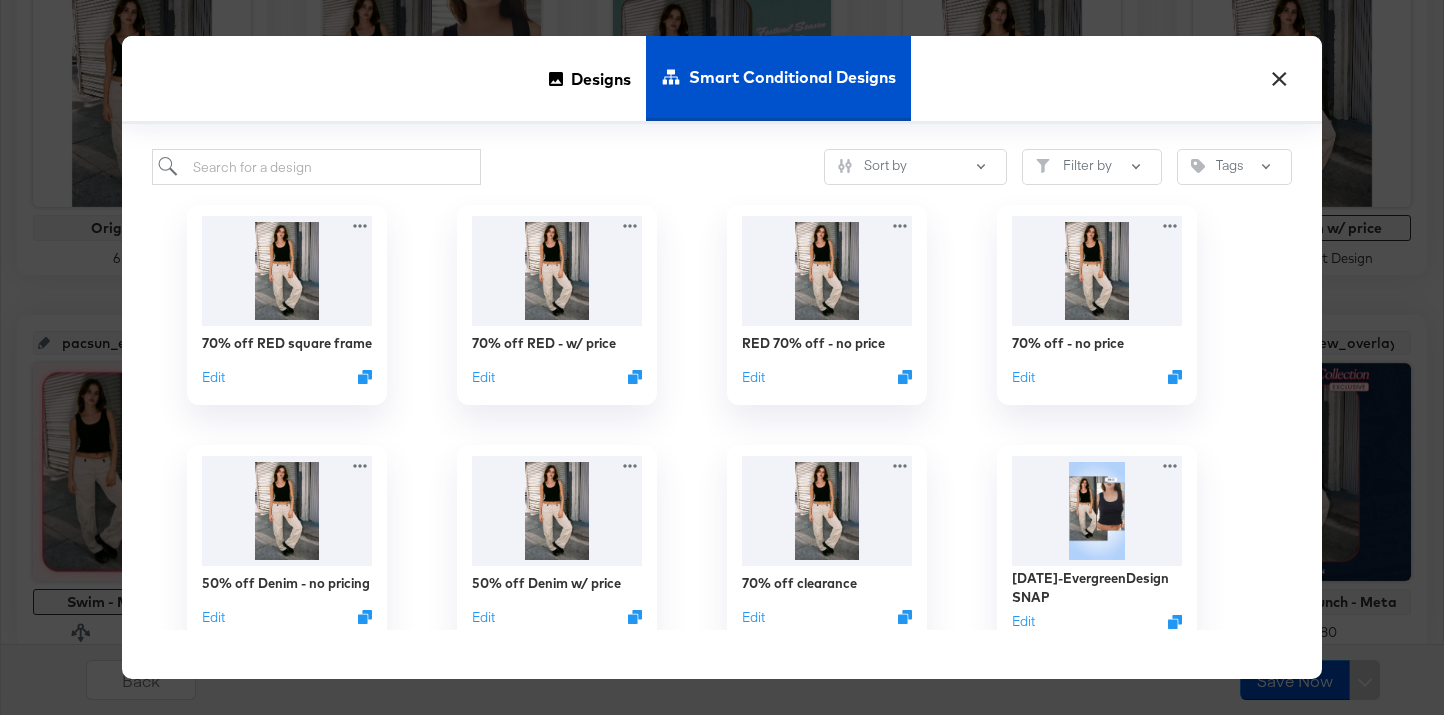 click on "×" at bounding box center [1279, 74] 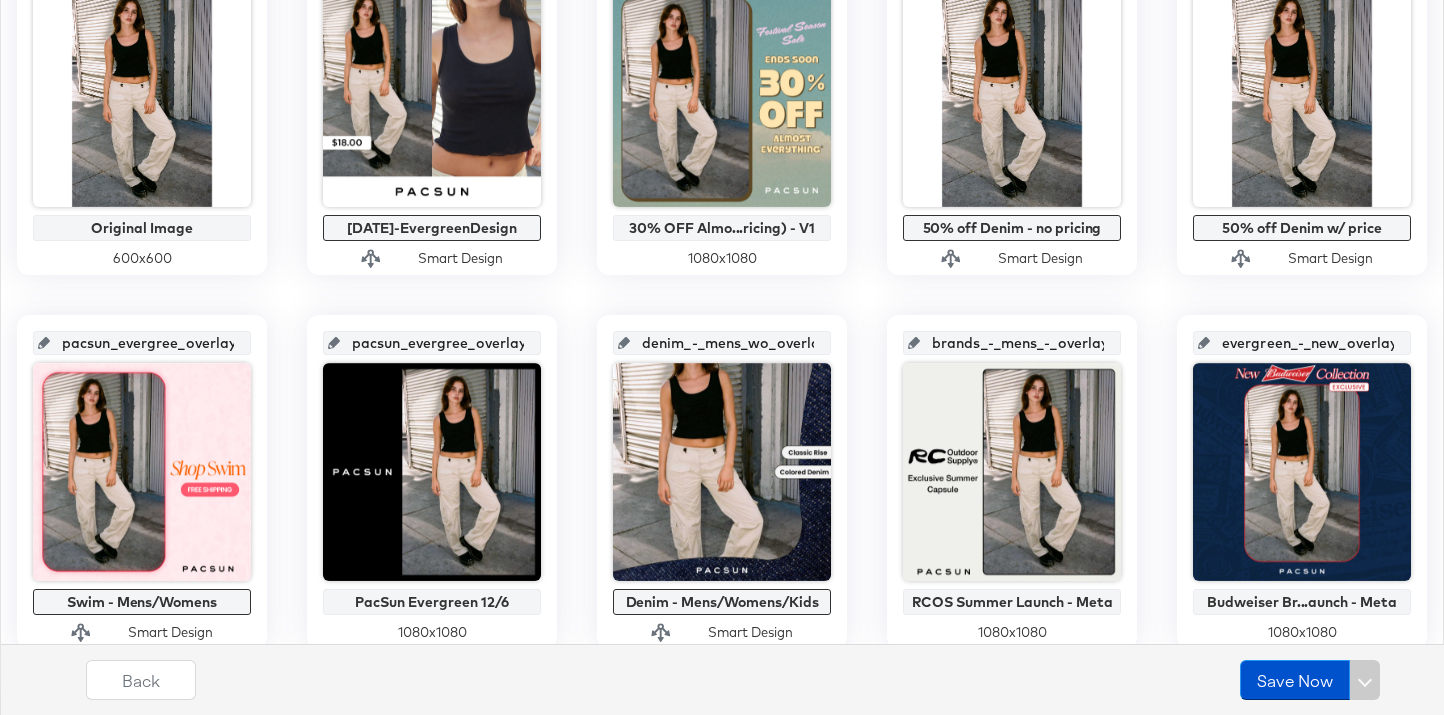 scroll, scrollTop: 349, scrollLeft: 0, axis: vertical 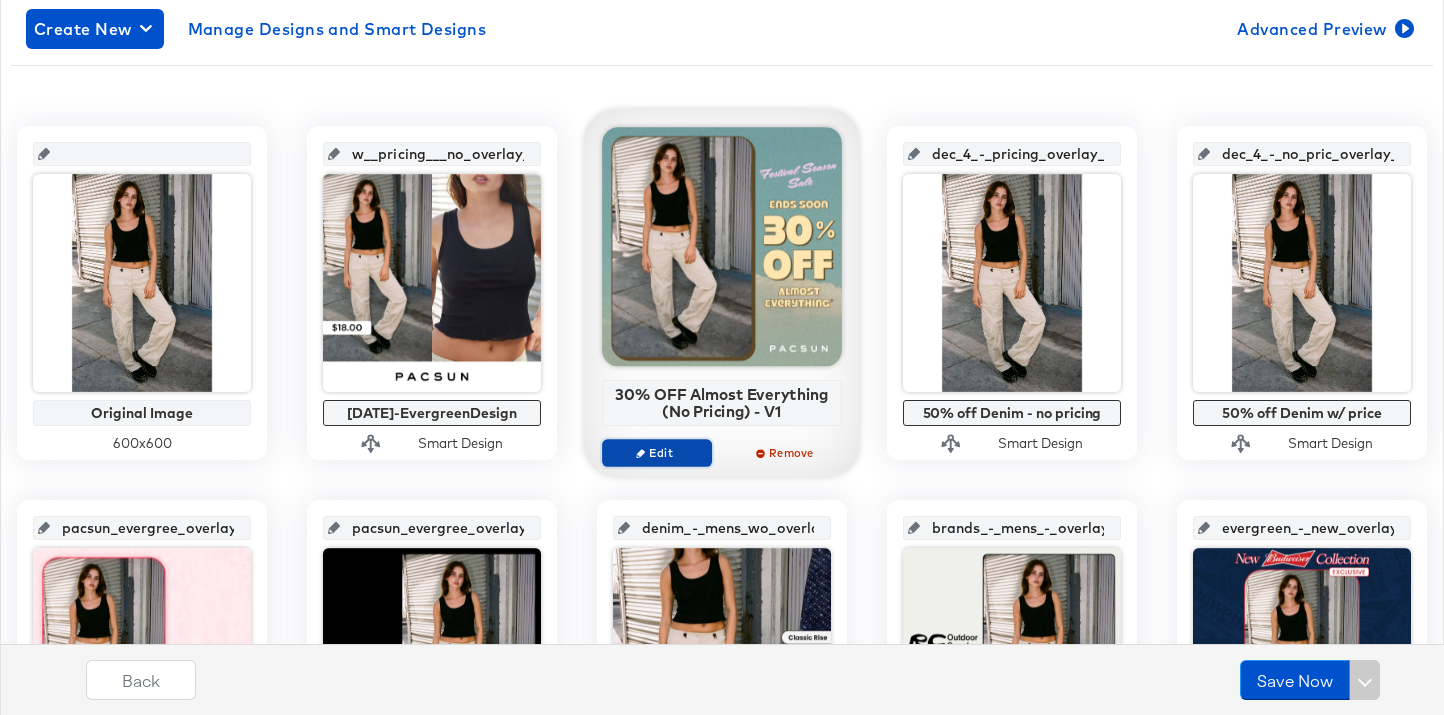 click on "Edit" at bounding box center (657, 452) 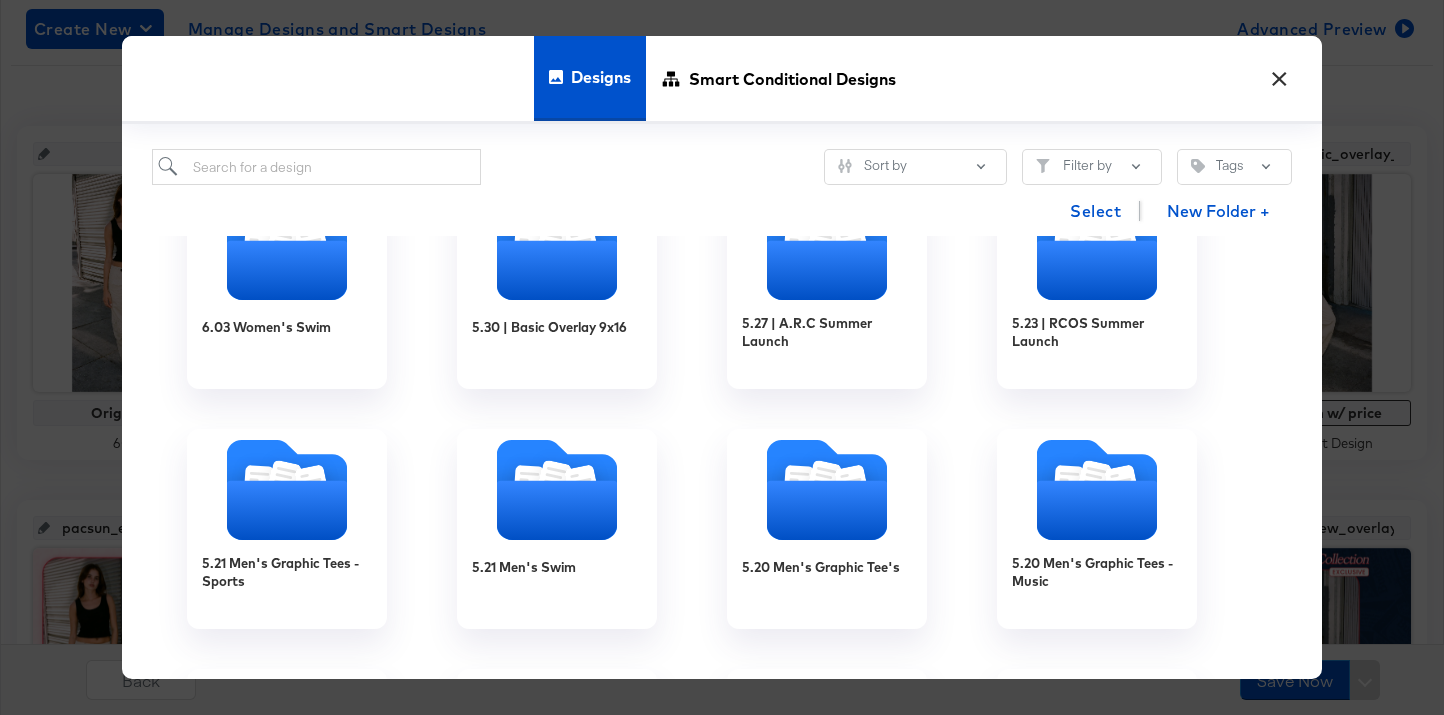 scroll, scrollTop: 332, scrollLeft: 0, axis: vertical 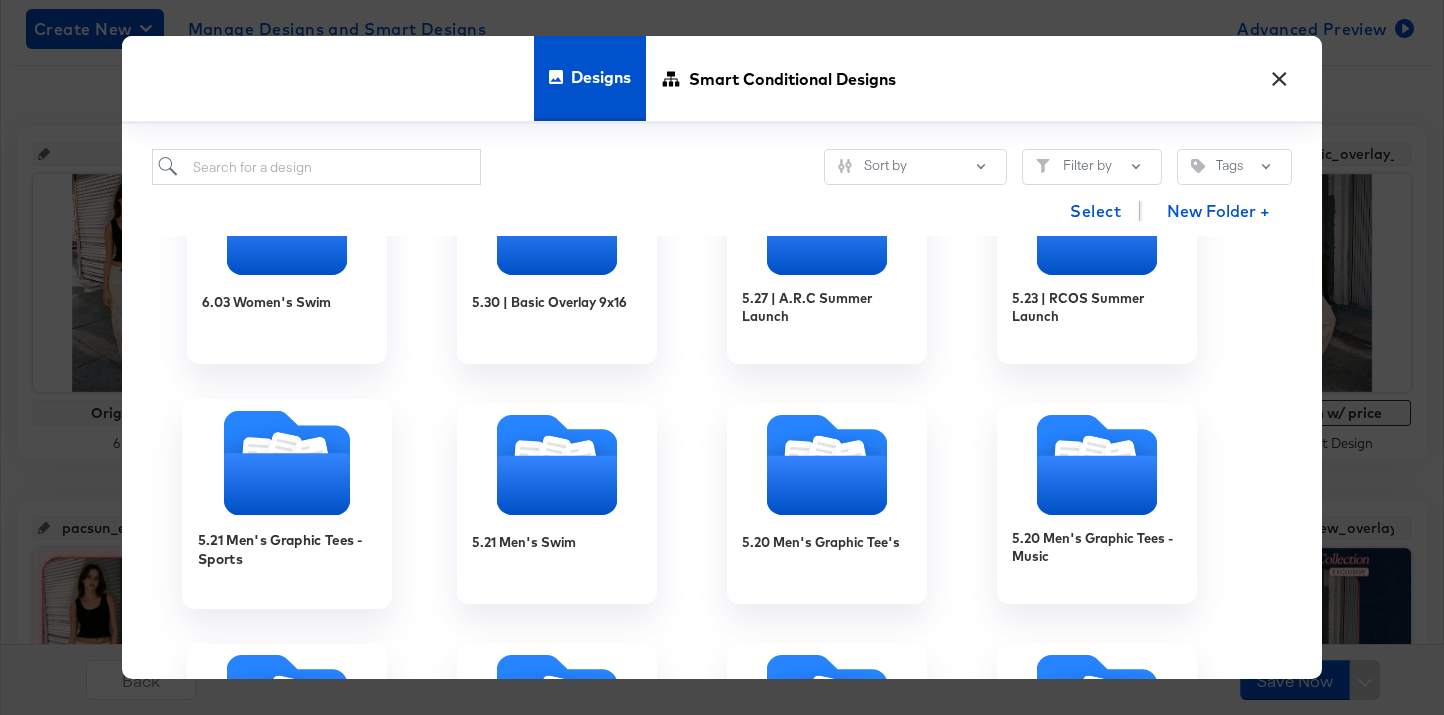 click 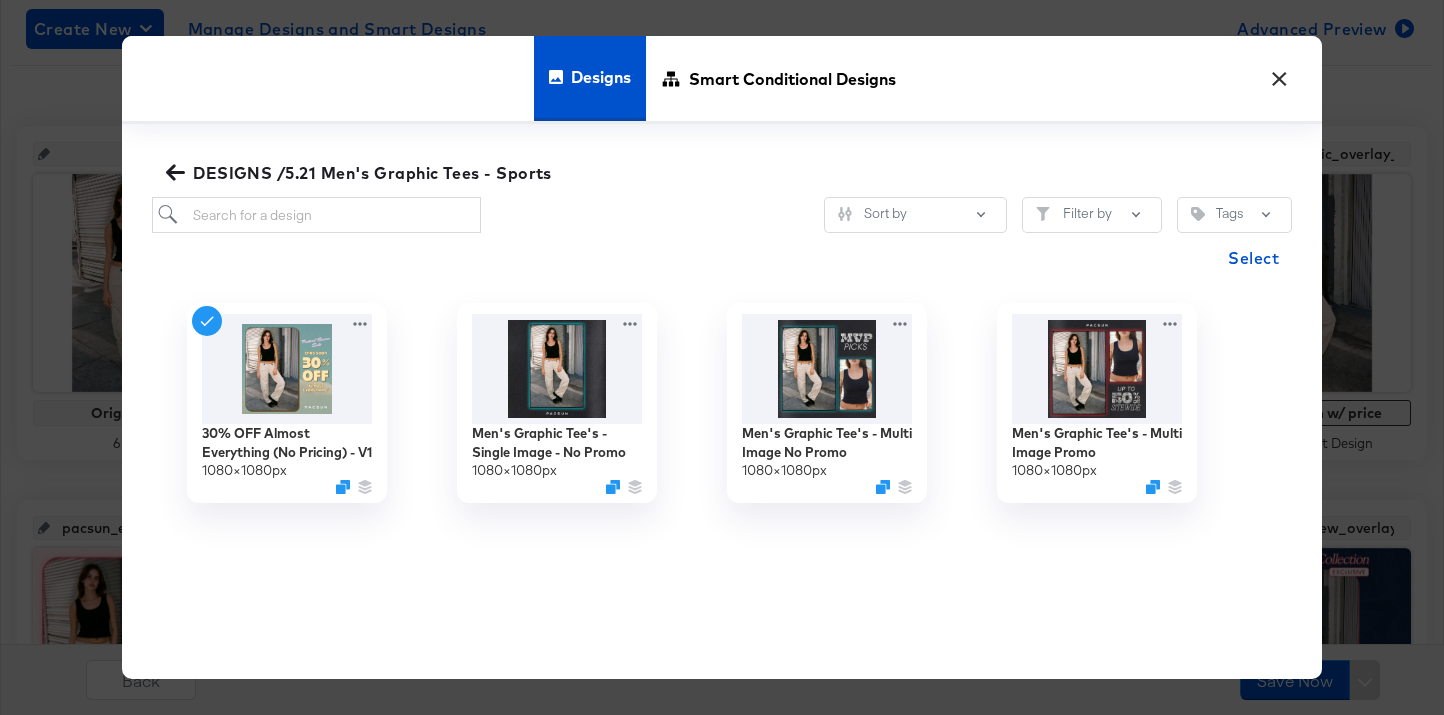 click on "×" at bounding box center (1279, 74) 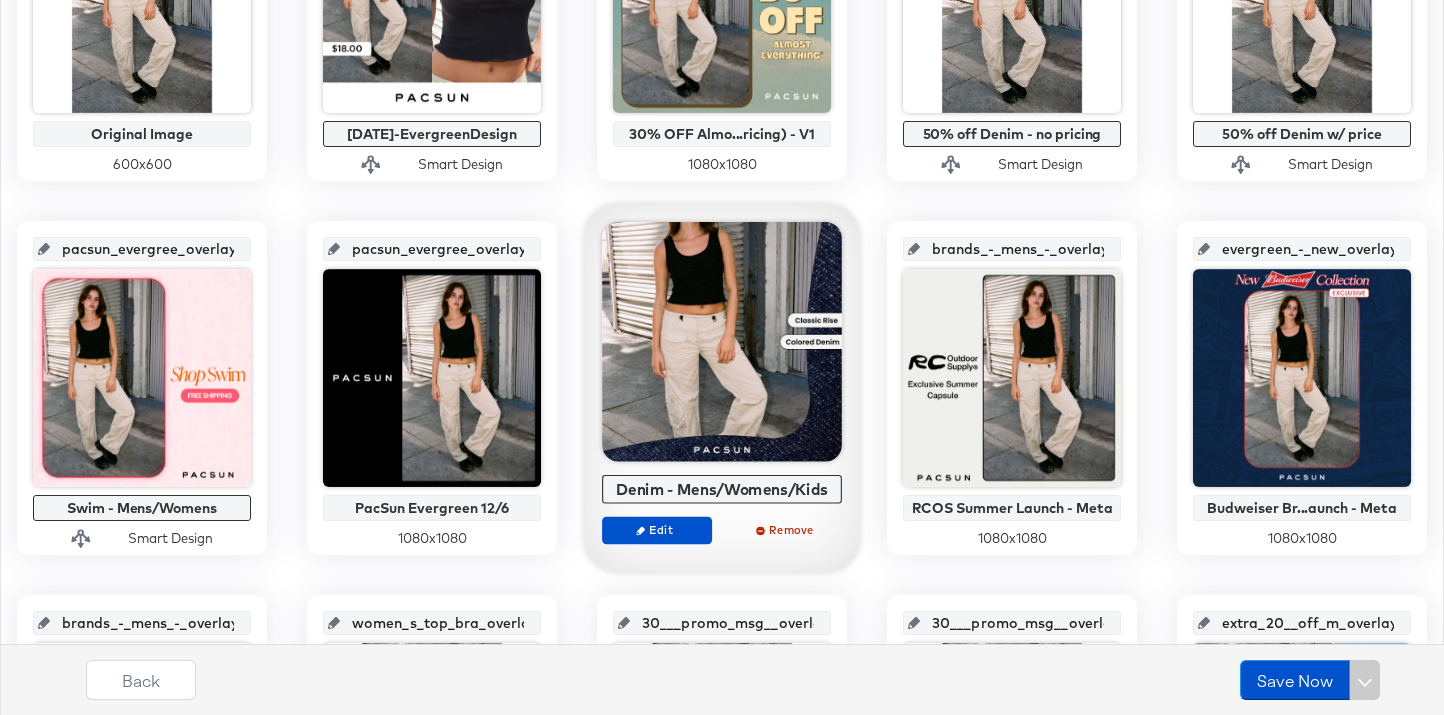 scroll, scrollTop: 261, scrollLeft: 0, axis: vertical 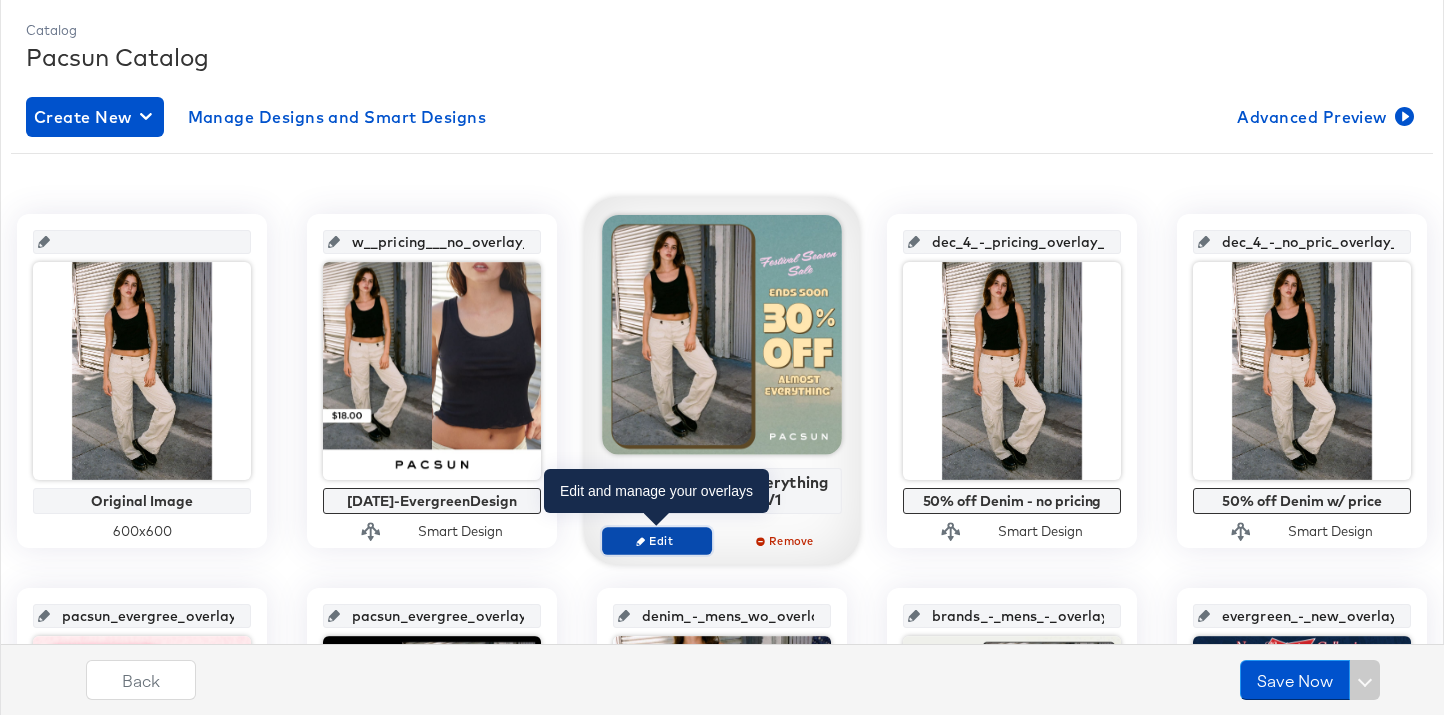 click on "Edit" at bounding box center (657, 540) 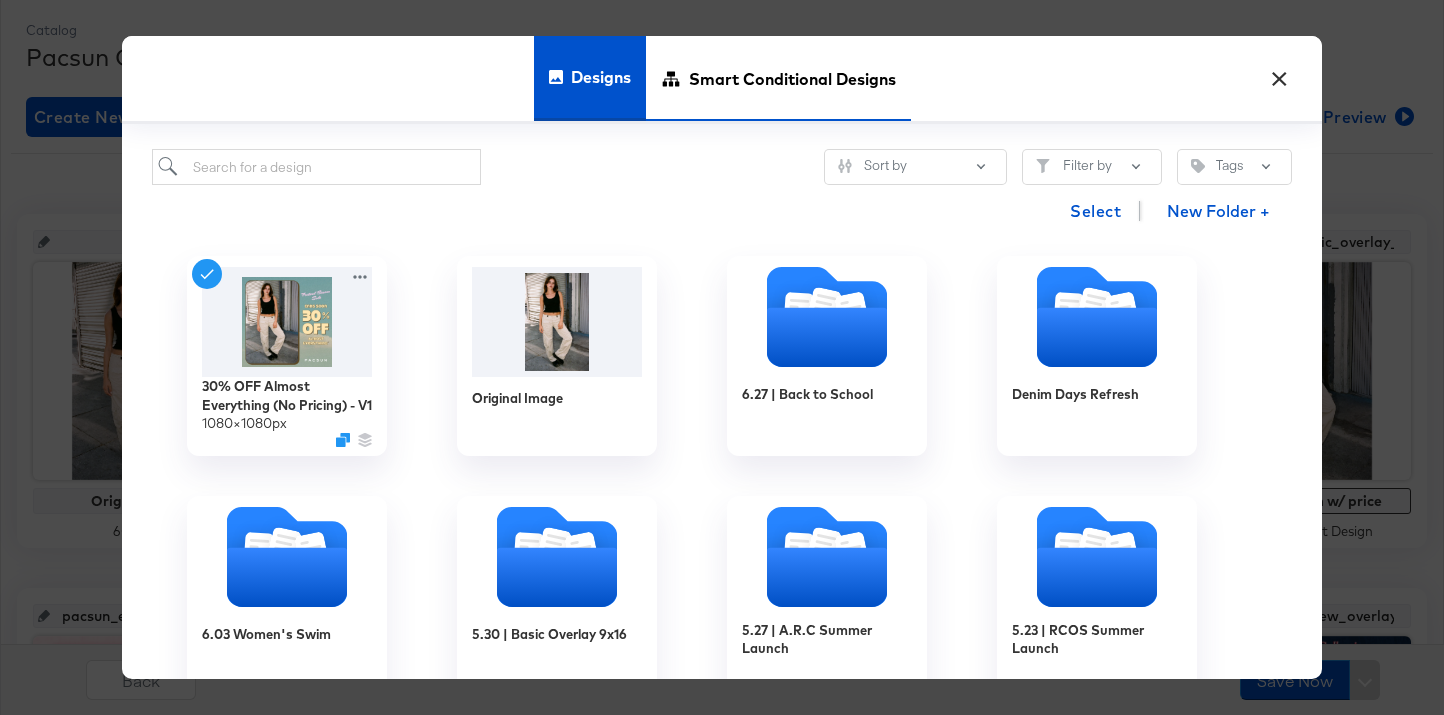 click on "Smart Conditional Designs" at bounding box center (792, 78) 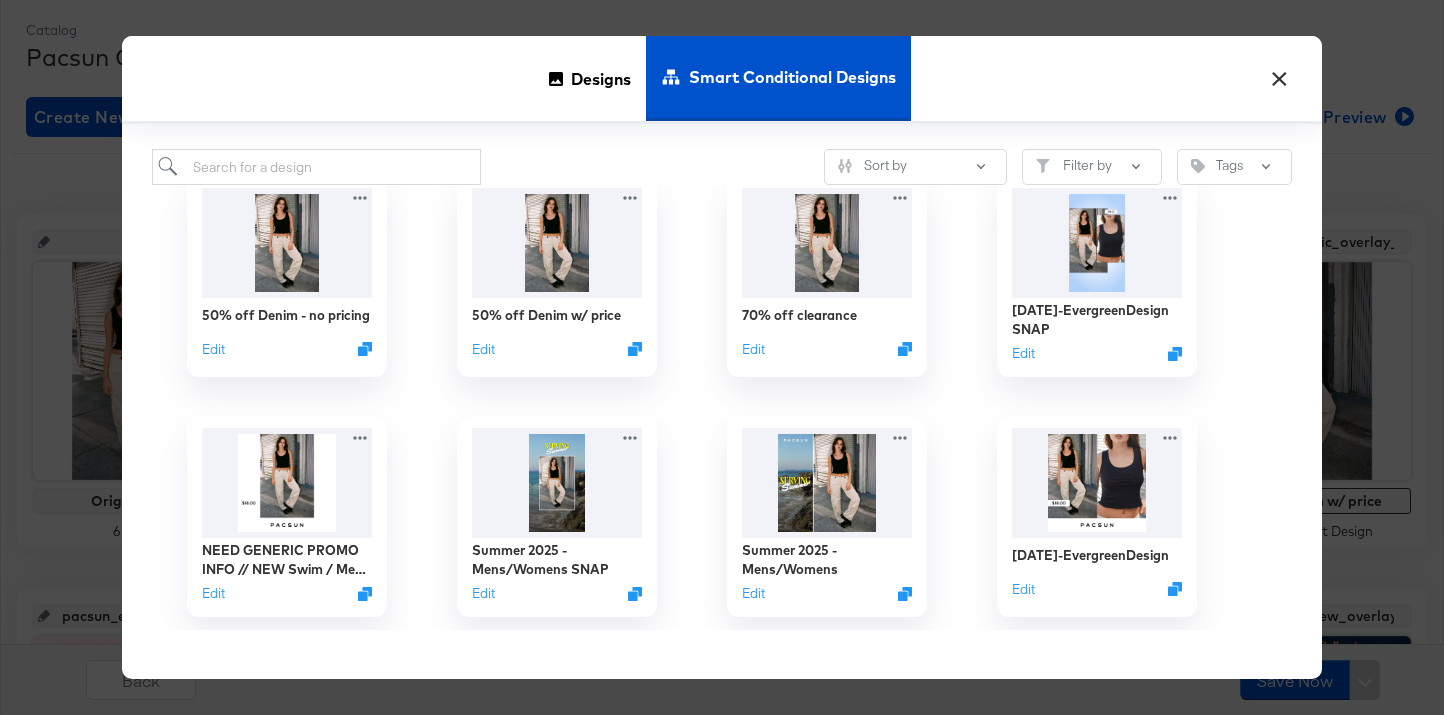 scroll, scrollTop: 269, scrollLeft: 0, axis: vertical 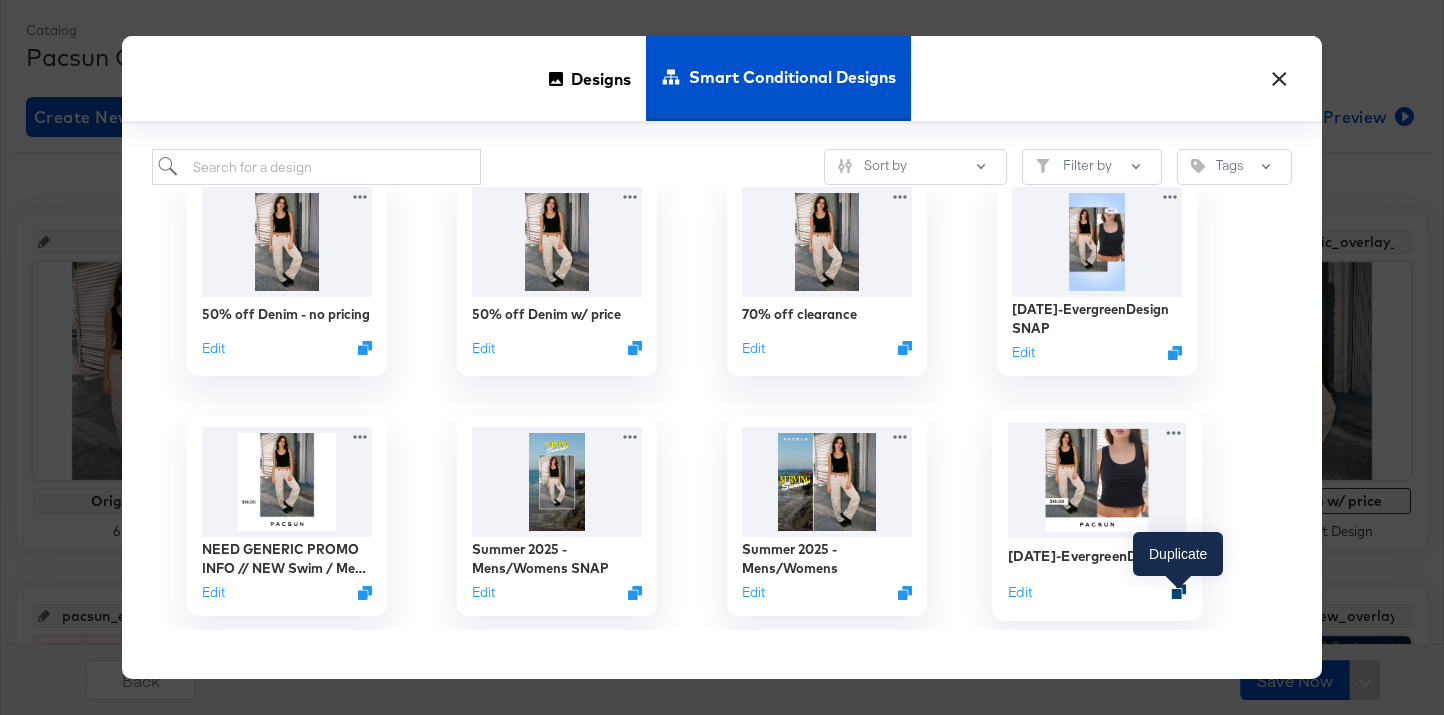 click 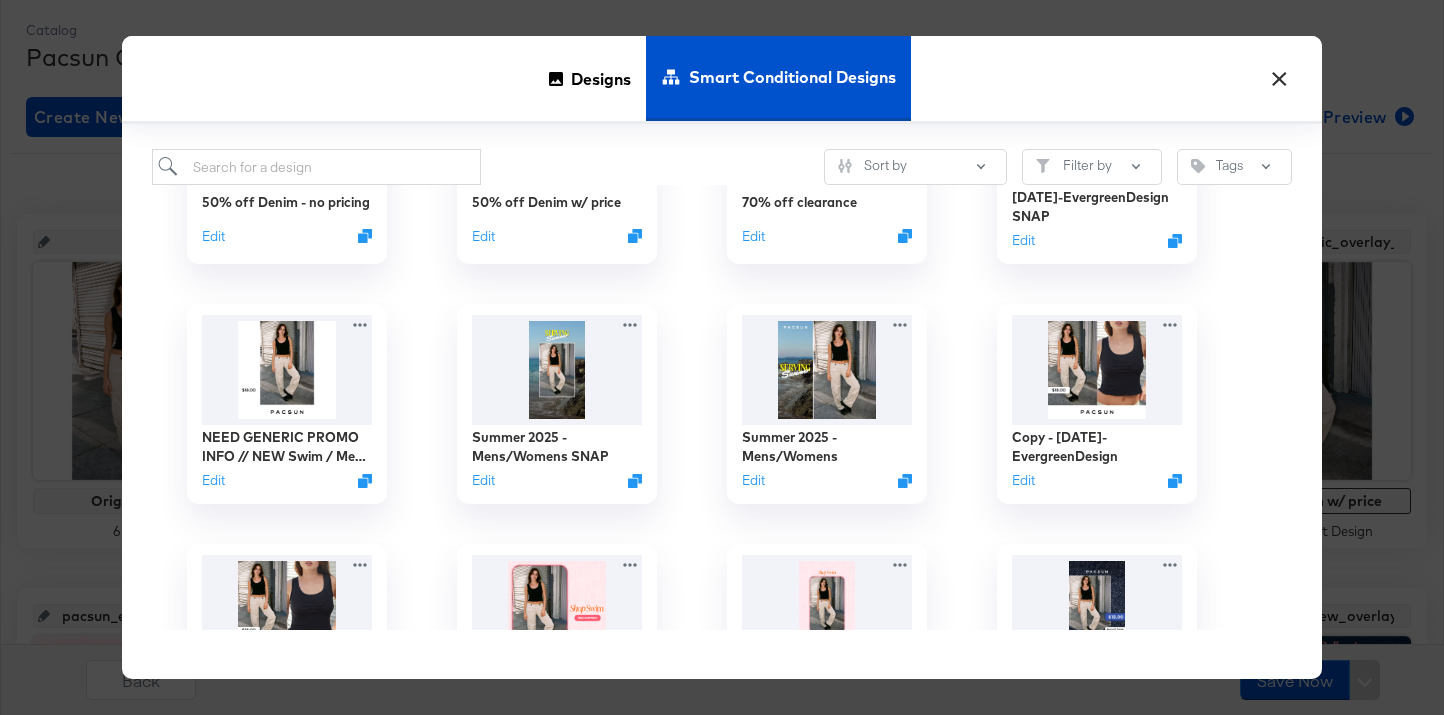 scroll, scrollTop: 385, scrollLeft: 0, axis: vertical 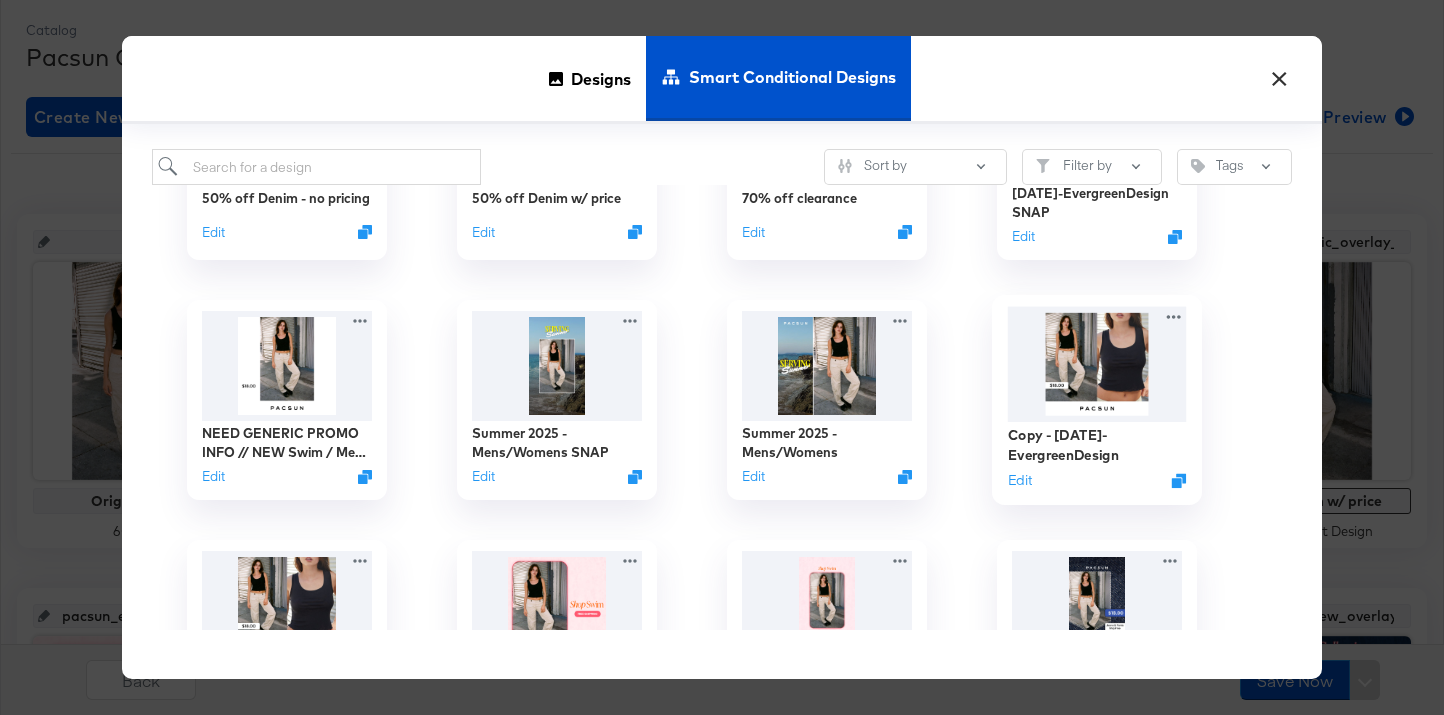 click at bounding box center (1097, 364) 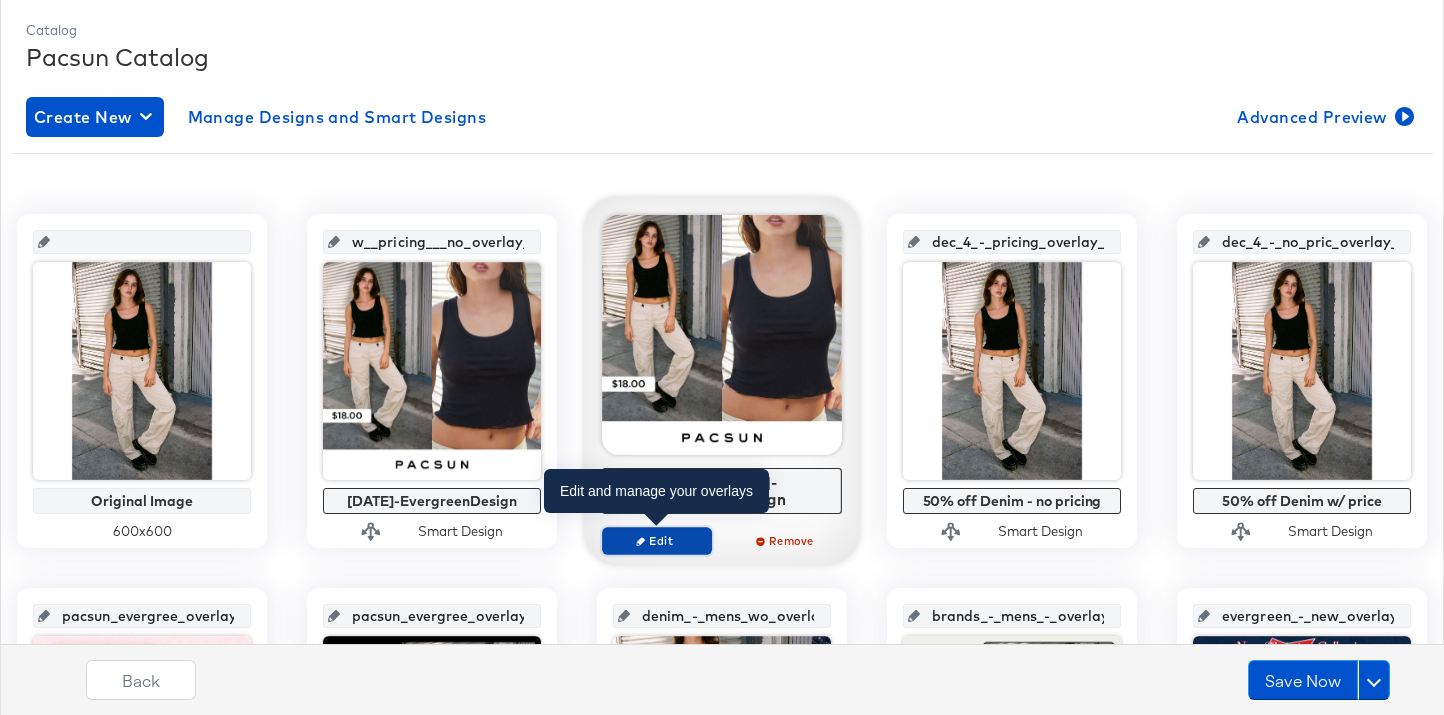 click on "Edit" at bounding box center [657, 540] 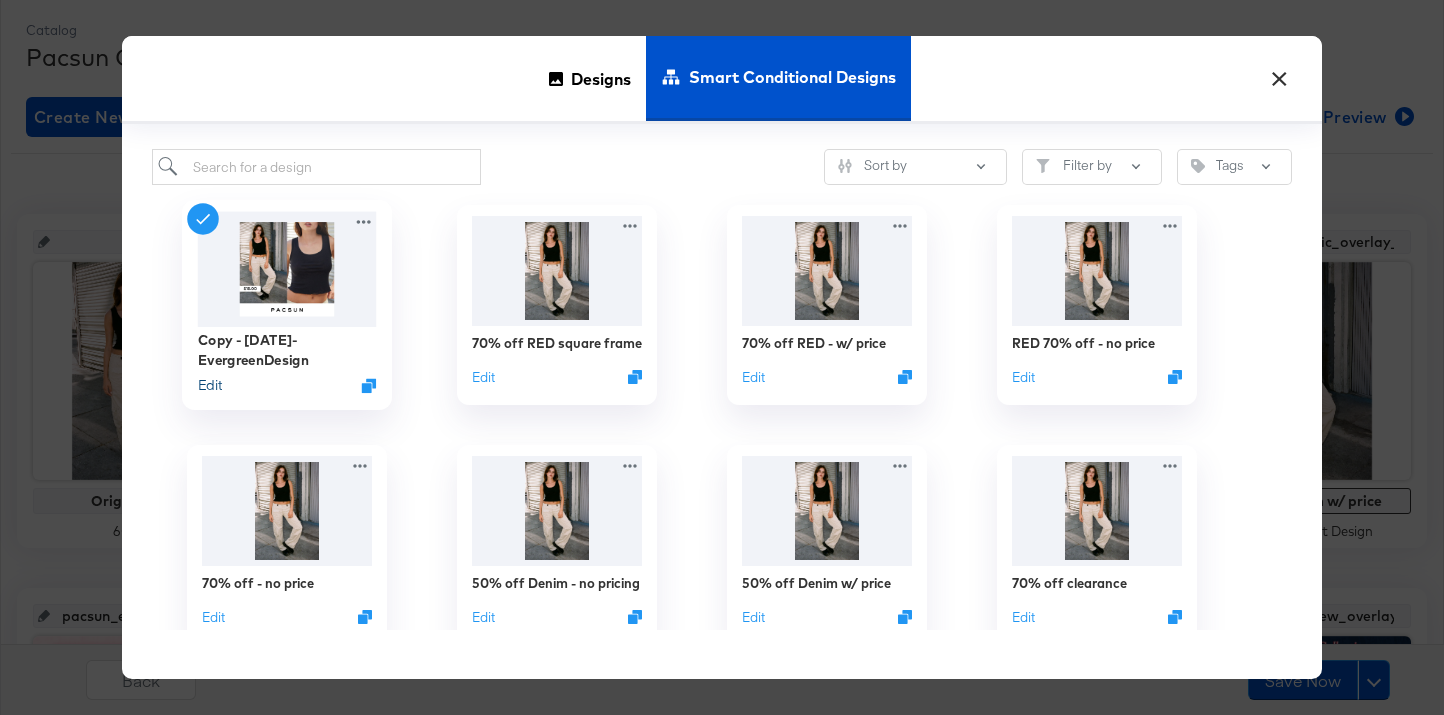 click on "Edit" at bounding box center [210, 385] 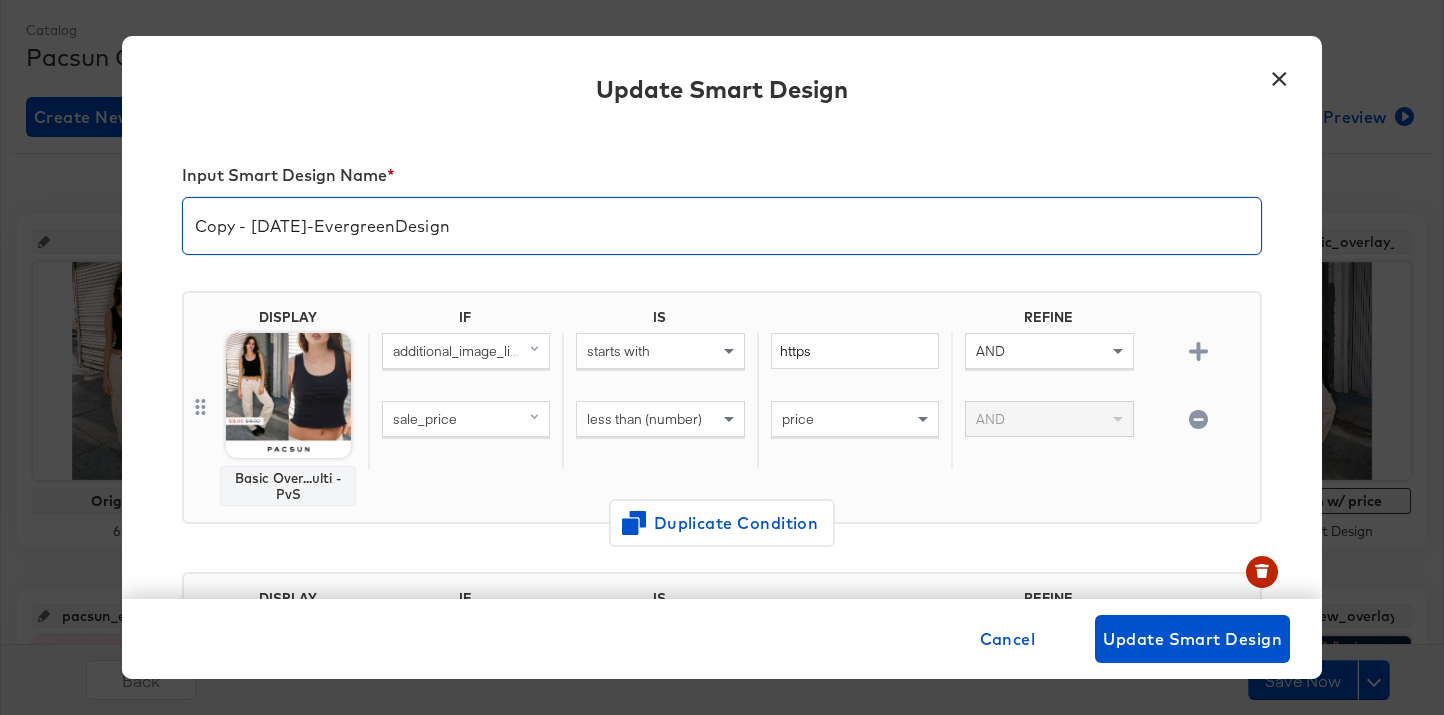 drag, startPoint x: 498, startPoint y: 227, endPoint x: 55, endPoint y: 227, distance: 443 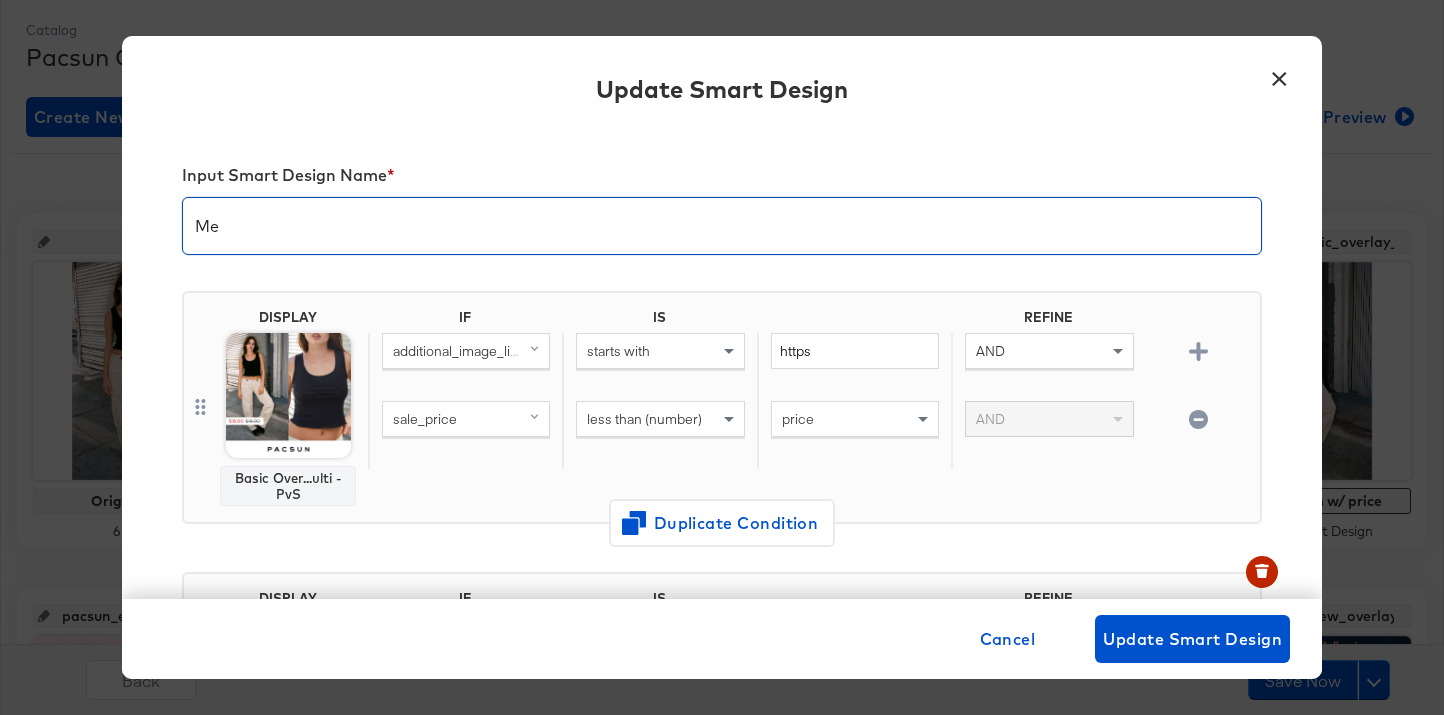 type on "M" 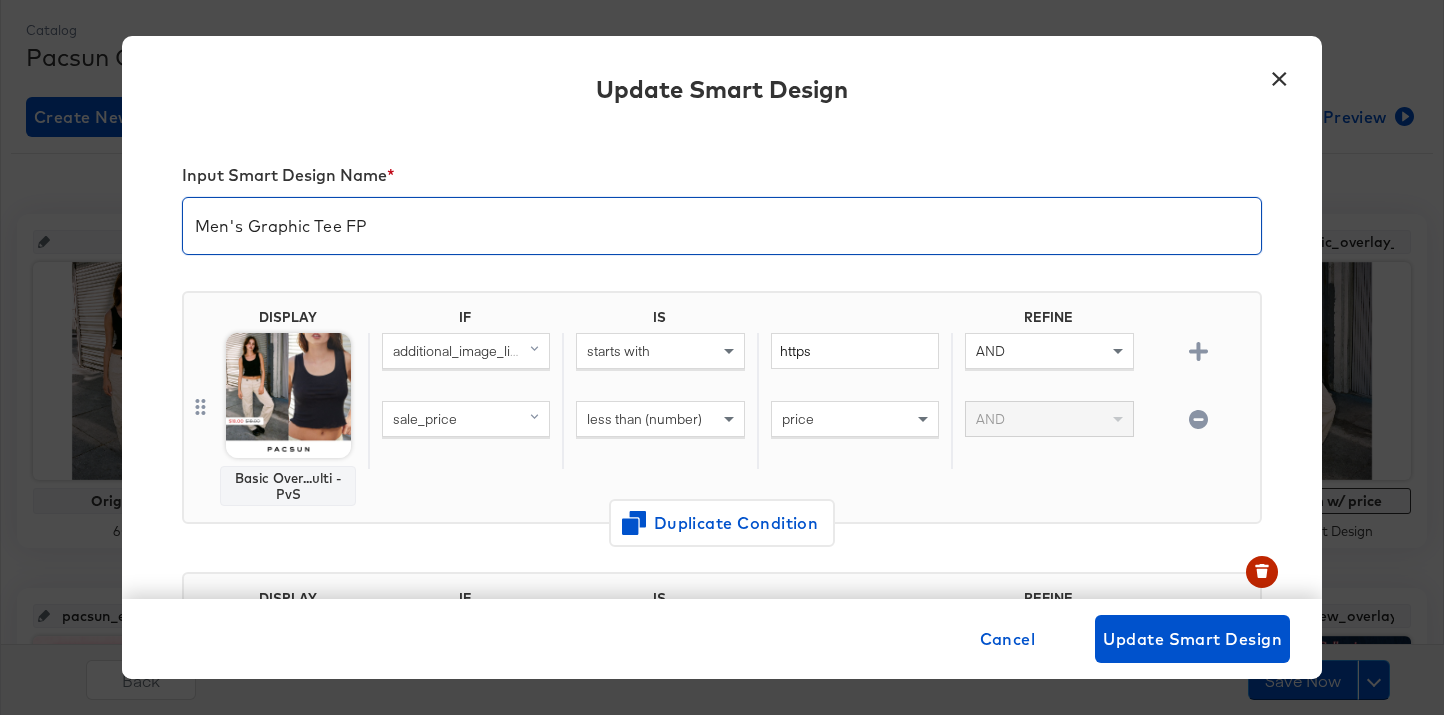 type on "Men's Graphic Tee FP" 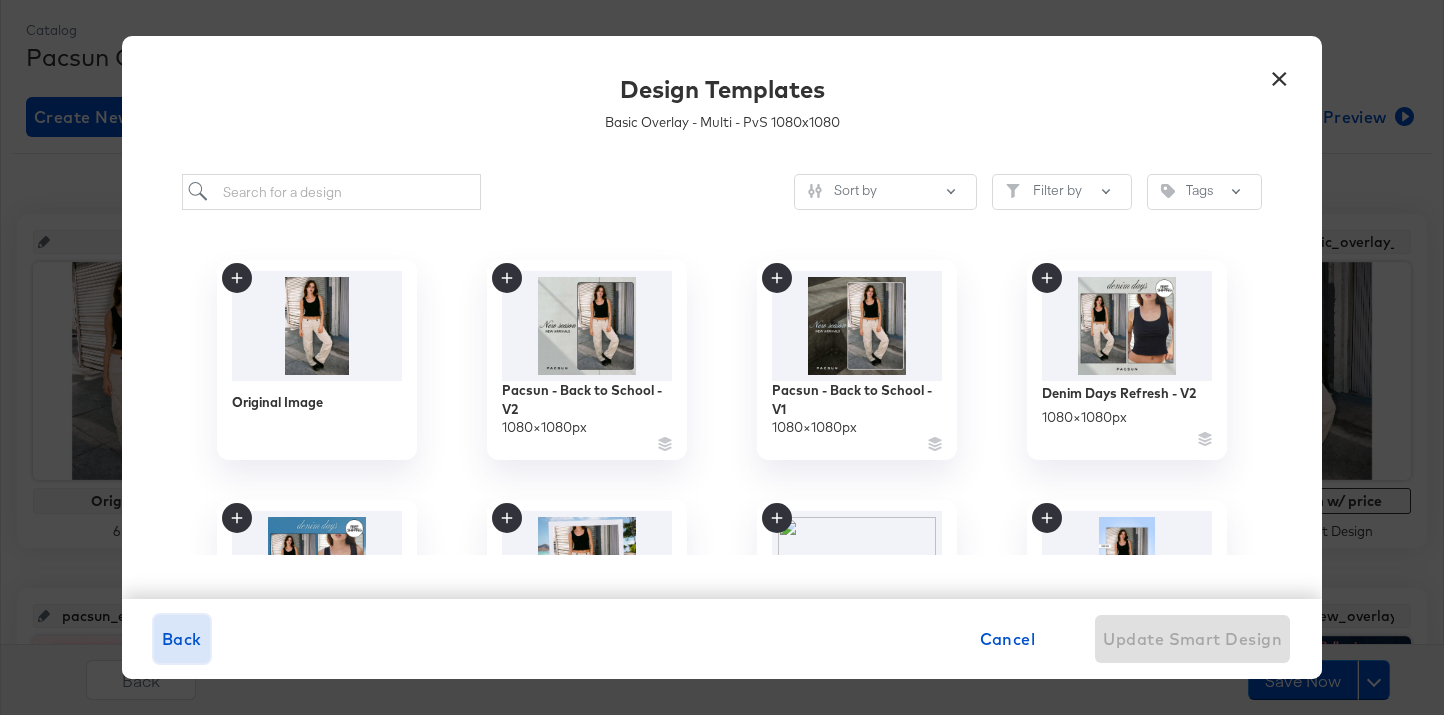 click on "Back" at bounding box center [182, 639] 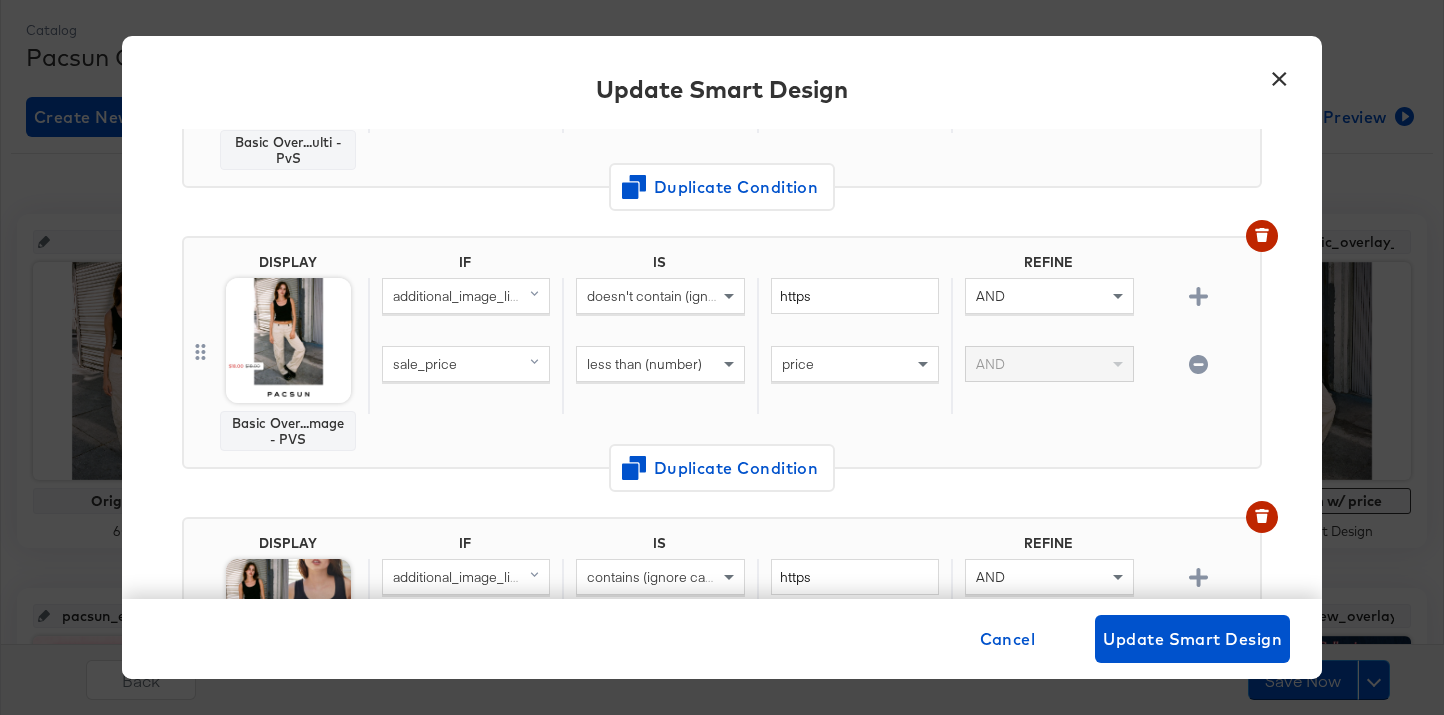 scroll, scrollTop: 314, scrollLeft: 0, axis: vertical 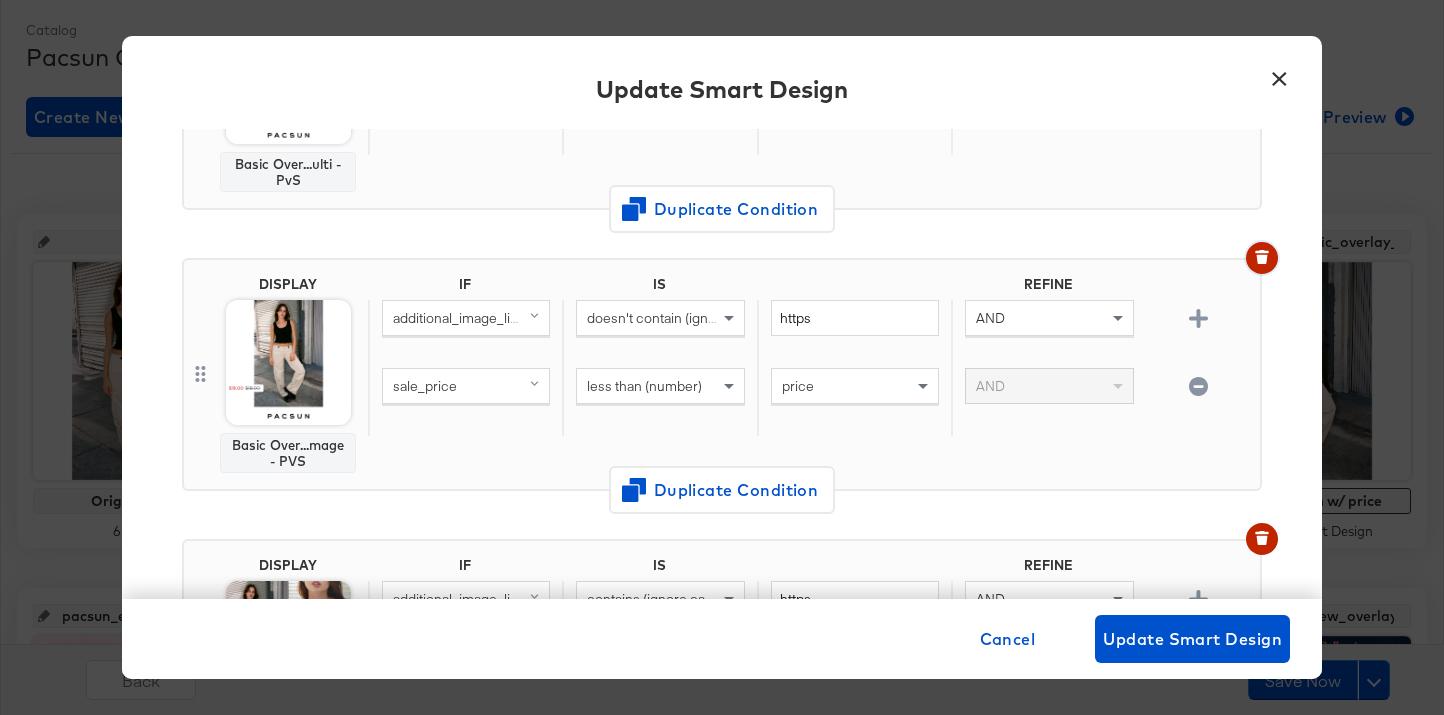 click at bounding box center (1262, 258) 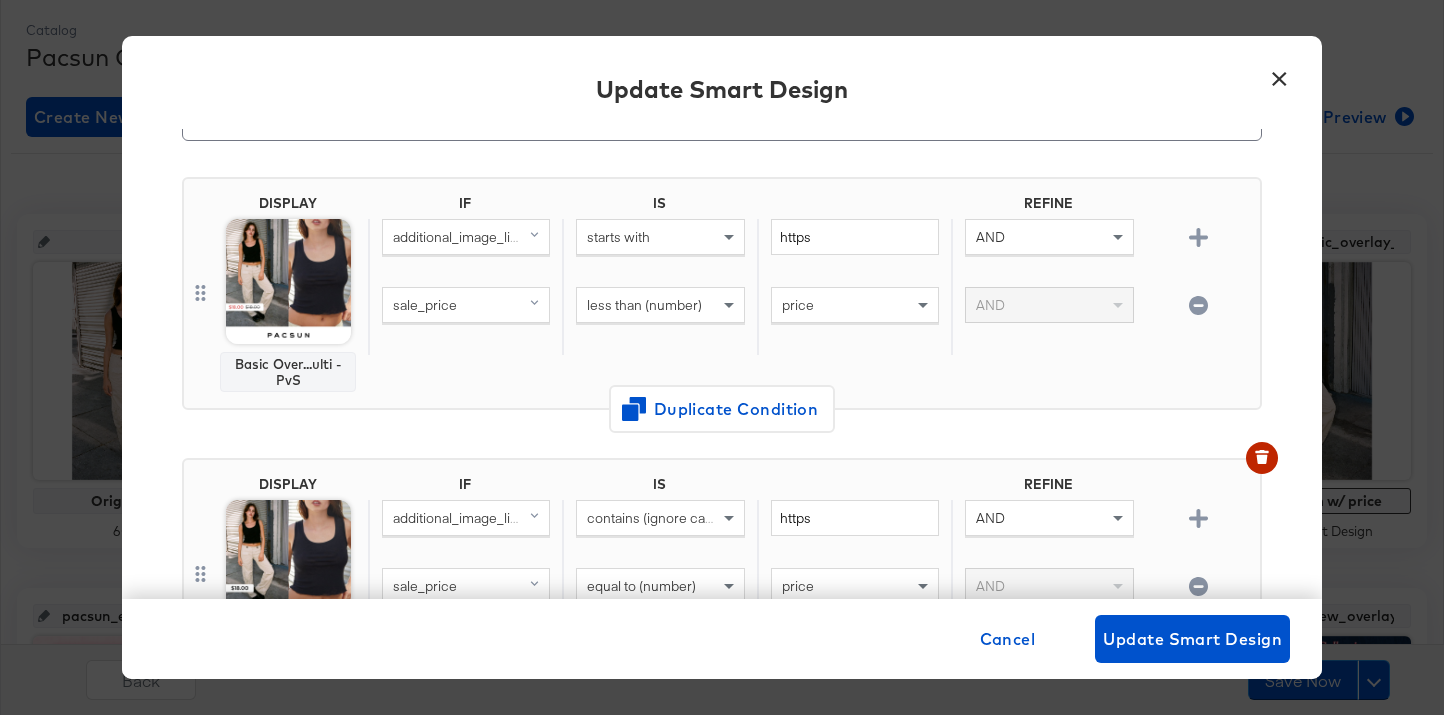 scroll, scrollTop: 127, scrollLeft: 0, axis: vertical 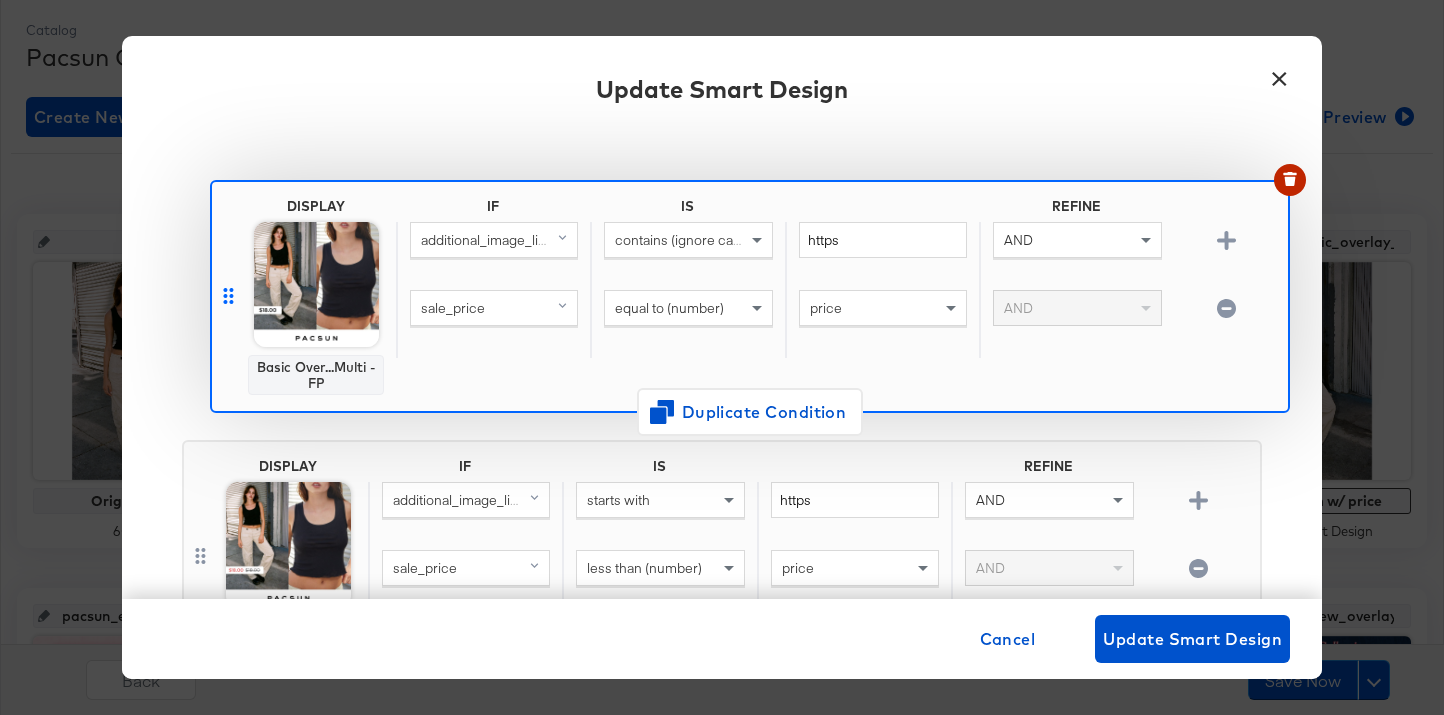 drag, startPoint x: 197, startPoint y: 555, endPoint x: 224, endPoint y: 273, distance: 283.2896 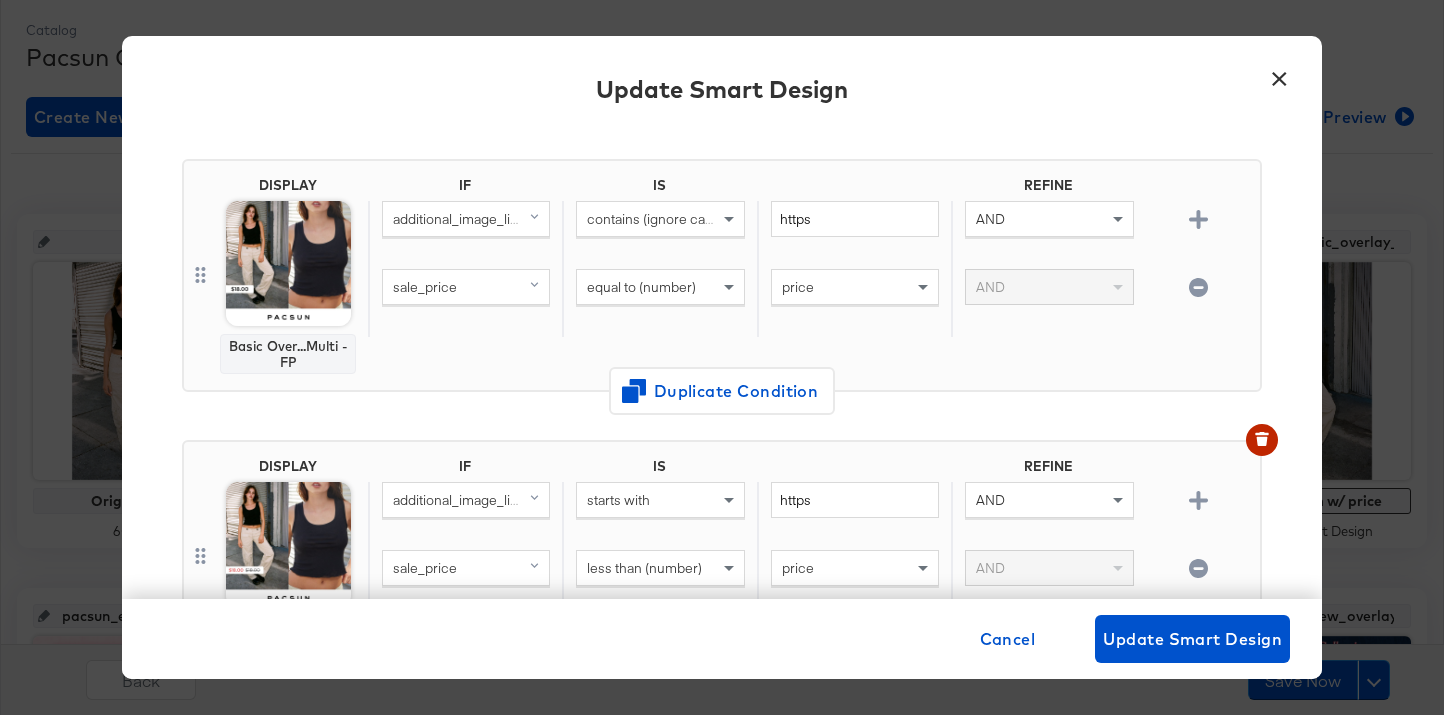 scroll, scrollTop: 279, scrollLeft: 0, axis: vertical 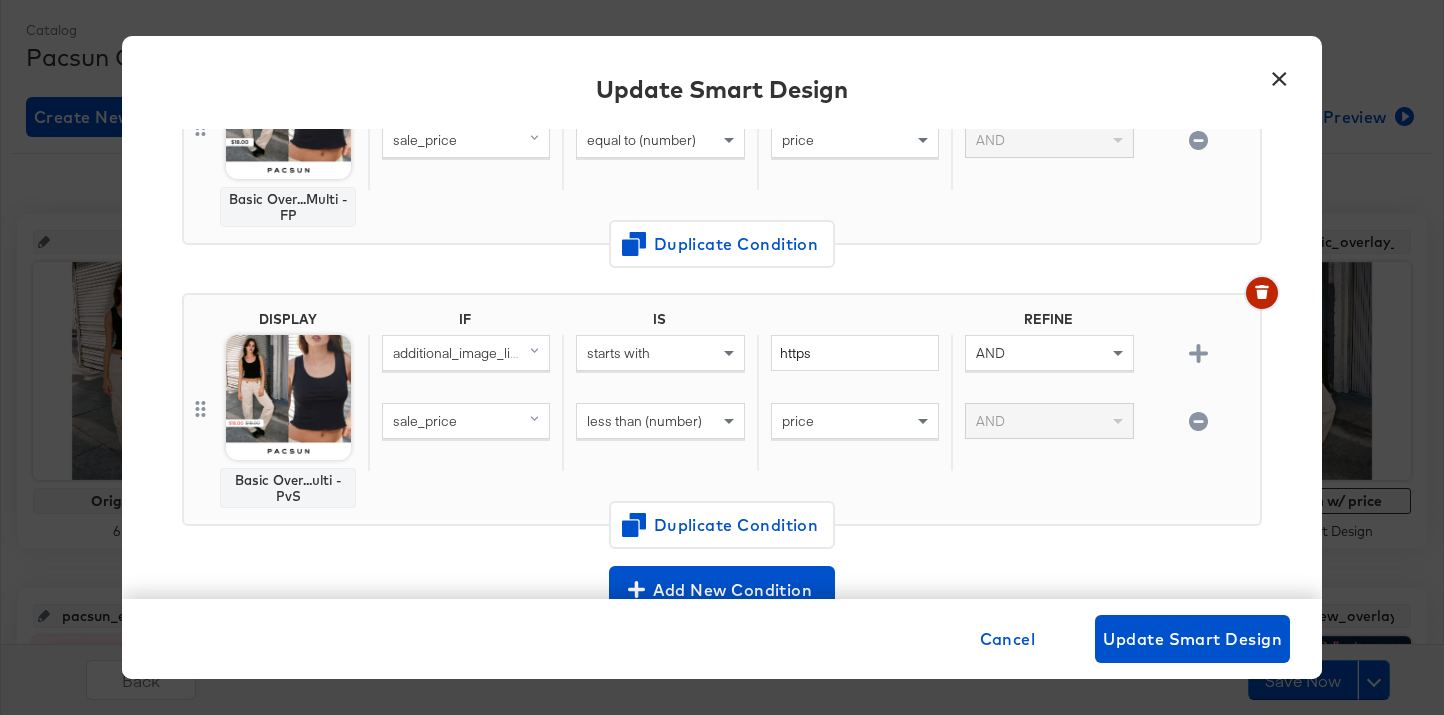 click 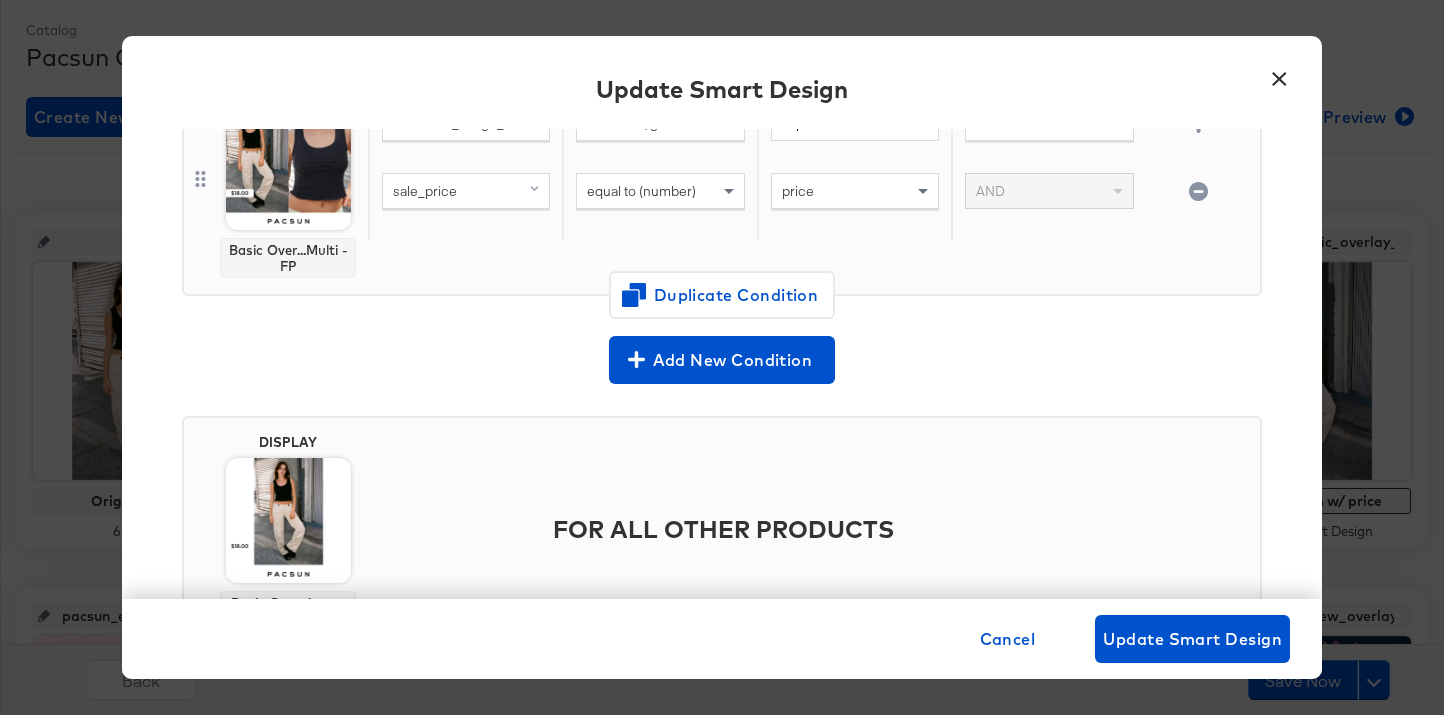 scroll, scrollTop: 115, scrollLeft: 0, axis: vertical 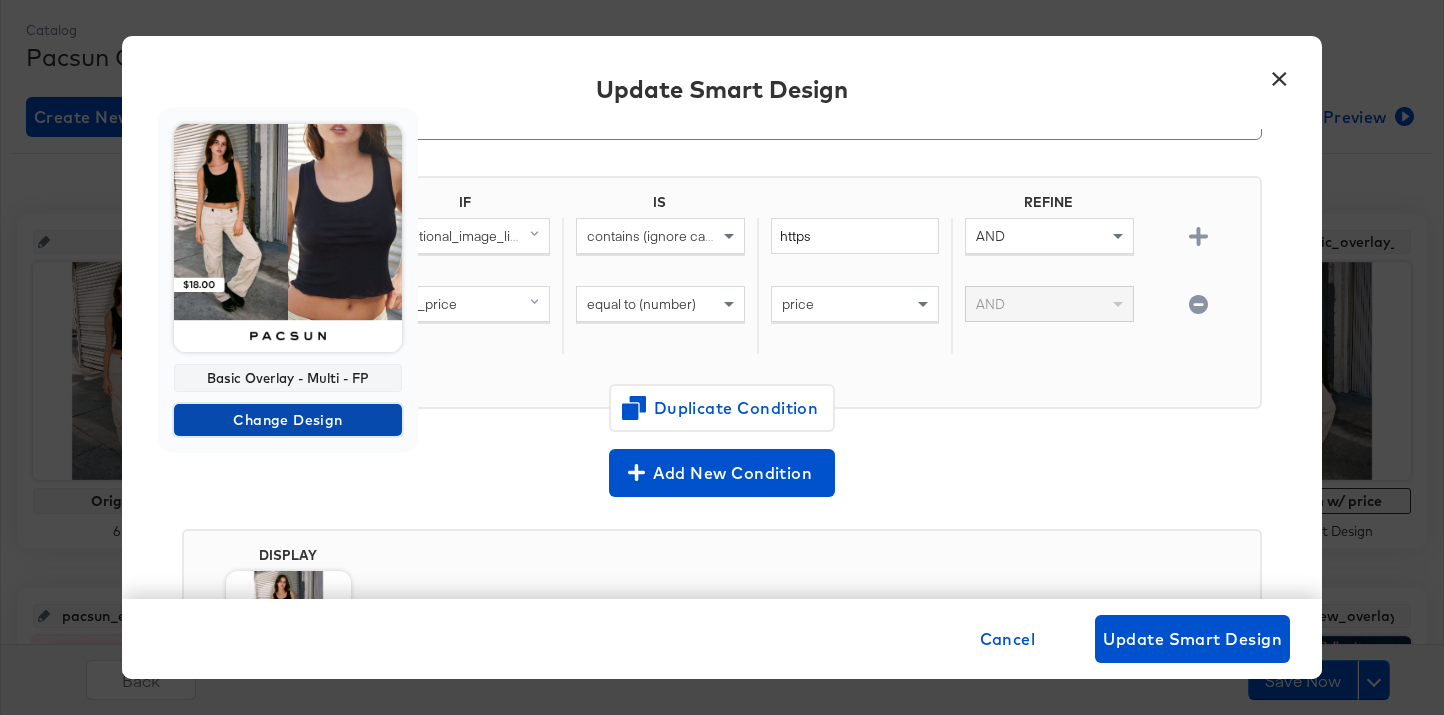 click on "Change Design" at bounding box center [288, 420] 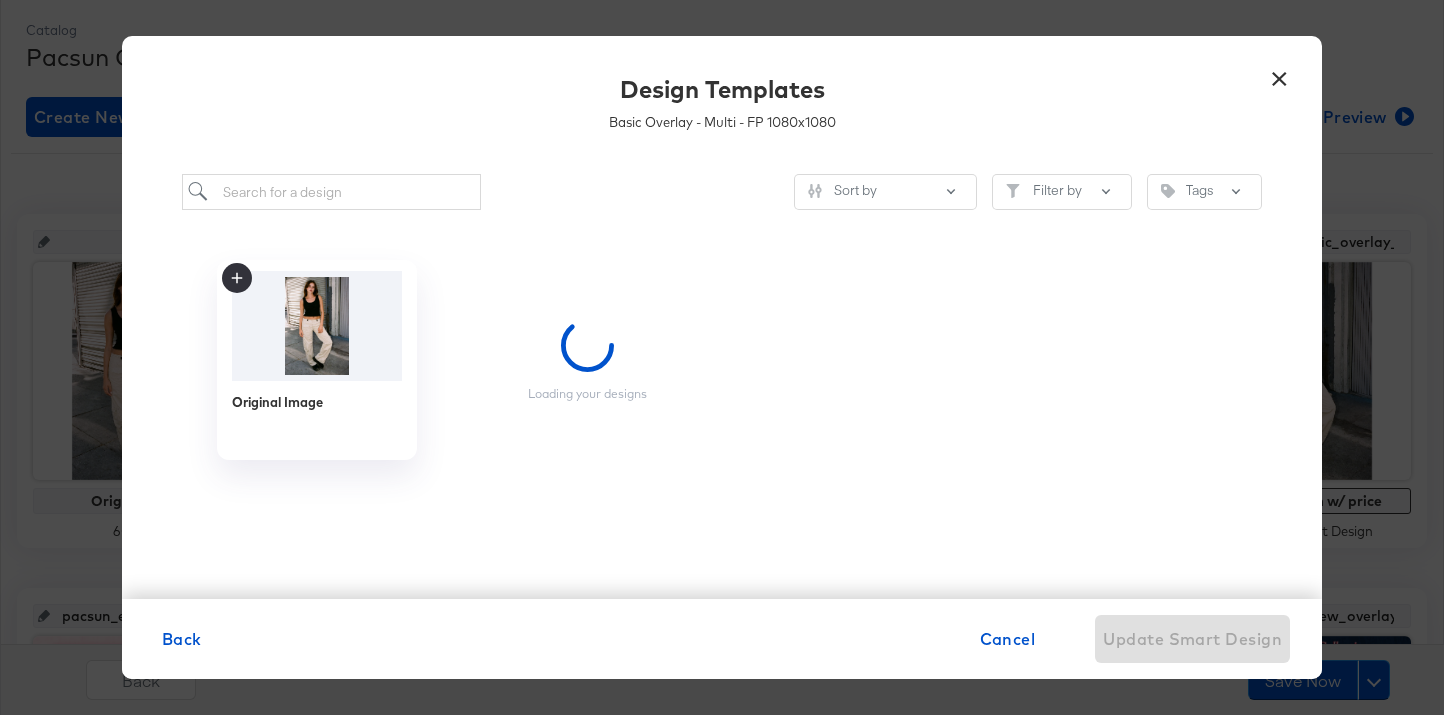 scroll, scrollTop: 0, scrollLeft: 0, axis: both 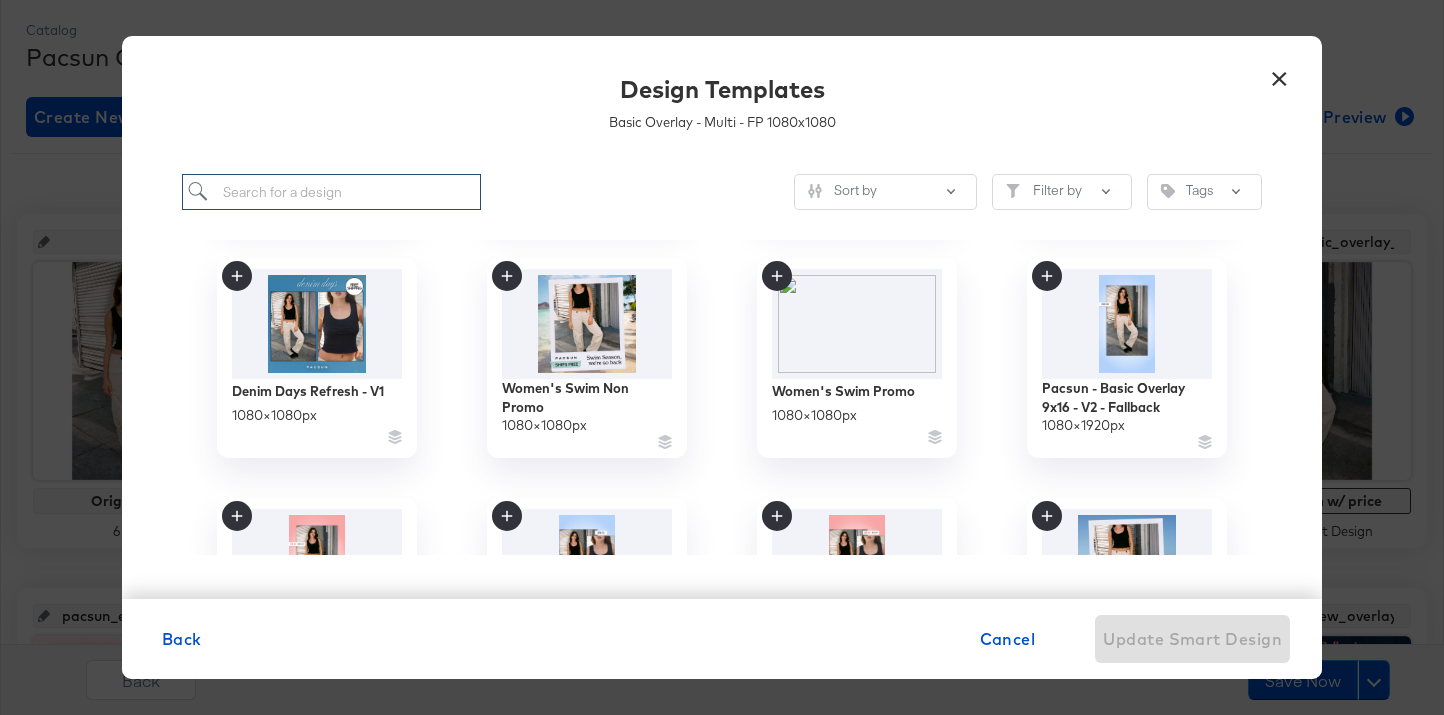 click at bounding box center [331, 192] 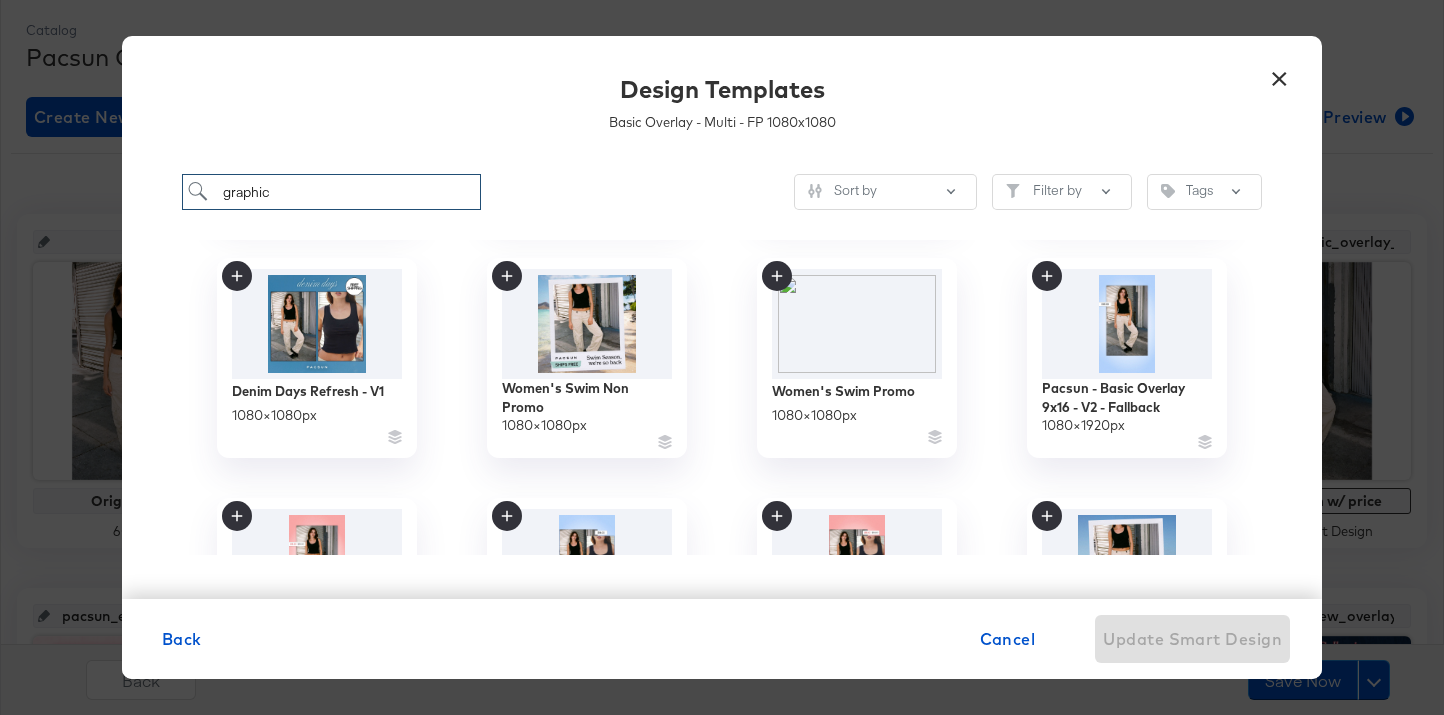 scroll, scrollTop: 0, scrollLeft: 0, axis: both 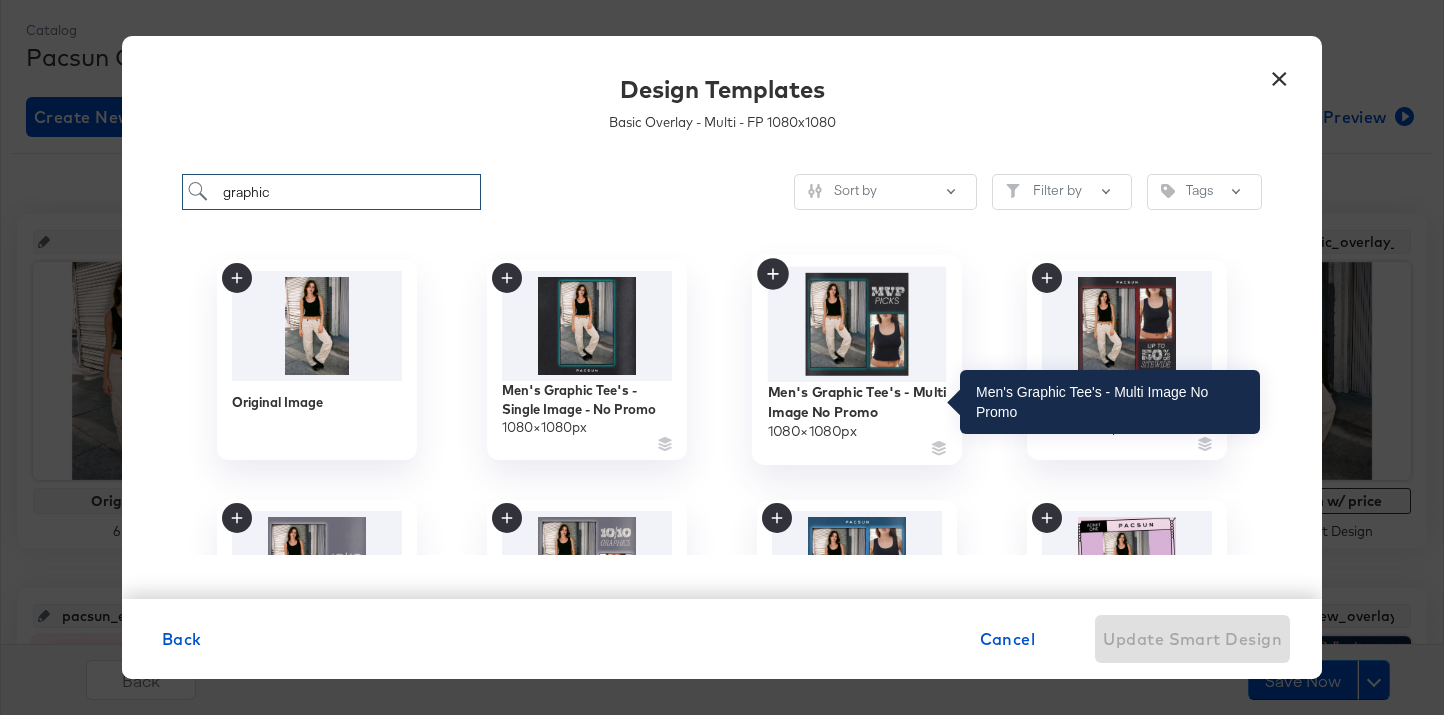 type on "graphic" 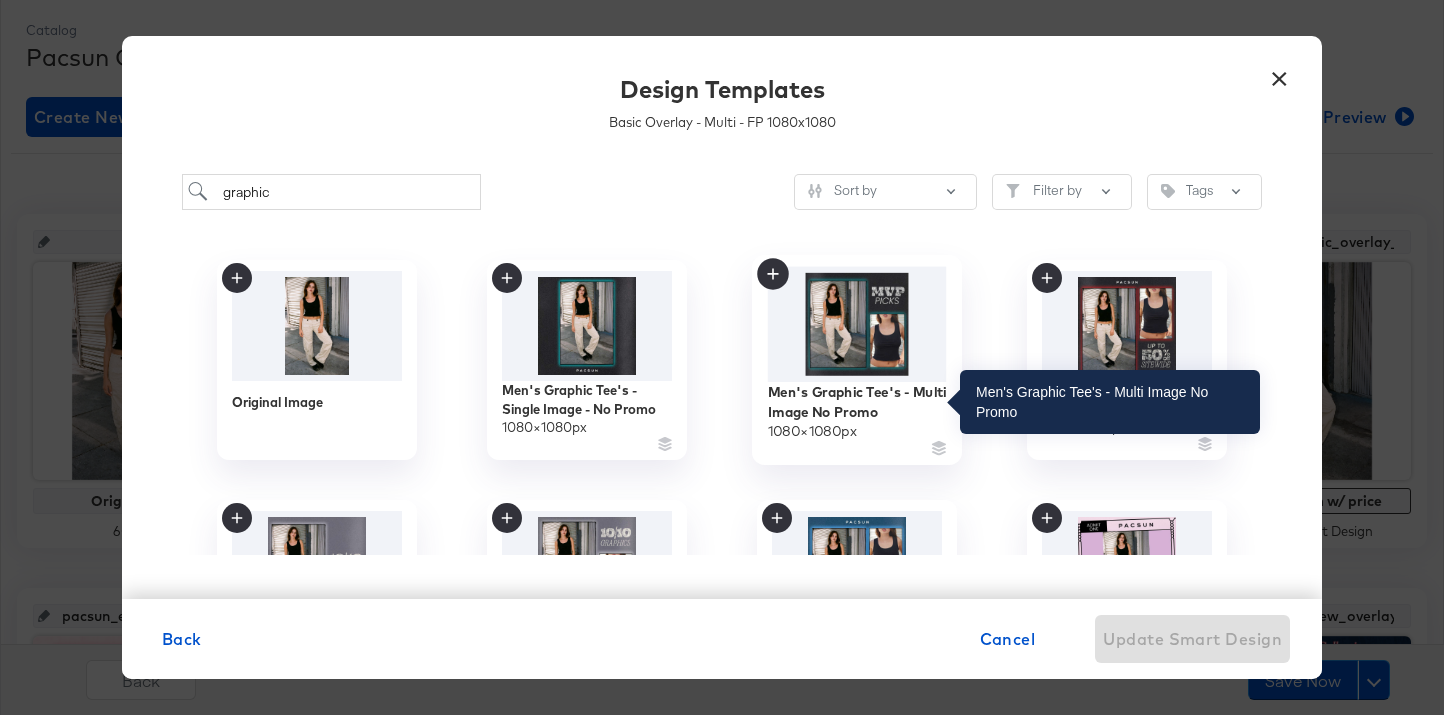 click on "Men's Graphic Tee's - Multi Image No Promo" at bounding box center (857, 401) 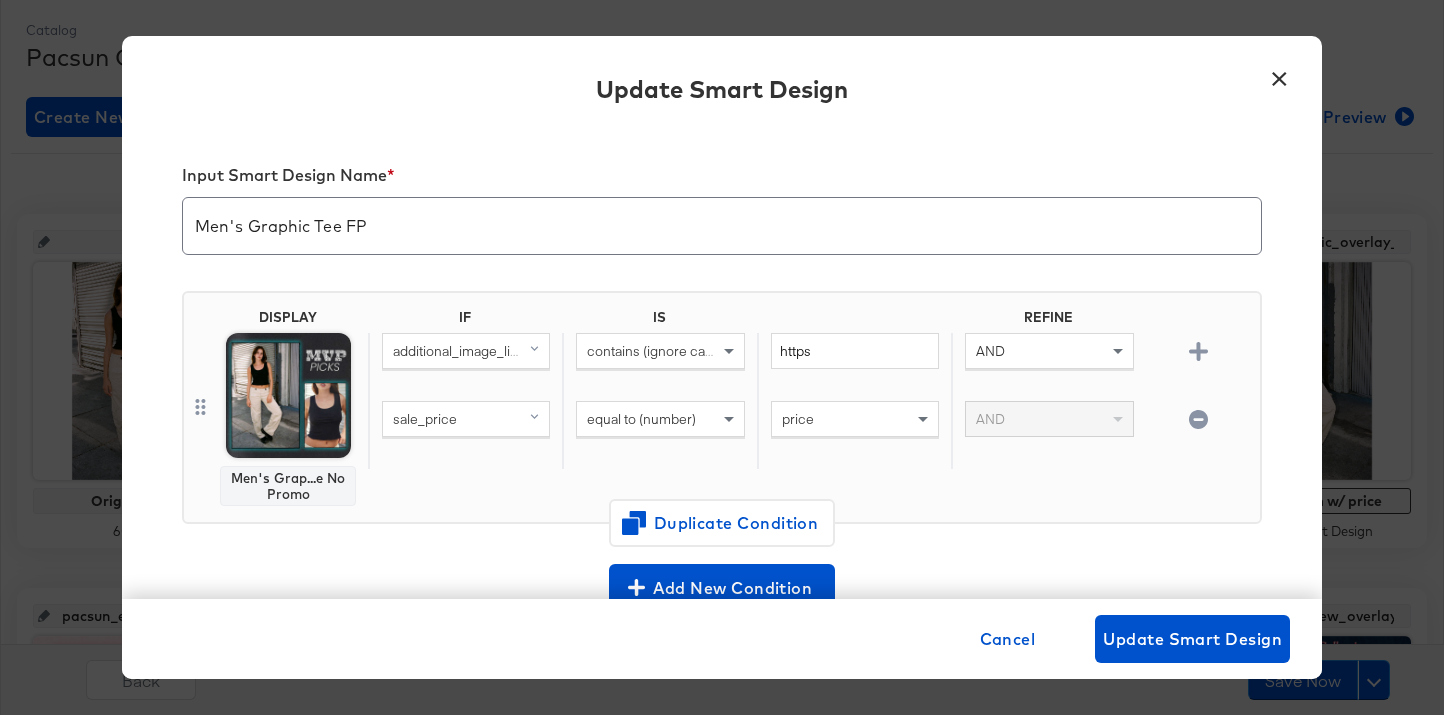 scroll, scrollTop: 23, scrollLeft: 0, axis: vertical 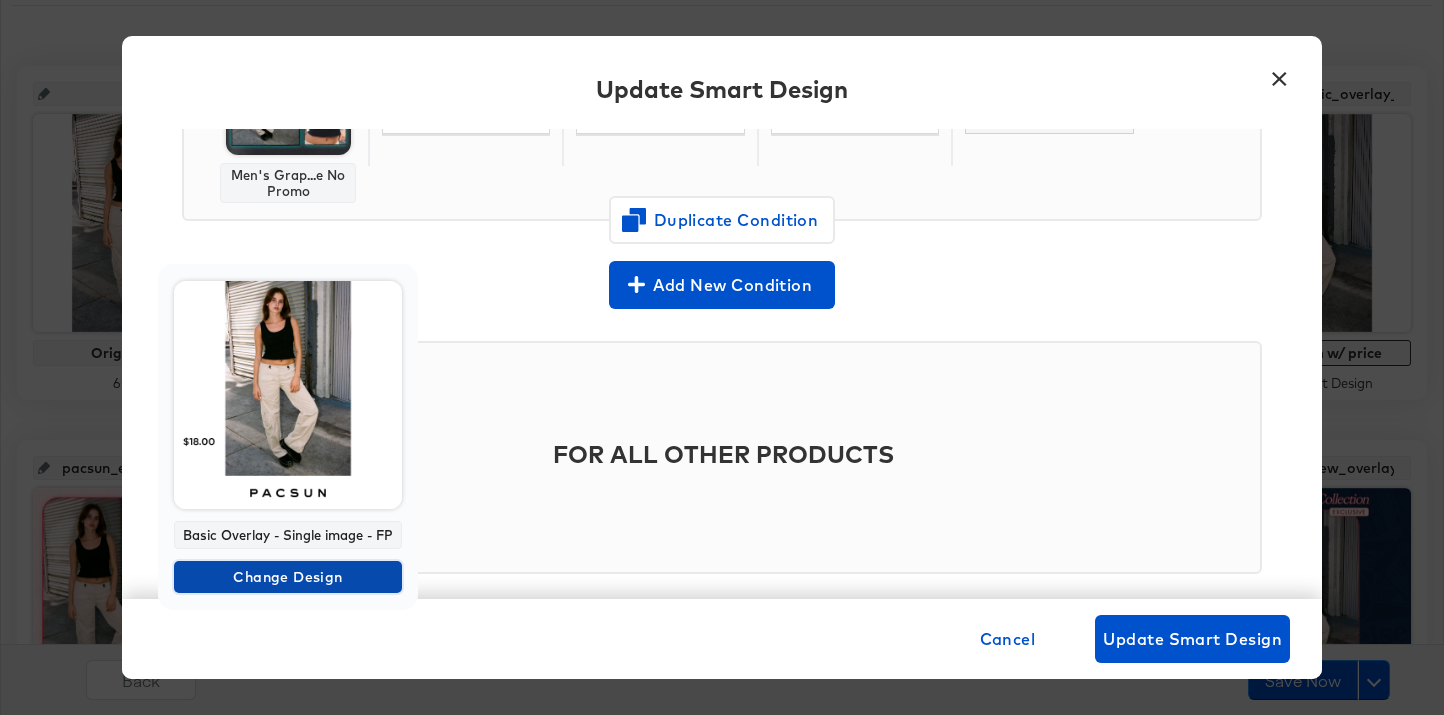 click on "Change Design" at bounding box center [288, 577] 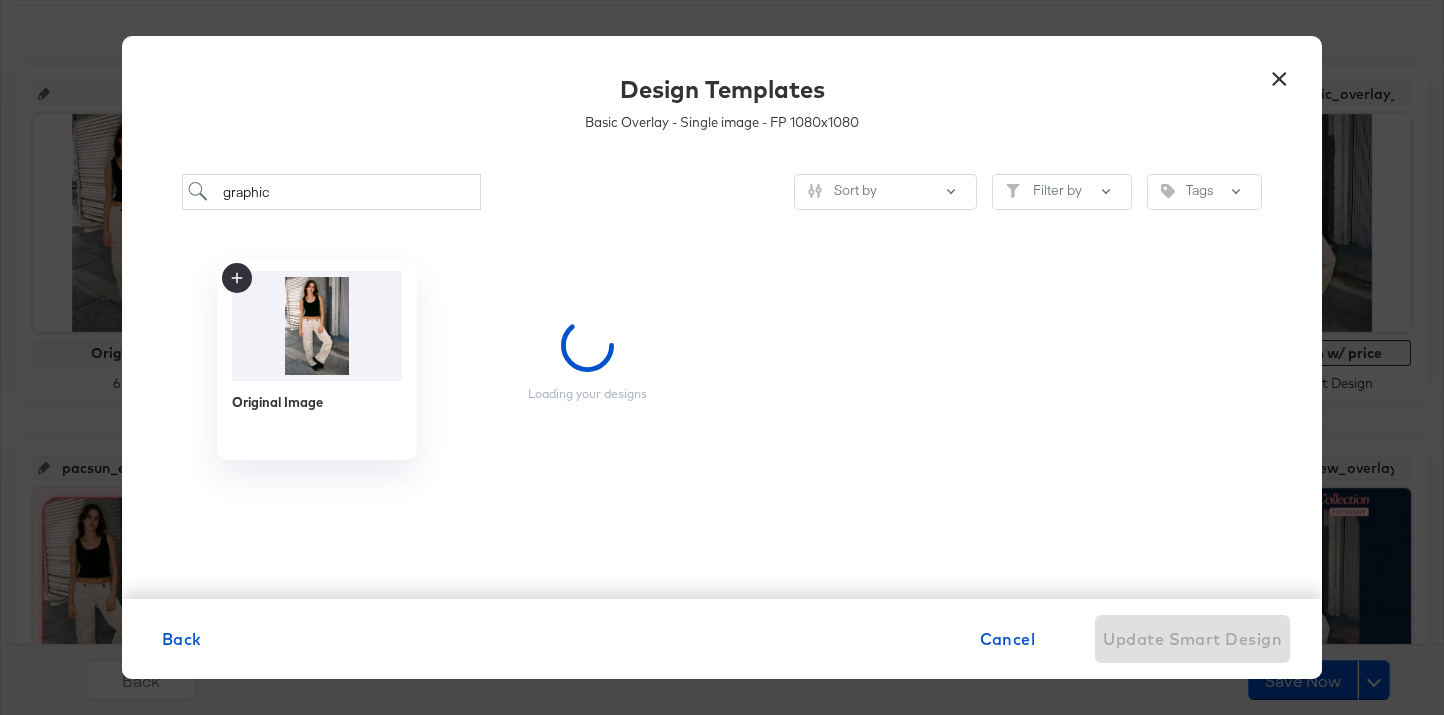 scroll, scrollTop: 0, scrollLeft: 0, axis: both 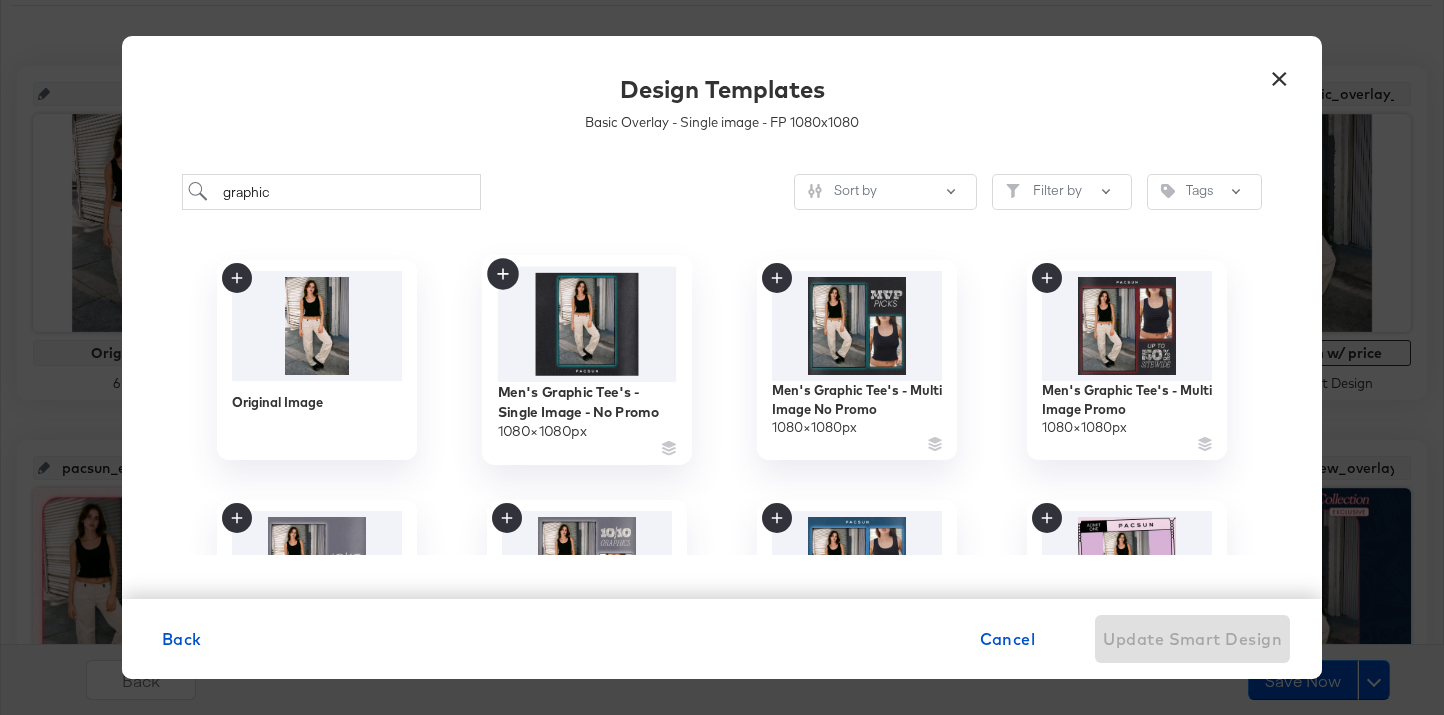 click at bounding box center [587, 324] 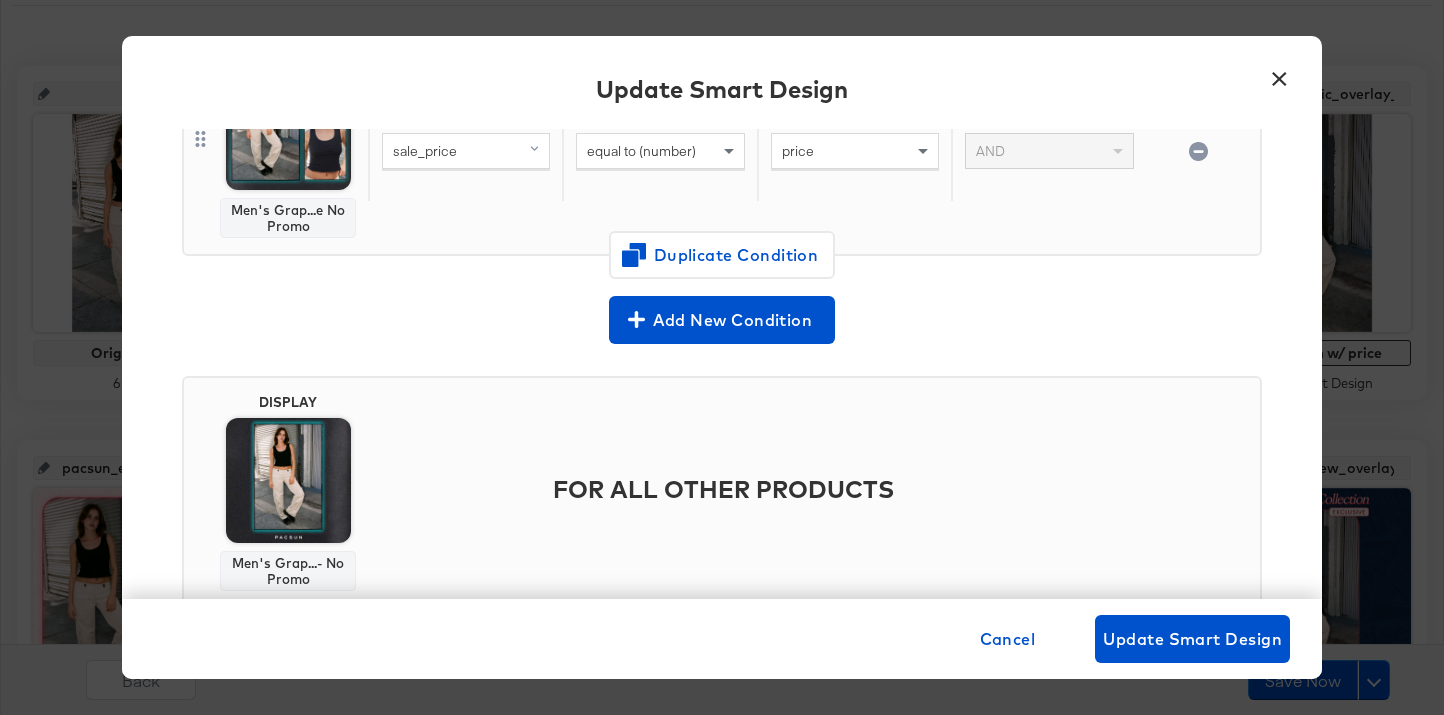 scroll, scrollTop: 329, scrollLeft: 0, axis: vertical 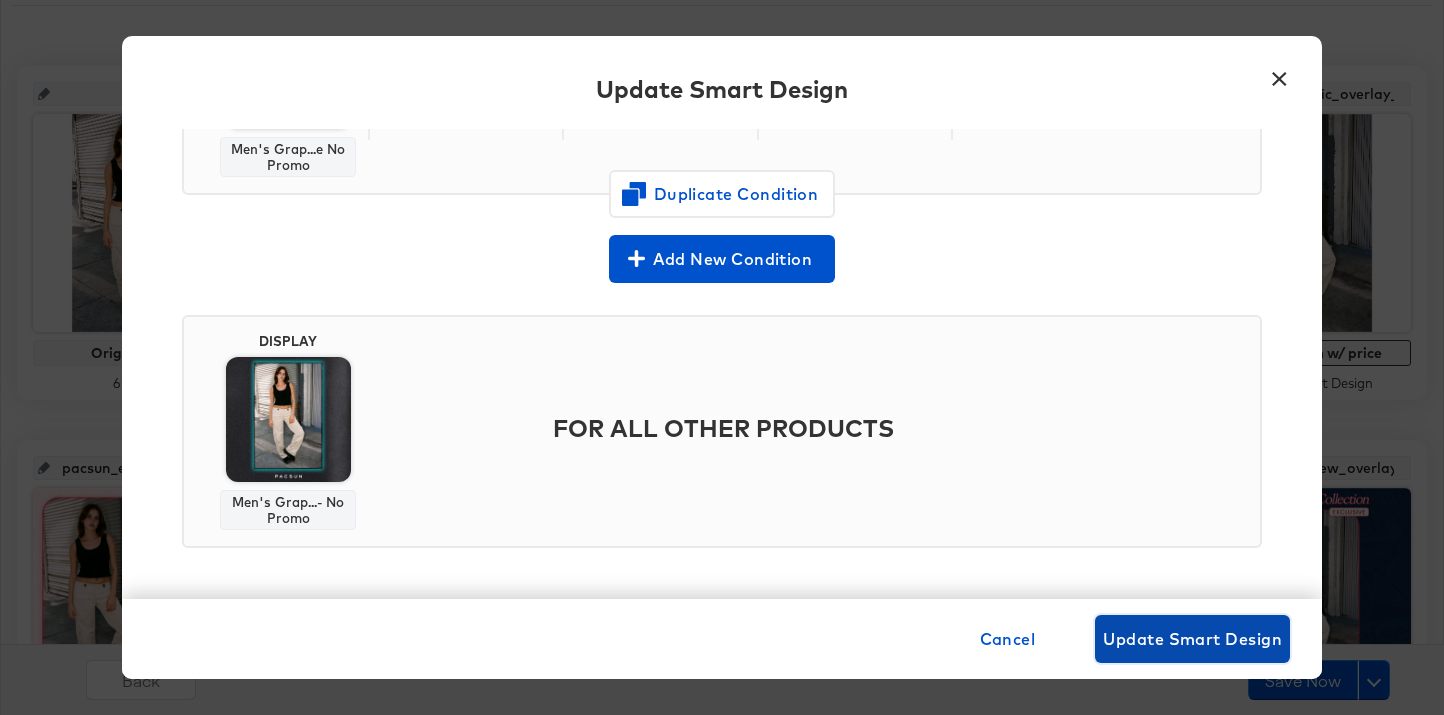 click on "Update Smart Design" at bounding box center (1192, 639) 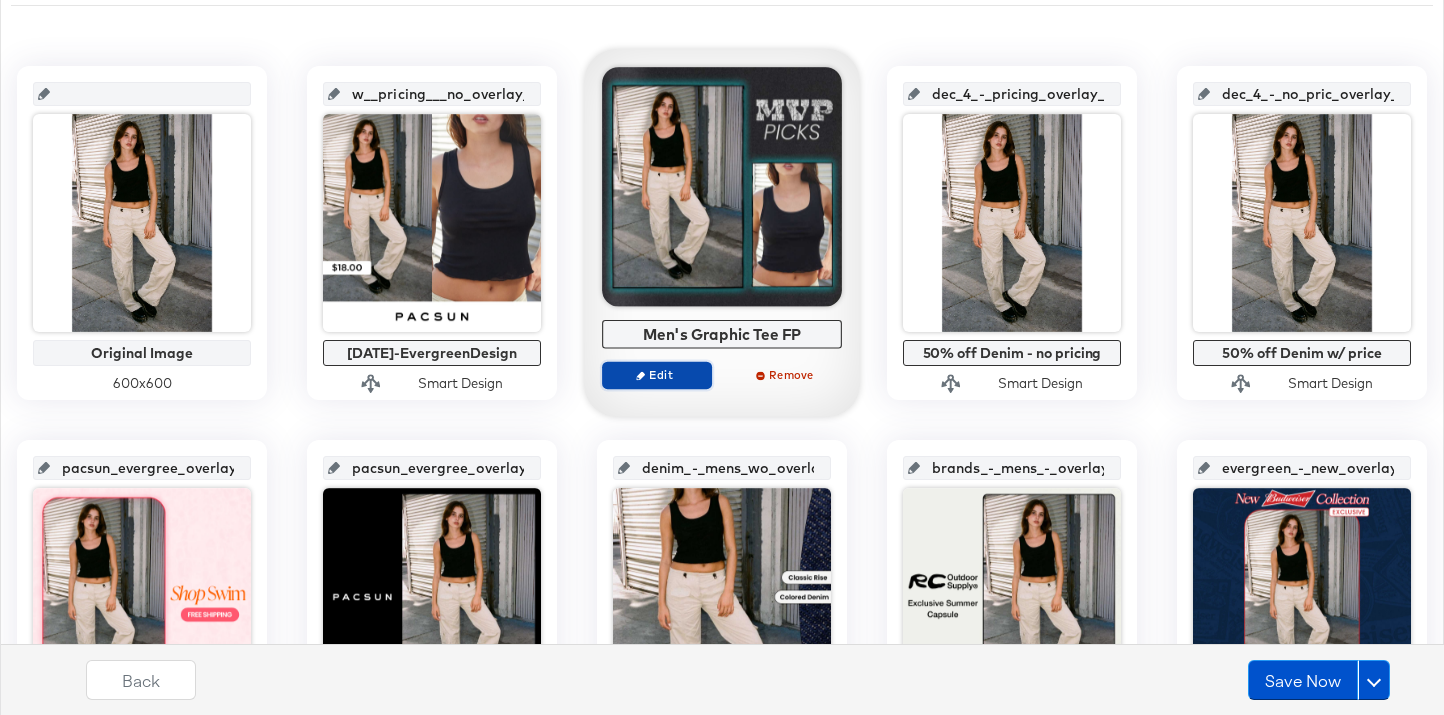 click on "Edit" at bounding box center (657, 375) 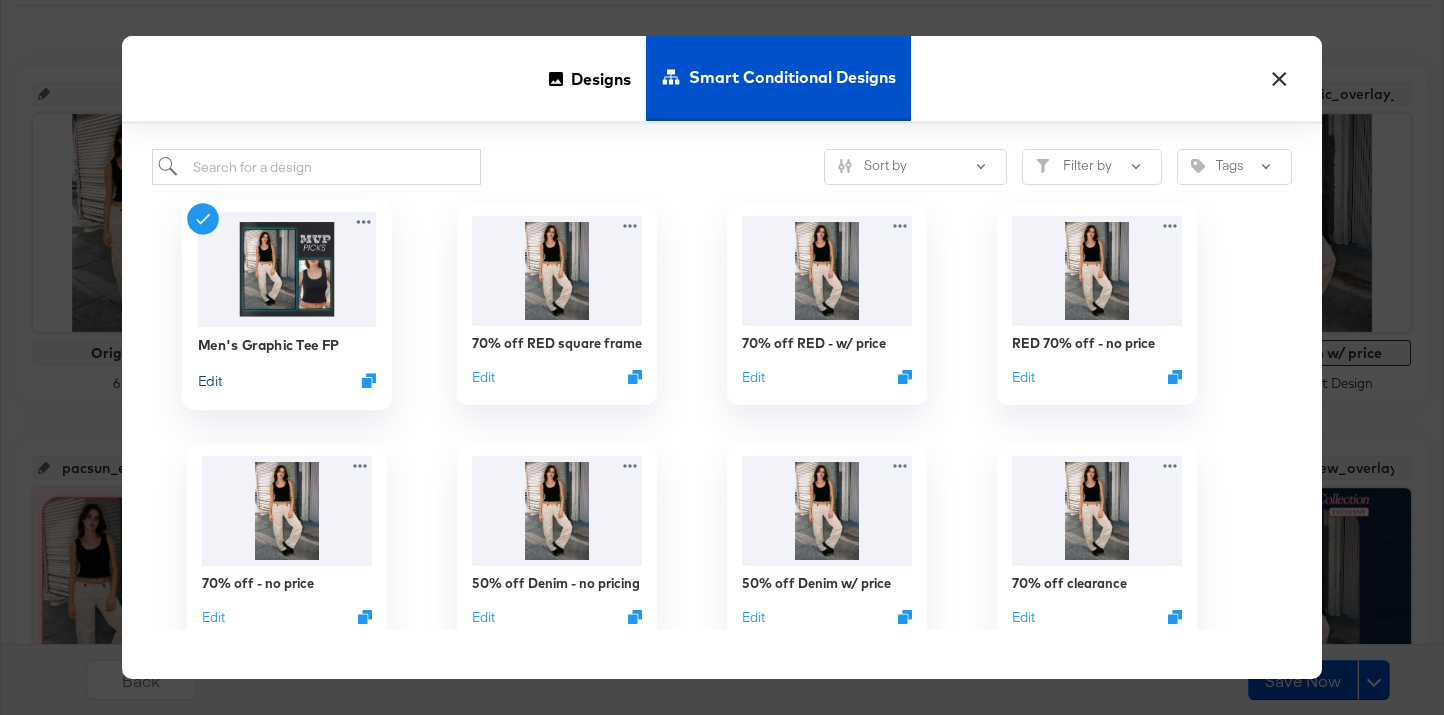 click on "Edit" at bounding box center (210, 380) 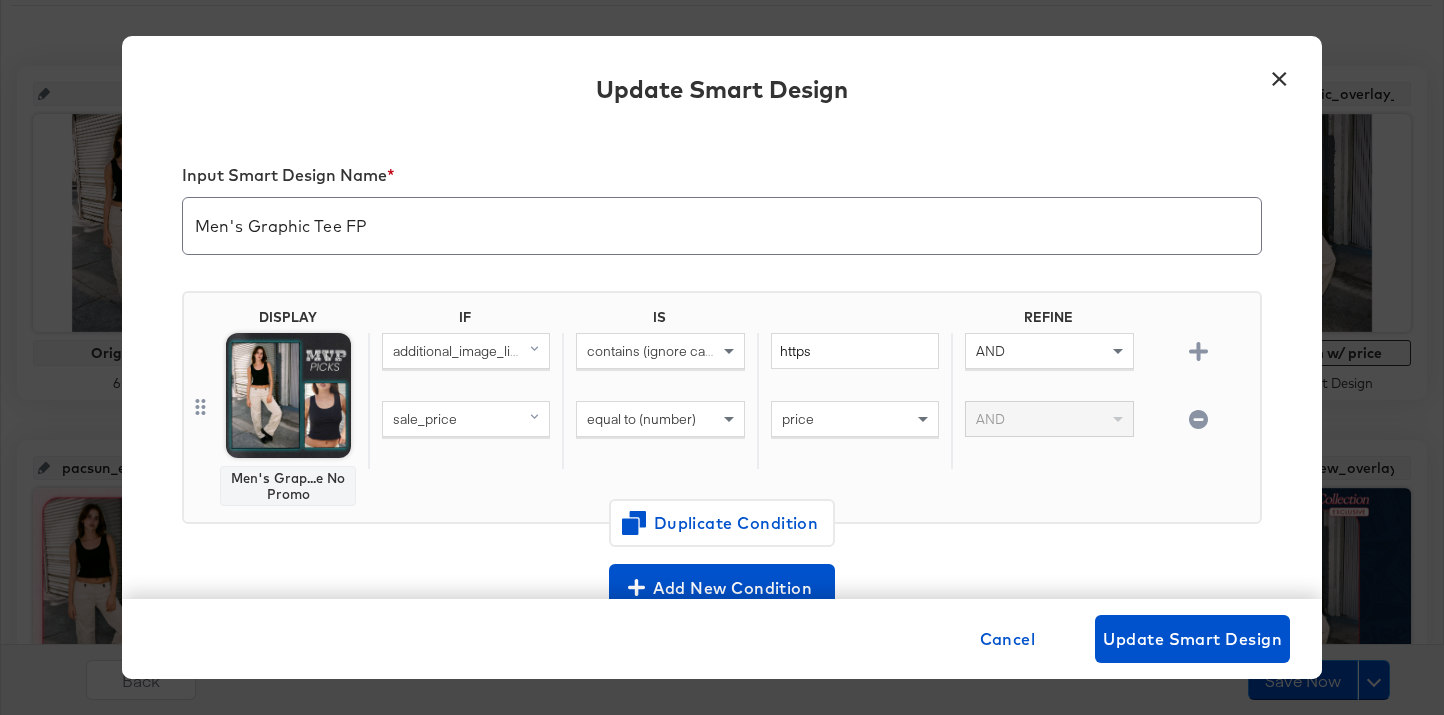 click on "Men's Graphic Tee FP" at bounding box center (722, 218) 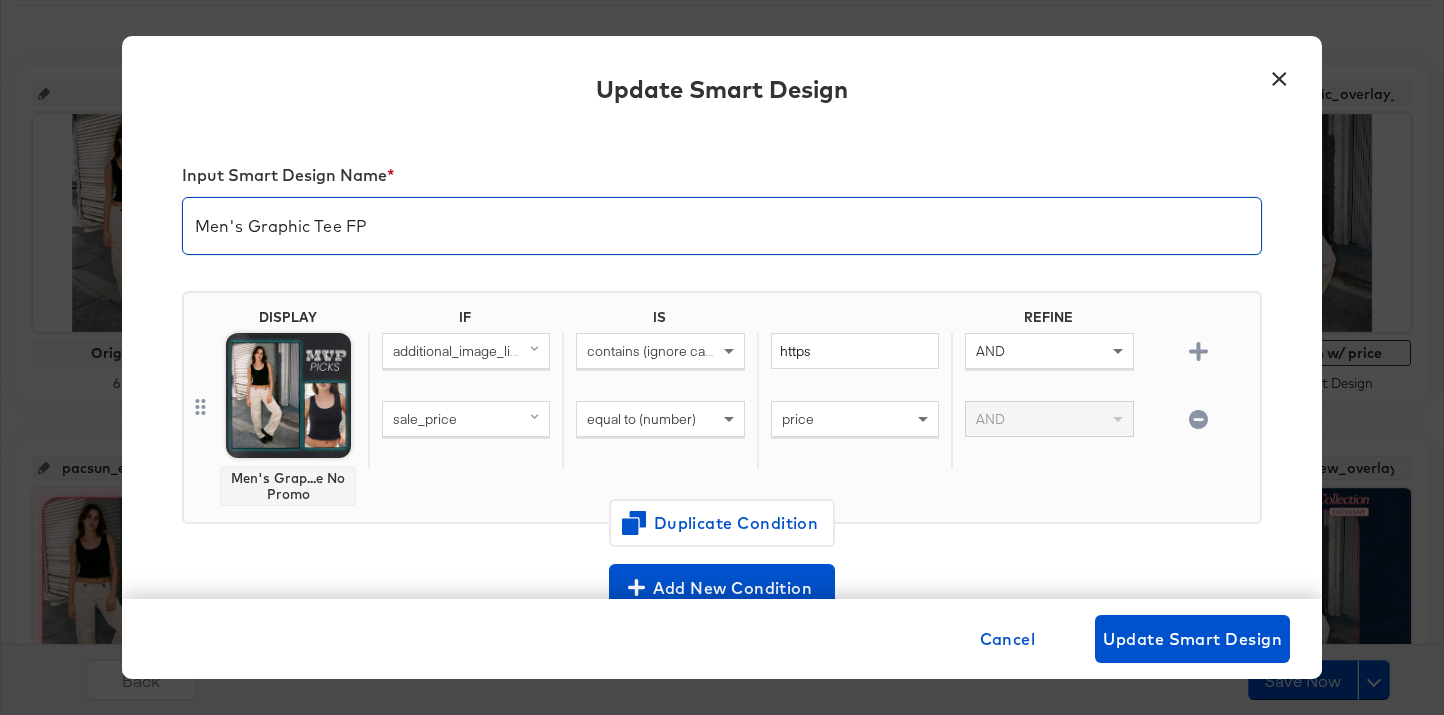 click on "Men's Graphic Tee FP" at bounding box center [722, 218] 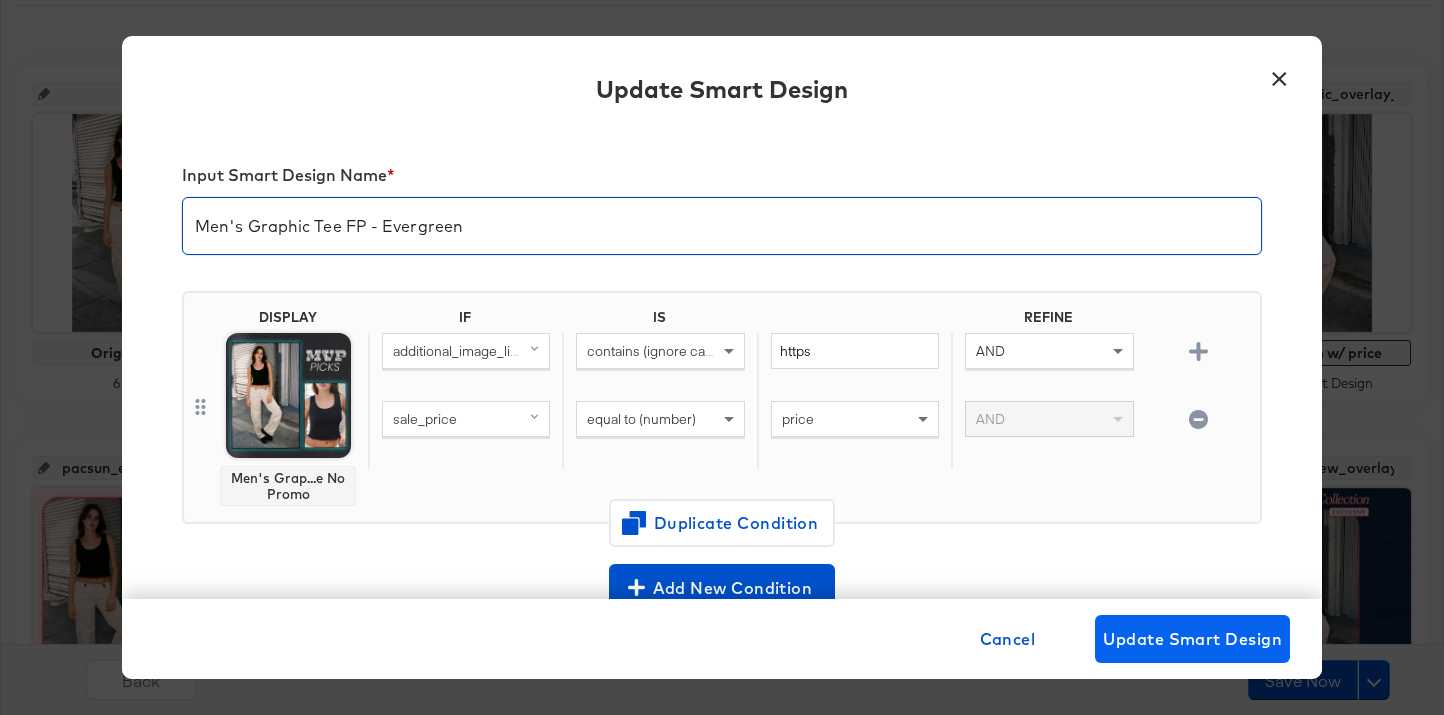 type on "Men's Graphic Tee FP - Evergreen" 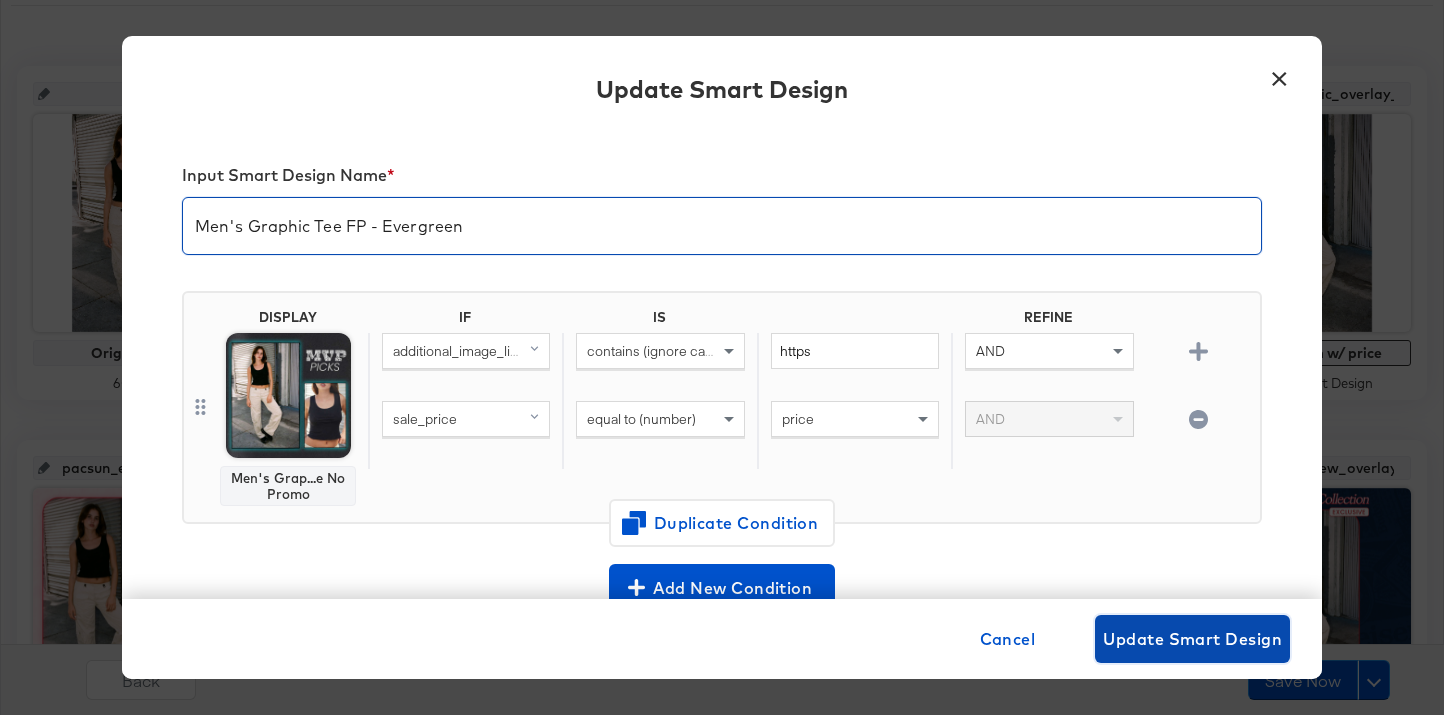 click on "Update Smart Design" at bounding box center (1192, 639) 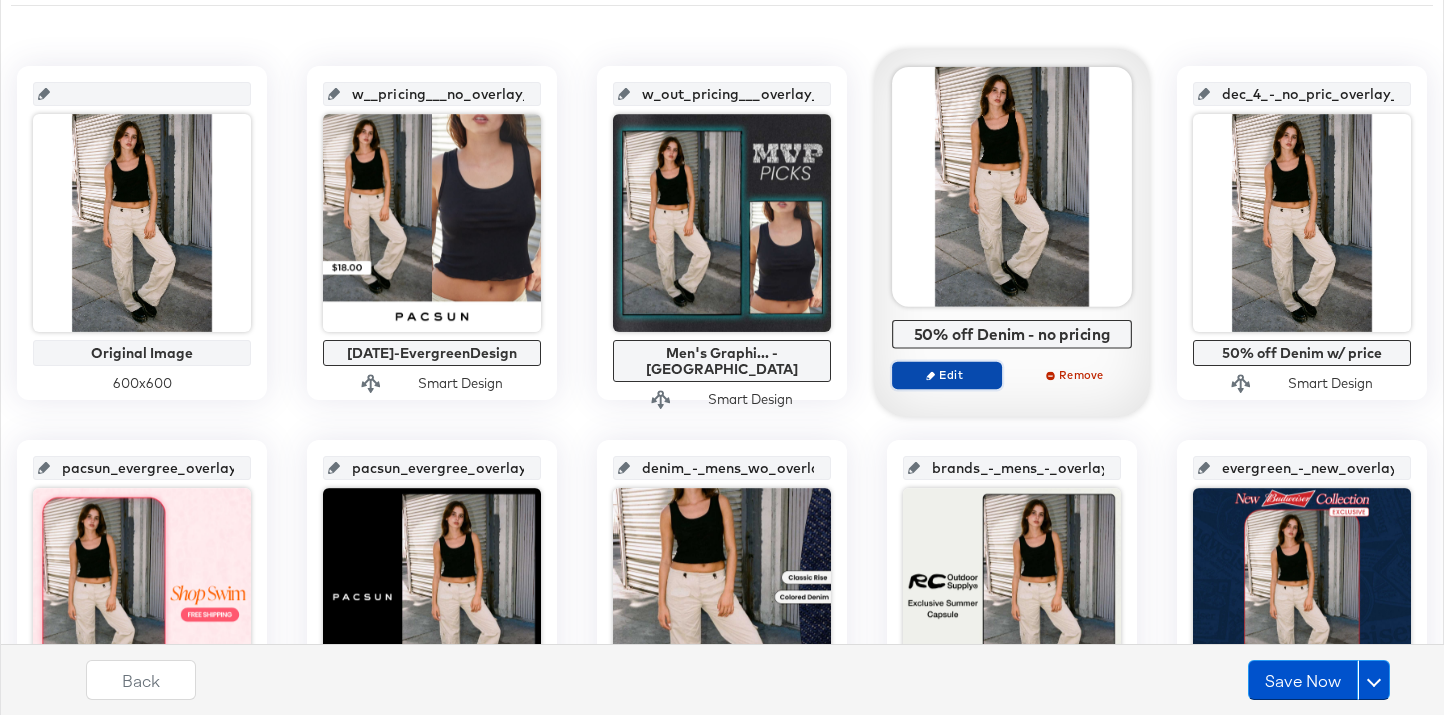 click on "Edit" at bounding box center (947, 374) 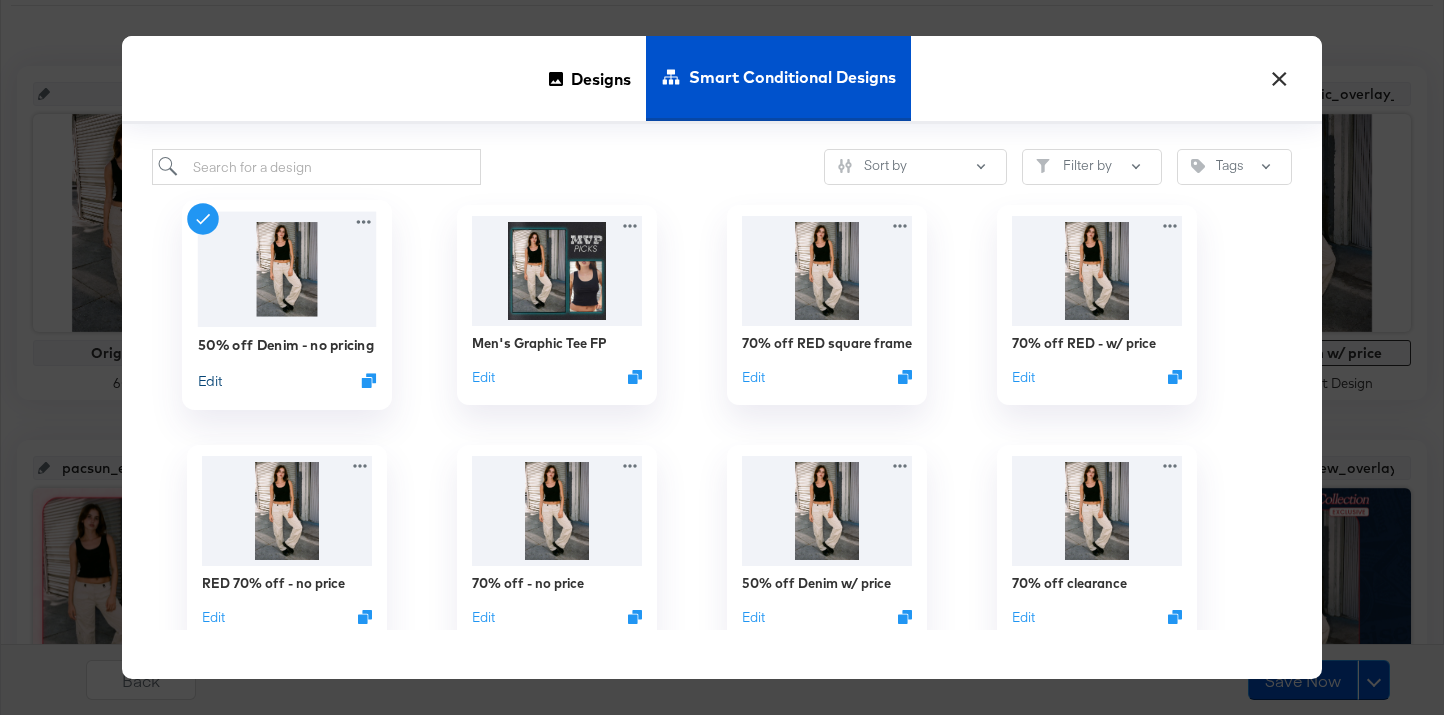 click on "Edit" at bounding box center [210, 380] 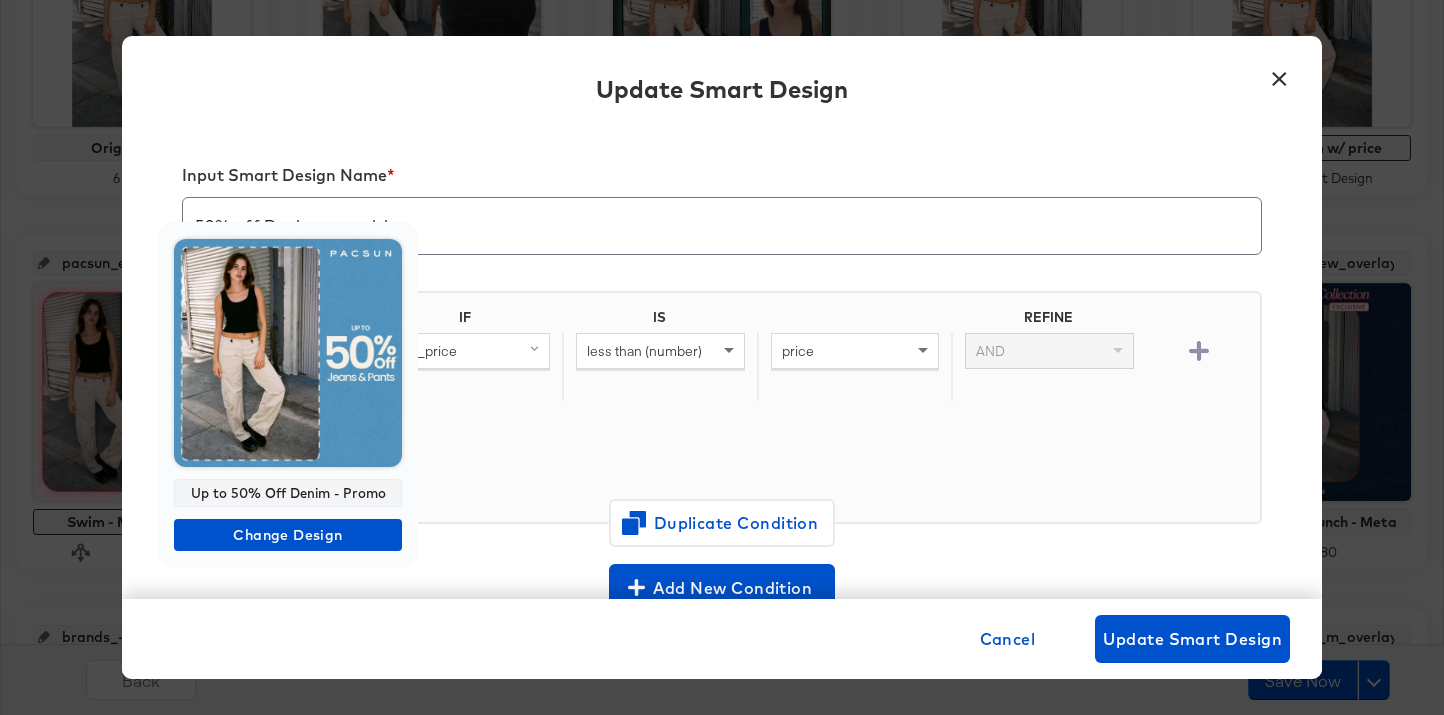 scroll, scrollTop: 708, scrollLeft: 0, axis: vertical 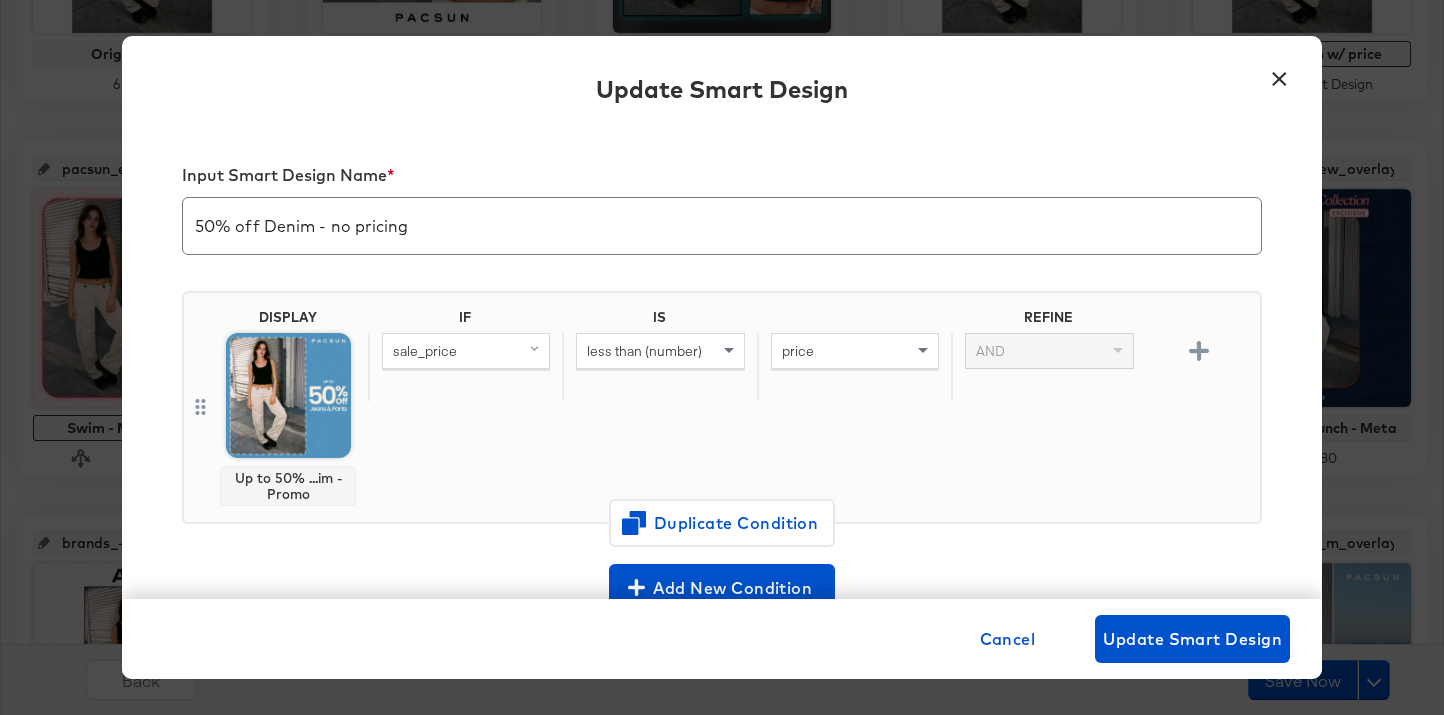 click on "×" at bounding box center (1279, 74) 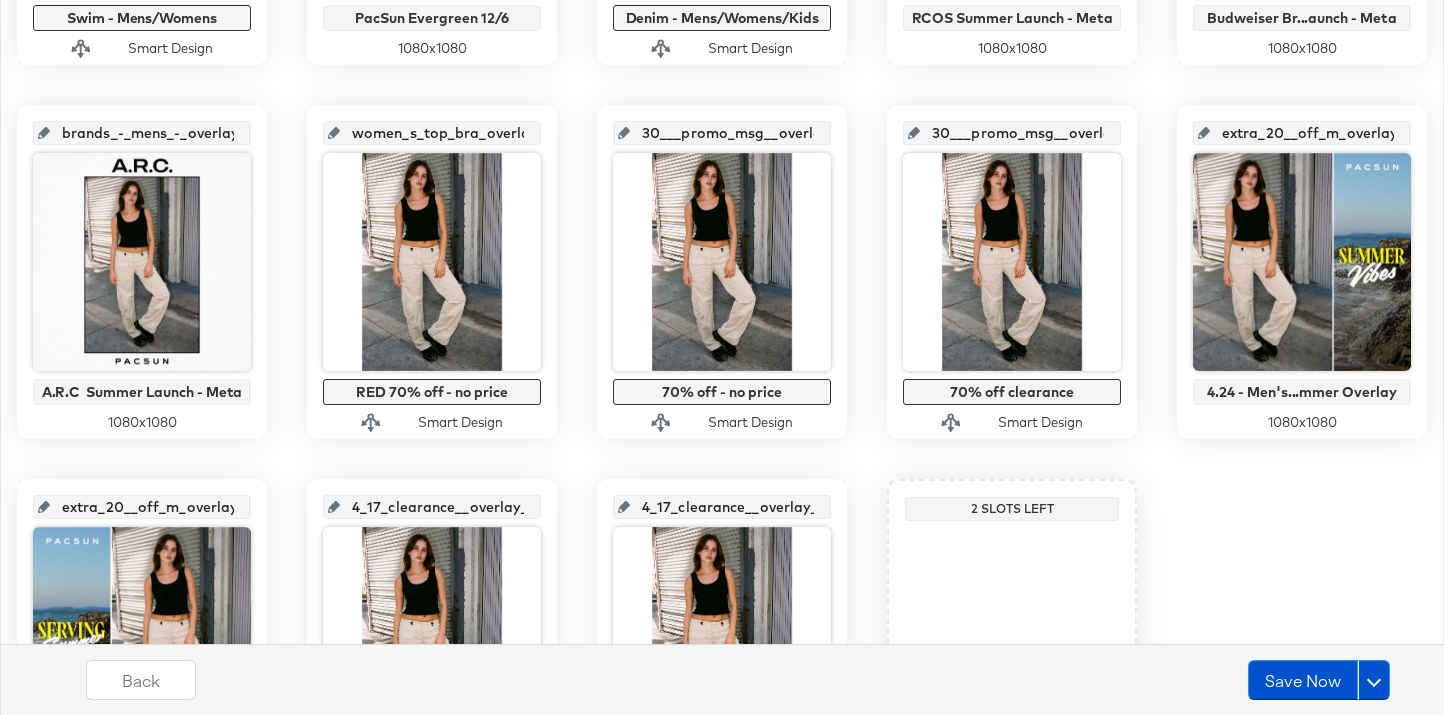 scroll, scrollTop: 1137, scrollLeft: 0, axis: vertical 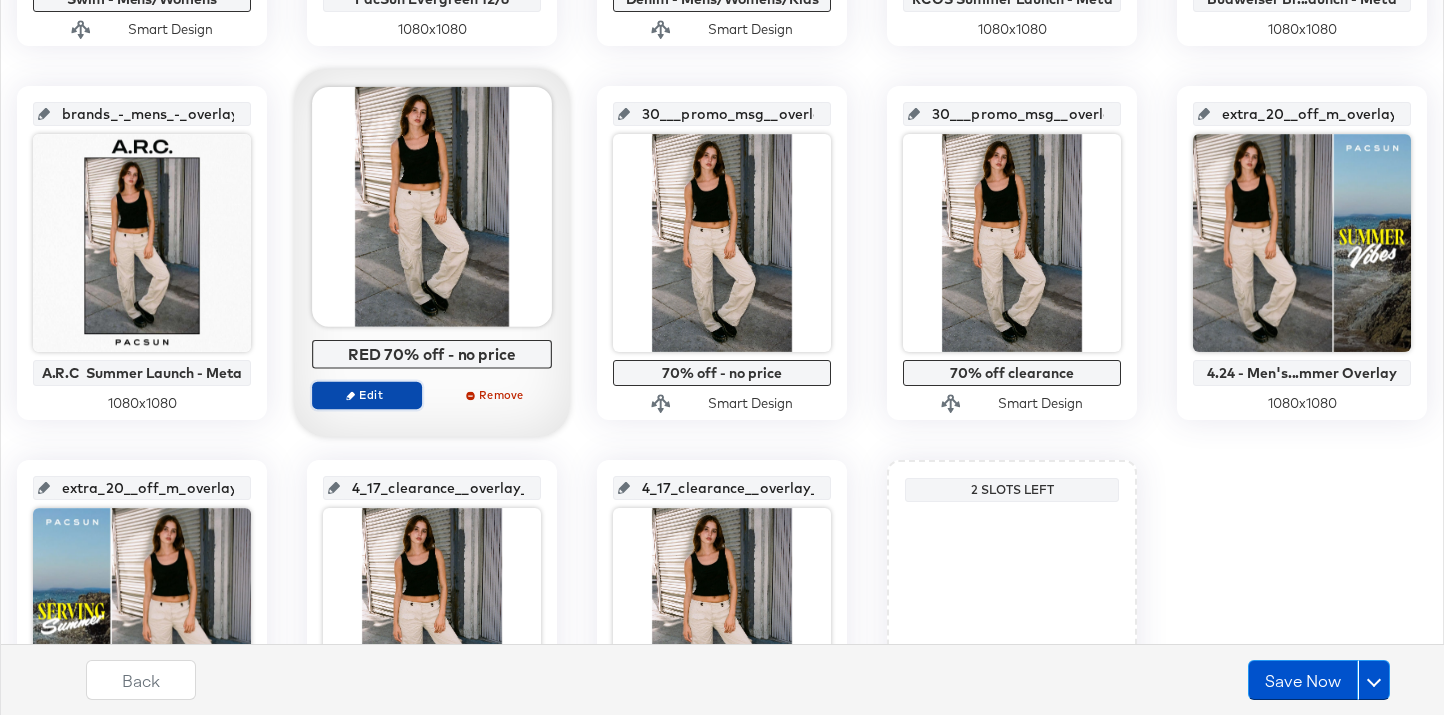 click on "Edit" at bounding box center [367, 395] 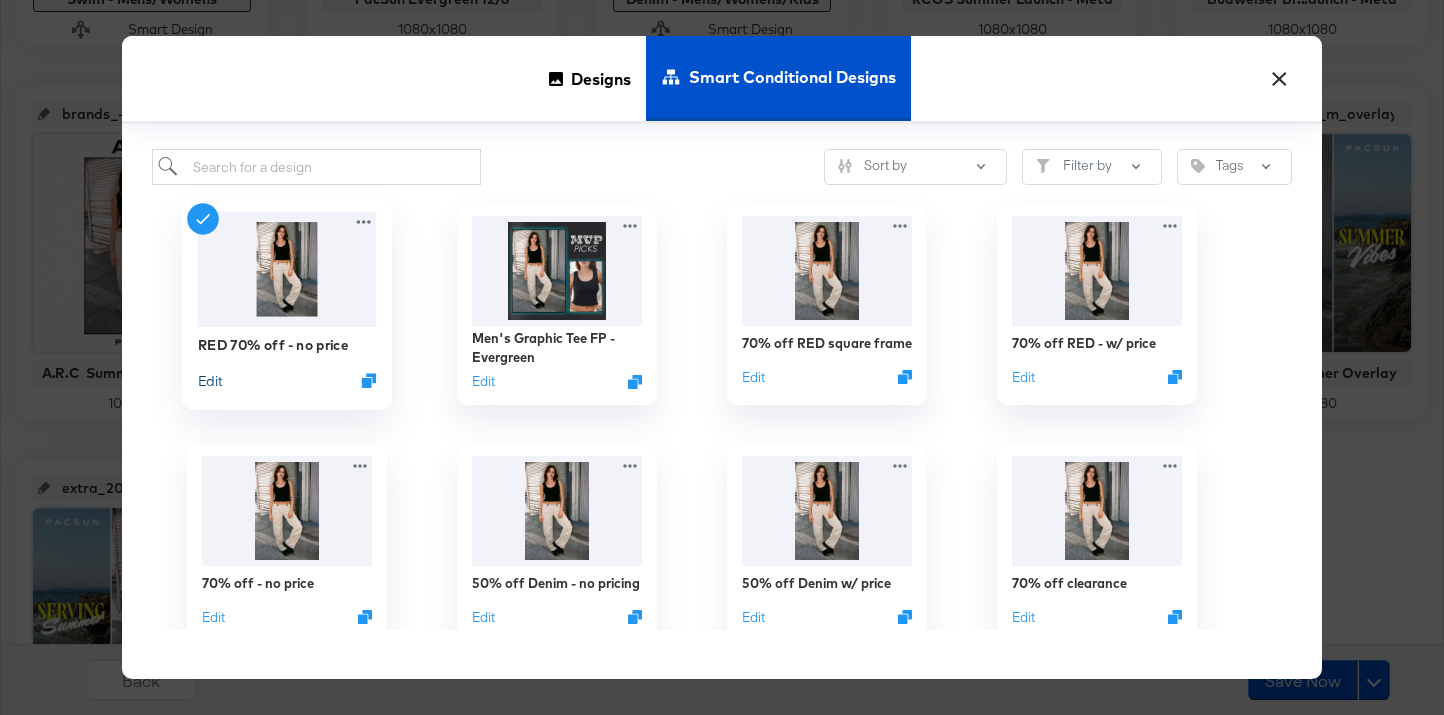 click on "Edit" at bounding box center [210, 380] 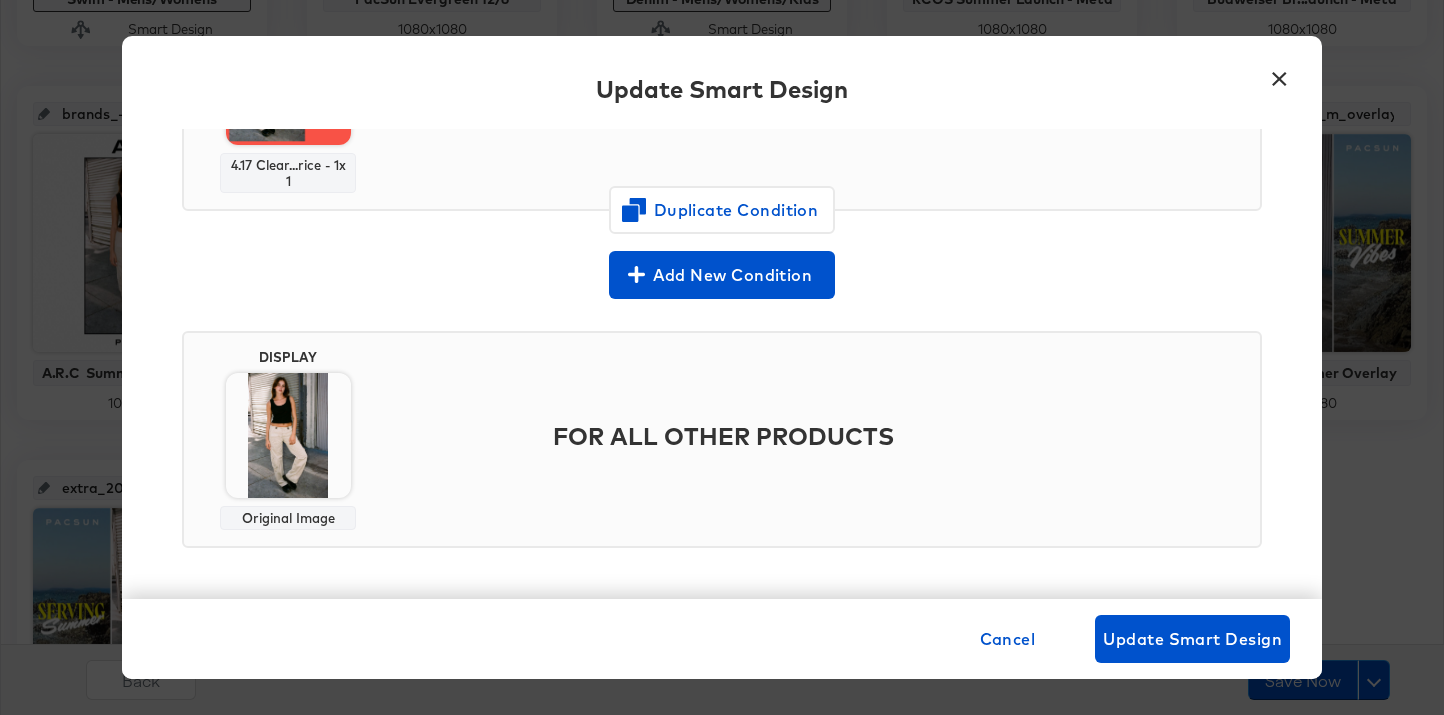 scroll, scrollTop: 0, scrollLeft: 0, axis: both 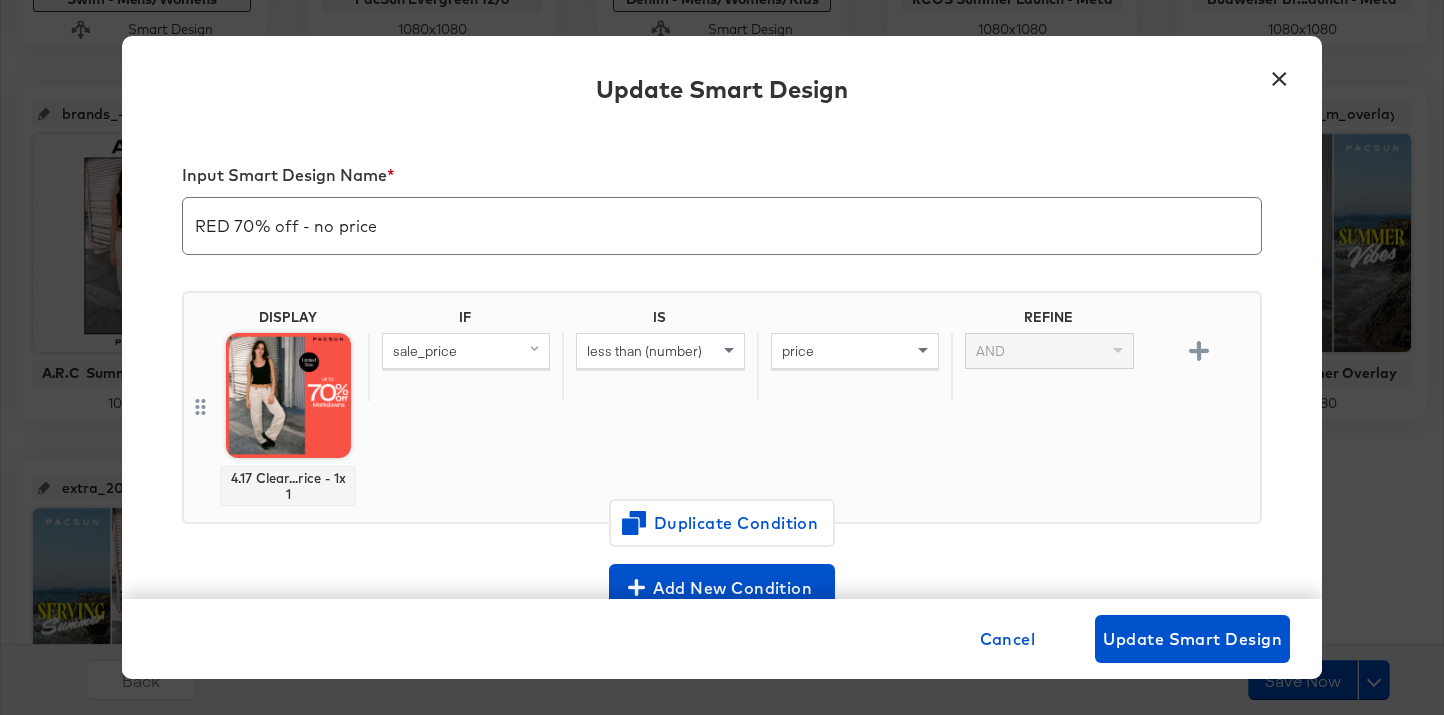 click on "×" at bounding box center [1279, 74] 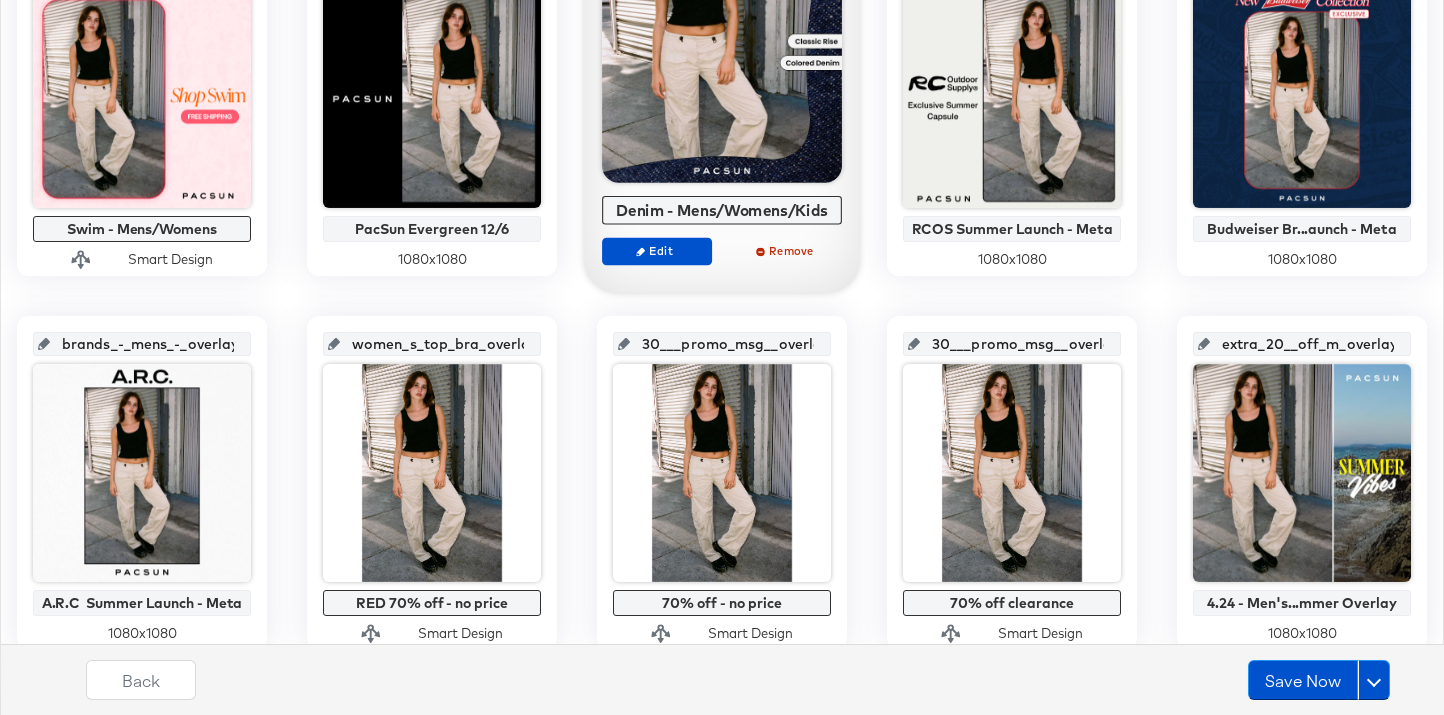 scroll, scrollTop: 934, scrollLeft: 0, axis: vertical 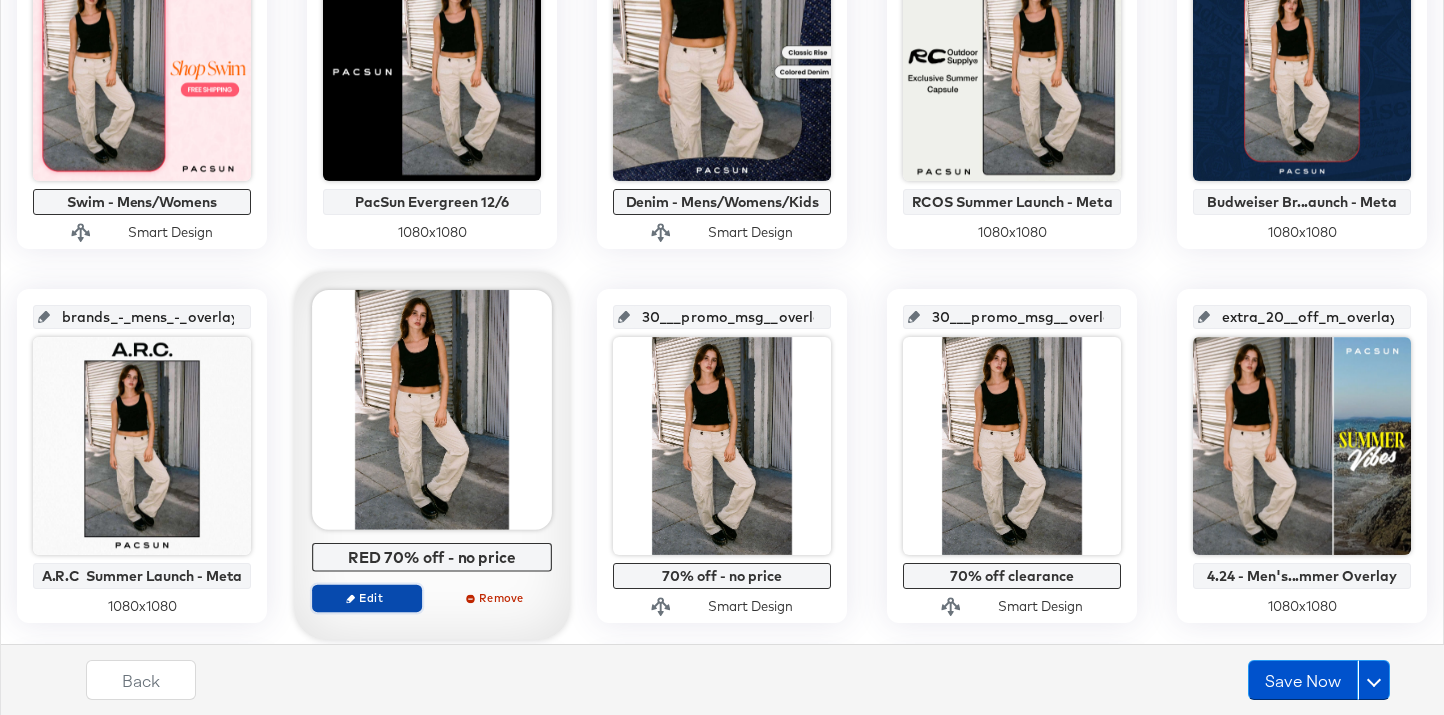 click on "Edit" at bounding box center (367, 597) 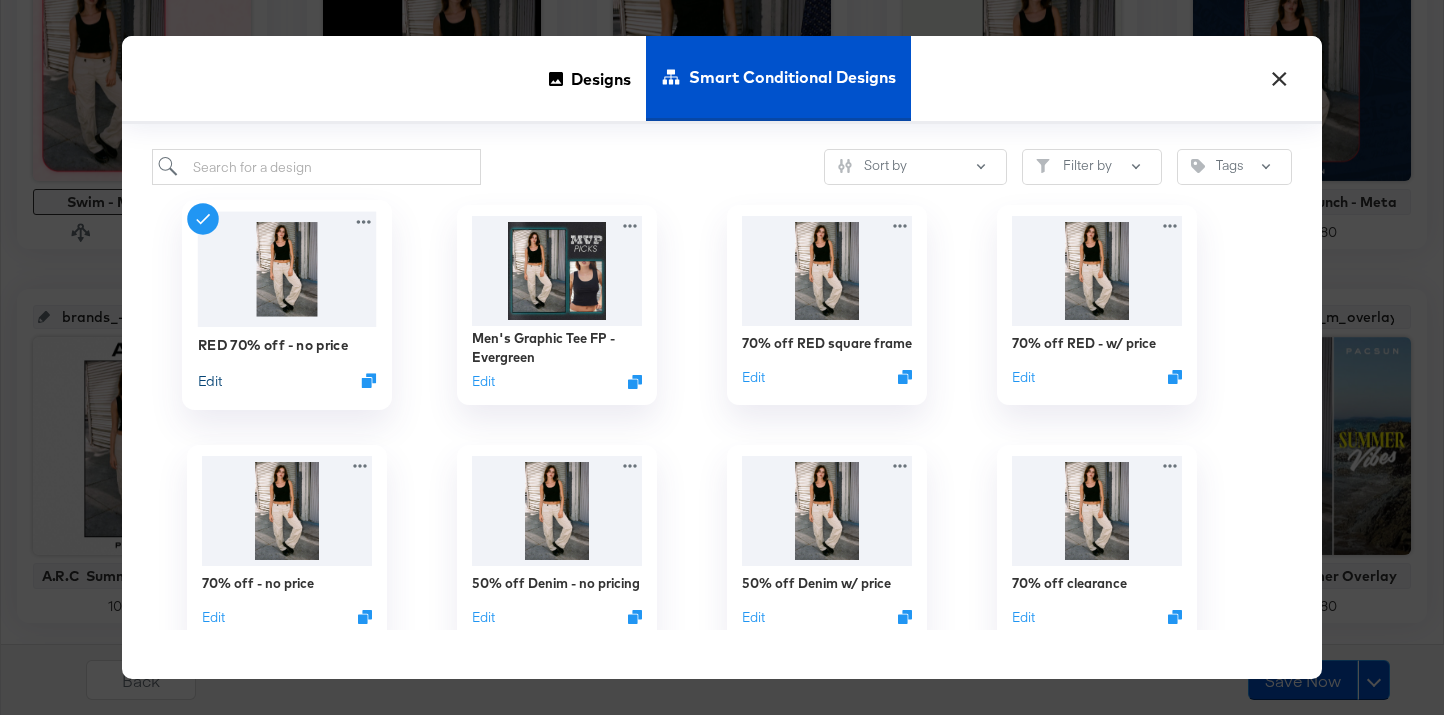 click on "Edit" at bounding box center [210, 380] 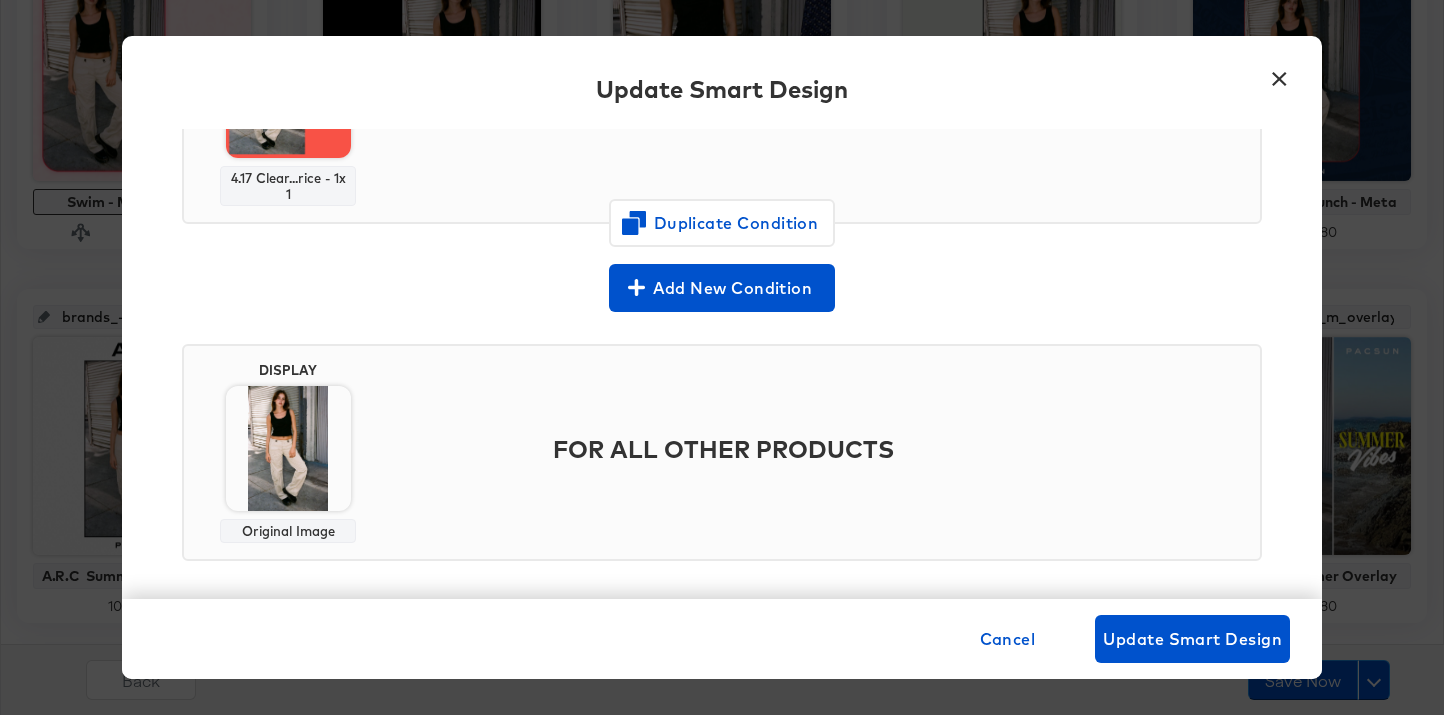 scroll, scrollTop: 313, scrollLeft: 0, axis: vertical 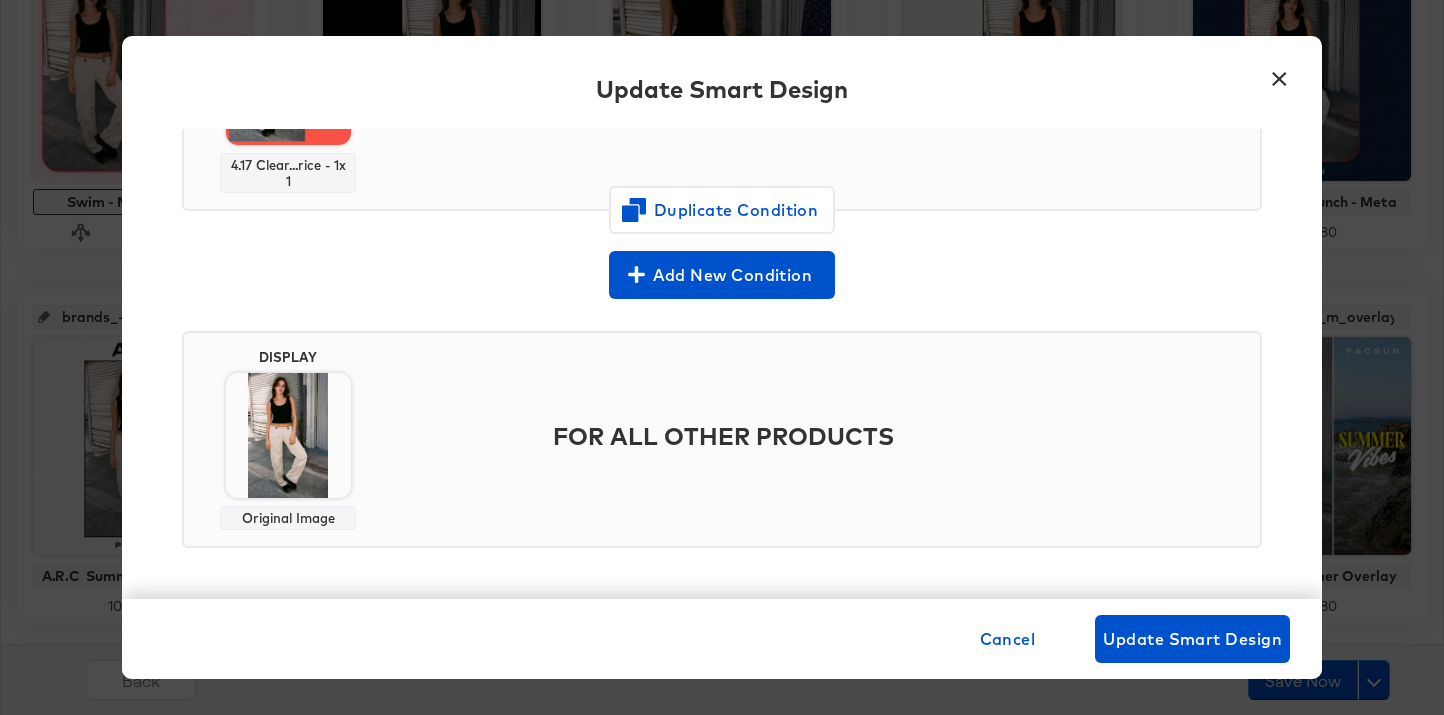 click on "×" at bounding box center (1279, 74) 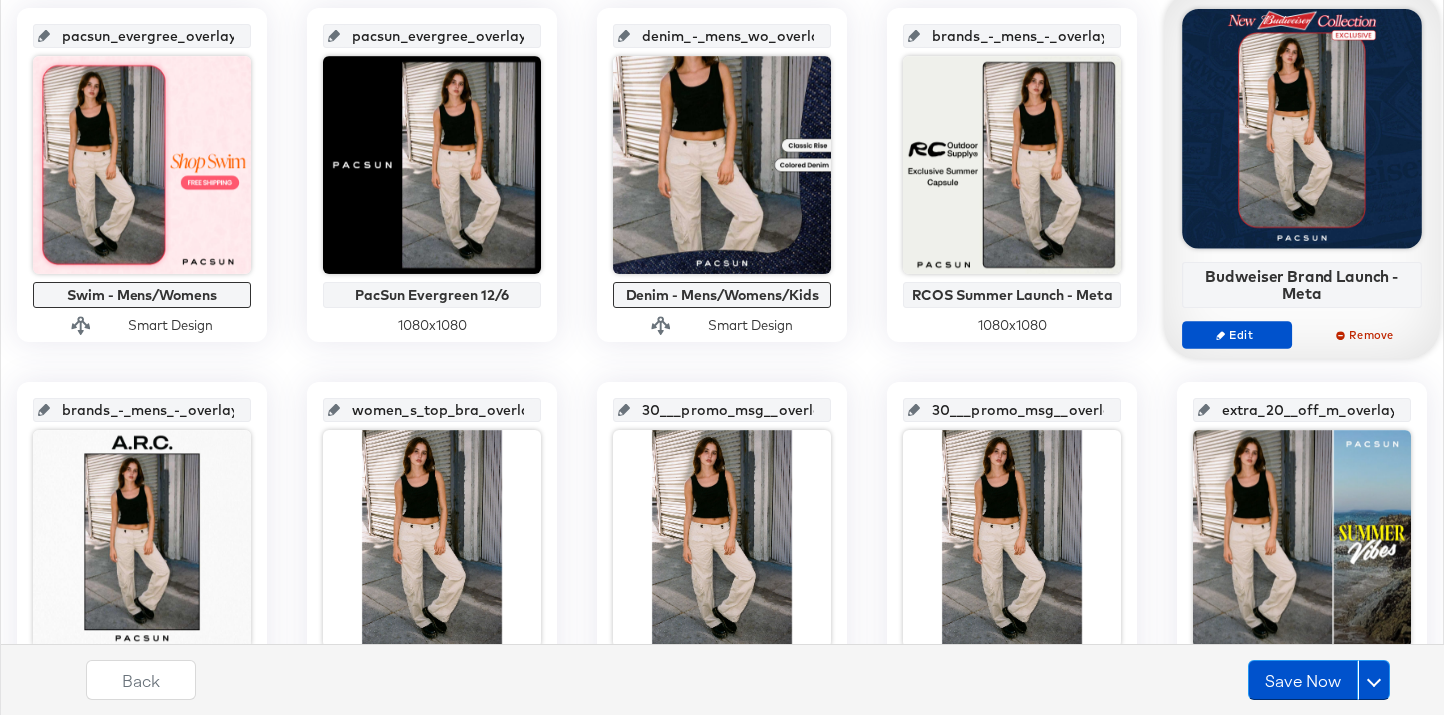 scroll, scrollTop: 958, scrollLeft: 0, axis: vertical 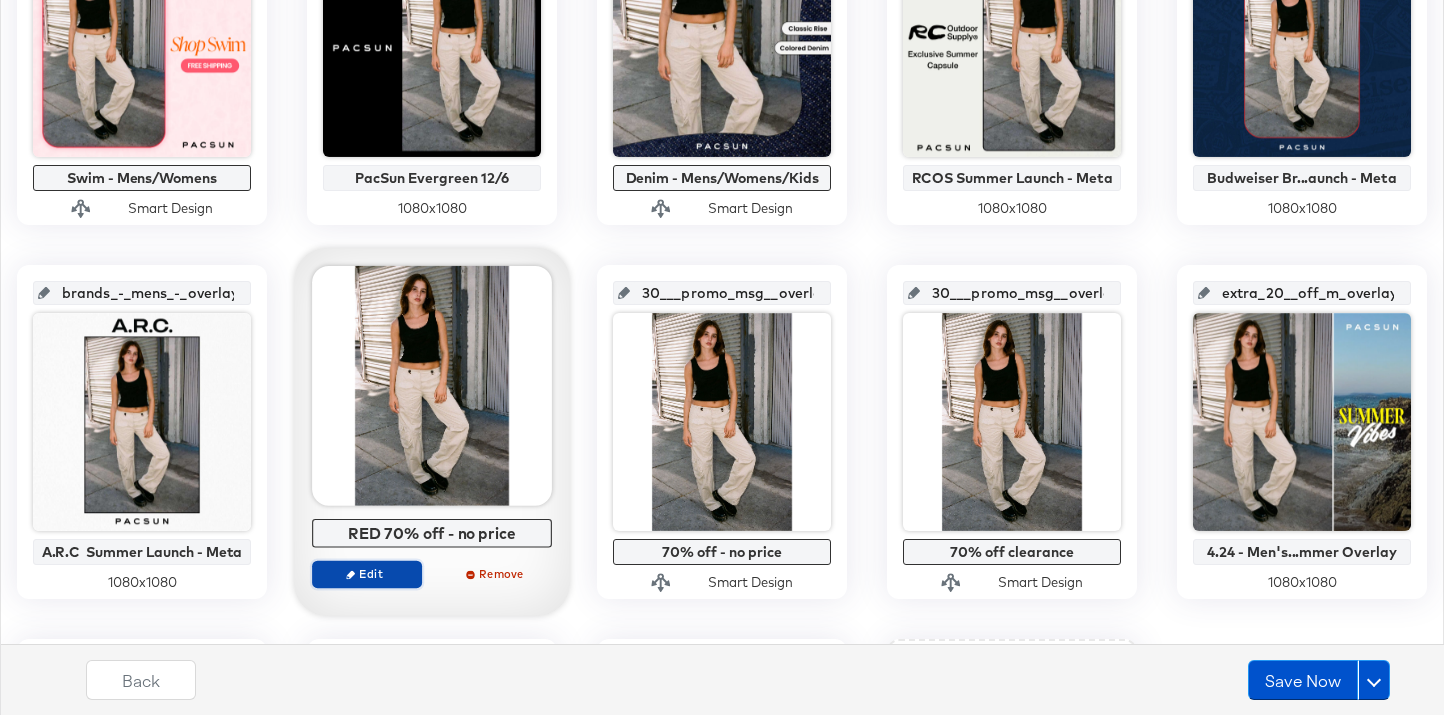 click on "Edit" at bounding box center [367, 573] 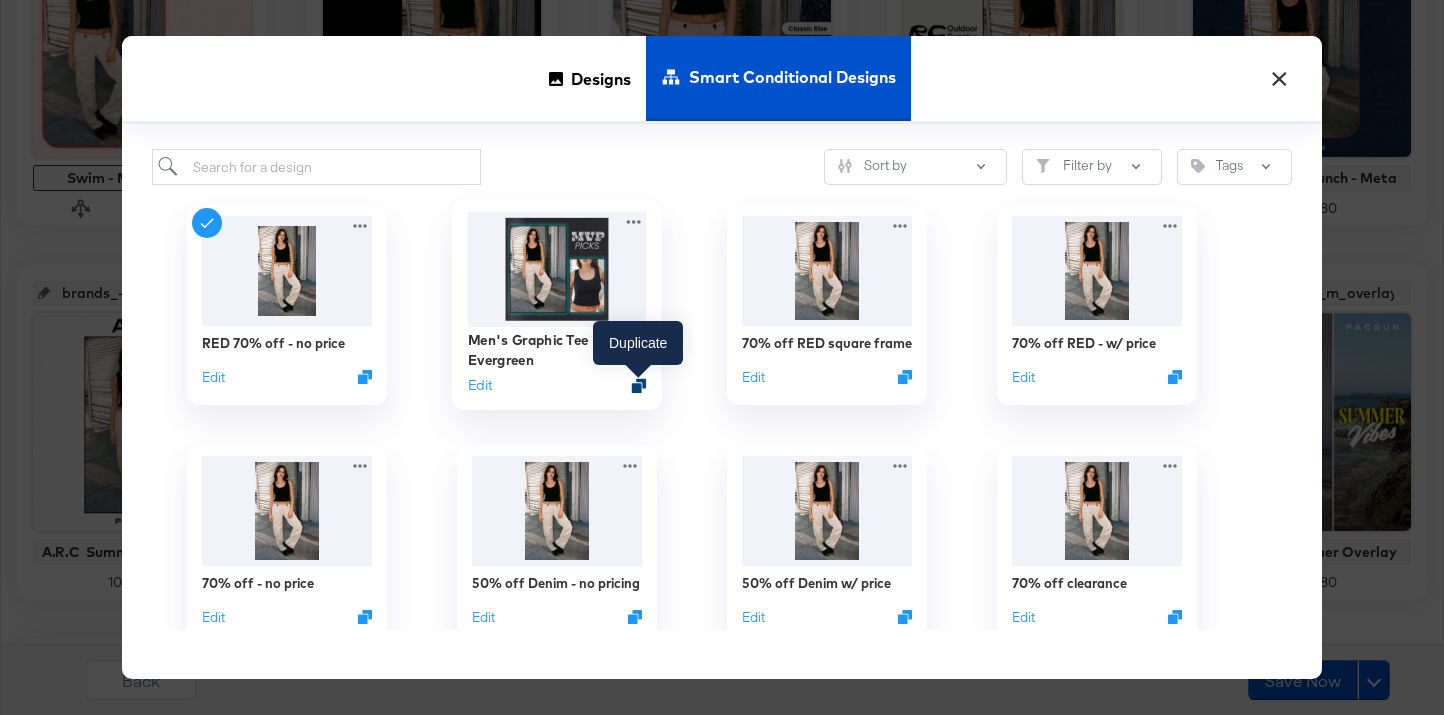 click 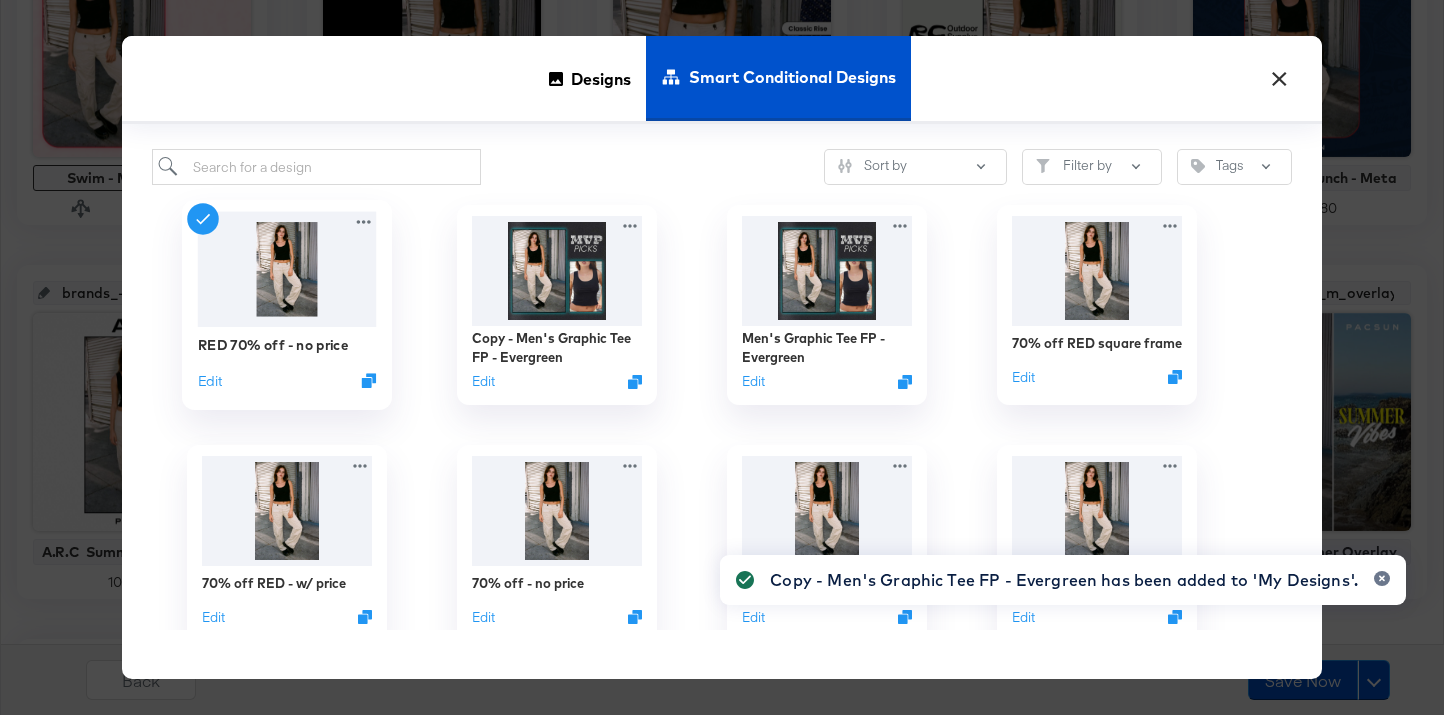 click on "RED 70% off - no price Edit" at bounding box center [287, 362] 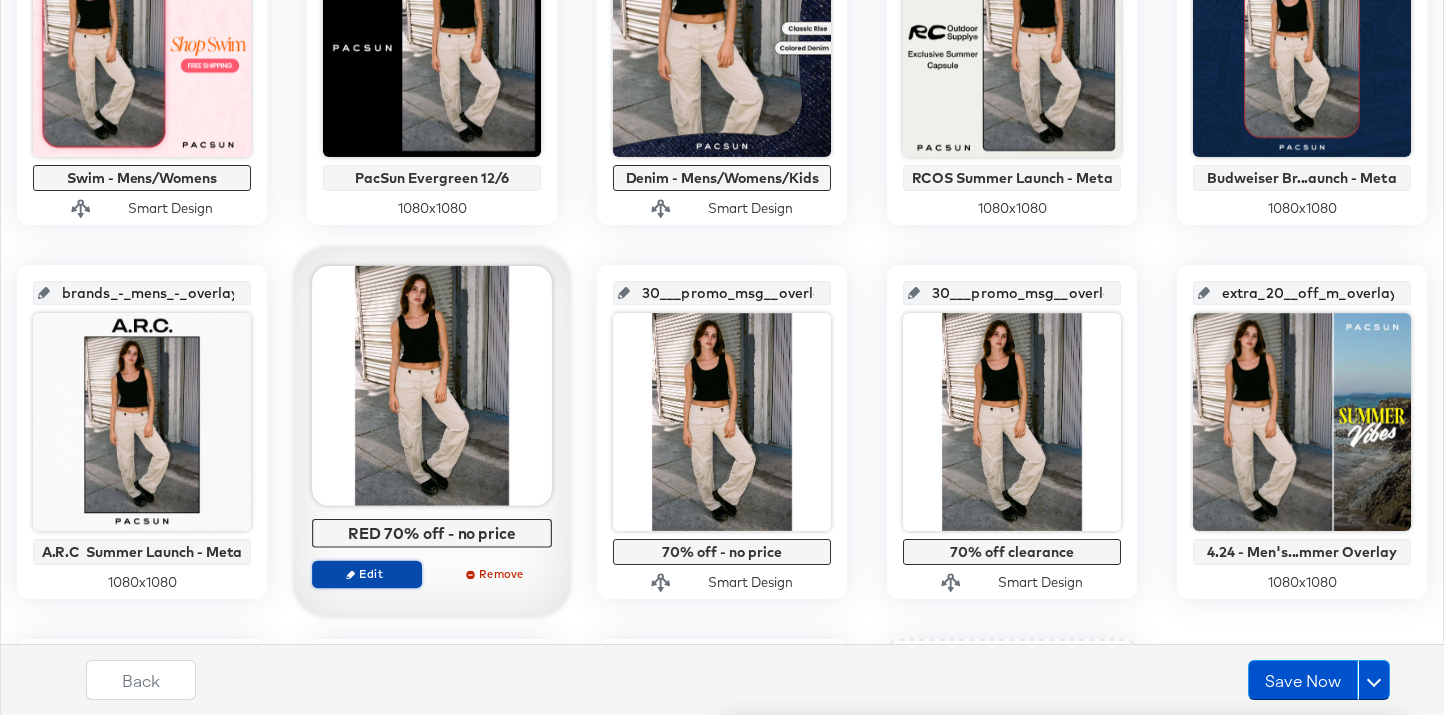 click on "Edit" at bounding box center (367, 573) 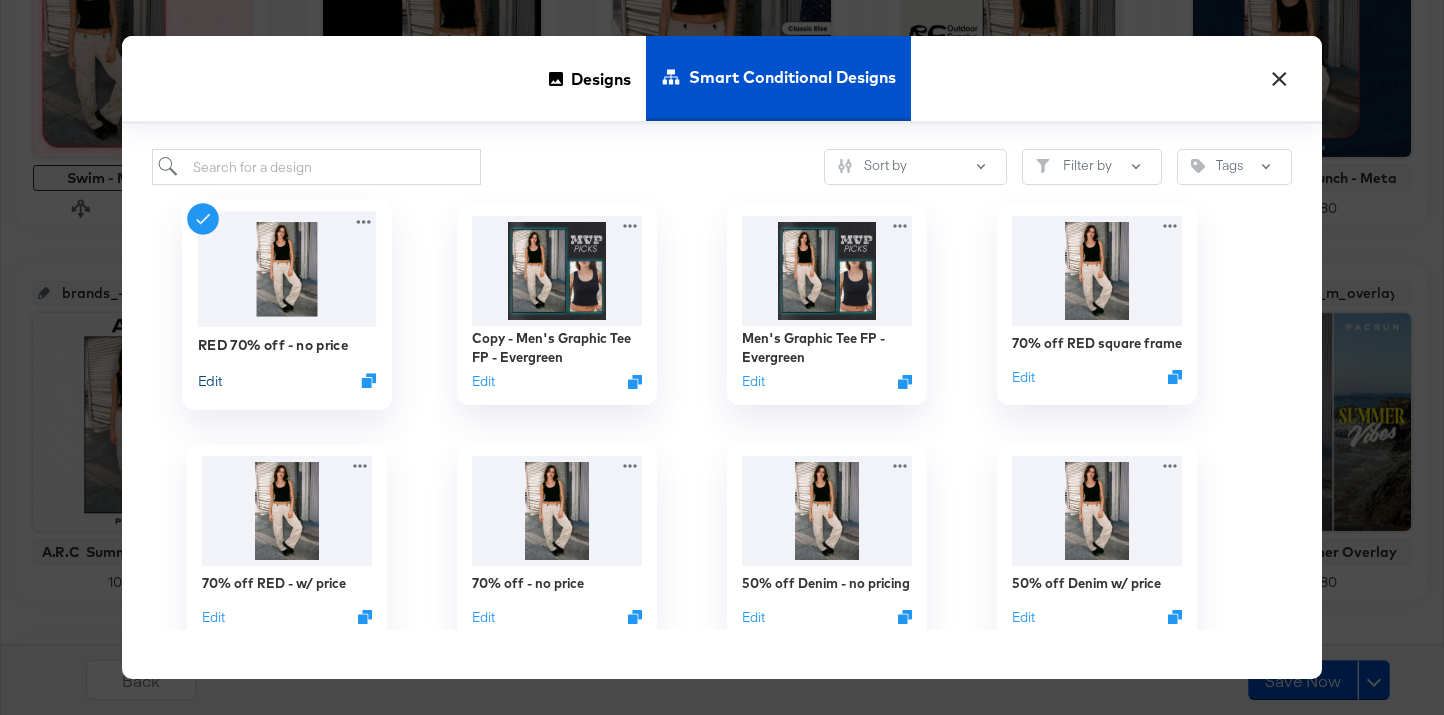 click on "Edit" at bounding box center (210, 380) 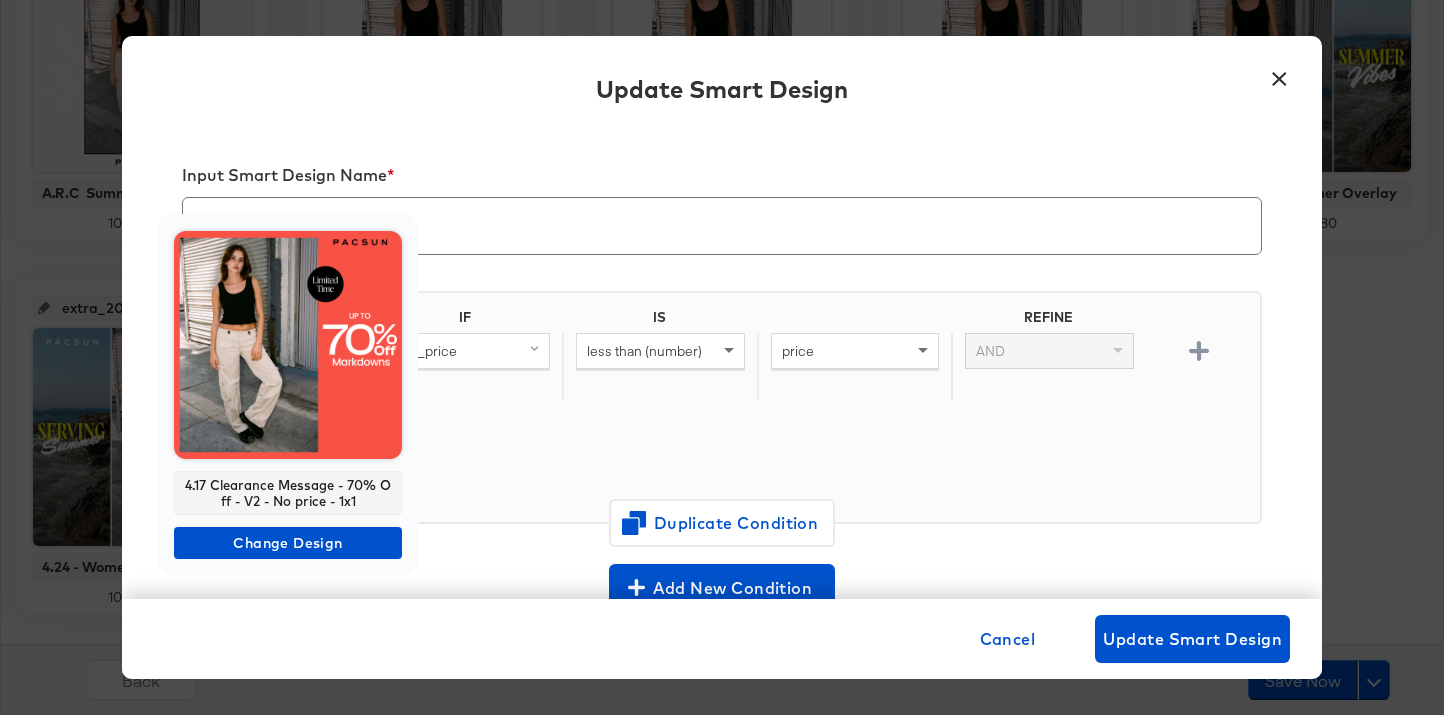 scroll, scrollTop: 1353, scrollLeft: 0, axis: vertical 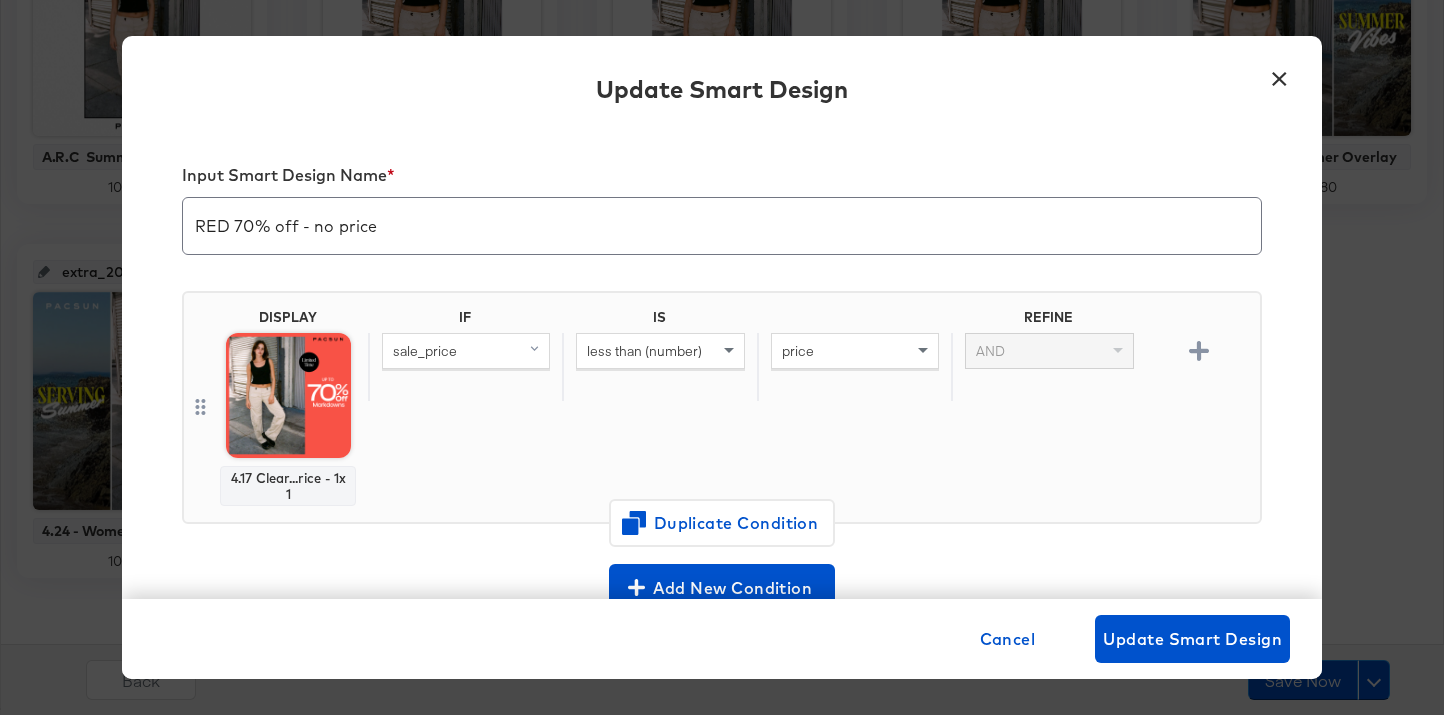 click on "×" at bounding box center (1279, 74) 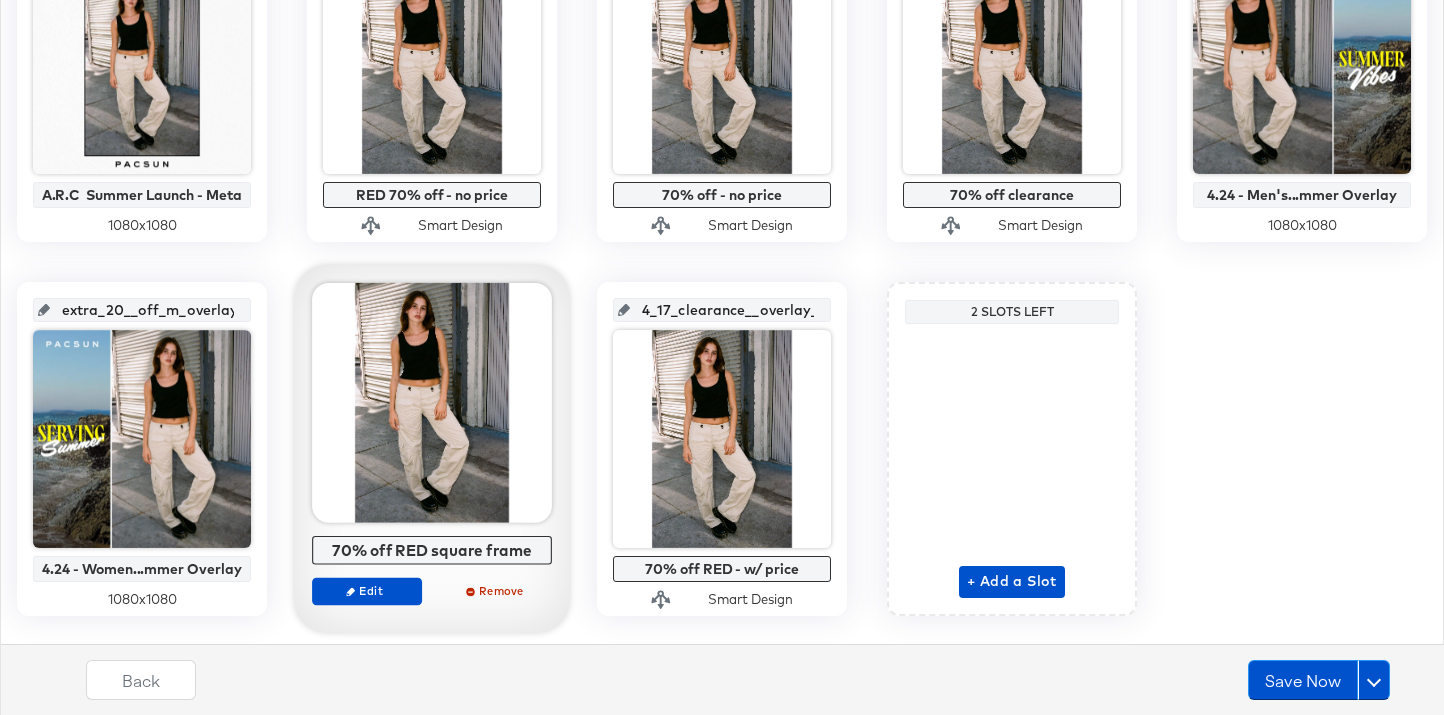 scroll, scrollTop: 1307, scrollLeft: 0, axis: vertical 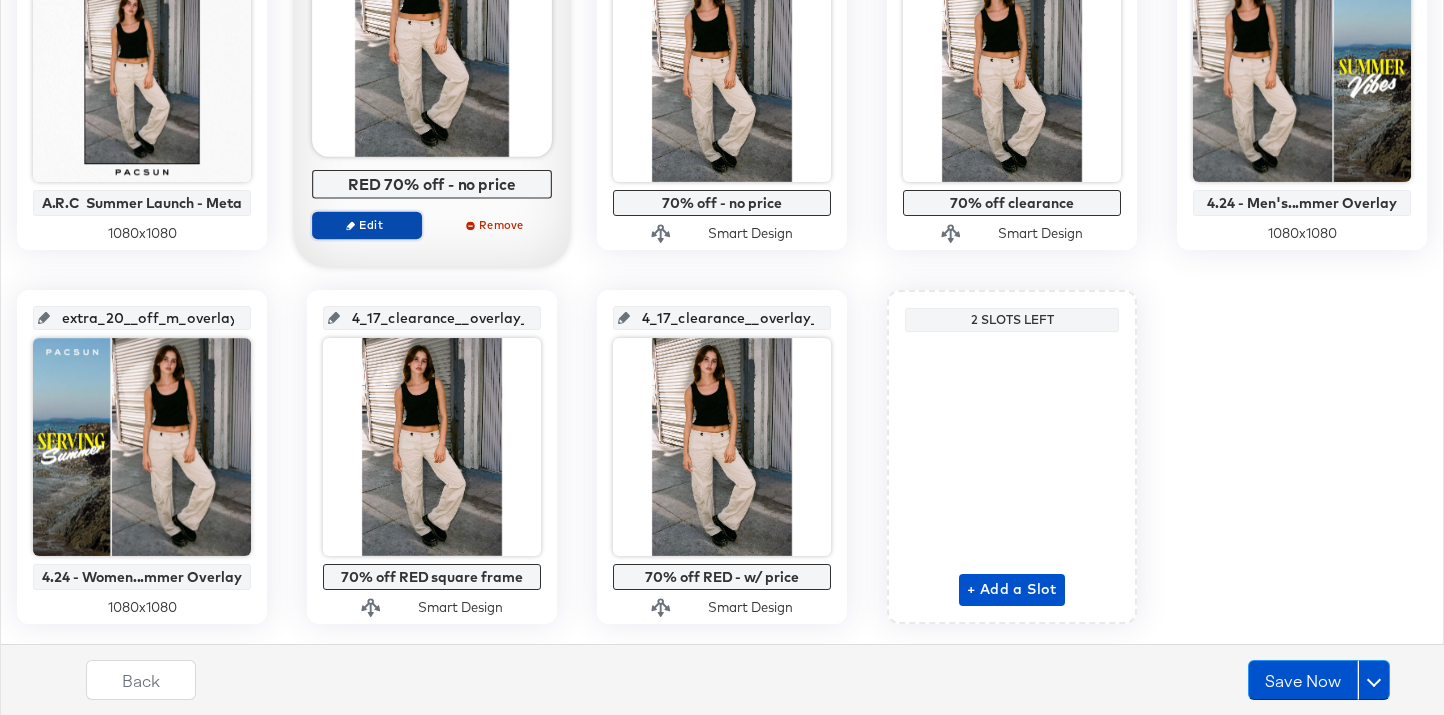 click on "Edit" at bounding box center (367, 225) 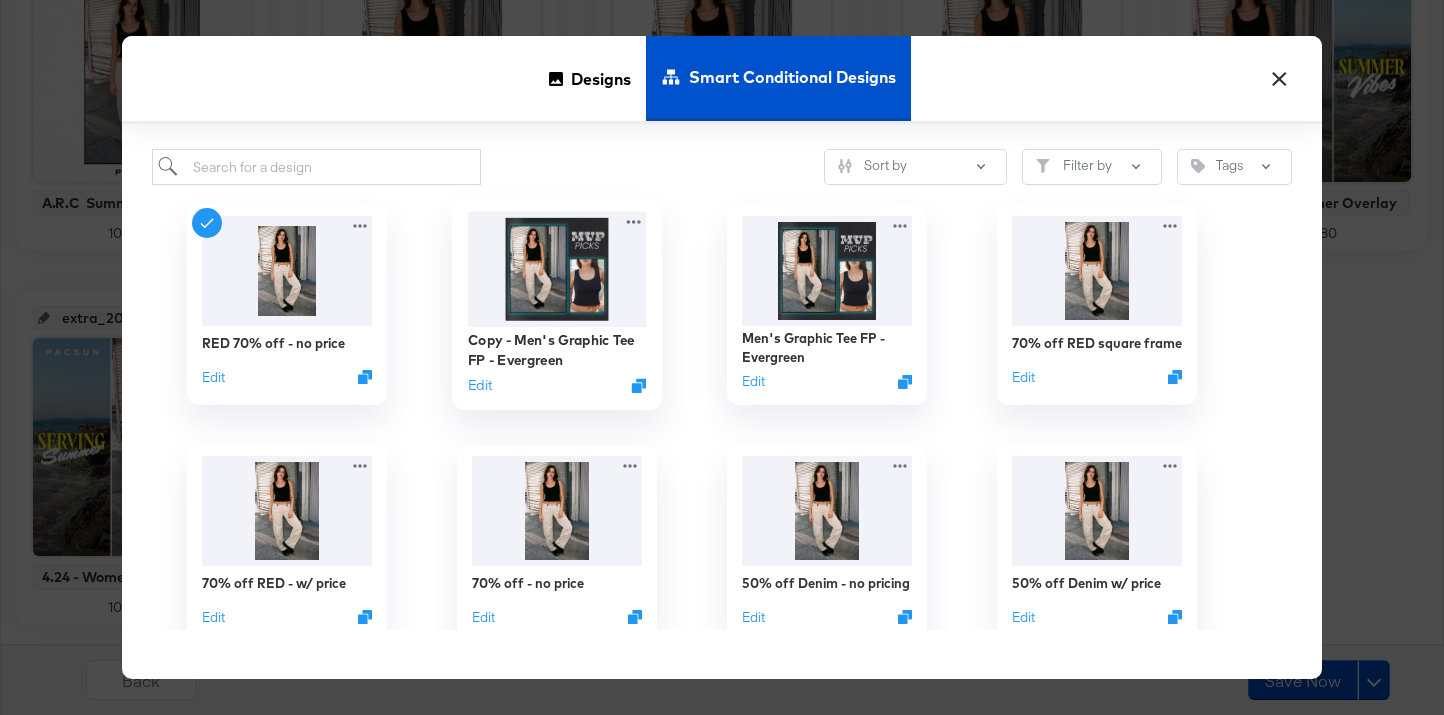 click on "Copy - Men's Graphic Tee FP - Evergreen Edit" at bounding box center [557, 362] 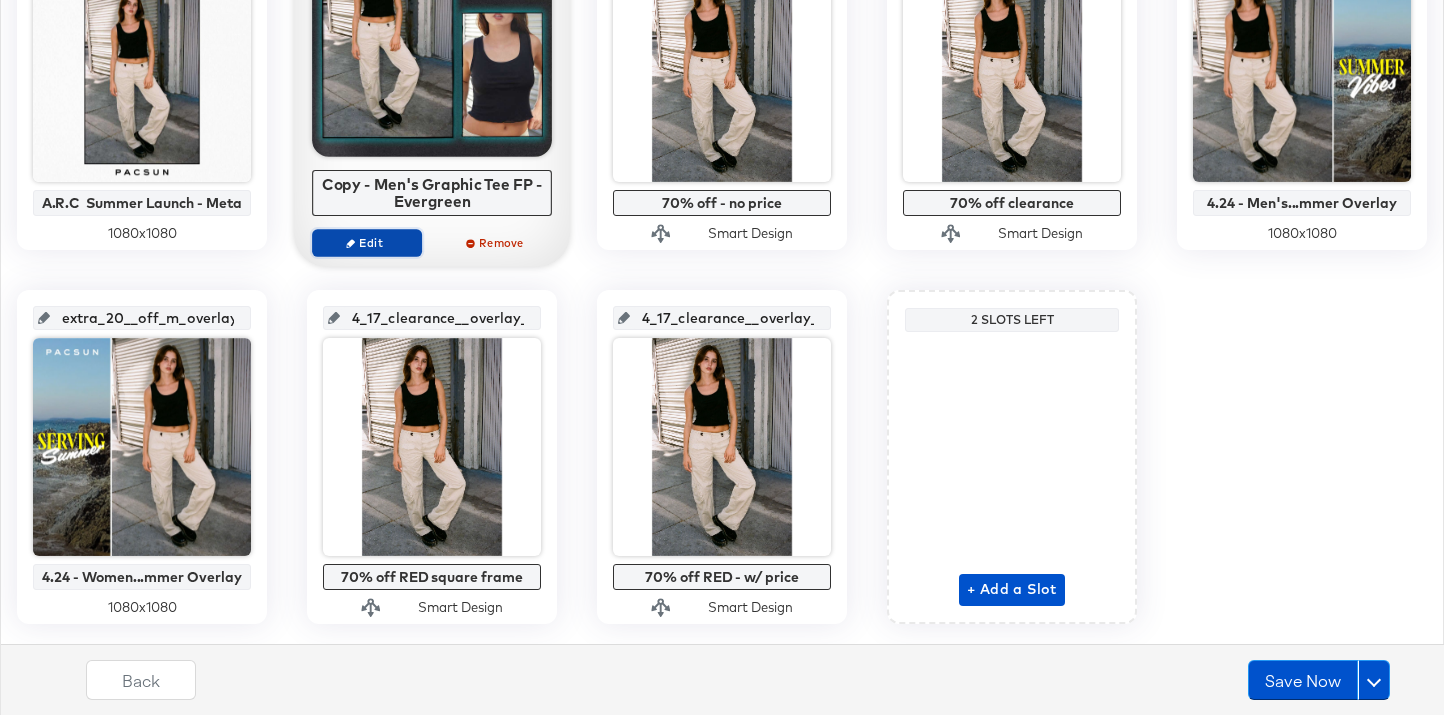 click on "Edit" at bounding box center (367, 242) 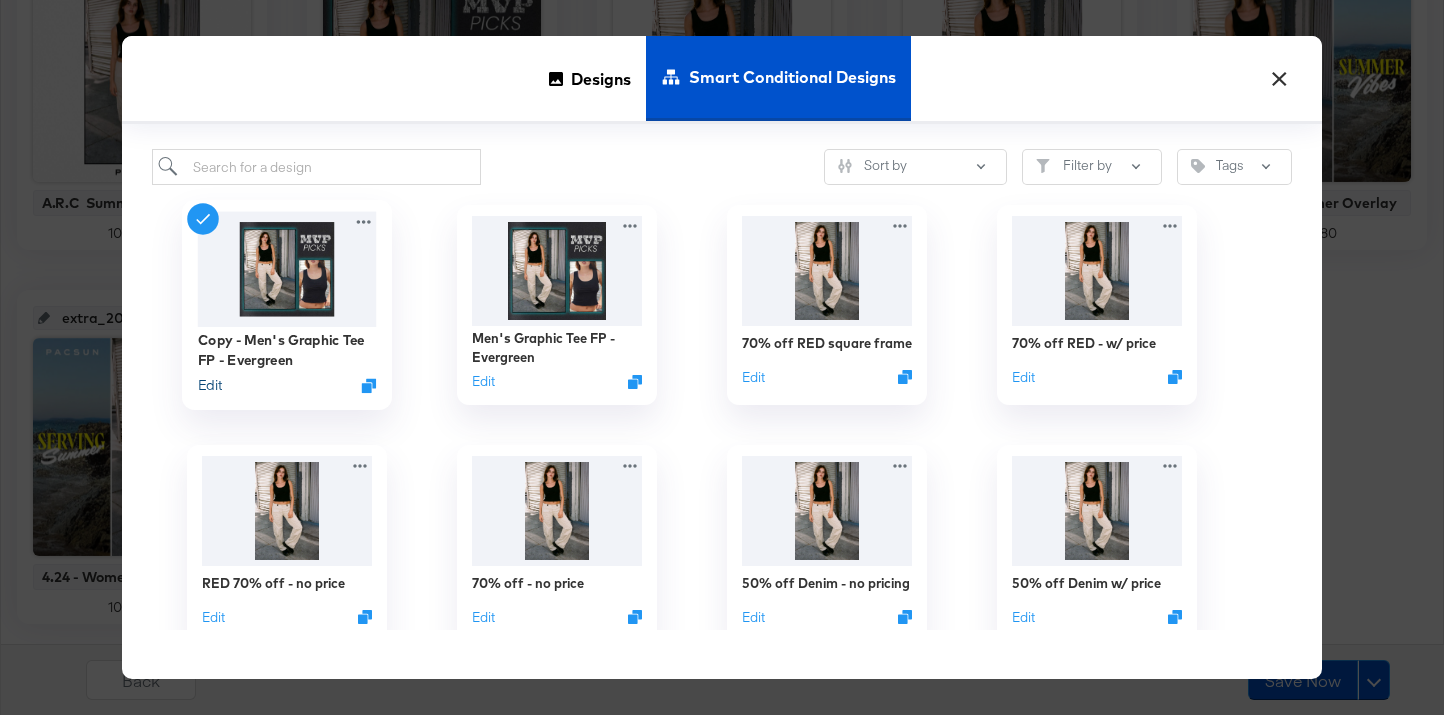click on "Edit" at bounding box center (210, 385) 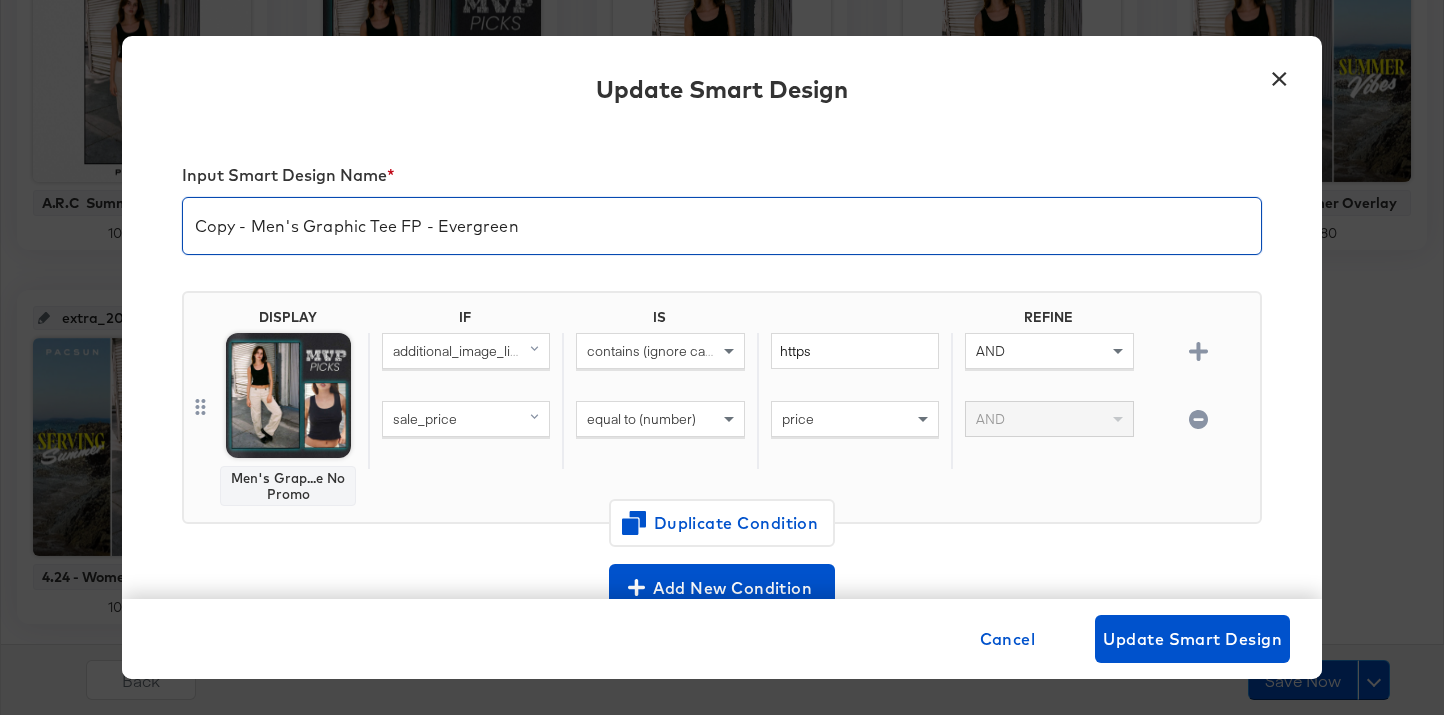 click on "Copy - Men's Graphic Tee FP - Evergreen" at bounding box center (722, 218) 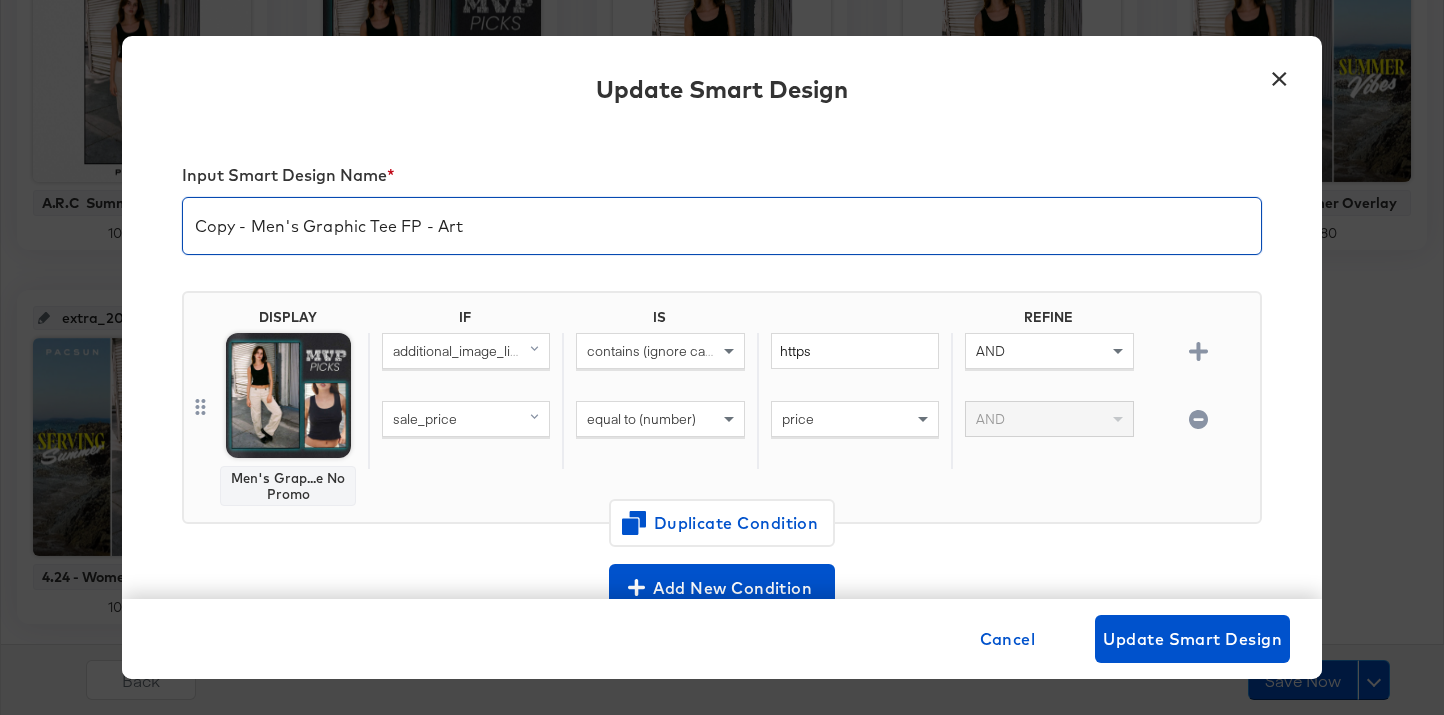 drag, startPoint x: 255, startPoint y: 226, endPoint x: 140, endPoint y: 227, distance: 115.00435 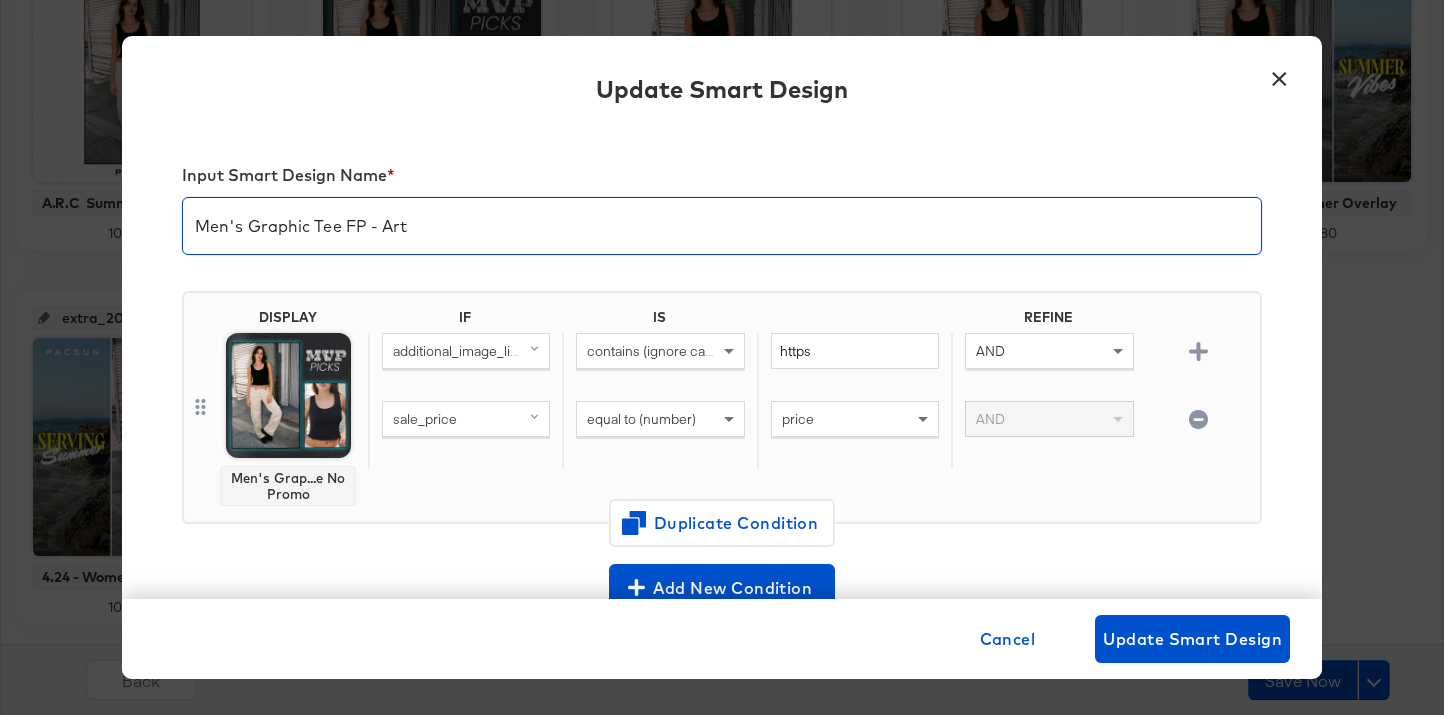 type on "Men's Graphic Tee FP - Art" 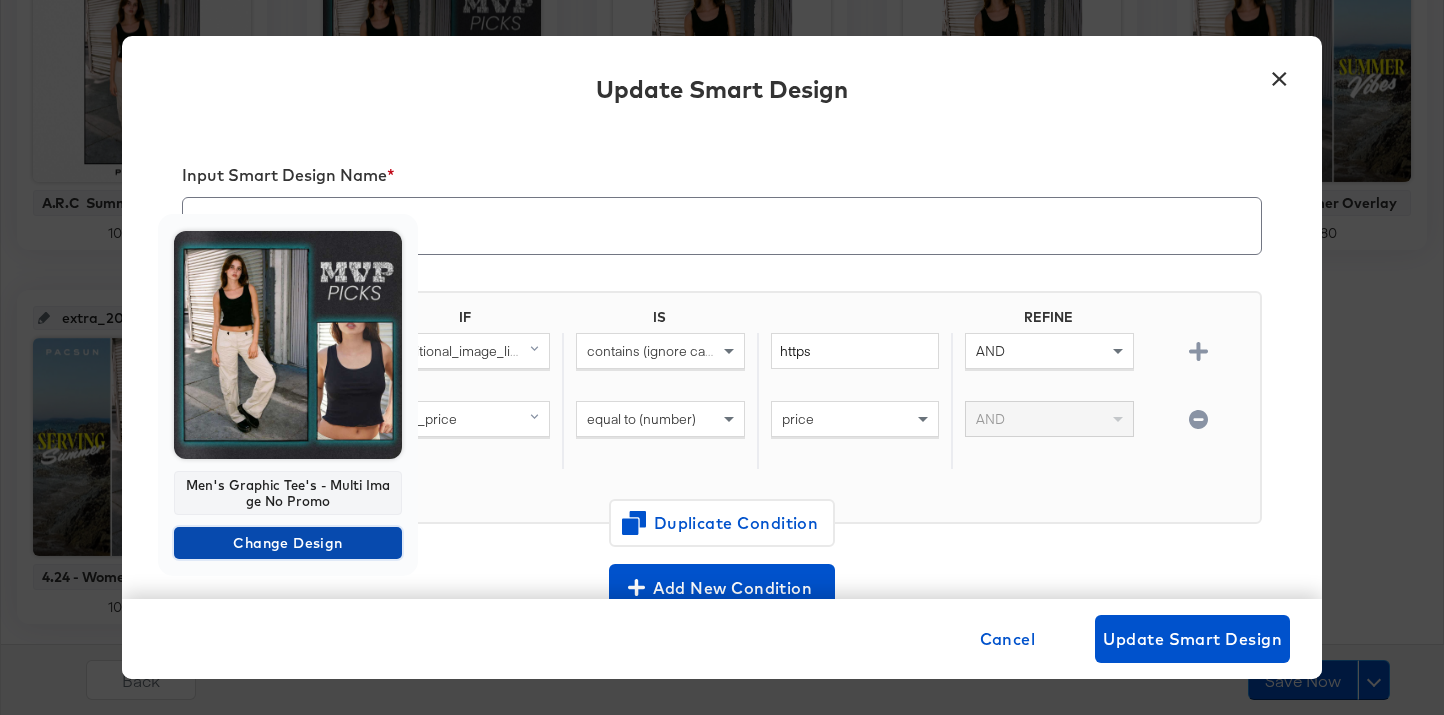 click on "Change Design" at bounding box center [288, 543] 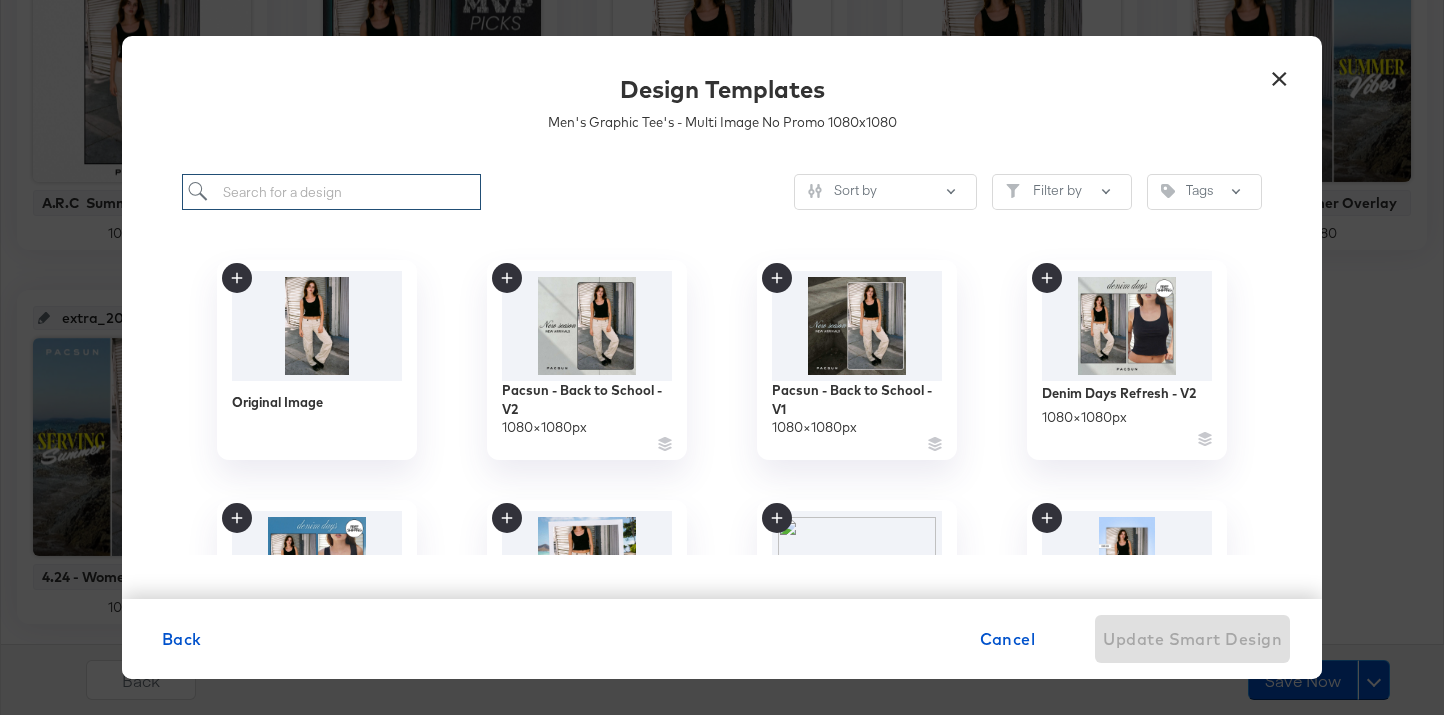click at bounding box center (331, 192) 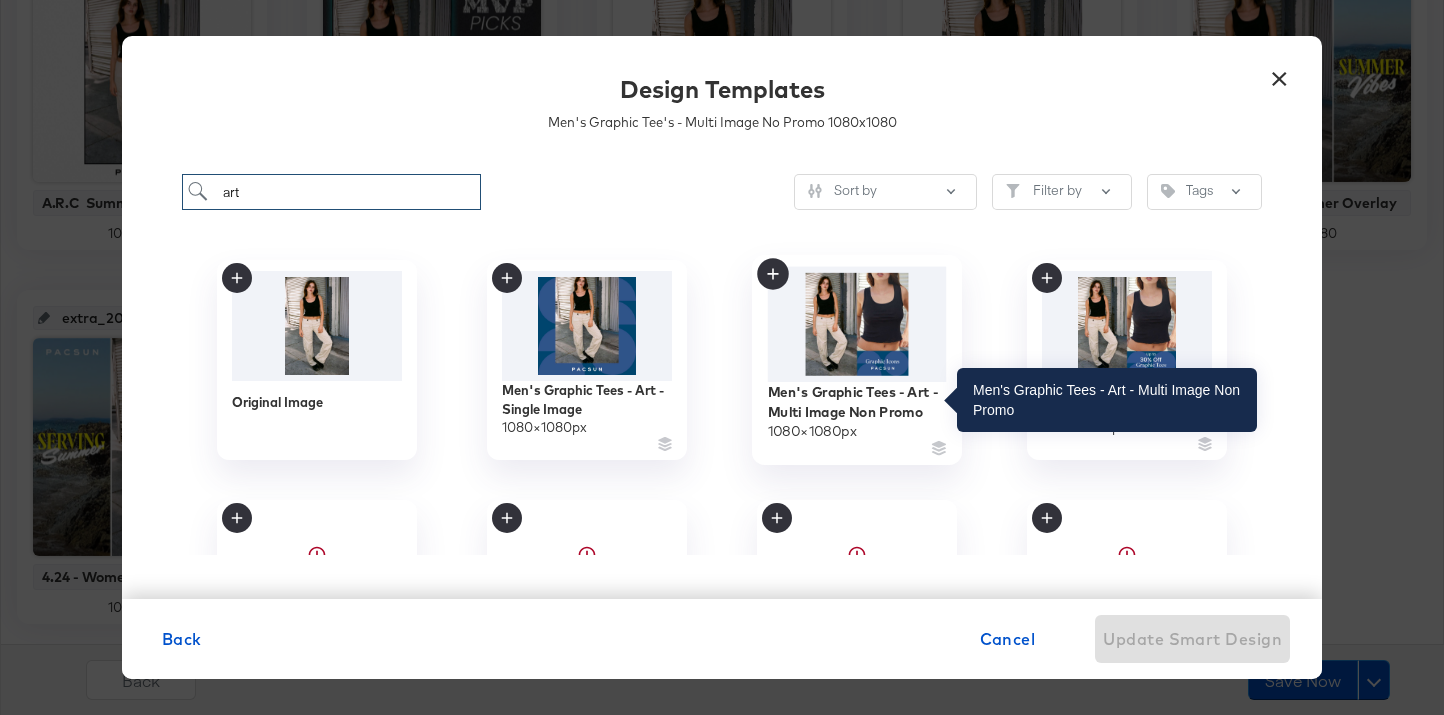 type on "art" 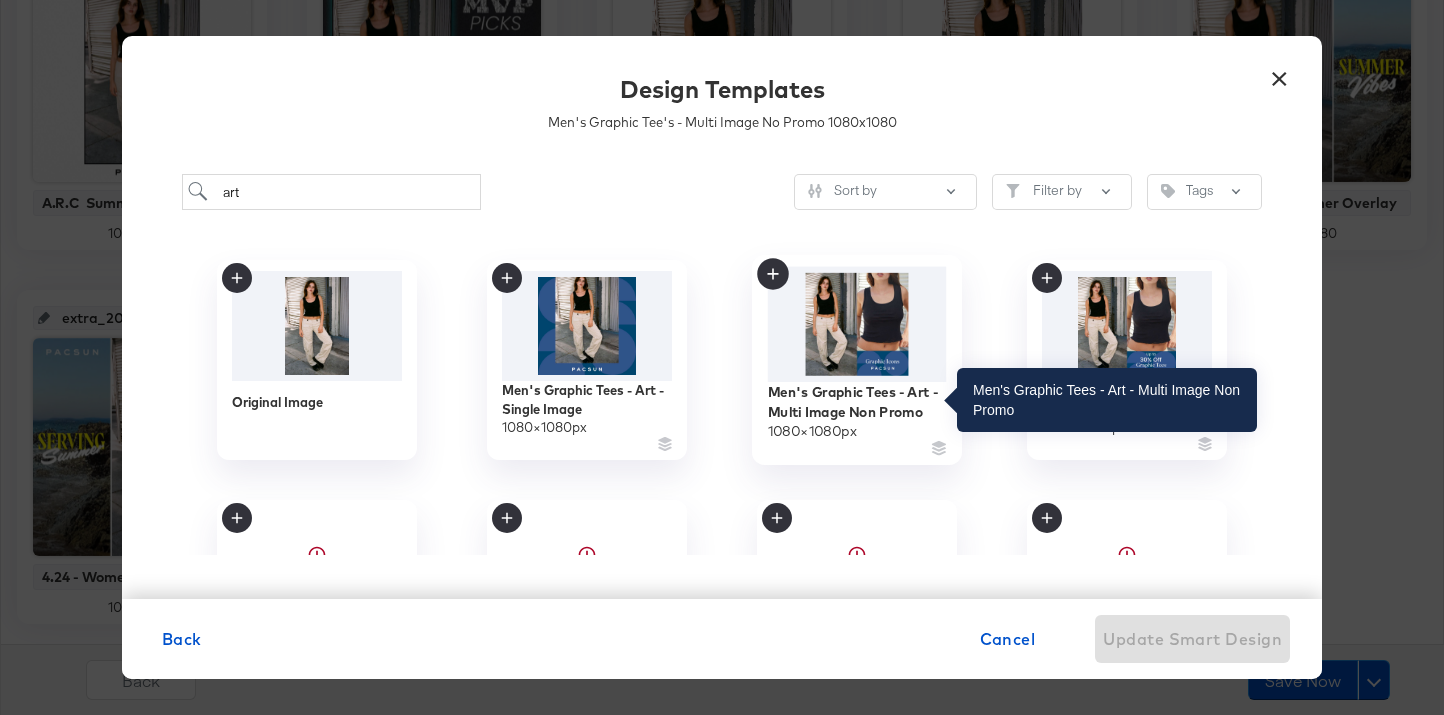 click on "Men's Graphic Tees - Art - Multi Image Non Promo" at bounding box center [857, 401] 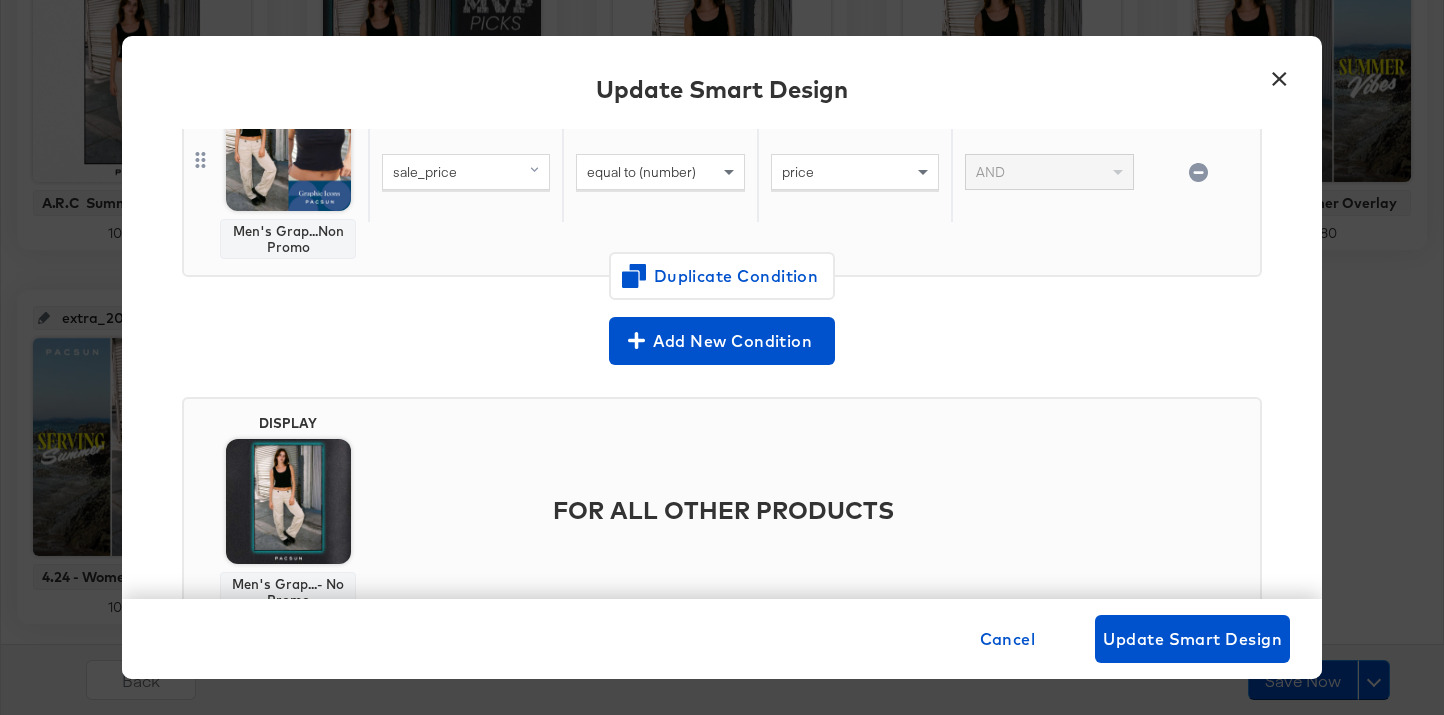 scroll, scrollTop: 306, scrollLeft: 0, axis: vertical 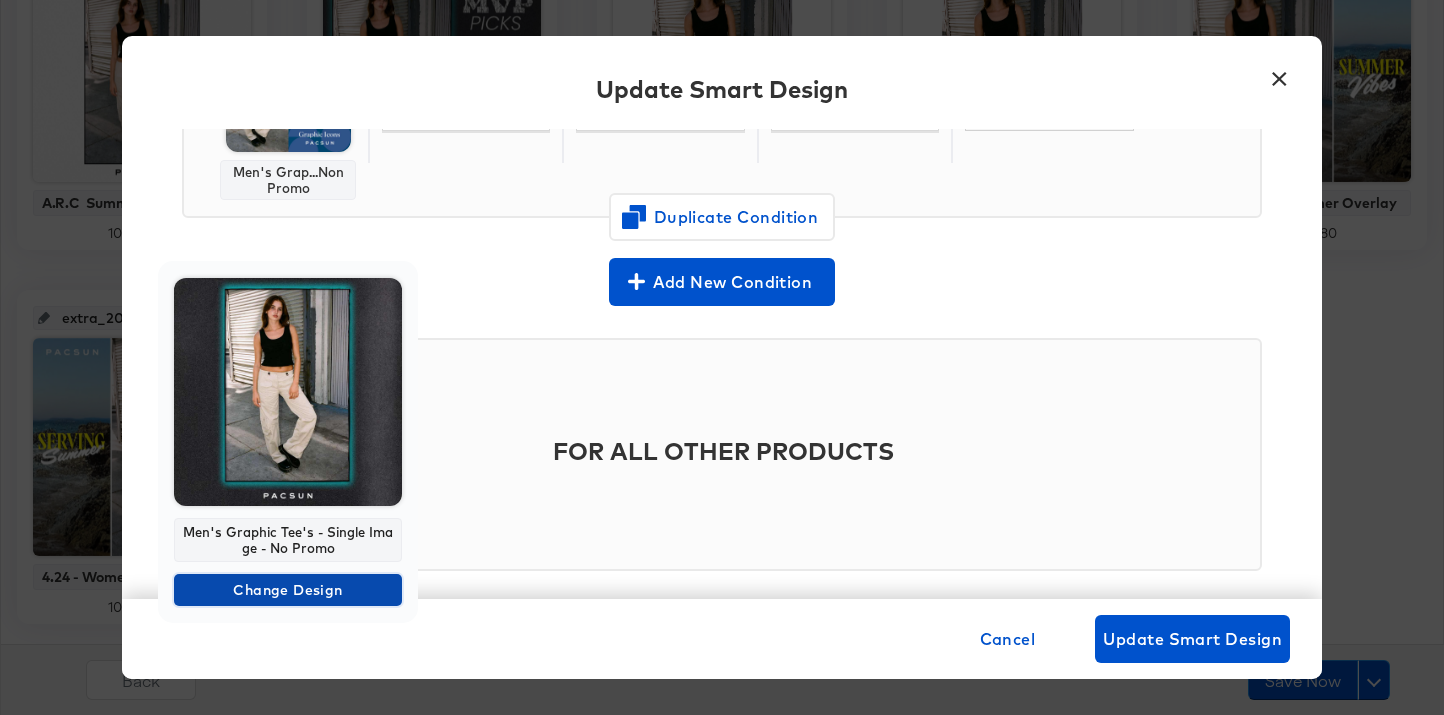 click on "Change Design" at bounding box center (288, 590) 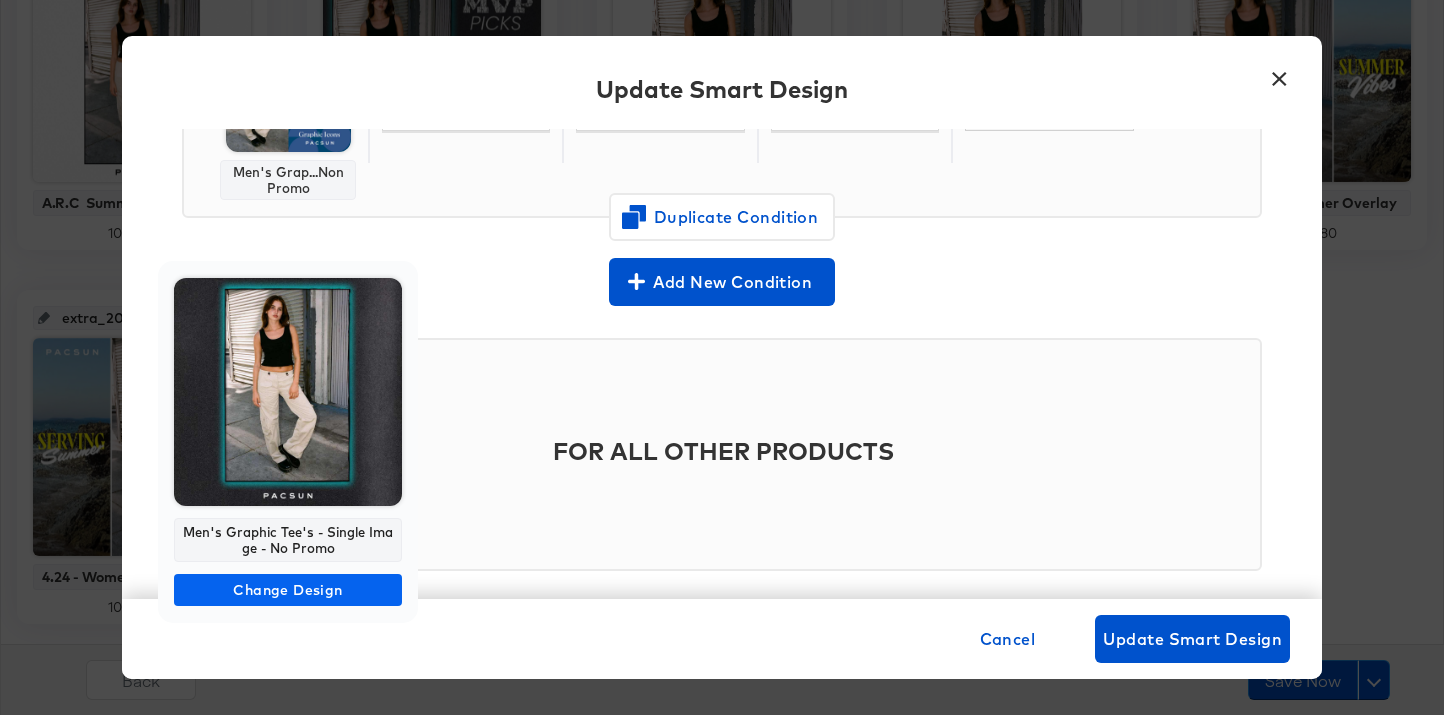 scroll, scrollTop: 0, scrollLeft: 0, axis: both 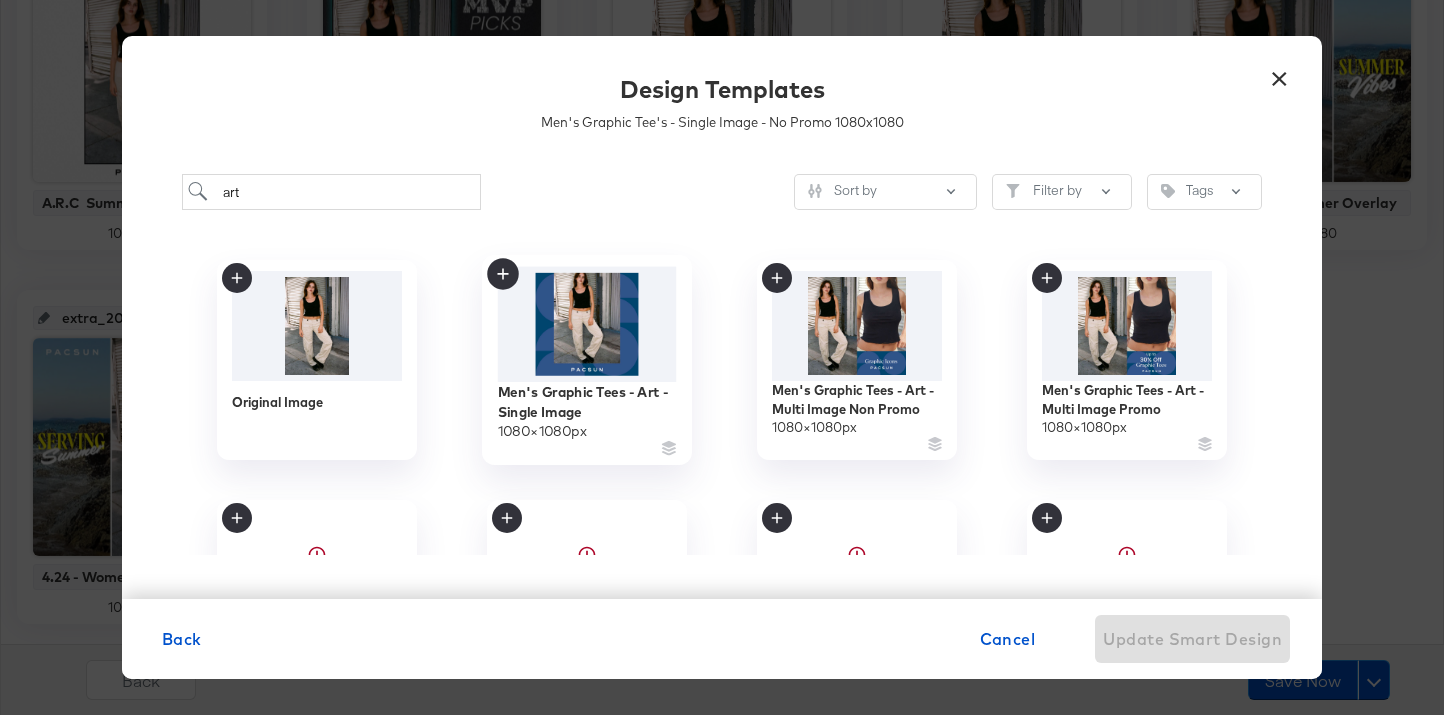 click at bounding box center [587, 324] 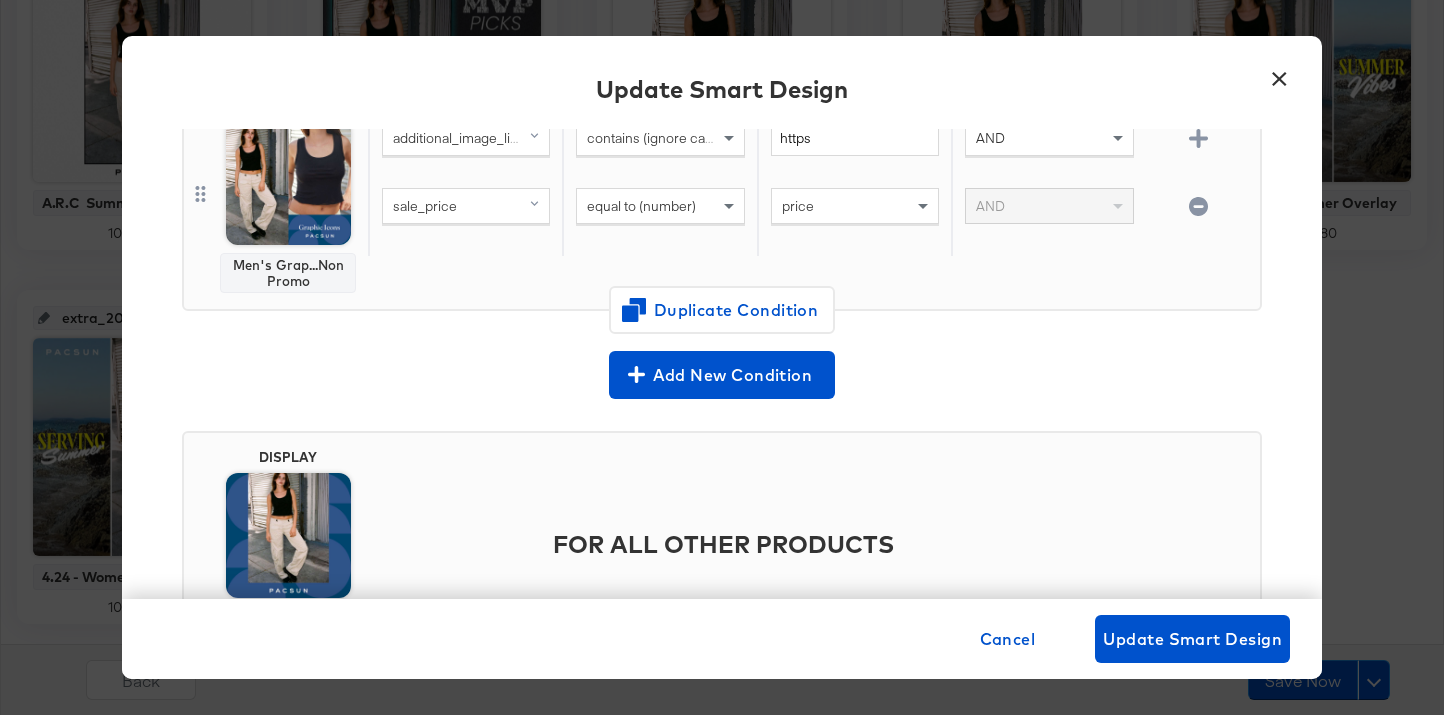 scroll, scrollTop: 198, scrollLeft: 0, axis: vertical 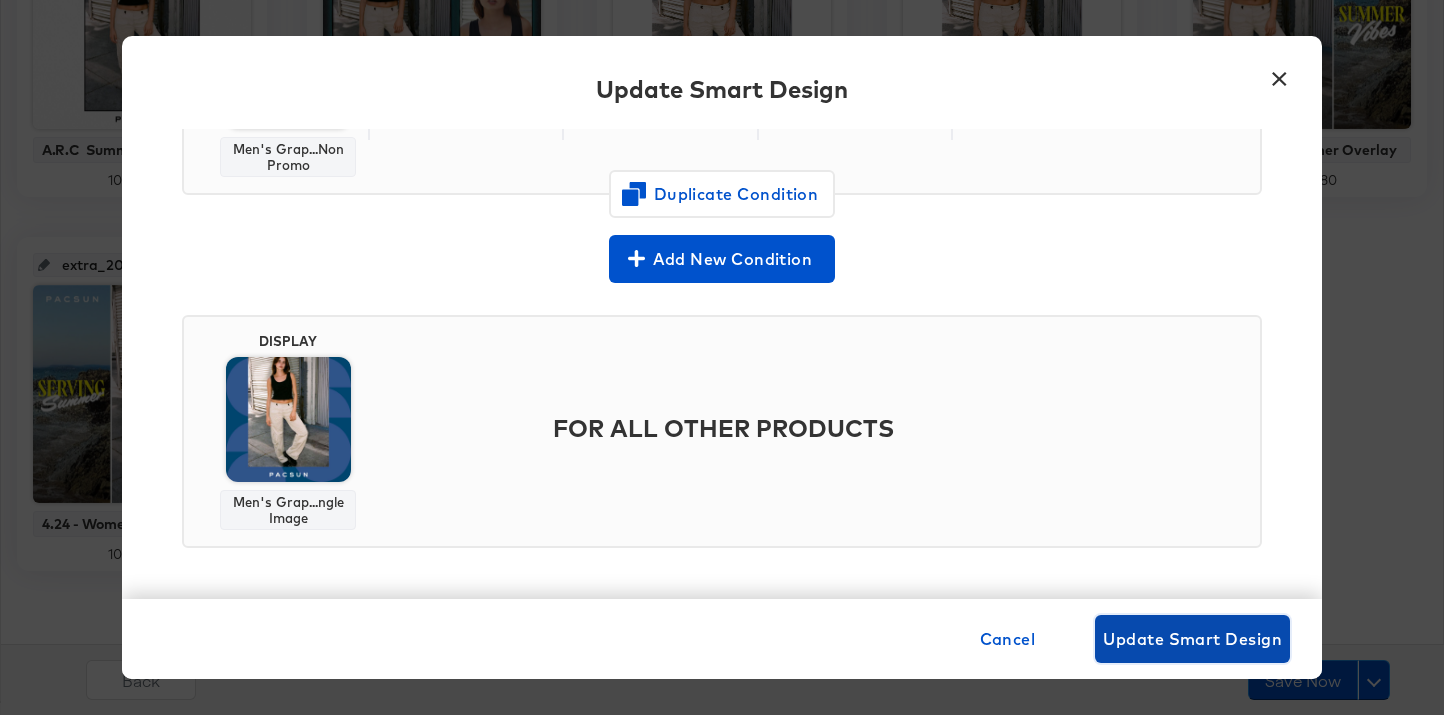 click on "Update Smart Design" at bounding box center [1192, 639] 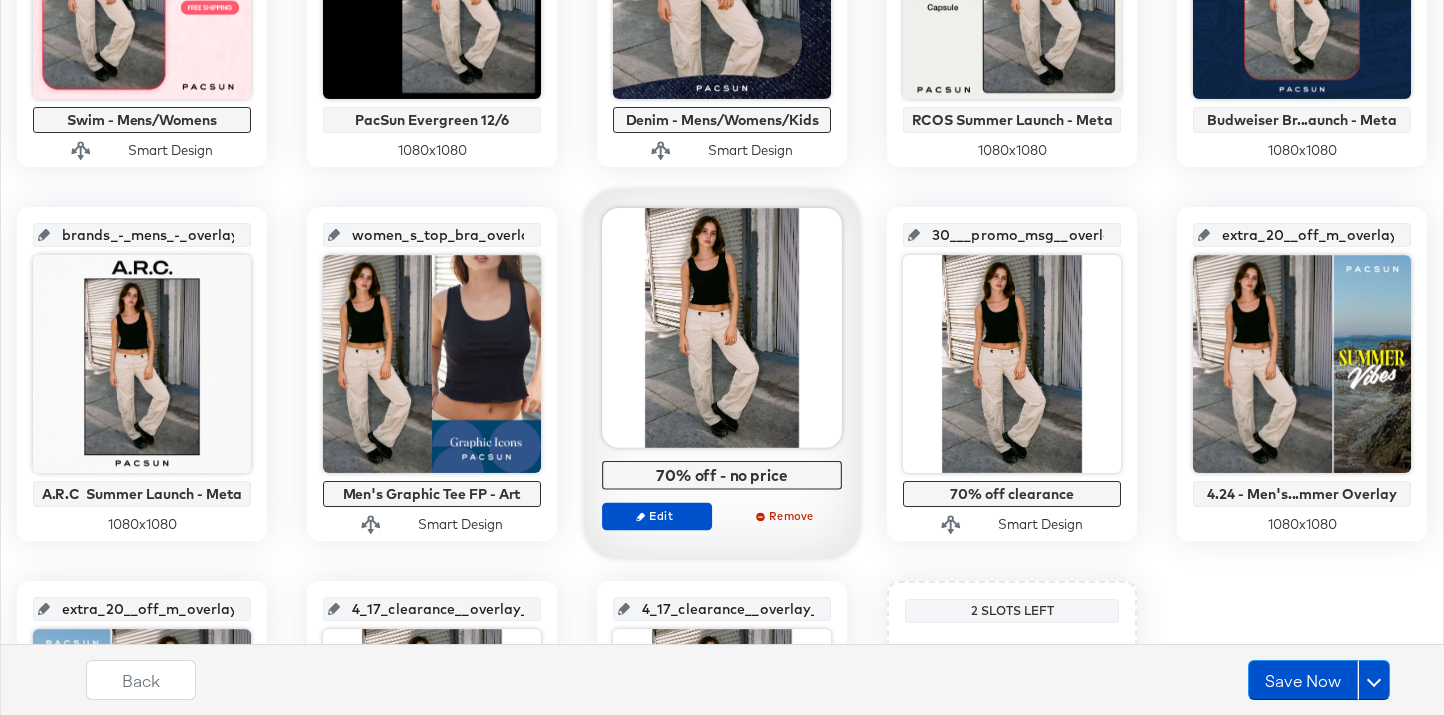 scroll, scrollTop: 1087, scrollLeft: 0, axis: vertical 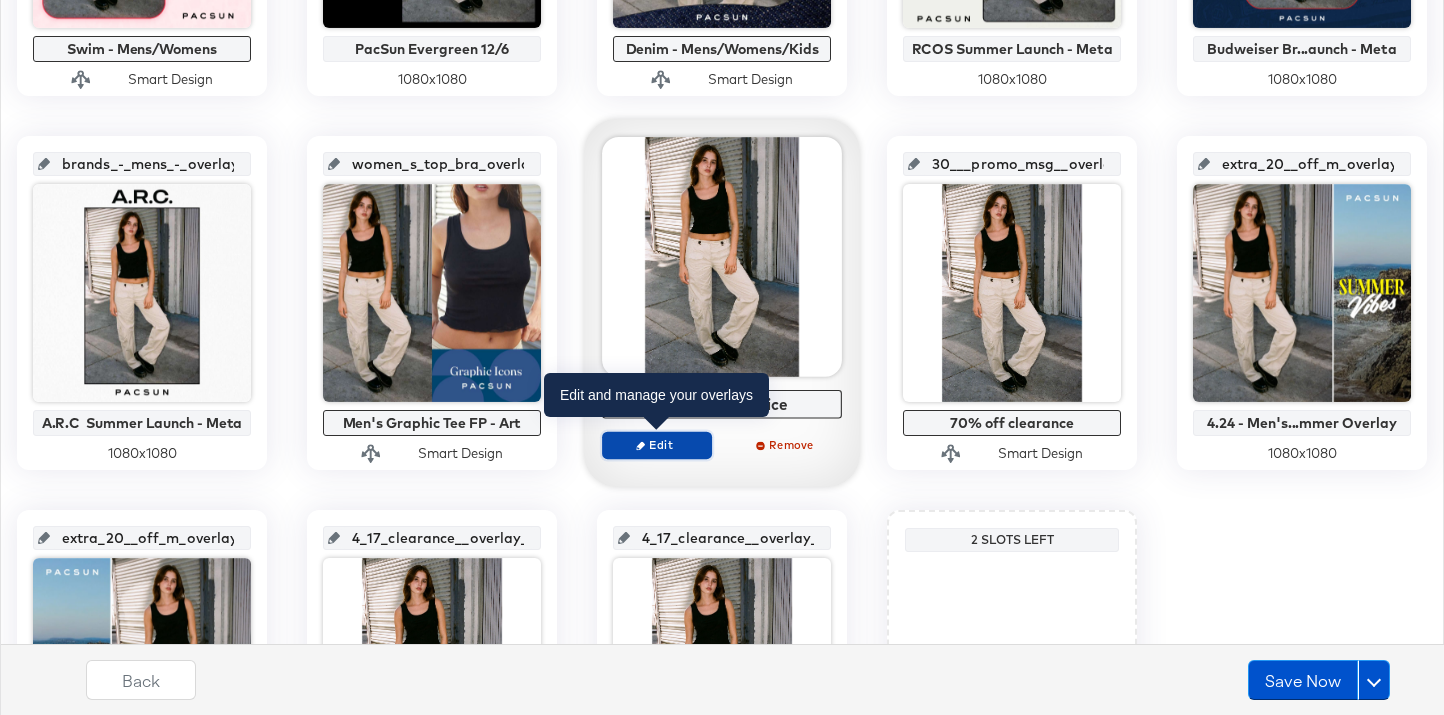 click on "Edit" at bounding box center [657, 444] 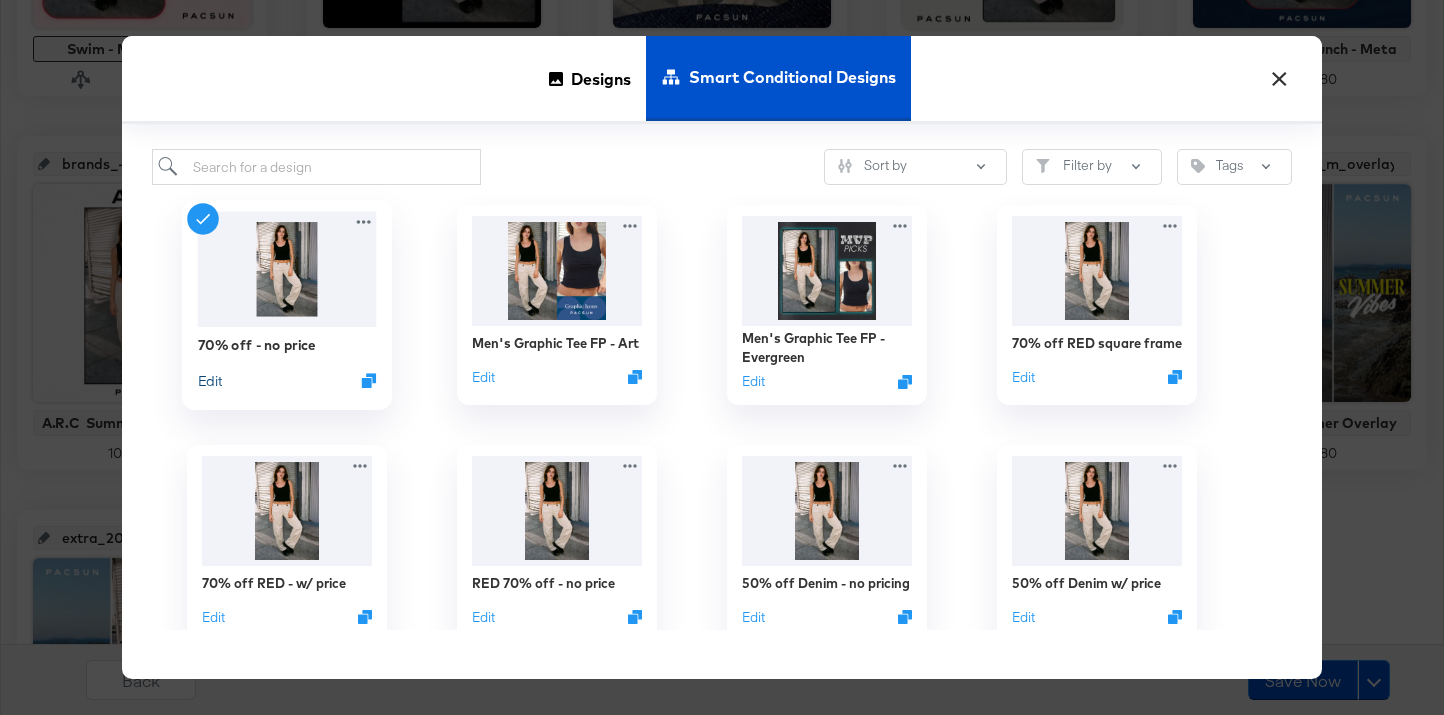 click on "Edit" at bounding box center [210, 380] 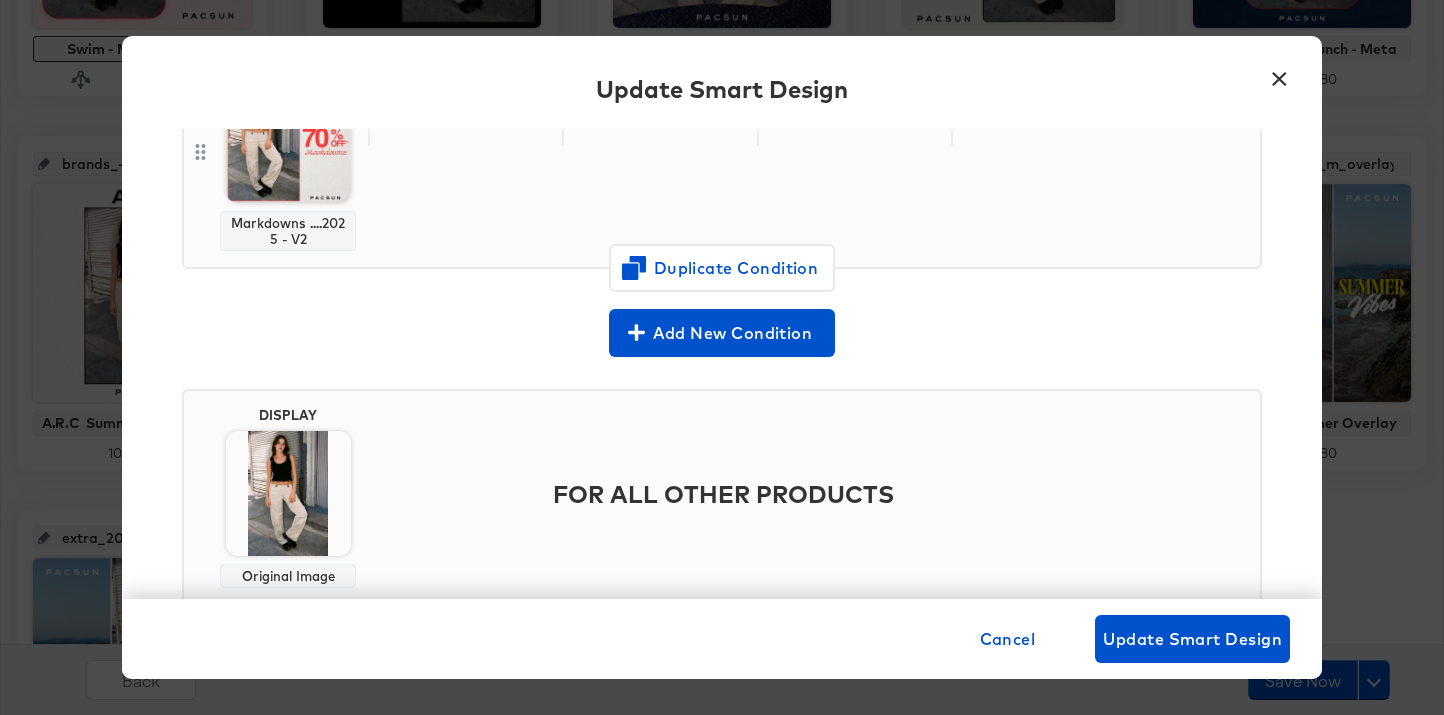 scroll, scrollTop: 313, scrollLeft: 0, axis: vertical 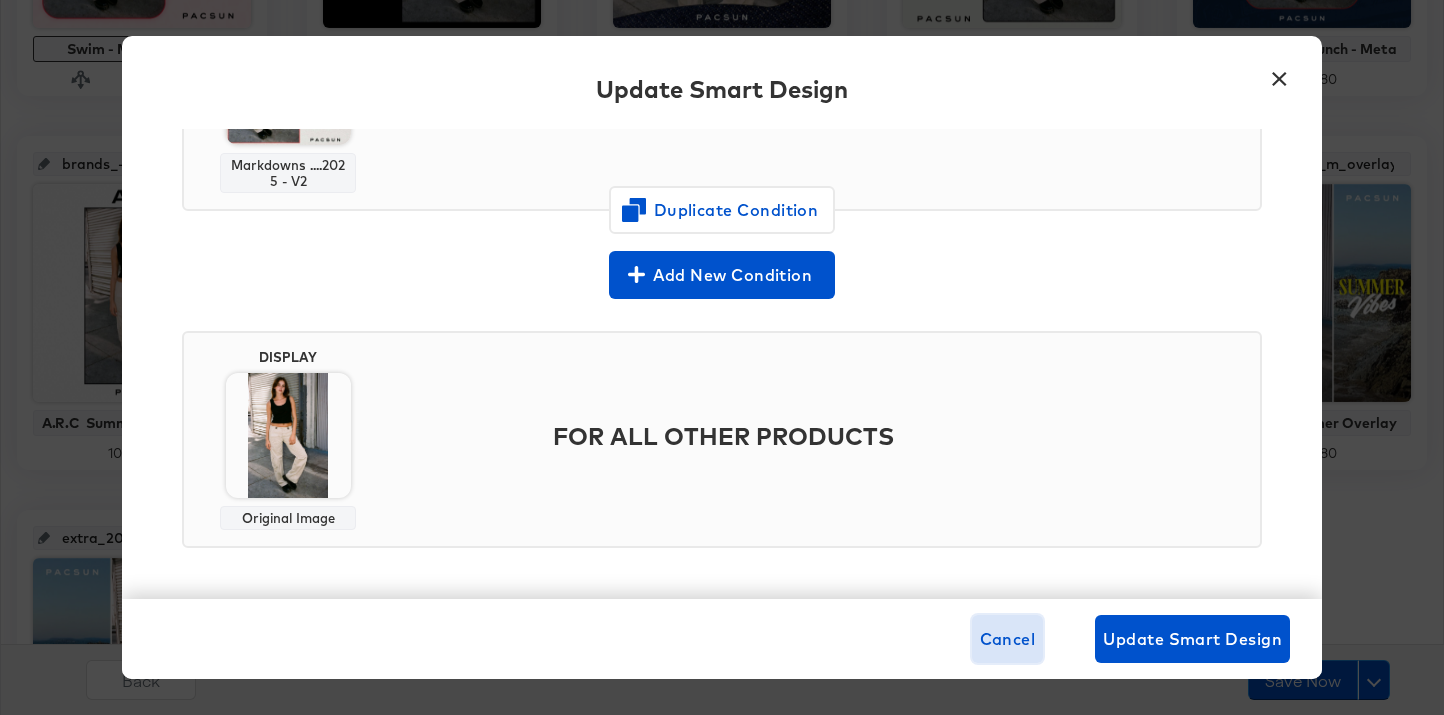 click on "Cancel" at bounding box center (1008, 639) 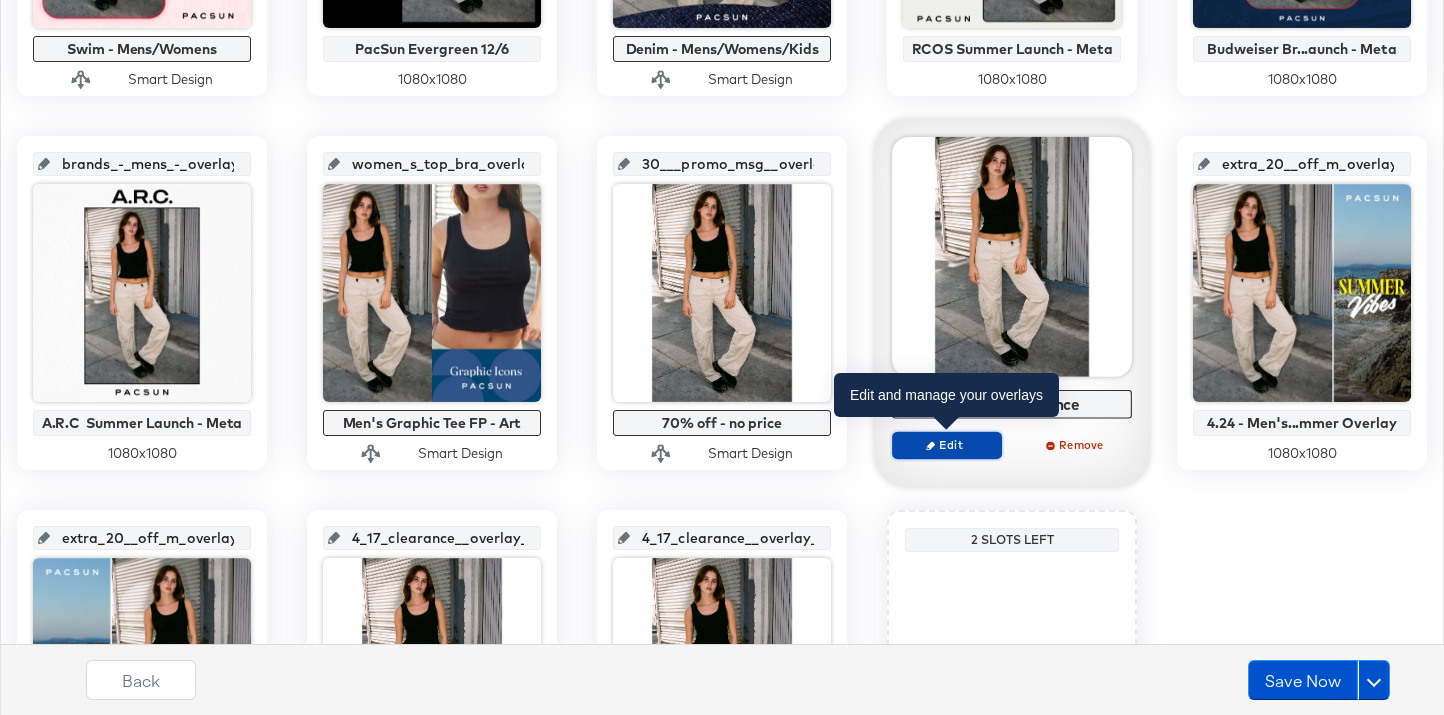 click on "Edit" at bounding box center (947, 444) 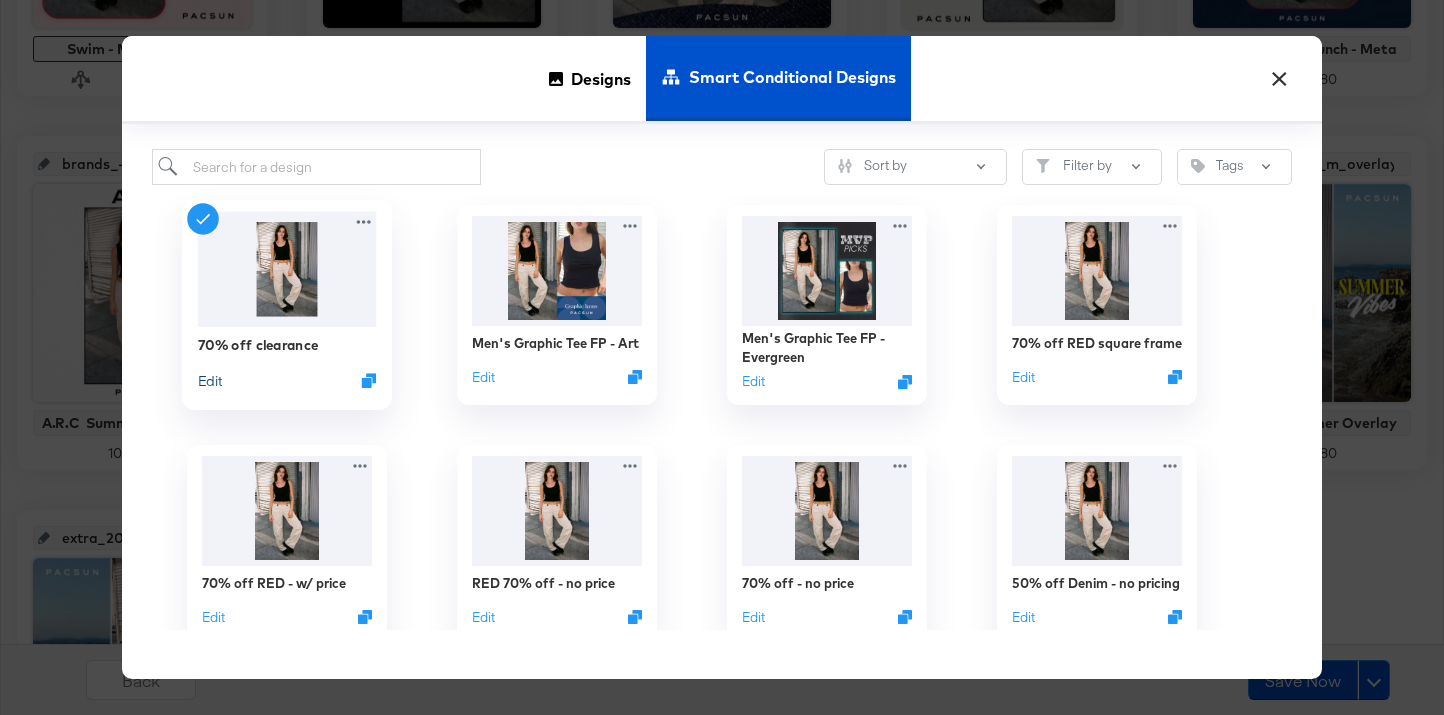 click on "Edit" at bounding box center (210, 380) 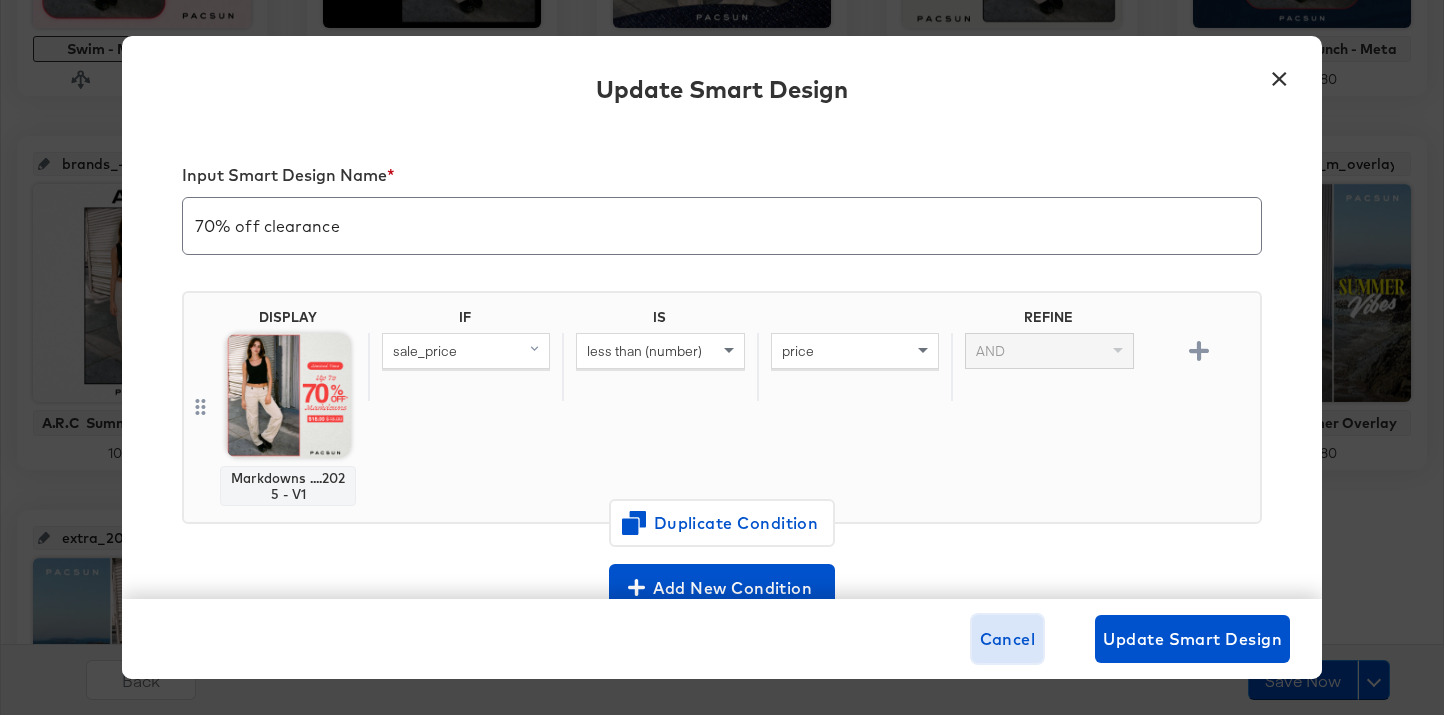 click on "Cancel" at bounding box center (1008, 639) 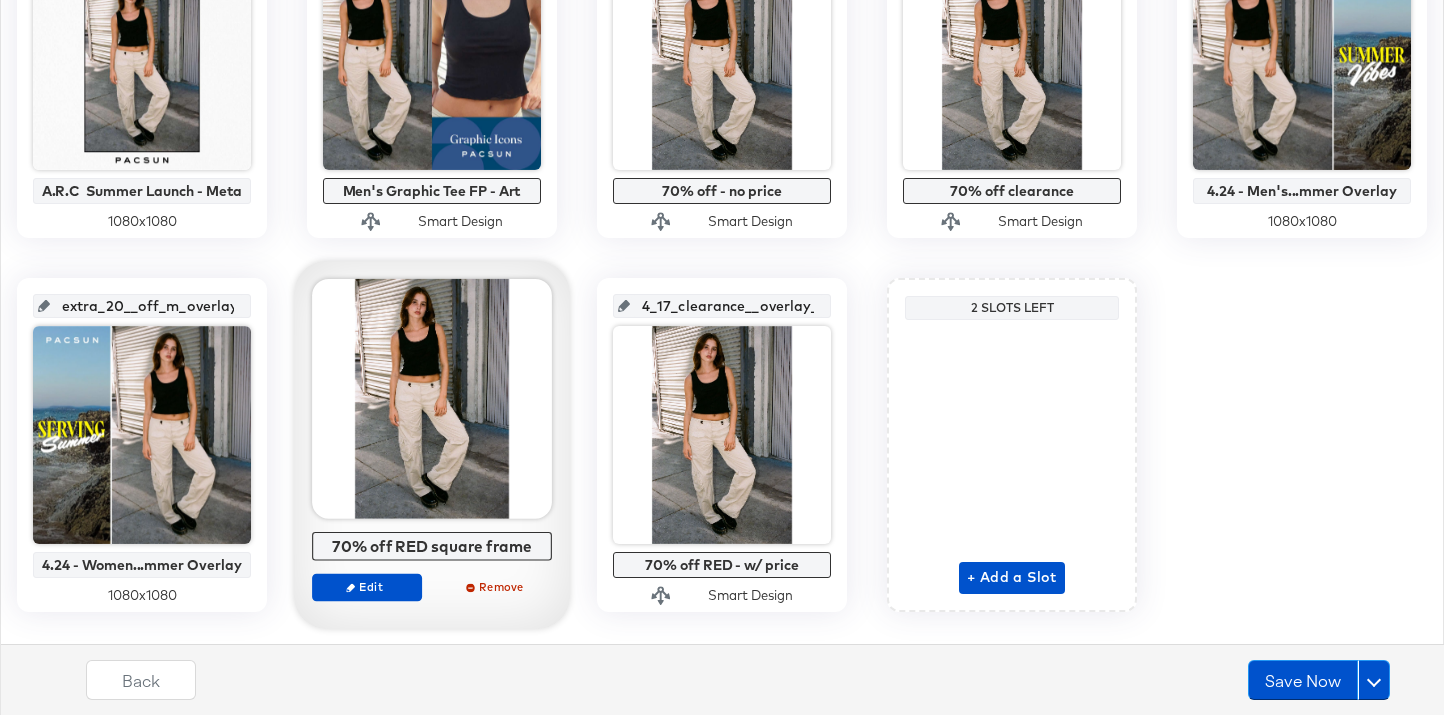 scroll, scrollTop: 1360, scrollLeft: 0, axis: vertical 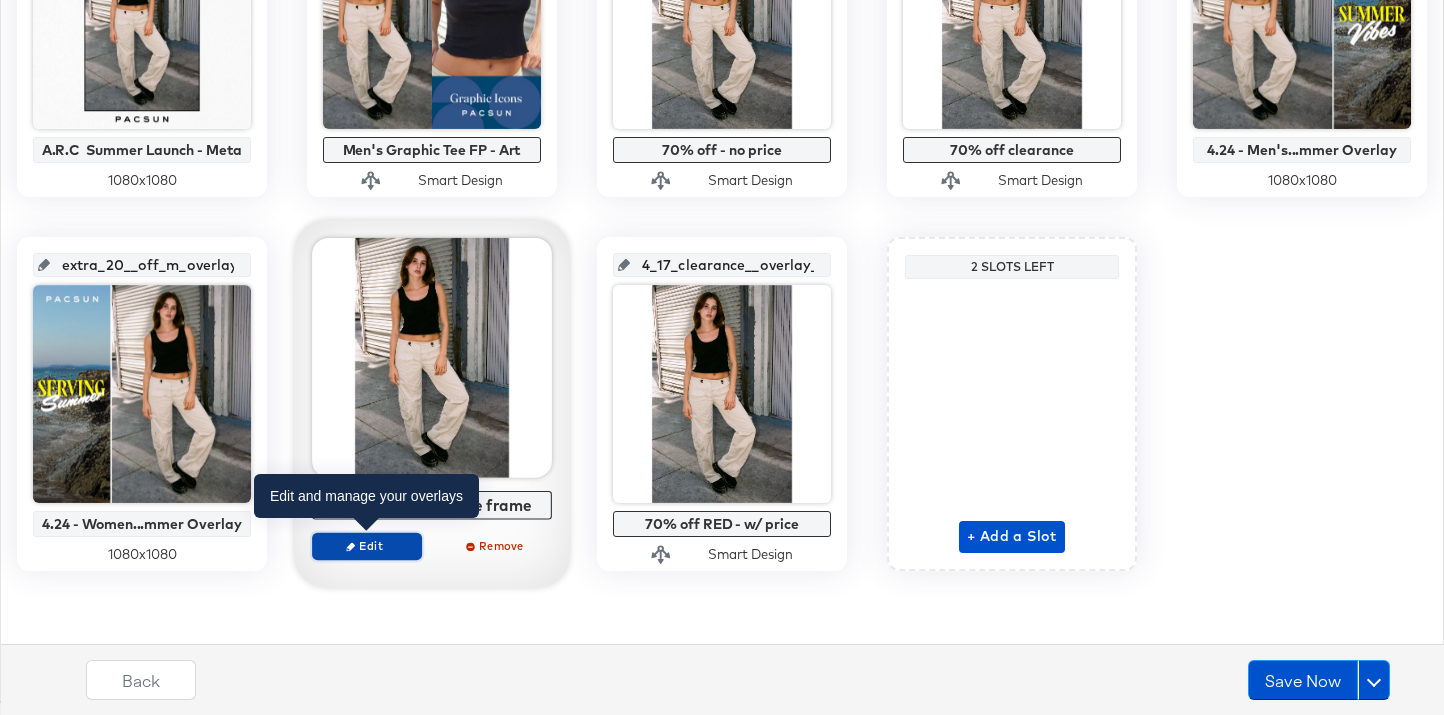 click on "Edit" at bounding box center (367, 545) 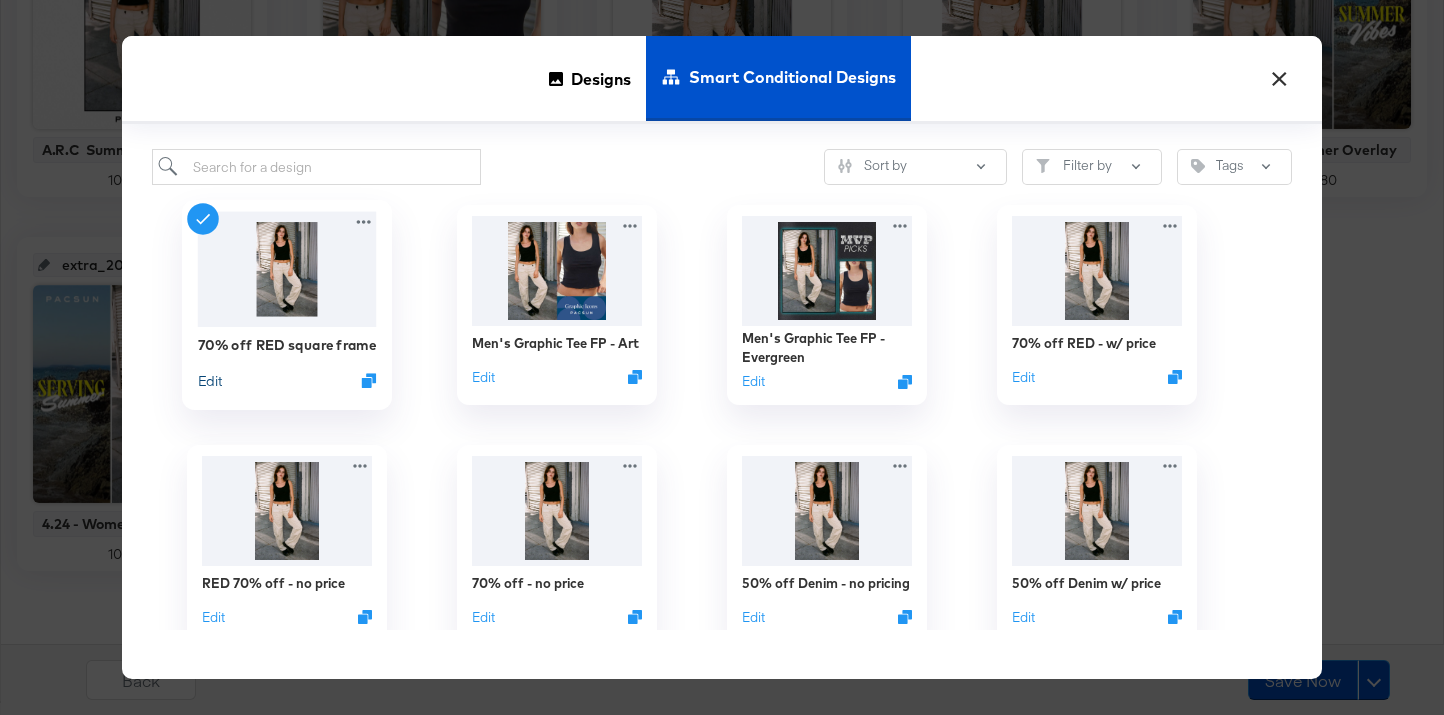 click on "Edit" at bounding box center [210, 380] 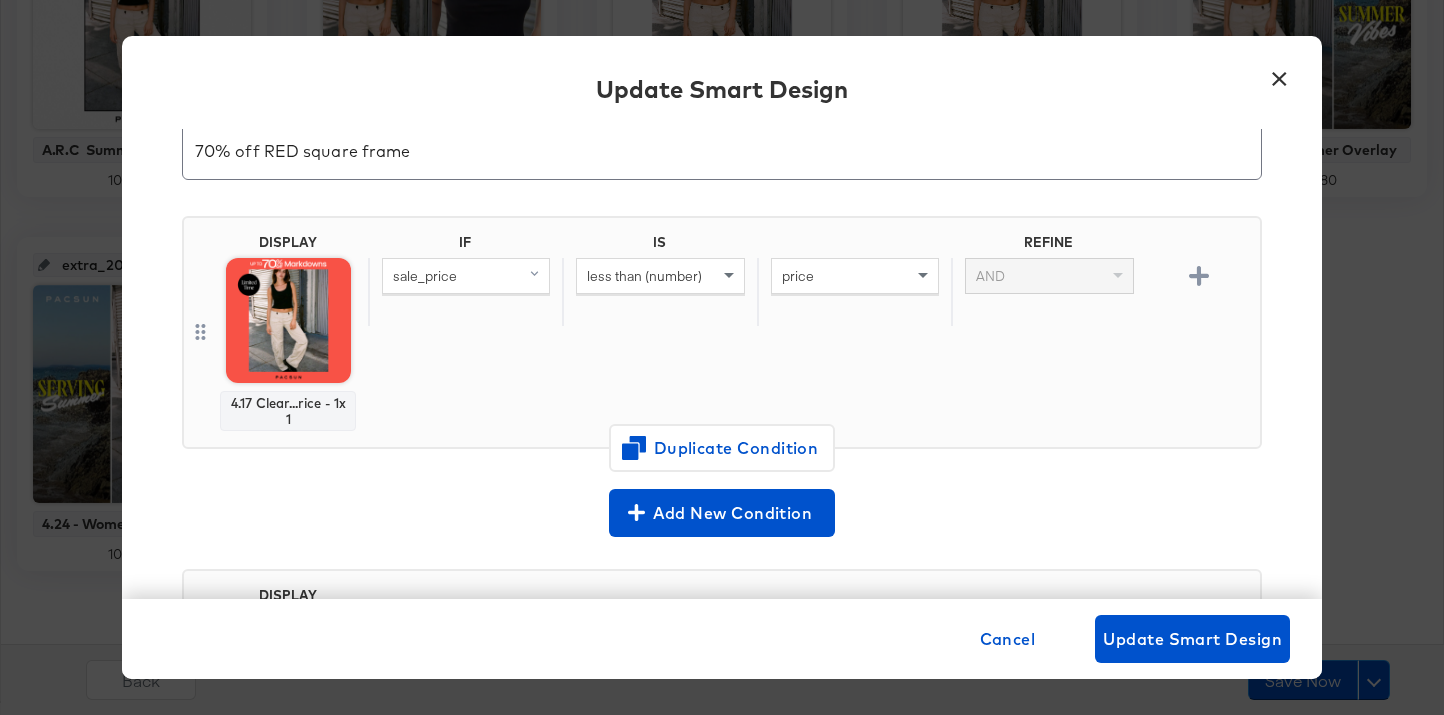 scroll, scrollTop: 0, scrollLeft: 0, axis: both 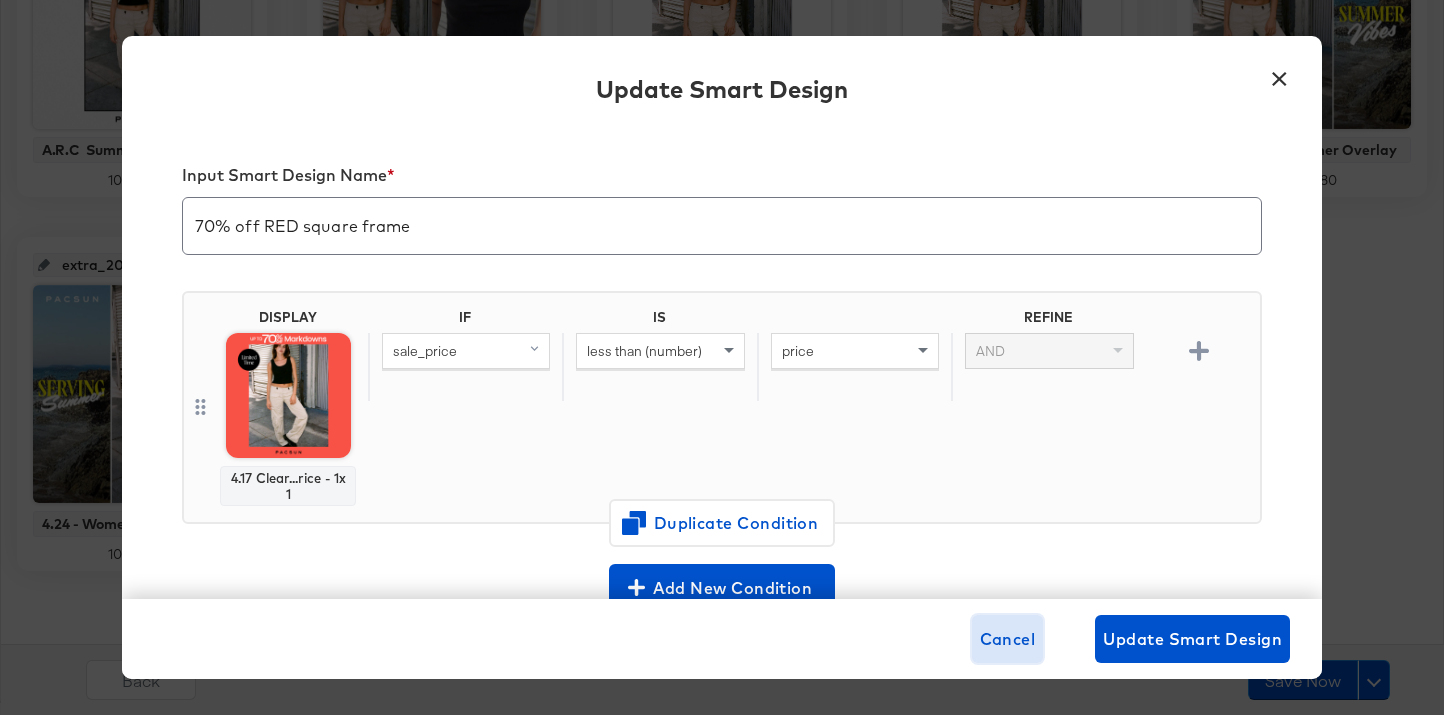 click on "Cancel" at bounding box center [1008, 639] 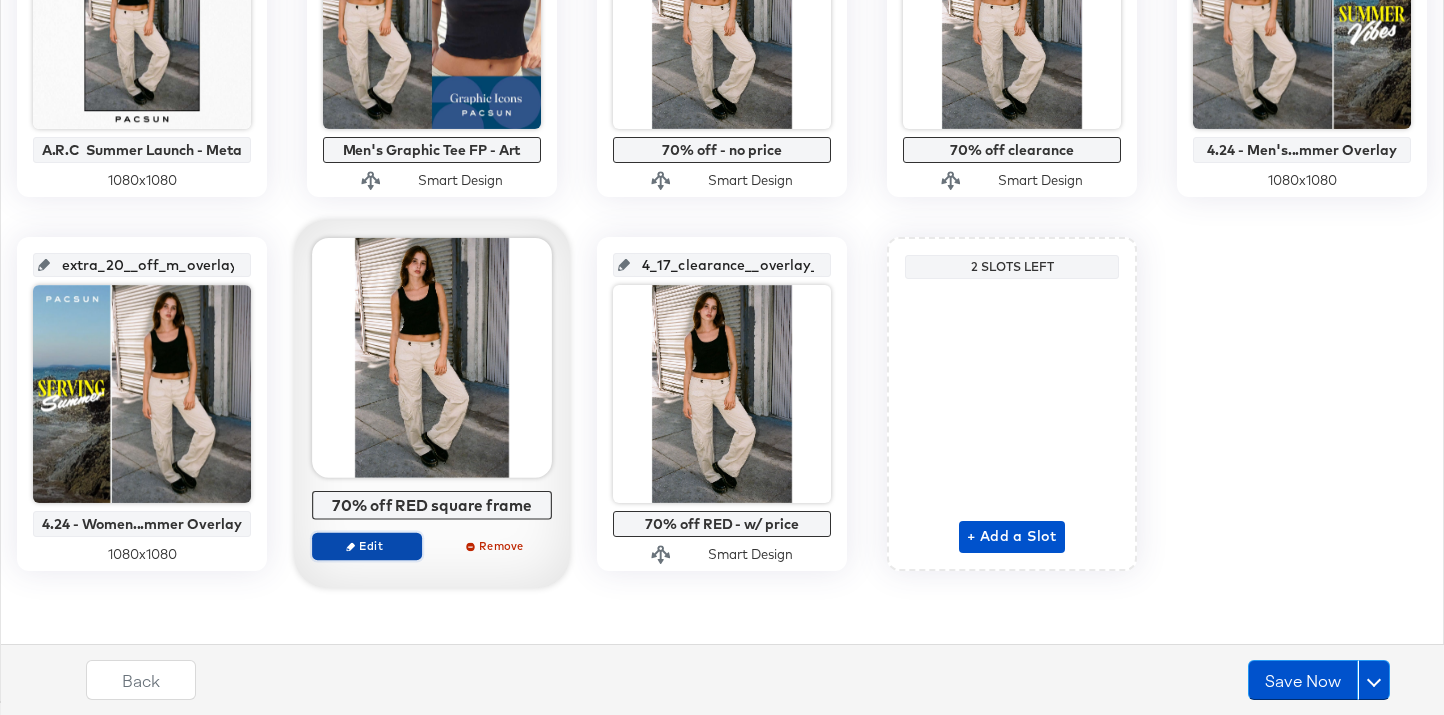 click on "Edit" at bounding box center [367, 546] 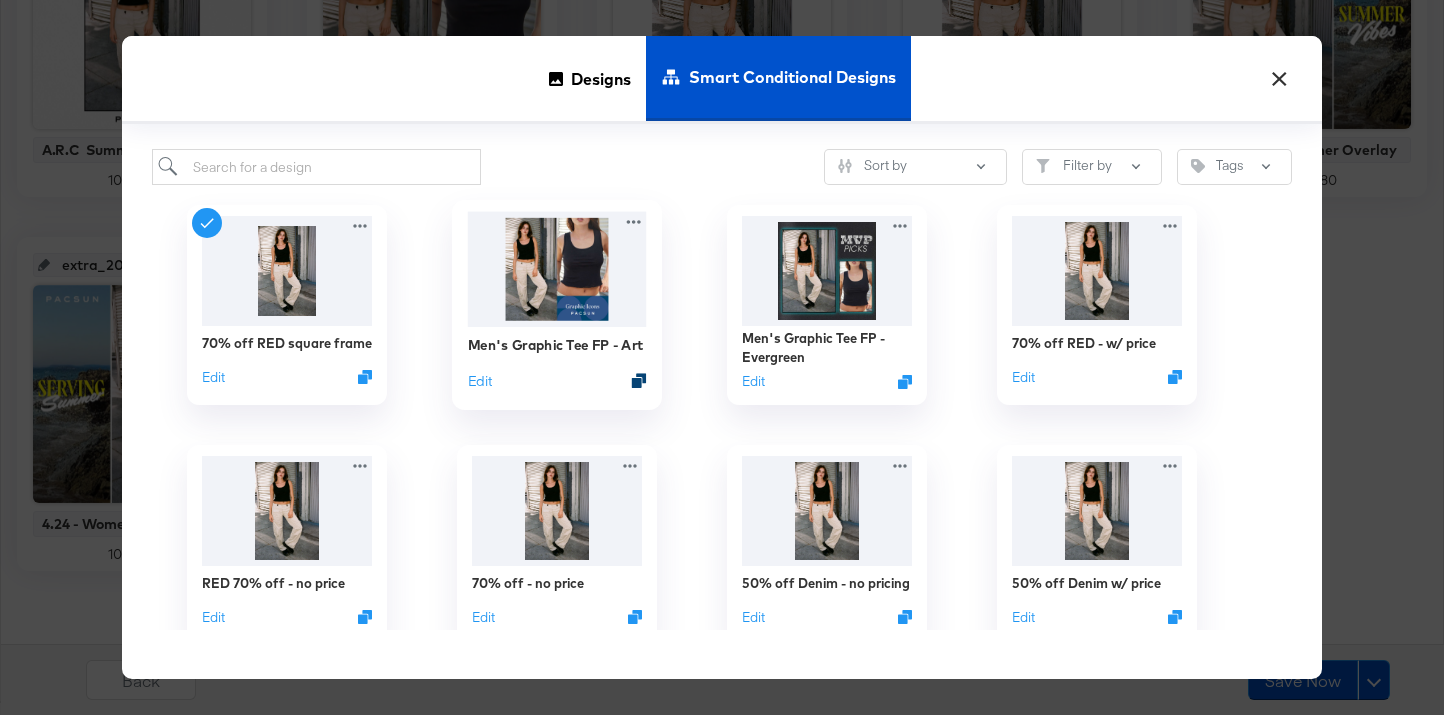 click 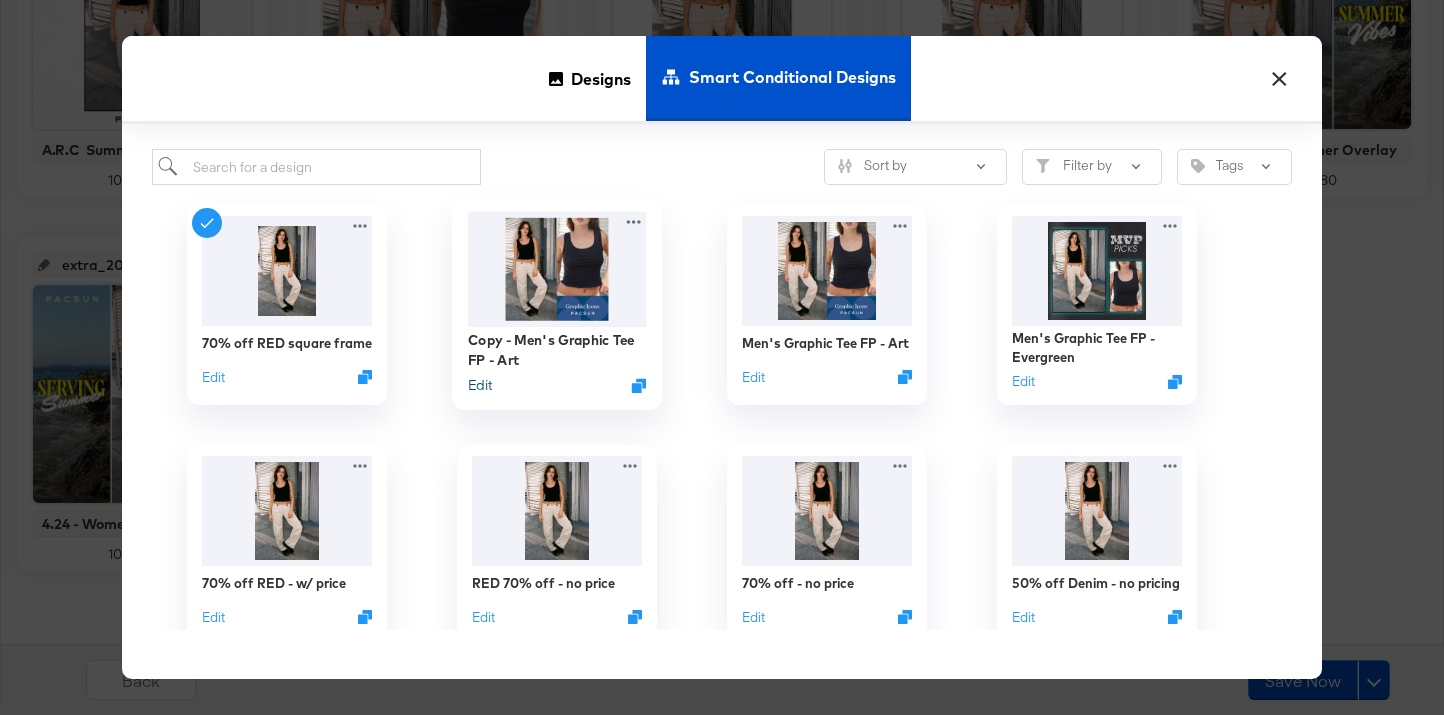 click on "Edit" at bounding box center [480, 385] 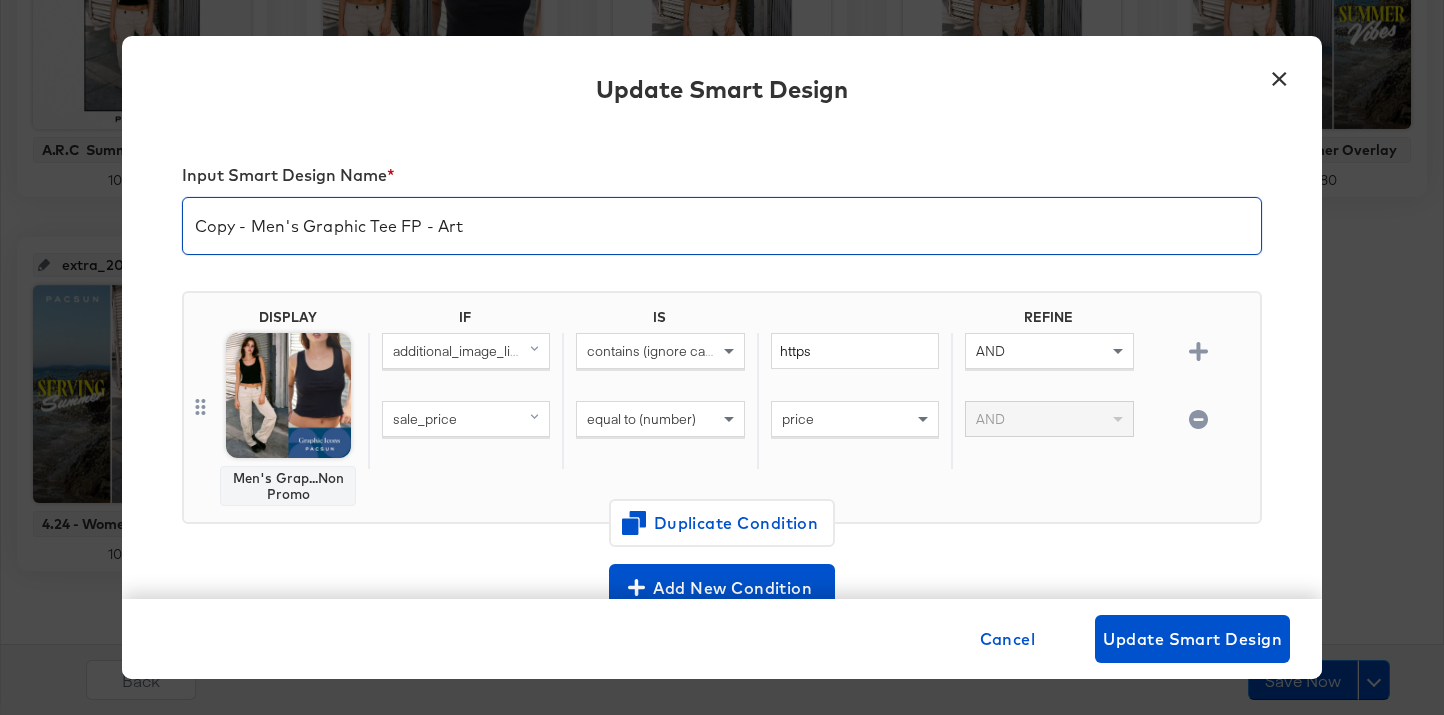 drag, startPoint x: 433, startPoint y: 229, endPoint x: 509, endPoint y: 228, distance: 76.00658 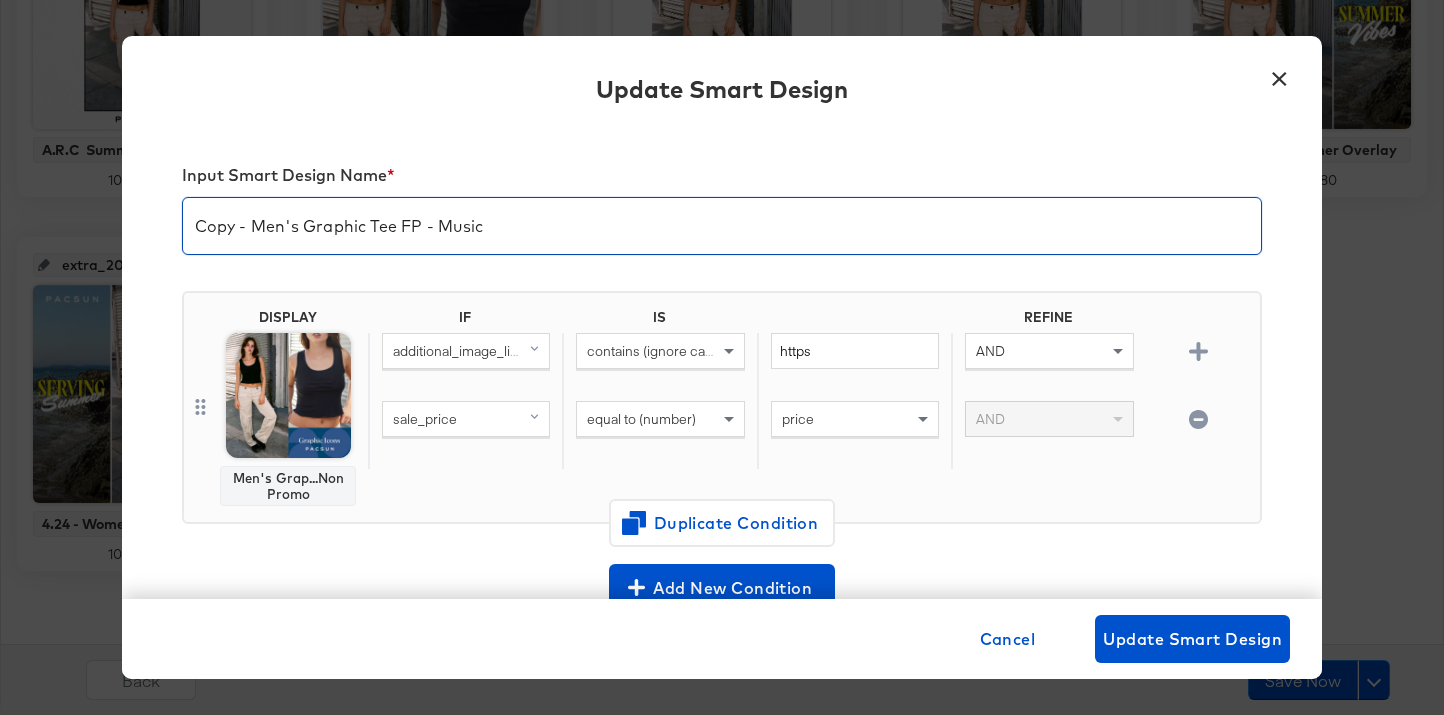 drag, startPoint x: 255, startPoint y: 231, endPoint x: 177, endPoint y: 230, distance: 78.00641 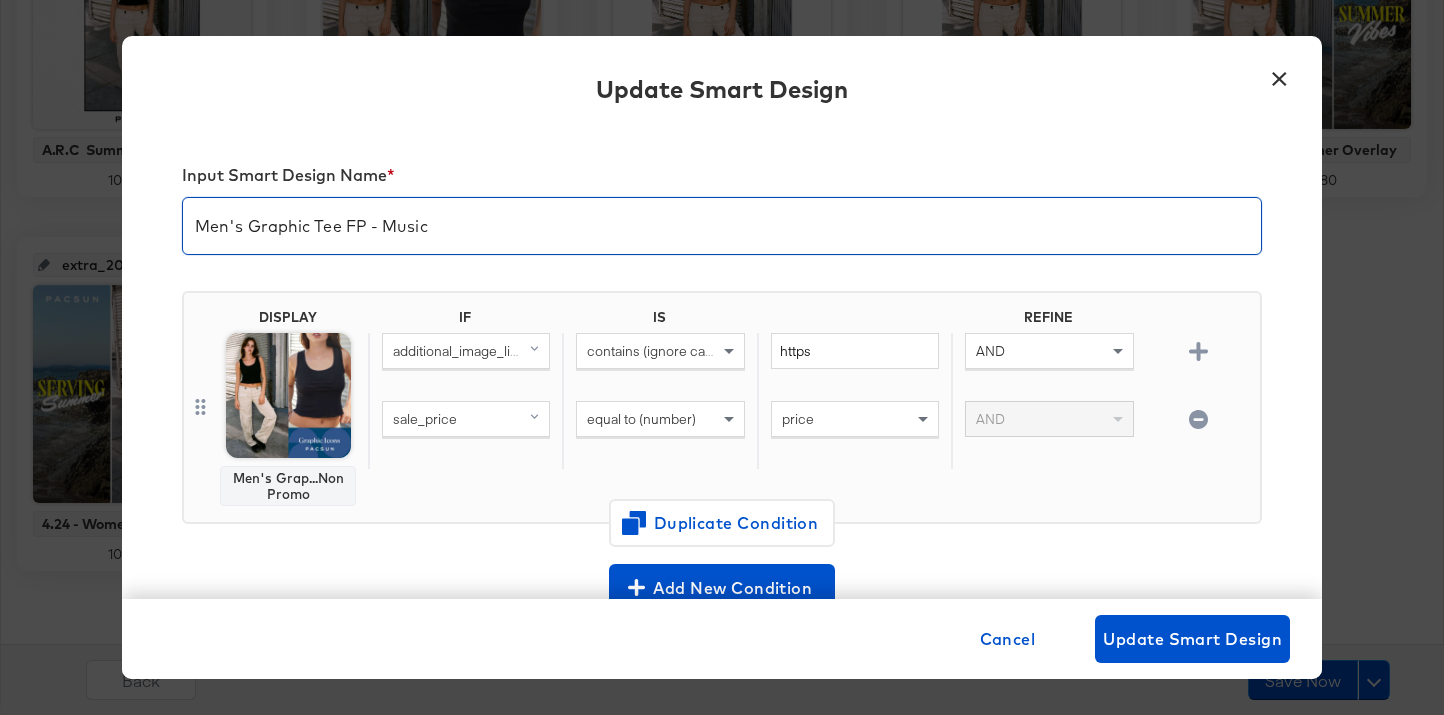 type on "Men's Graphic Tee FP - Music" 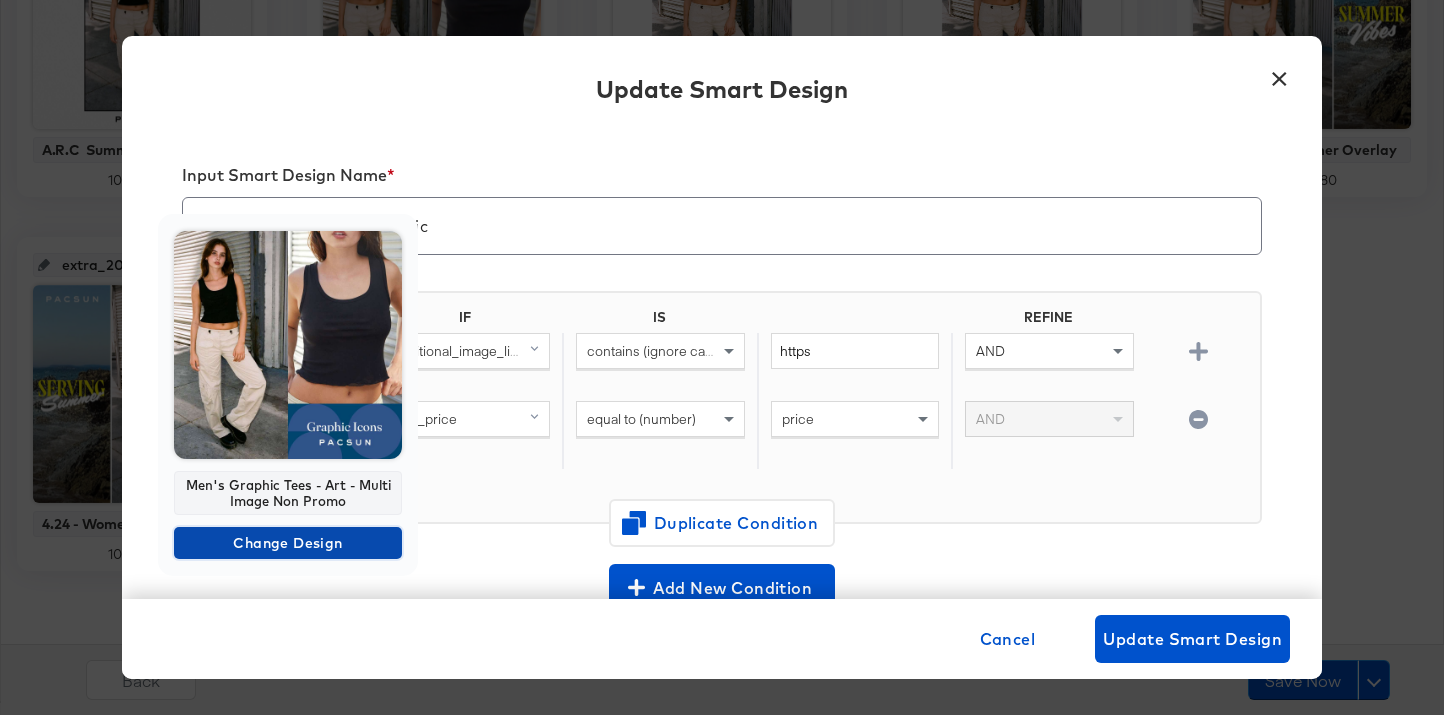 click on "Change Design" at bounding box center [288, 543] 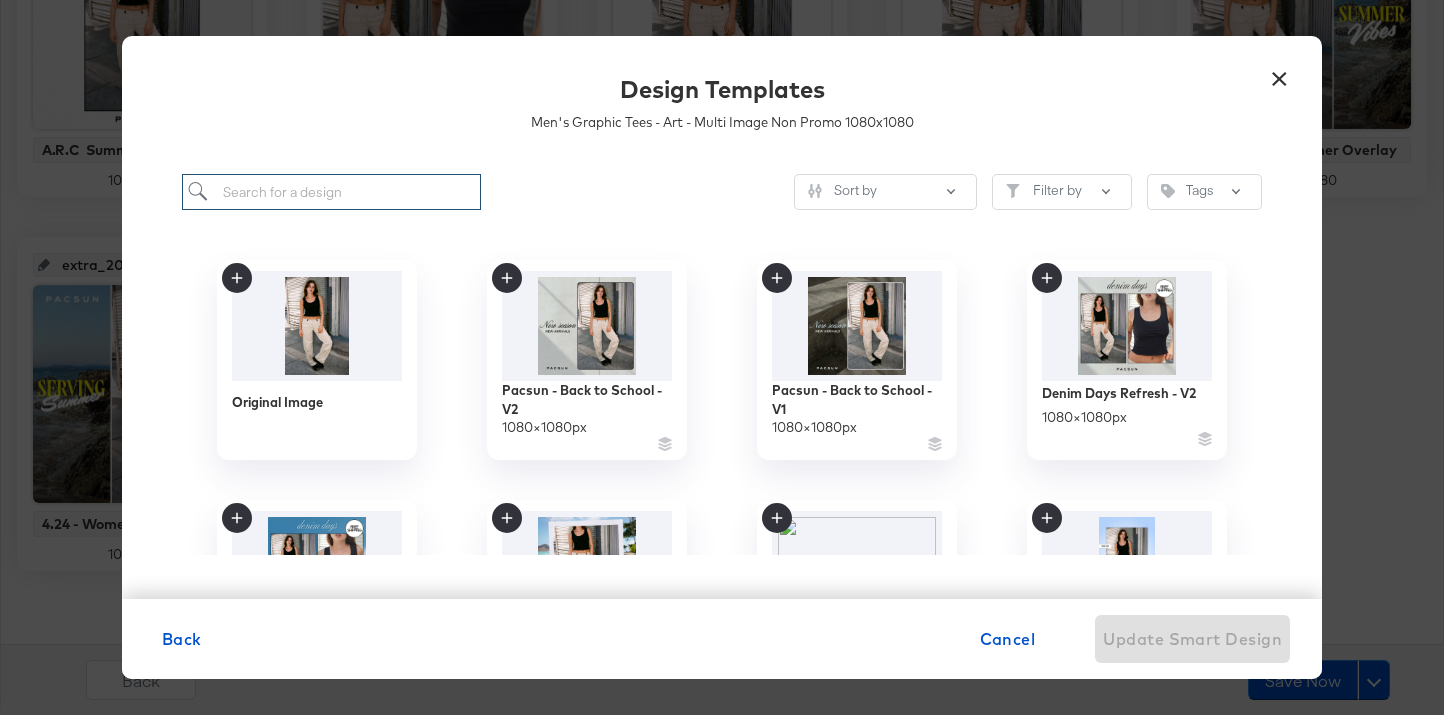 click at bounding box center [331, 192] 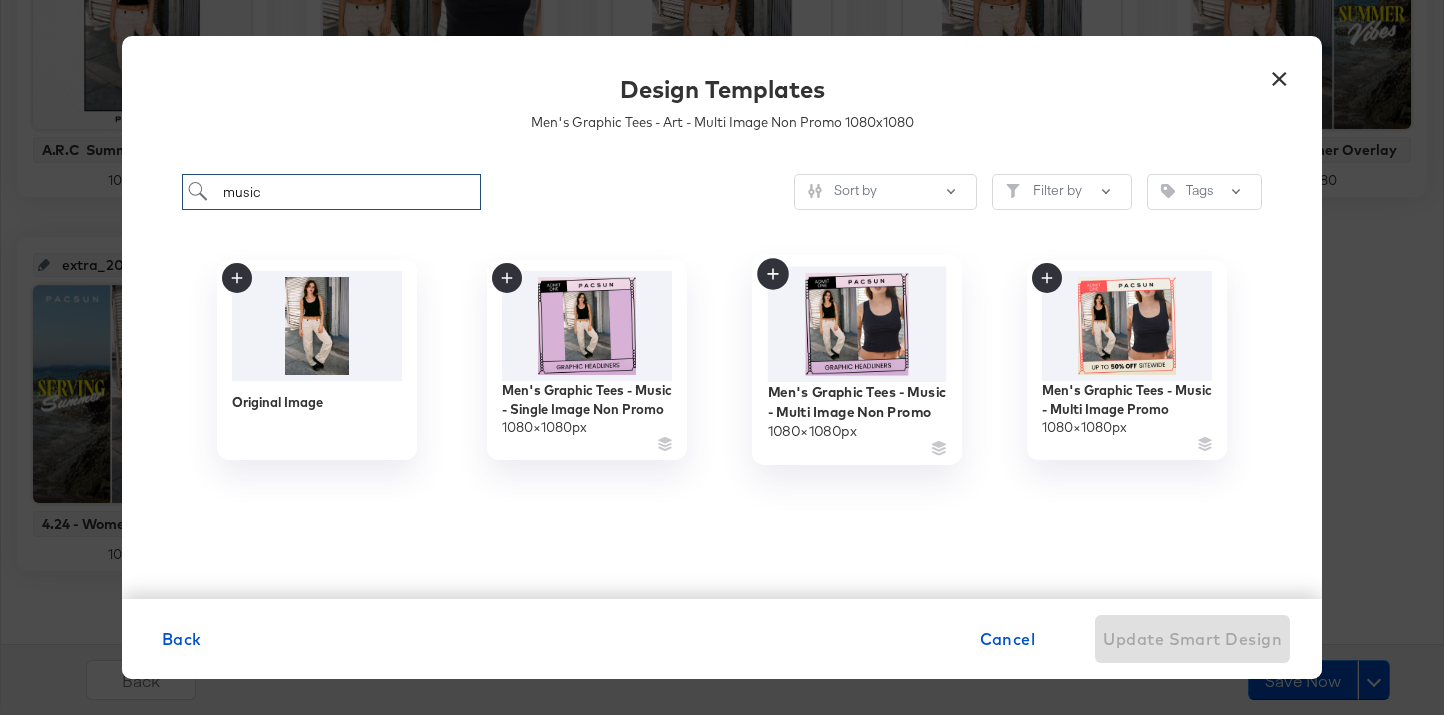 type on "music" 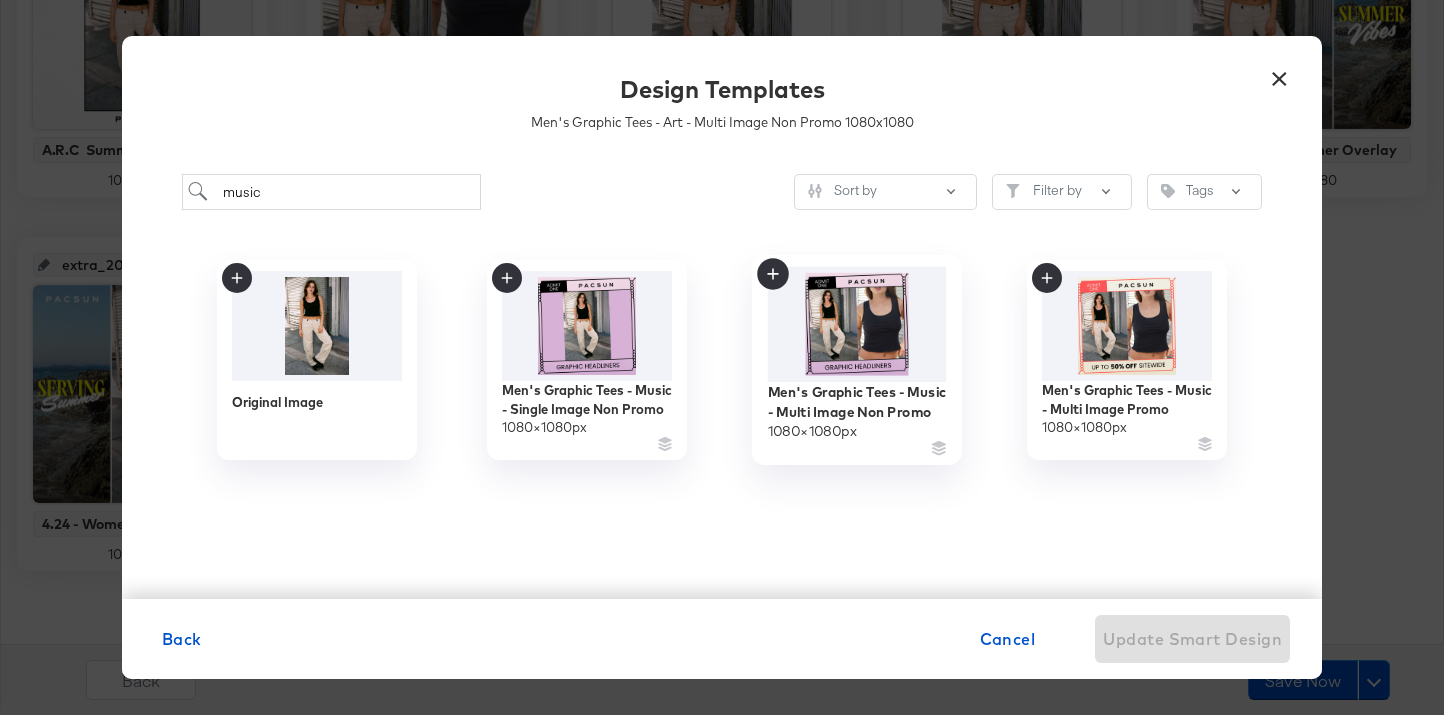 click at bounding box center [857, 324] 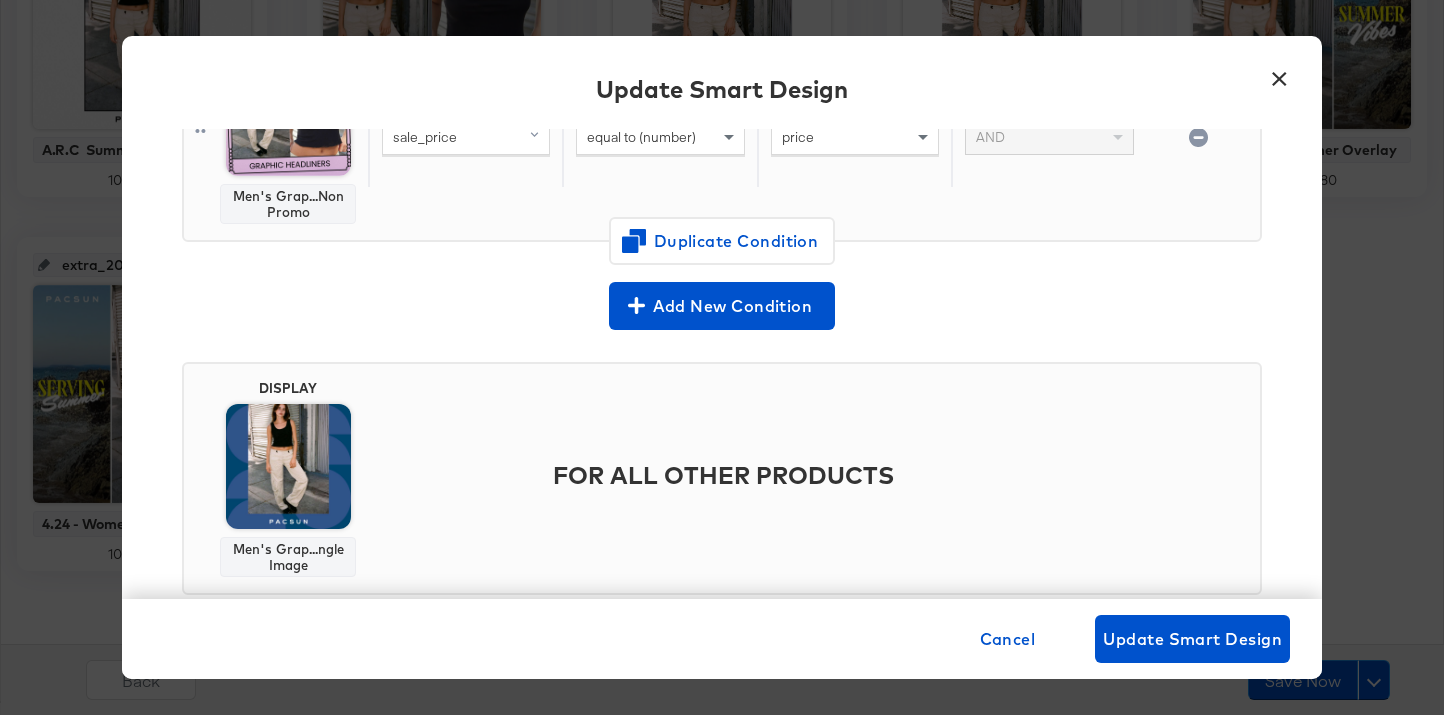 scroll, scrollTop: 288, scrollLeft: 0, axis: vertical 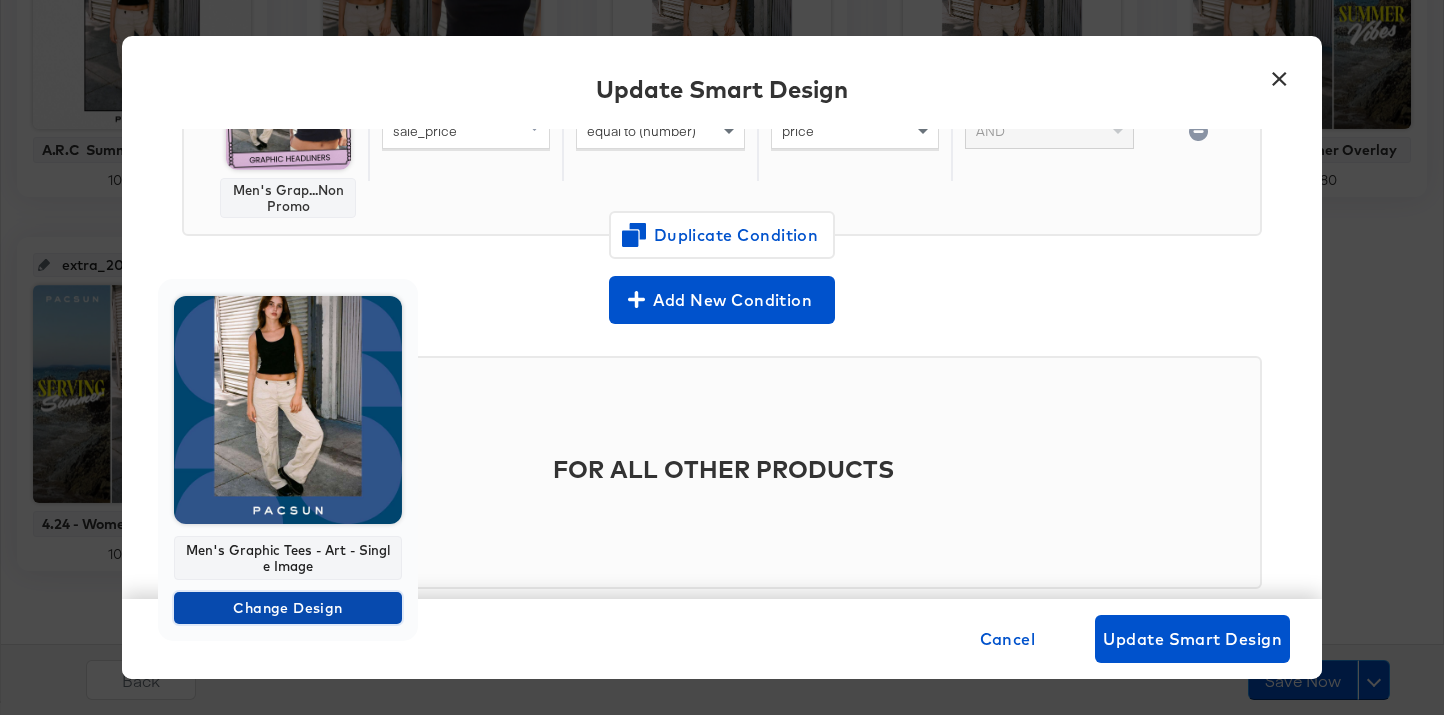 click on "Change Design" at bounding box center (288, 608) 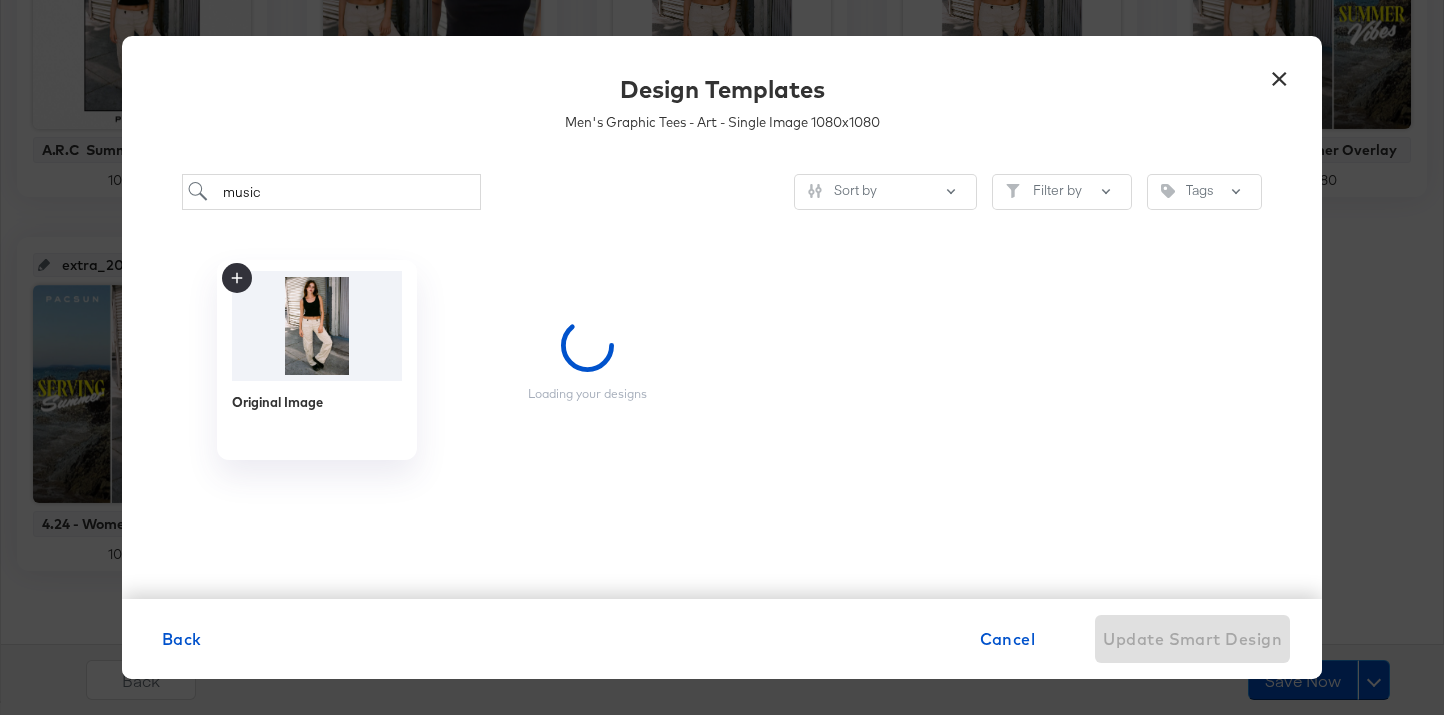 scroll, scrollTop: 0, scrollLeft: 0, axis: both 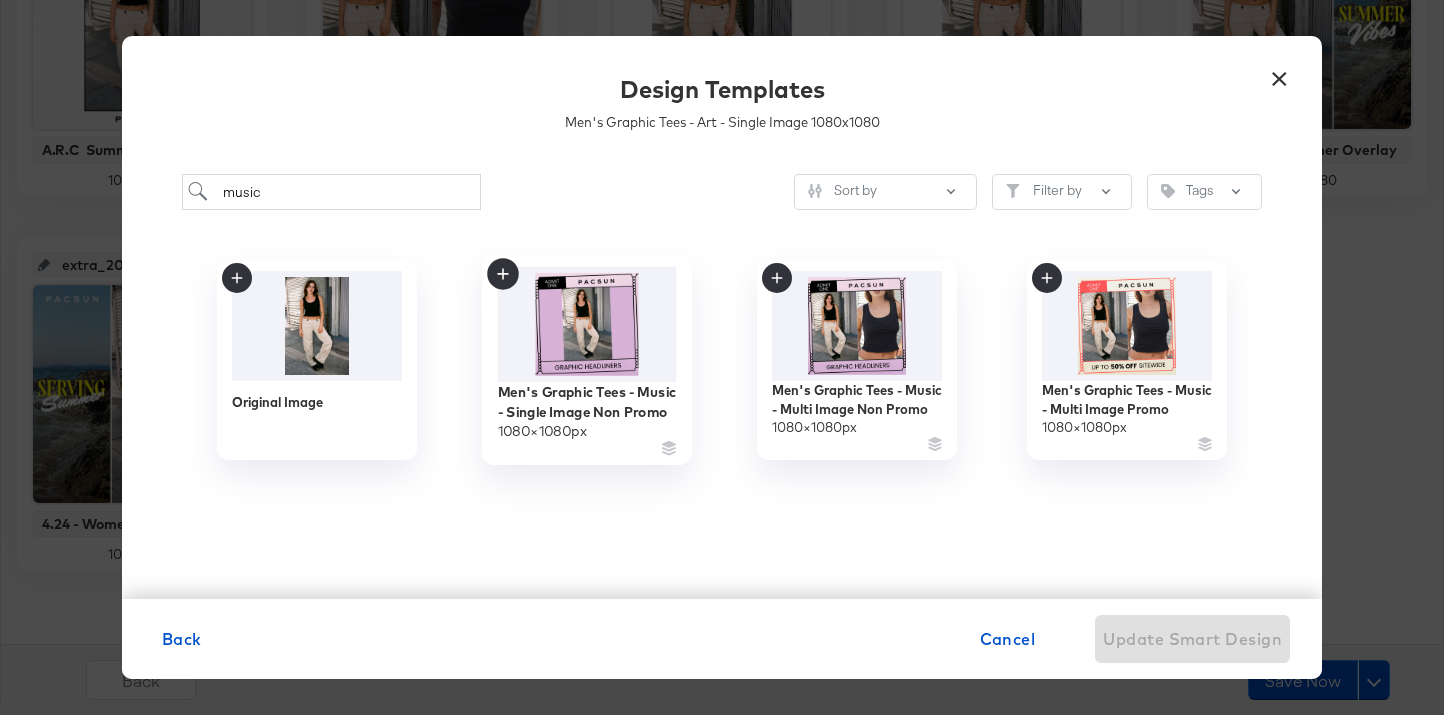 click at bounding box center [587, 324] 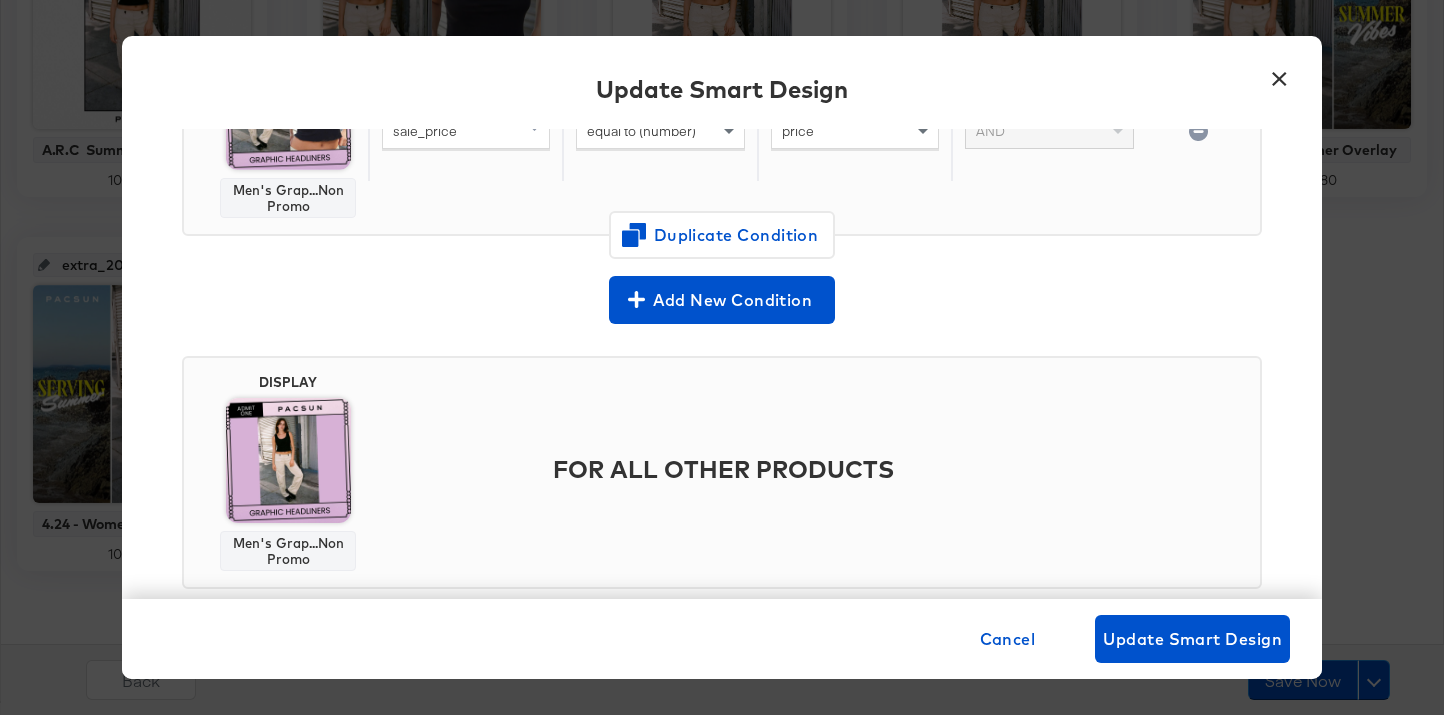 scroll, scrollTop: 329, scrollLeft: 0, axis: vertical 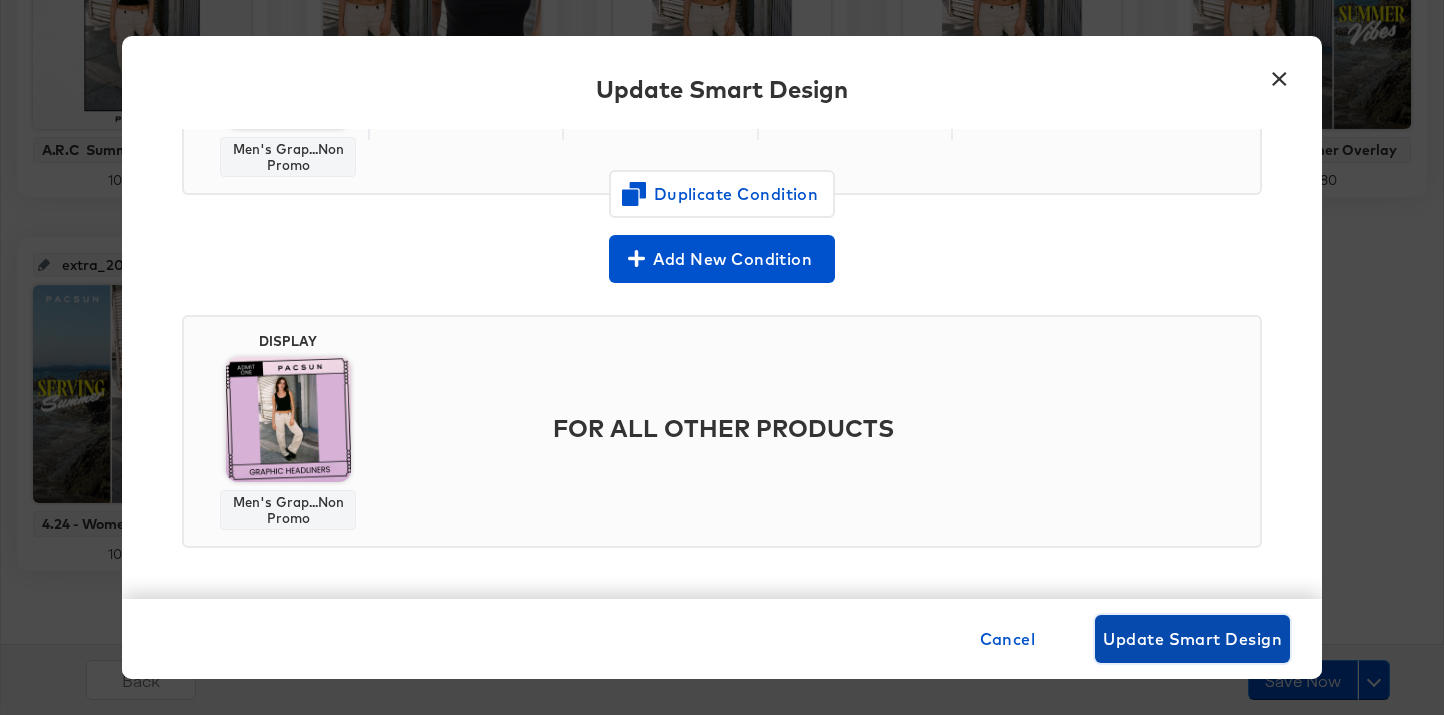 click on "Update Smart Design" at bounding box center (1192, 639) 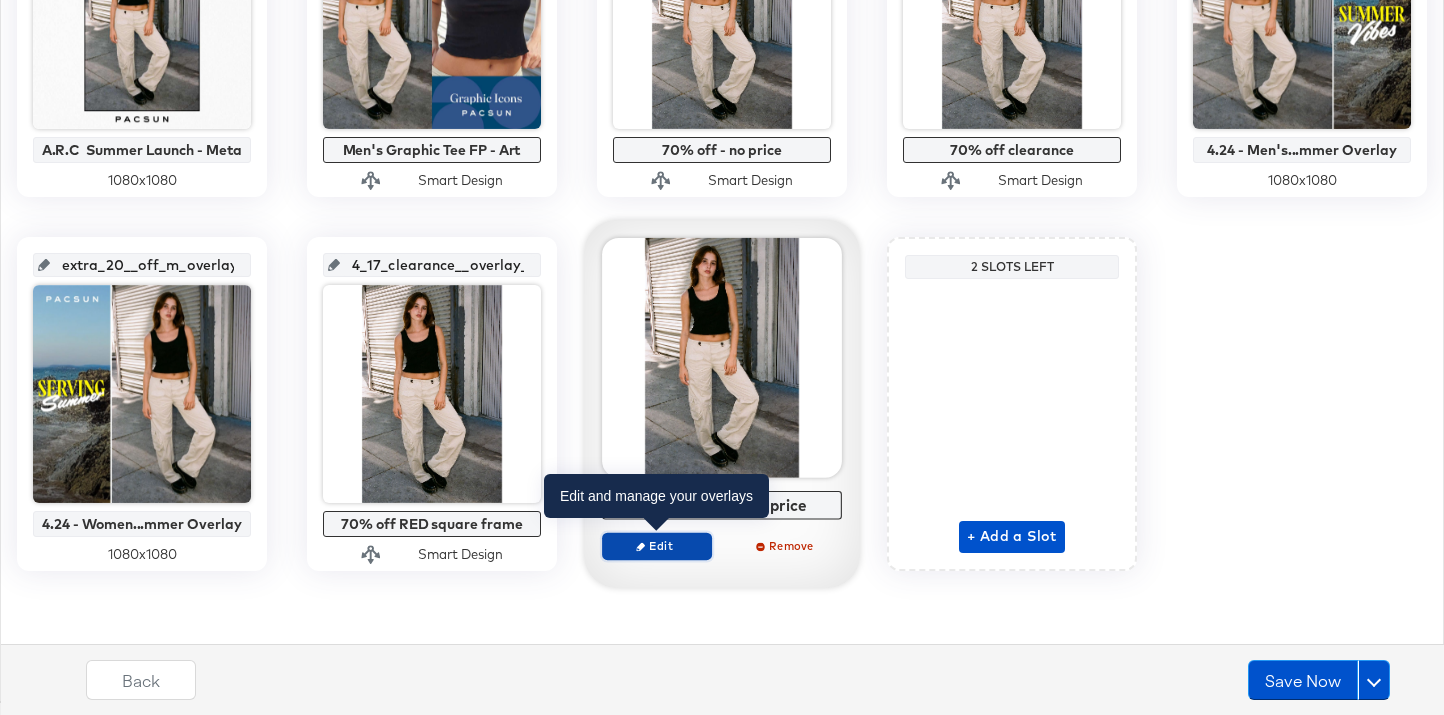 click on "Edit" at bounding box center (657, 545) 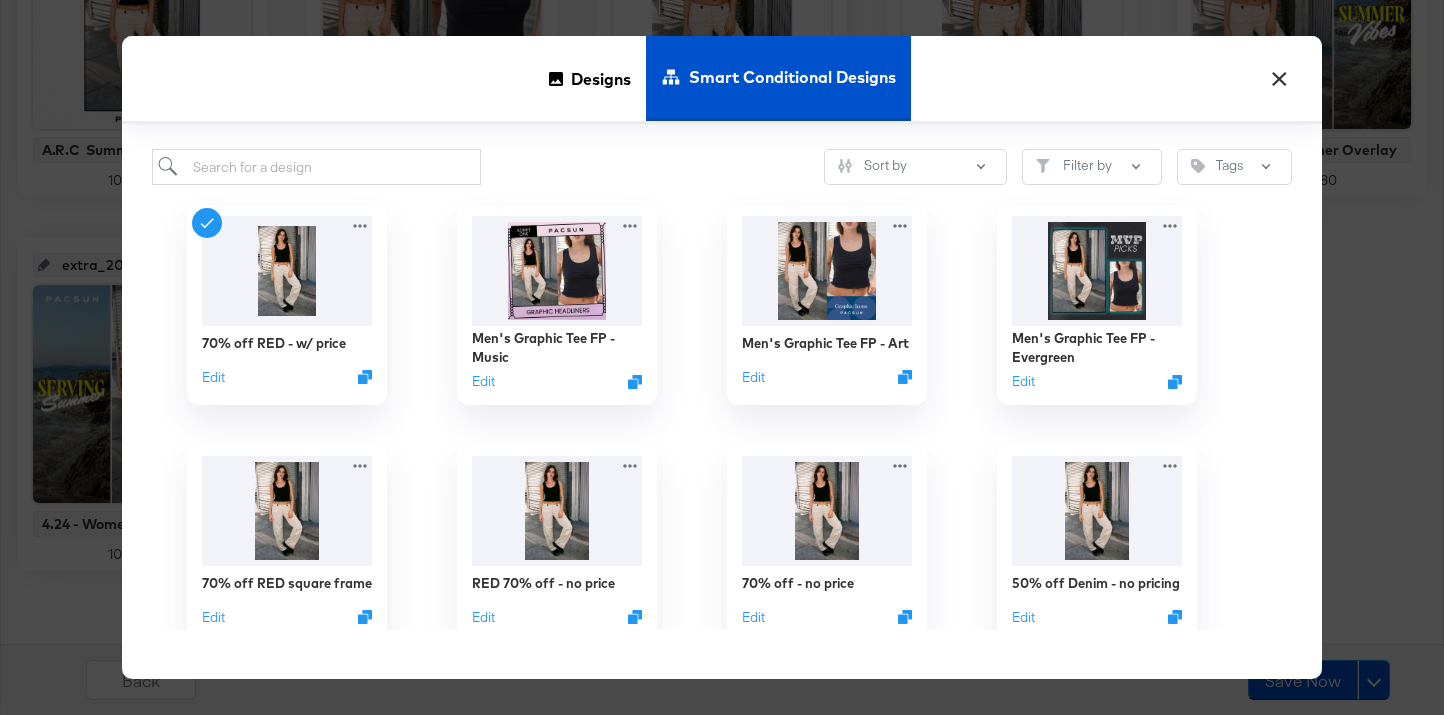 click on "×" at bounding box center [1279, 74] 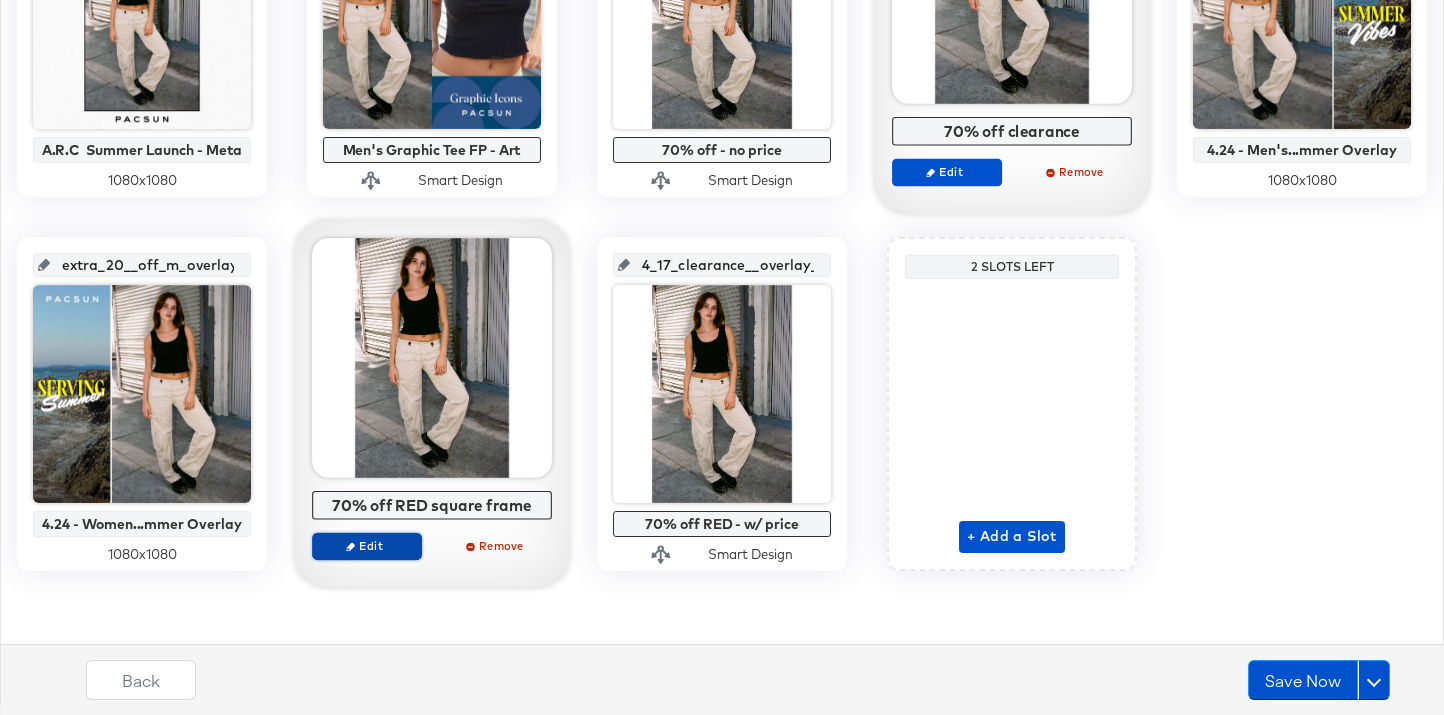 click on "Edit" at bounding box center [367, 545] 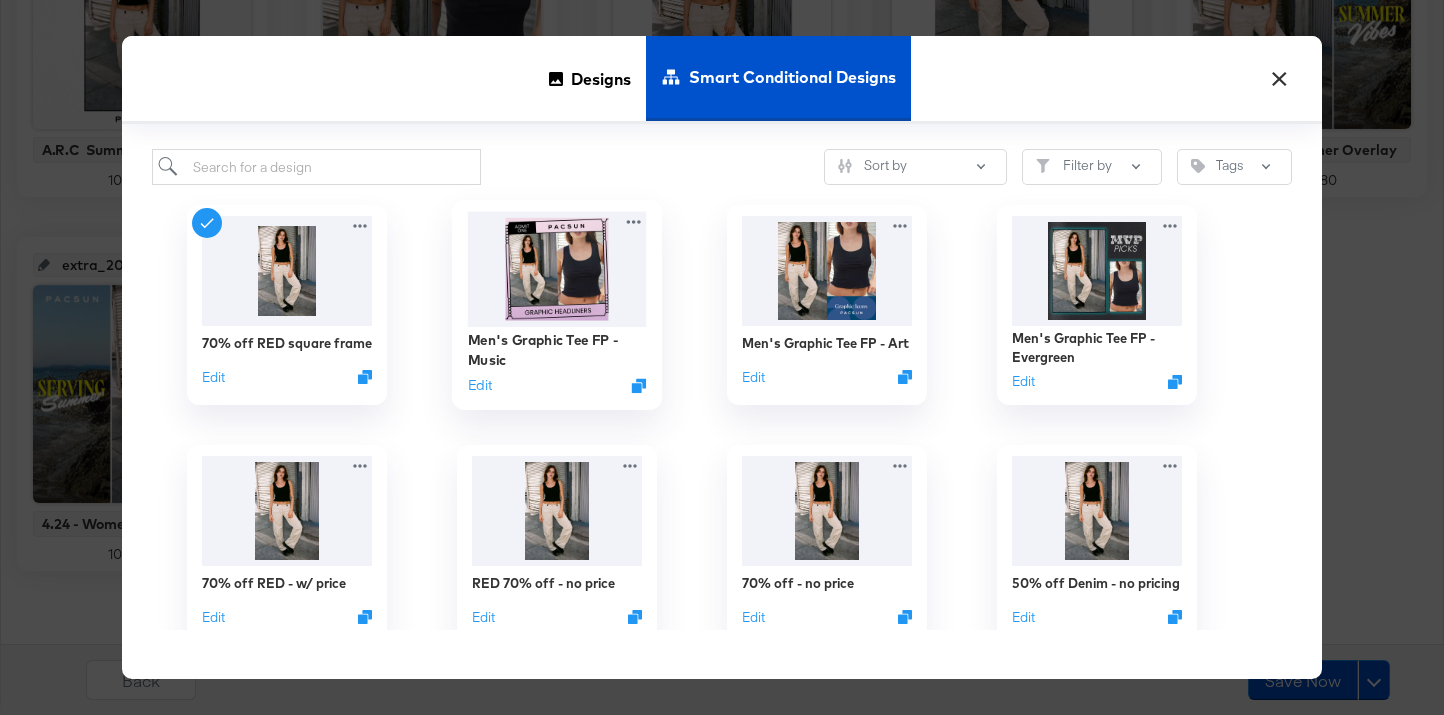 click on "Men's Graphic Tee FP - Music Edit" at bounding box center (557, 362) 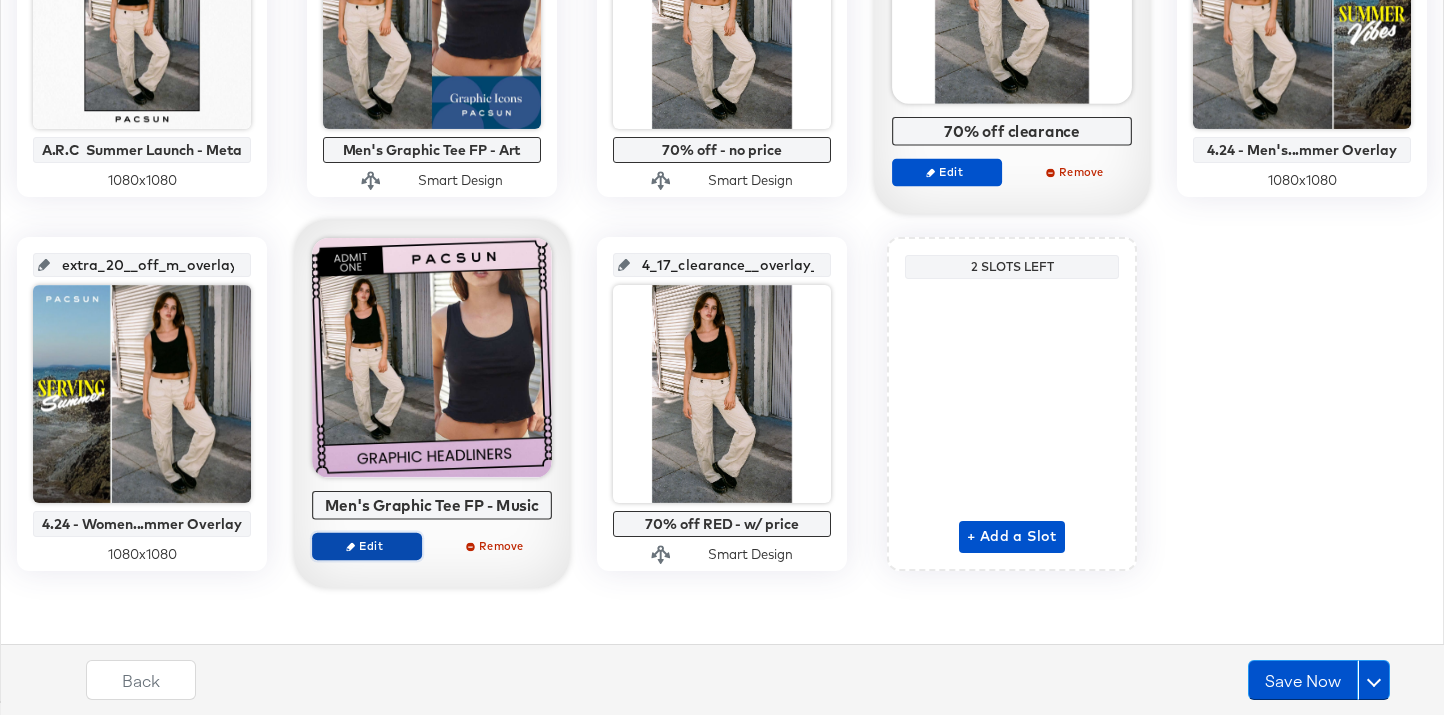 click on "Edit" at bounding box center (367, 546) 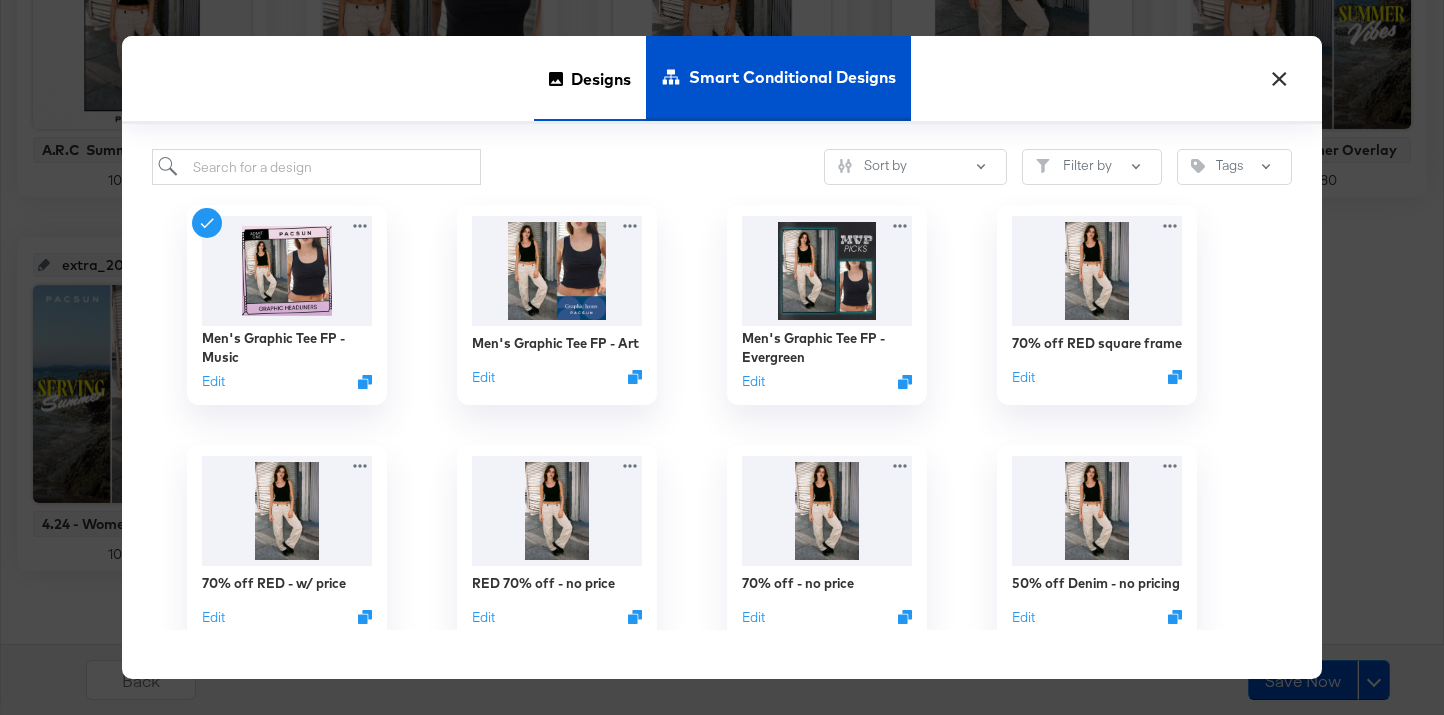 click on "Designs" at bounding box center [601, 78] 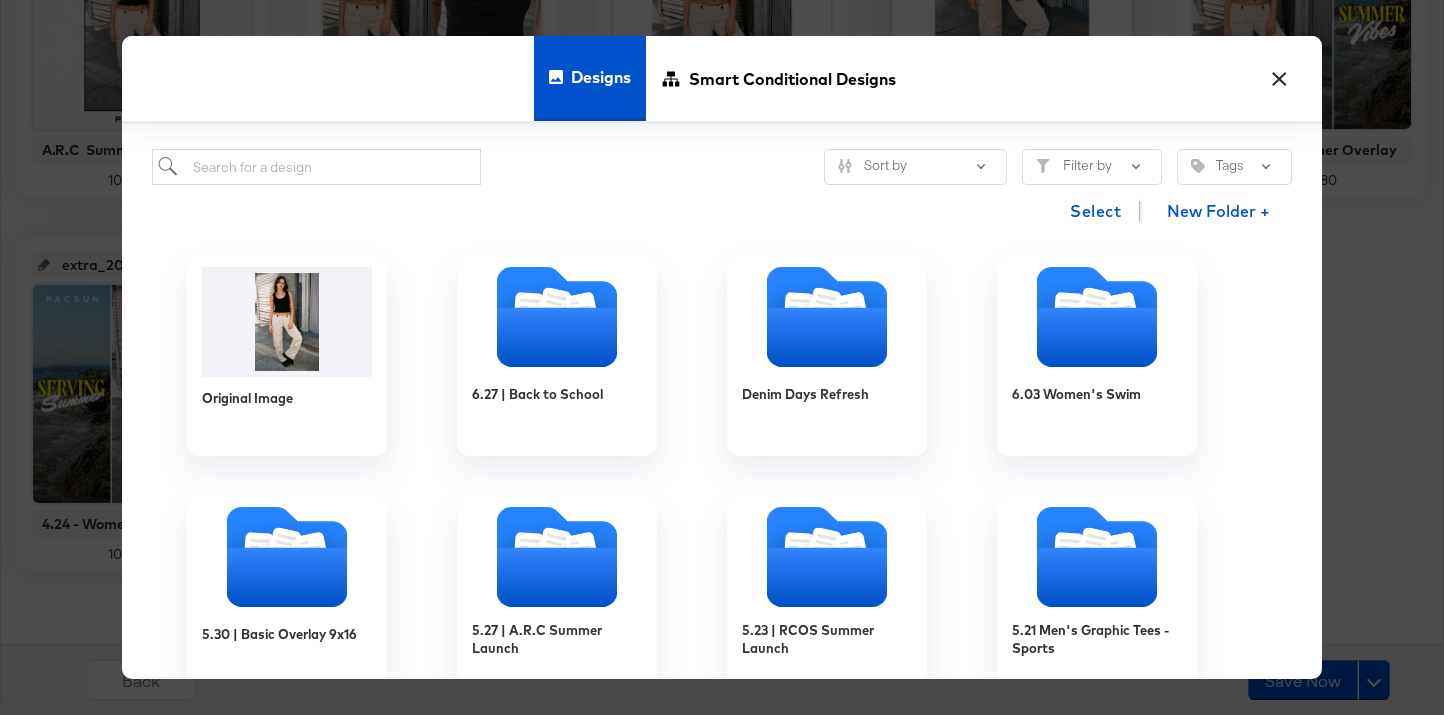 click on "×" at bounding box center [1279, 74] 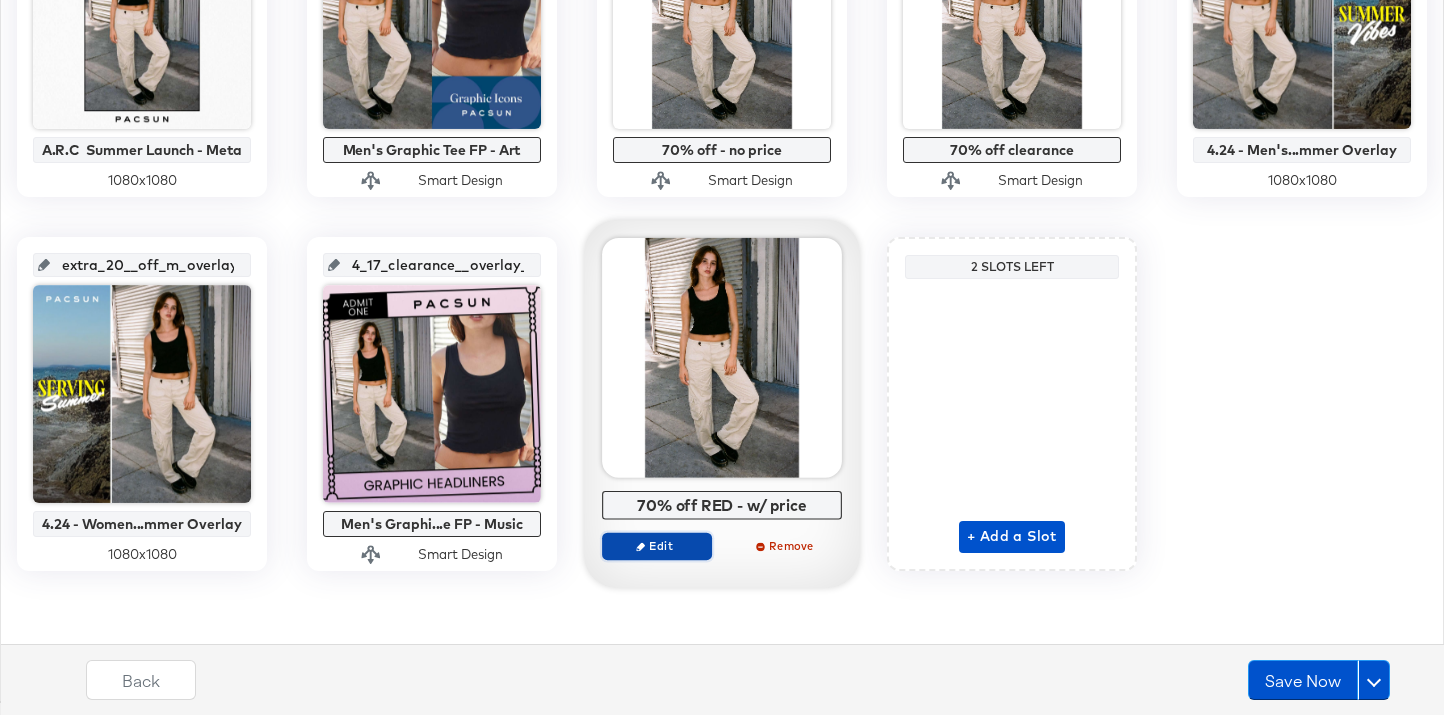 click on "Edit" at bounding box center (657, 545) 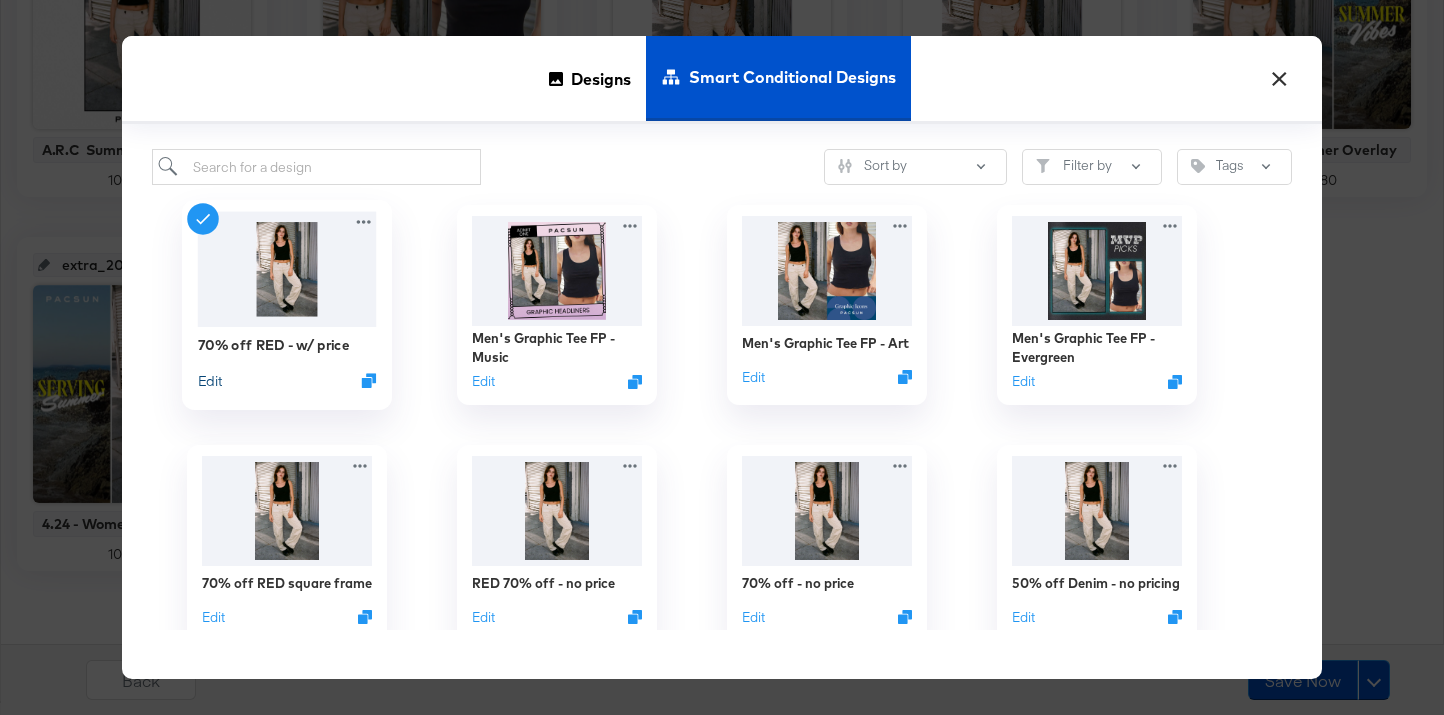 click on "Edit" at bounding box center [210, 380] 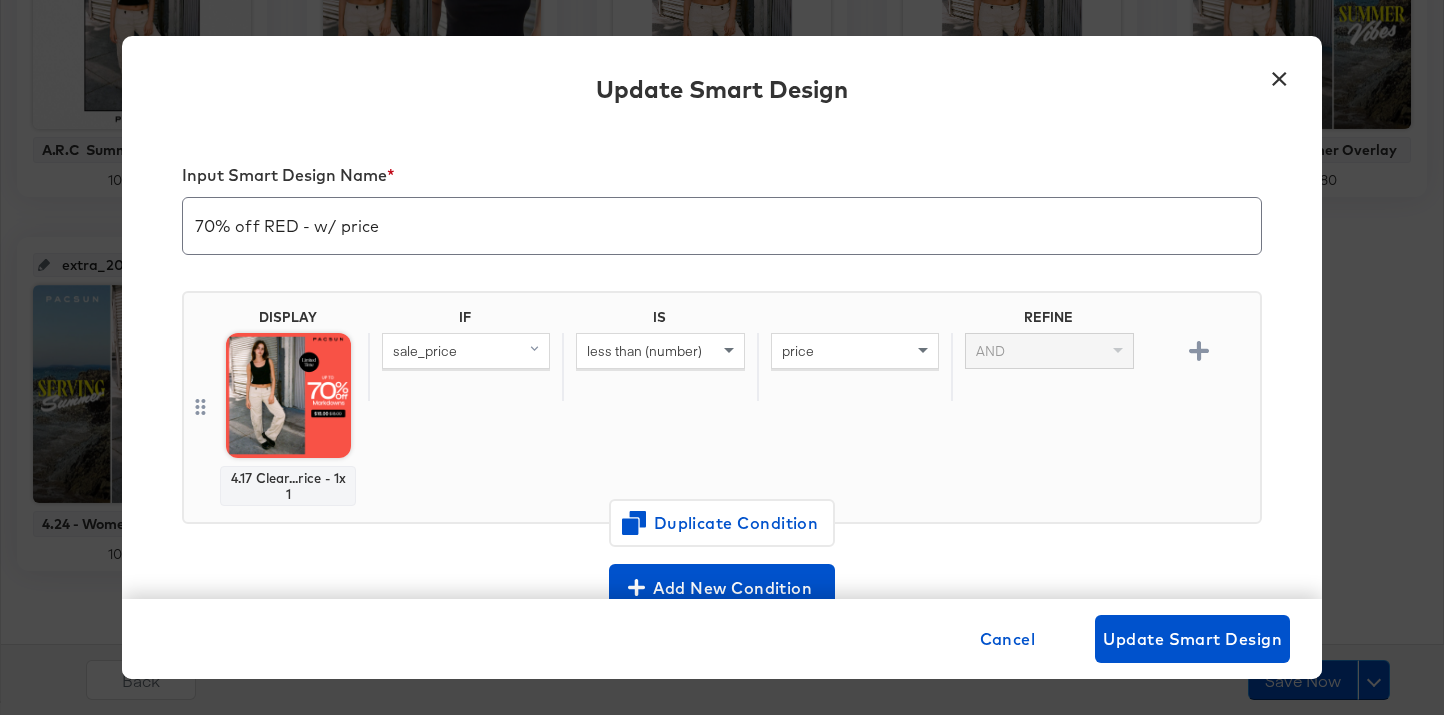 click on "Update Smart Design" at bounding box center [722, 92] 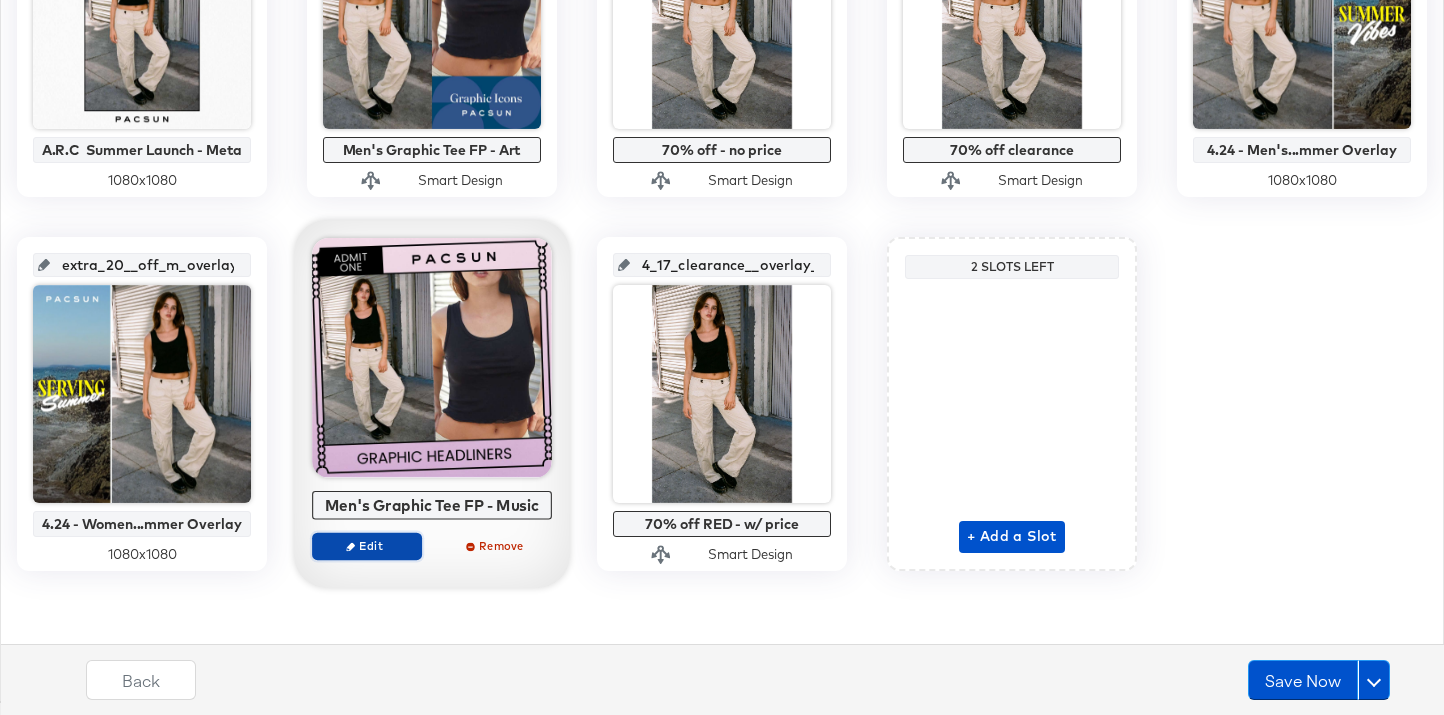 click on "Edit" at bounding box center [367, 545] 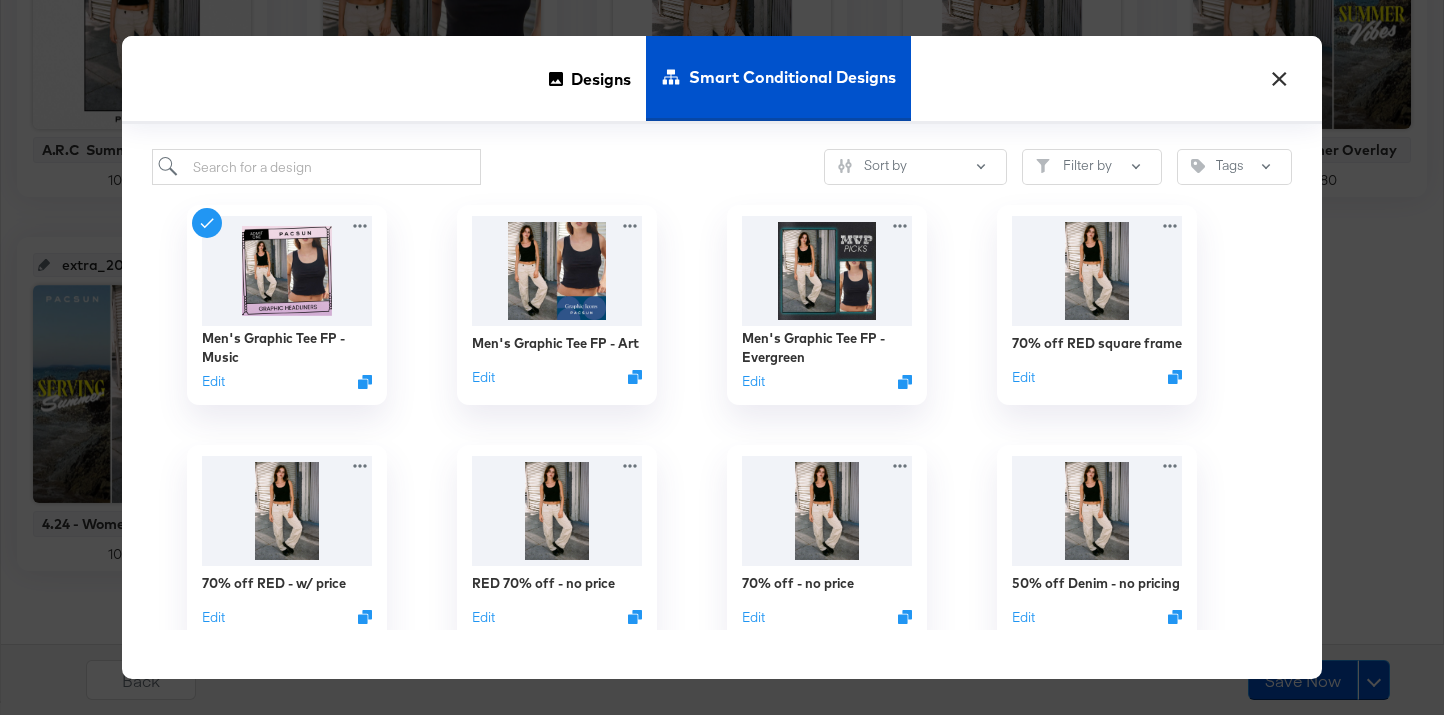 click on "×" at bounding box center (1279, 74) 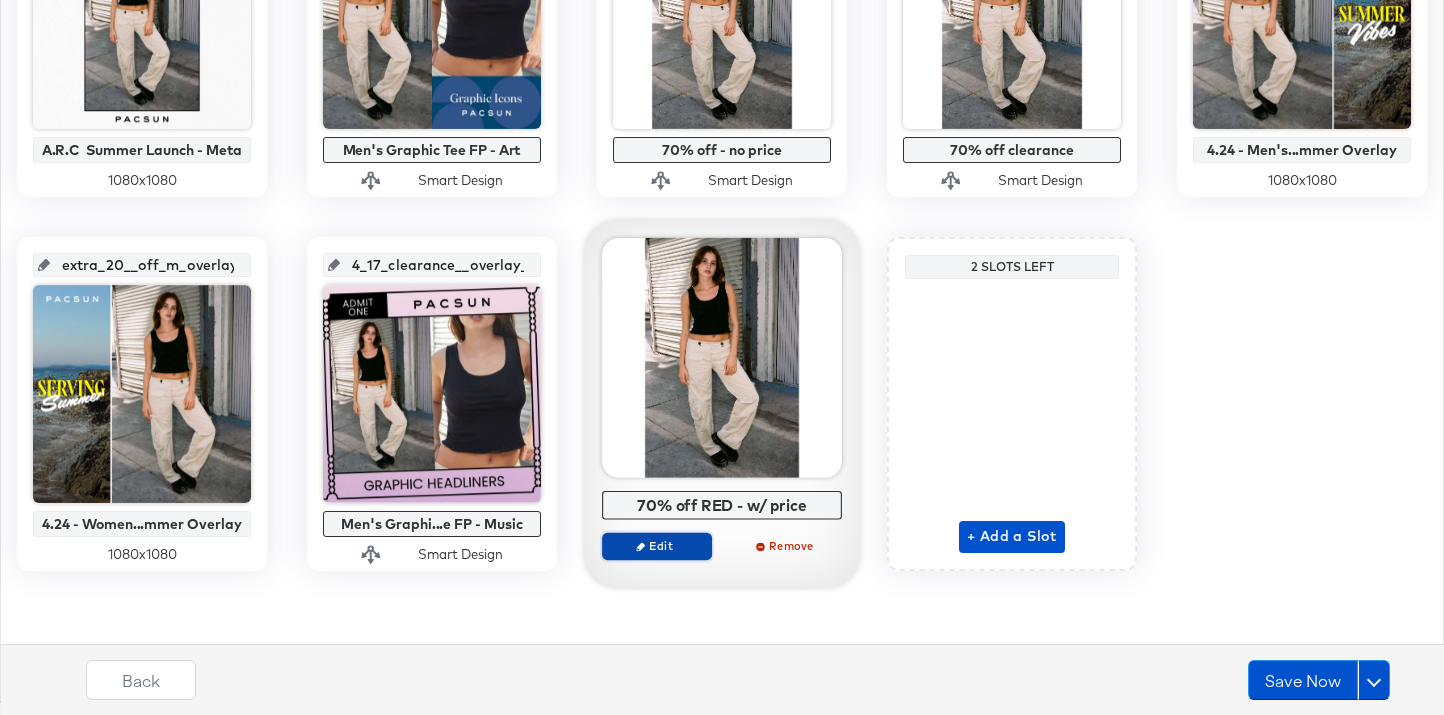 click on "Edit" at bounding box center (657, 545) 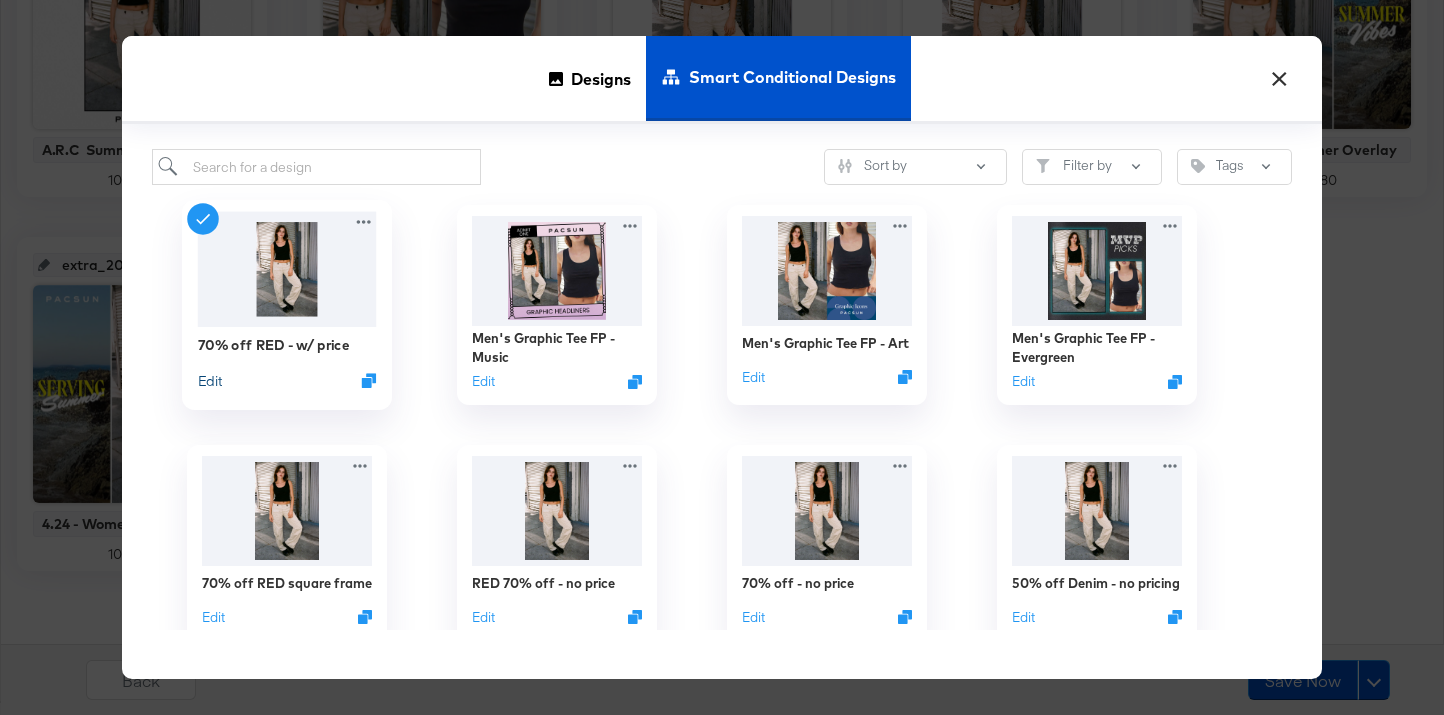 click on "Edit" at bounding box center (210, 380) 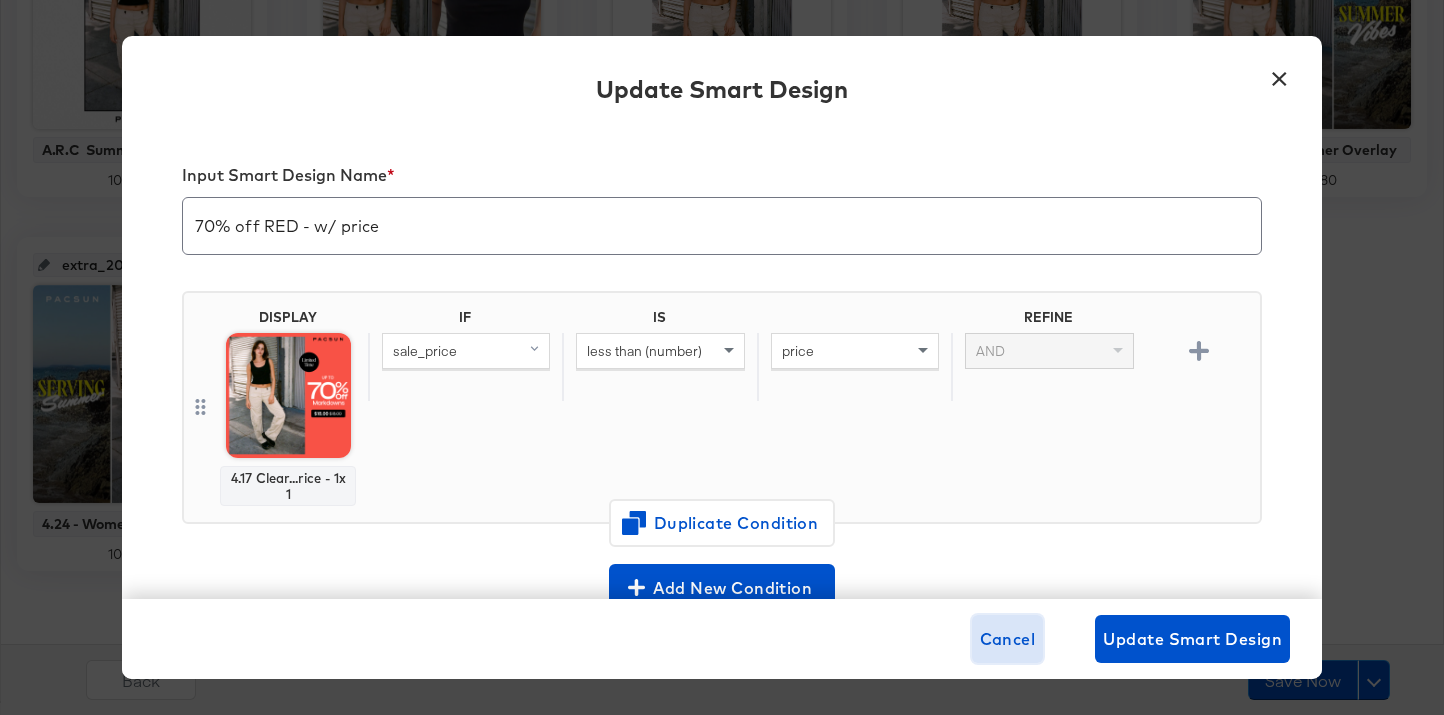 click on "Cancel" at bounding box center (1008, 639) 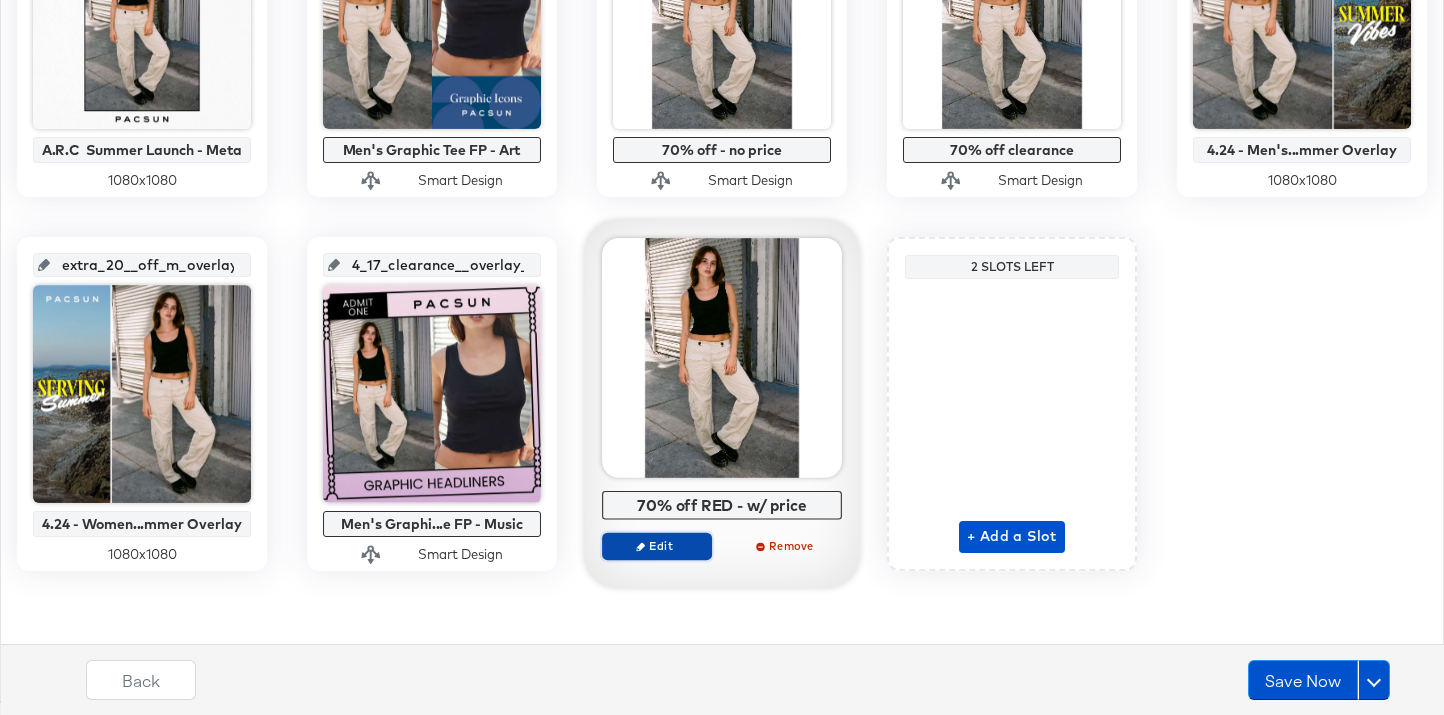 click on "Edit" at bounding box center (657, 545) 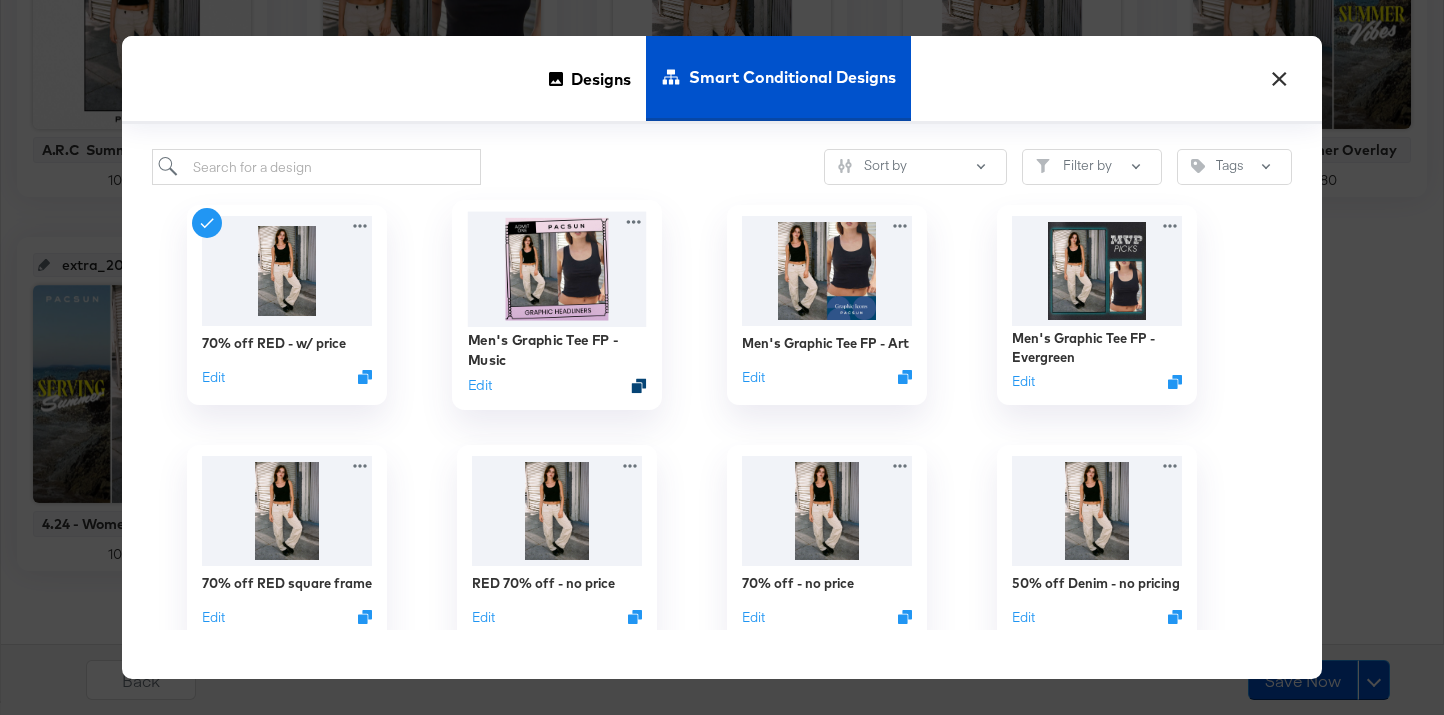 click 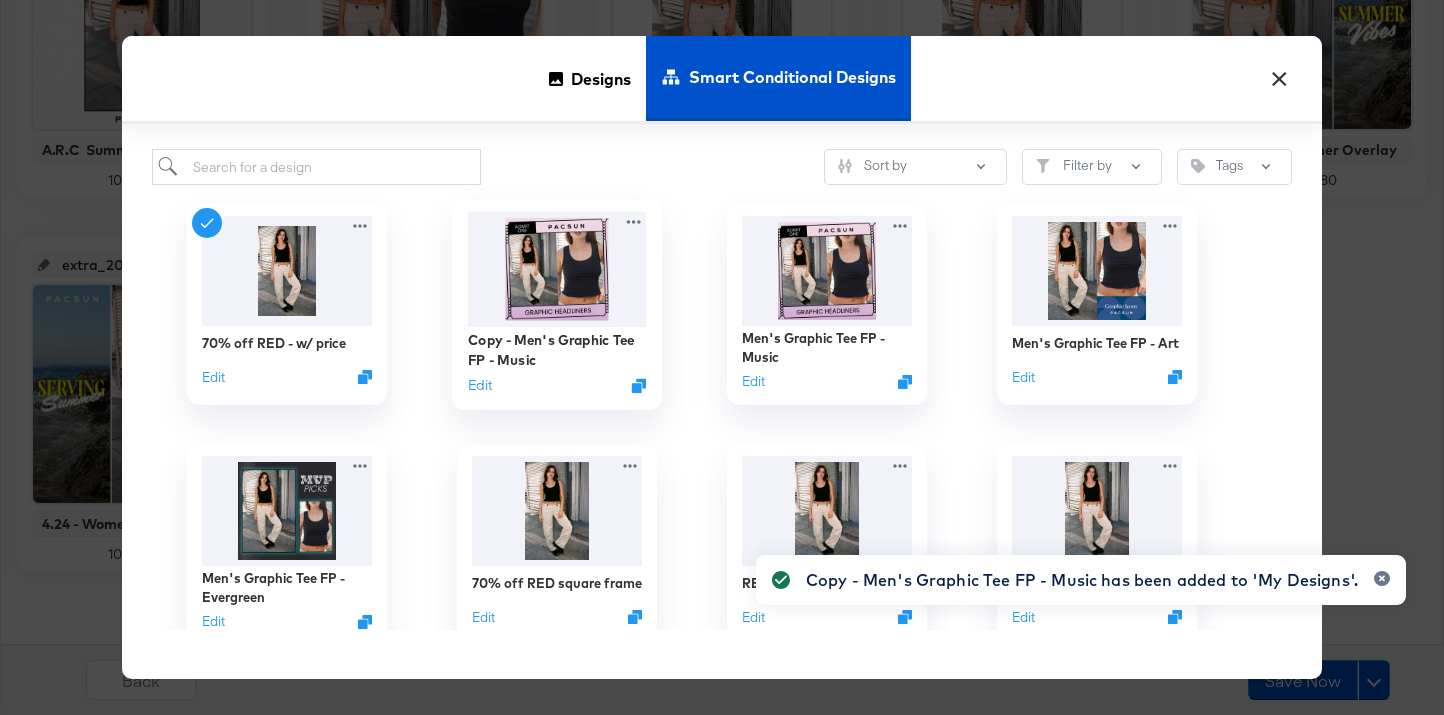 click at bounding box center (557, 269) 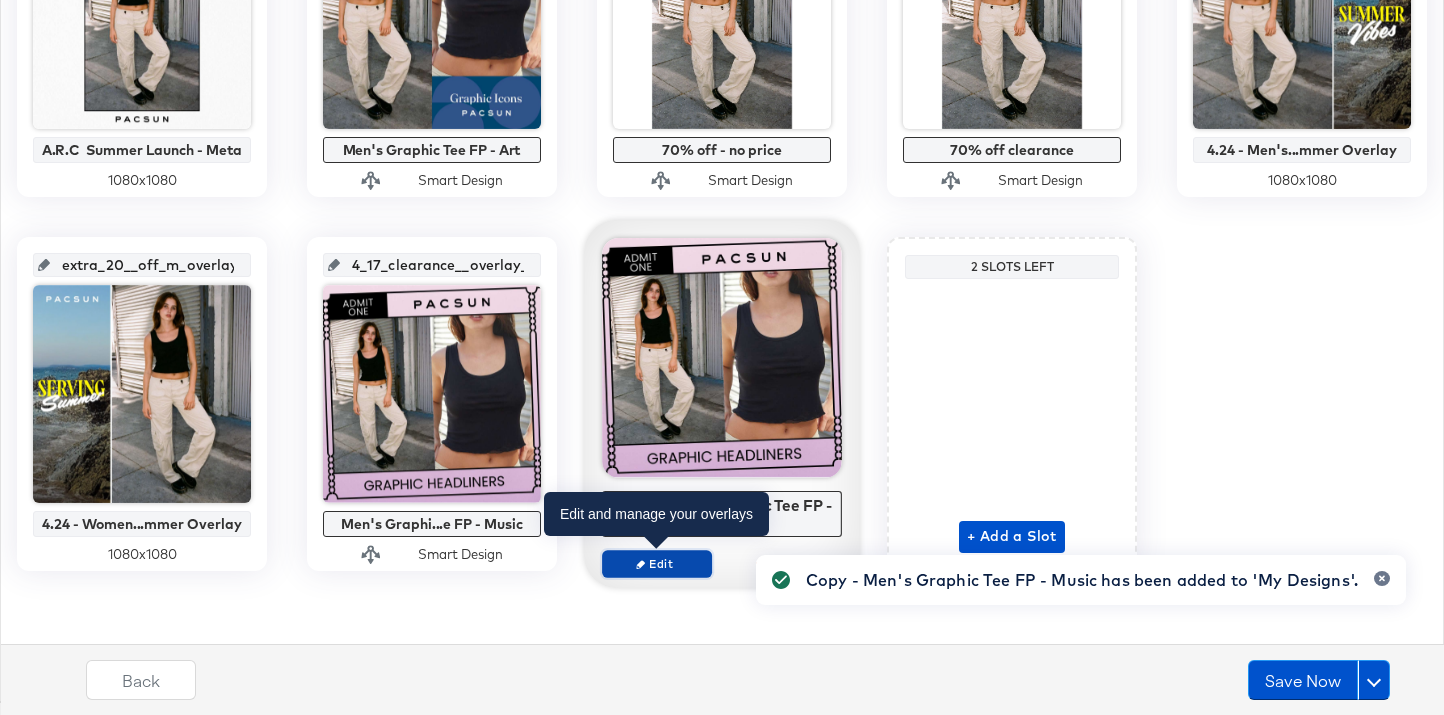 click on "Edit" at bounding box center [657, 563] 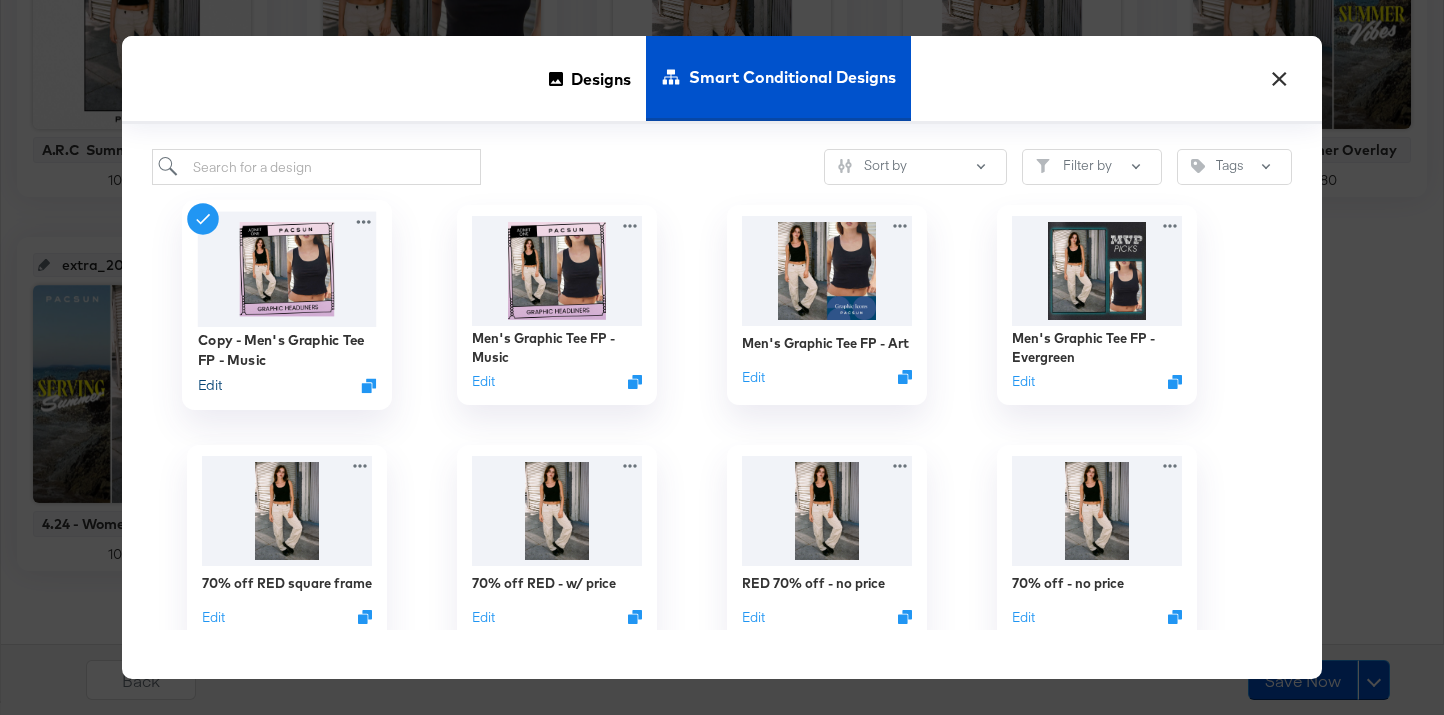 click on "Edit" at bounding box center (210, 385) 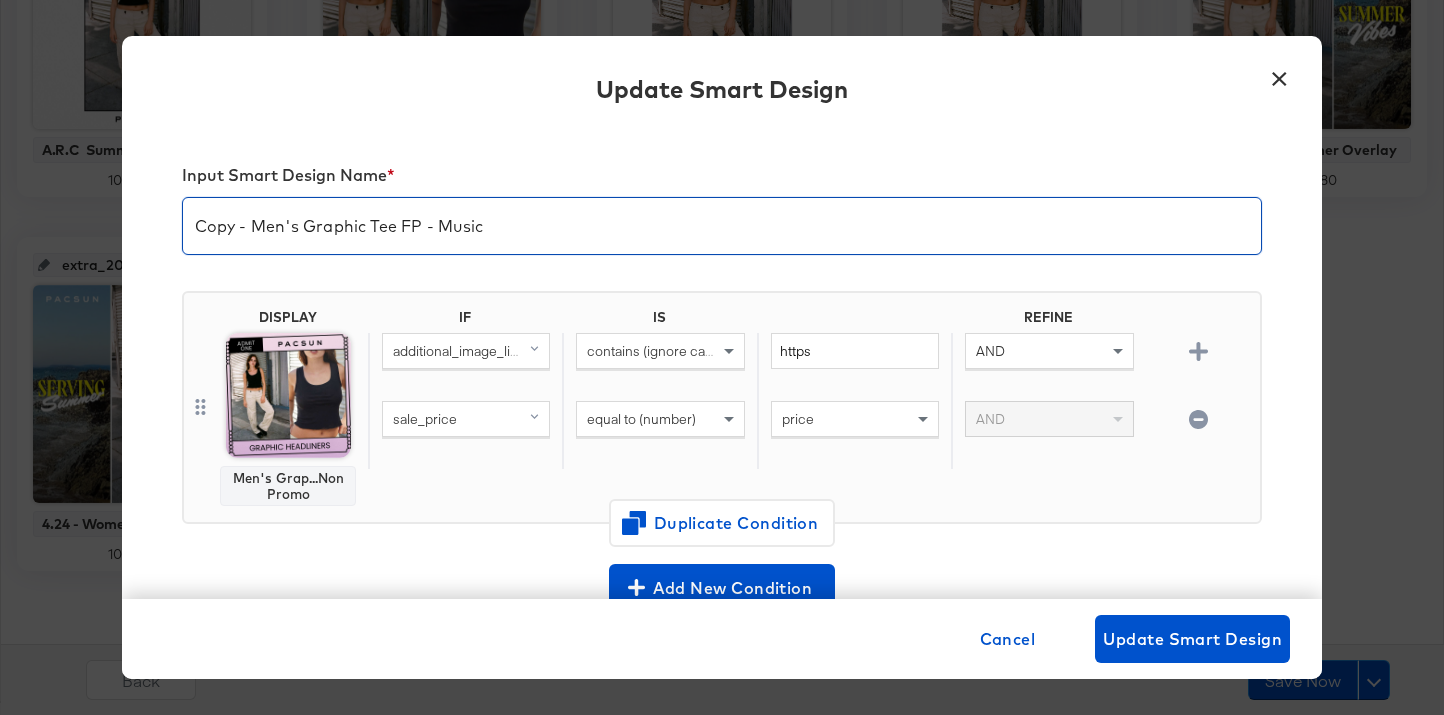 drag, startPoint x: 439, startPoint y: 226, endPoint x: 551, endPoint y: 226, distance: 112 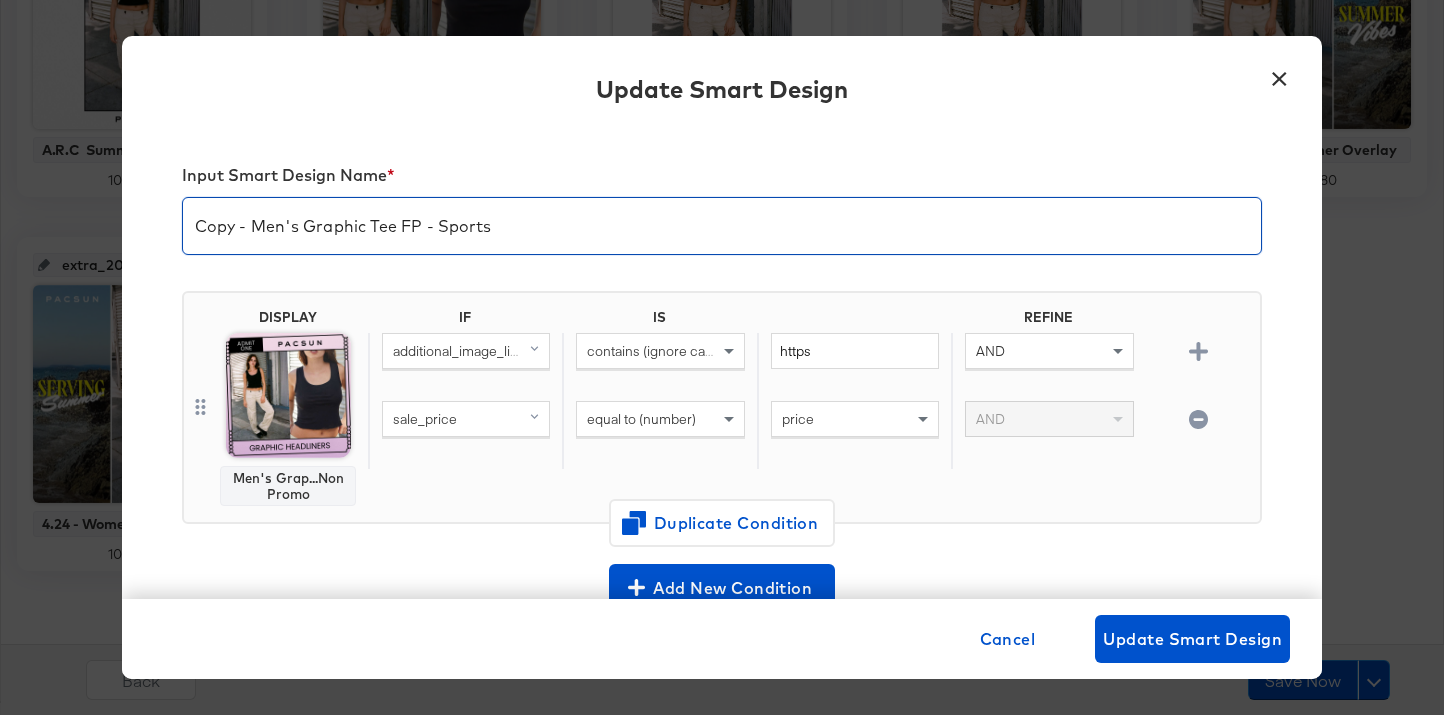 drag, startPoint x: 252, startPoint y: 229, endPoint x: 144, endPoint y: 227, distance: 108.01852 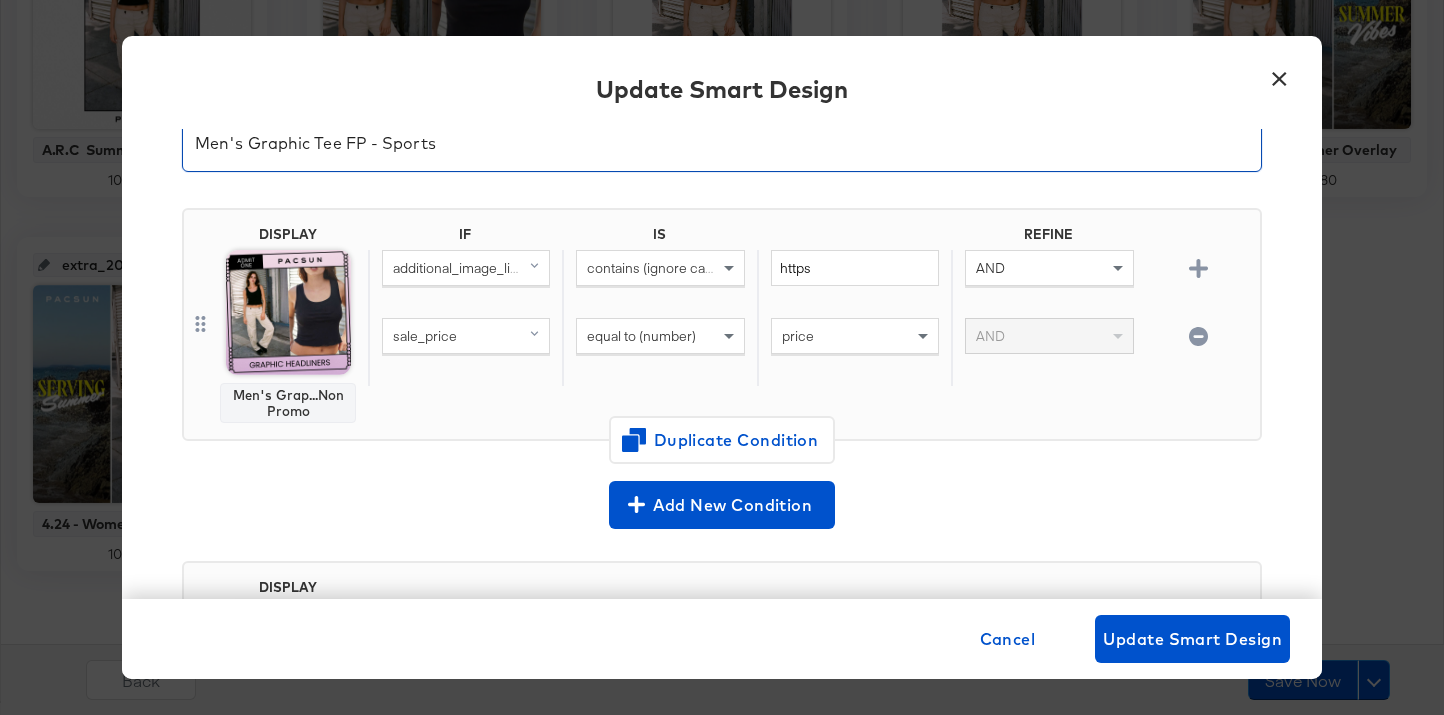 scroll, scrollTop: 104, scrollLeft: 0, axis: vertical 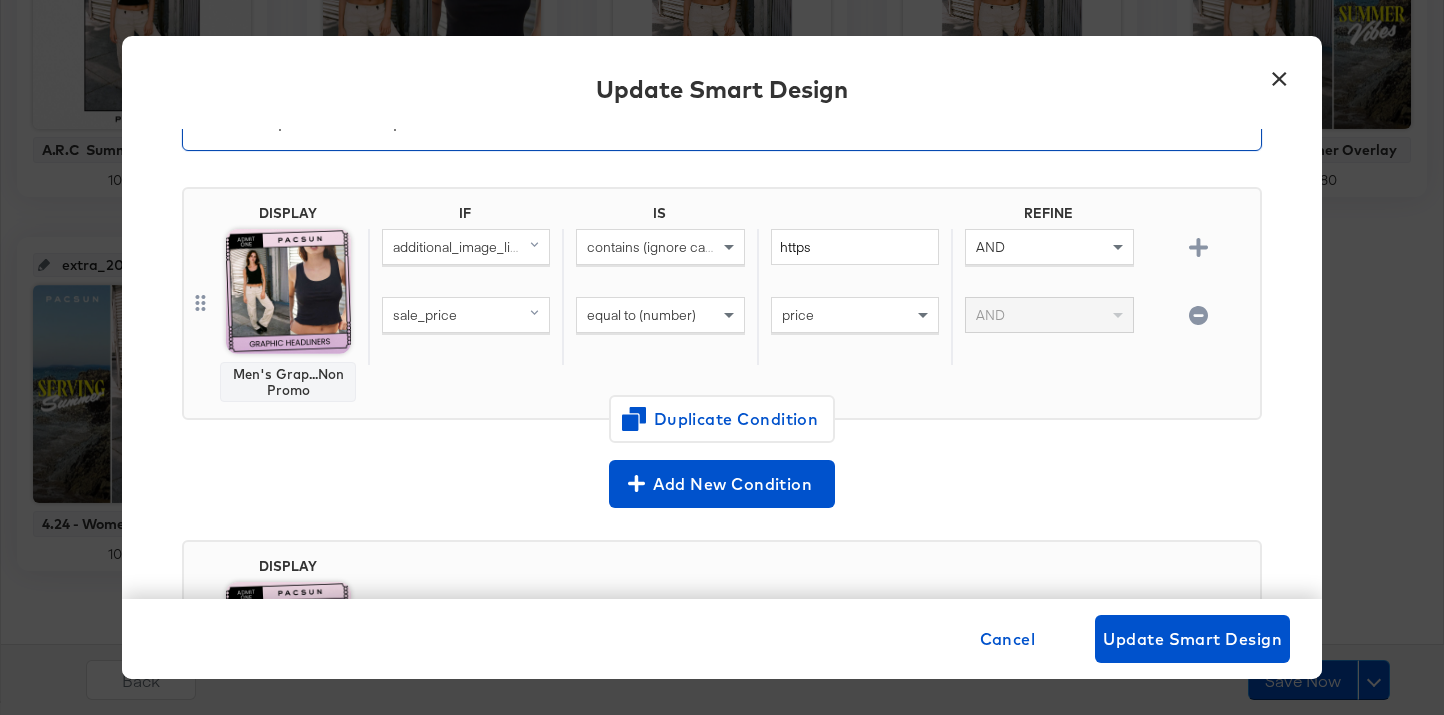 type on "Men's Graphic Tee FP - Sports" 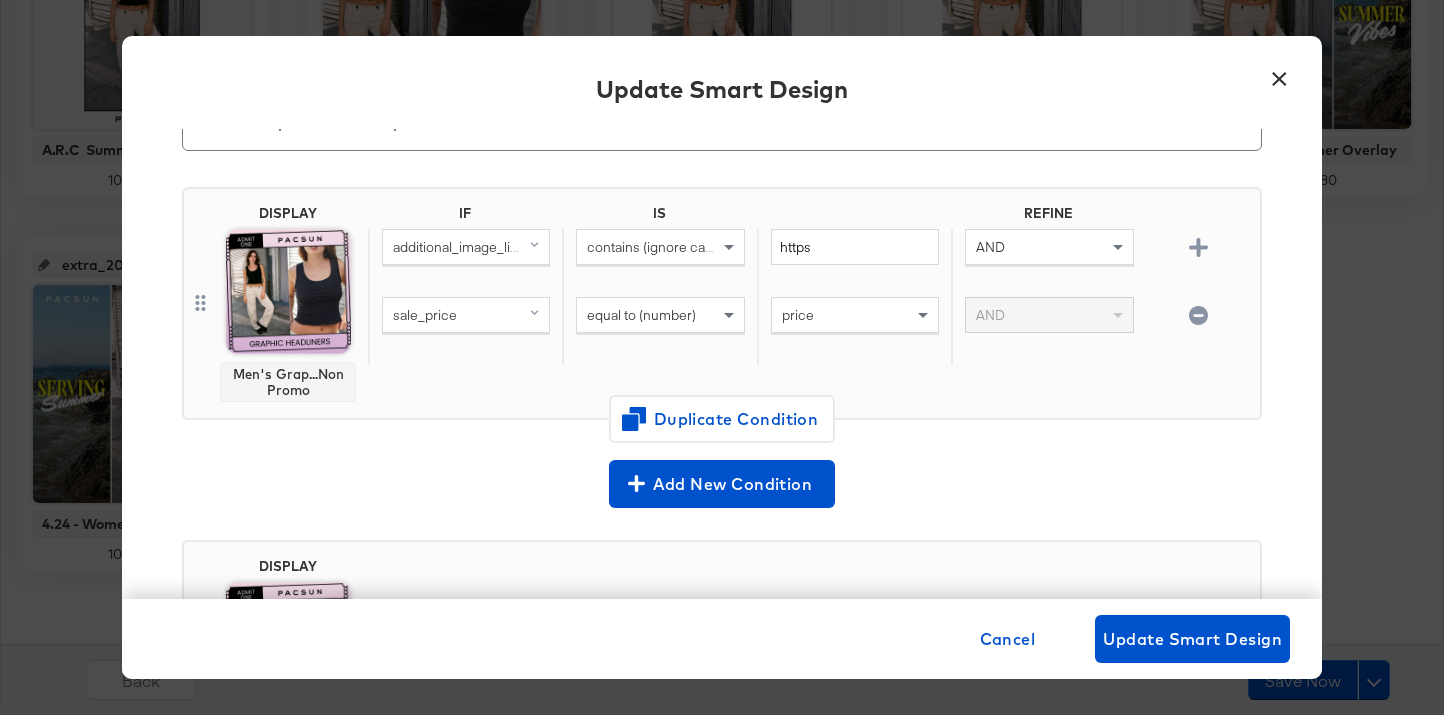 click on "IF IS   REFINE   additional_image_link contains (ignore case) https AND sale_price equal to (number) price AND" at bounding box center (810, 303) 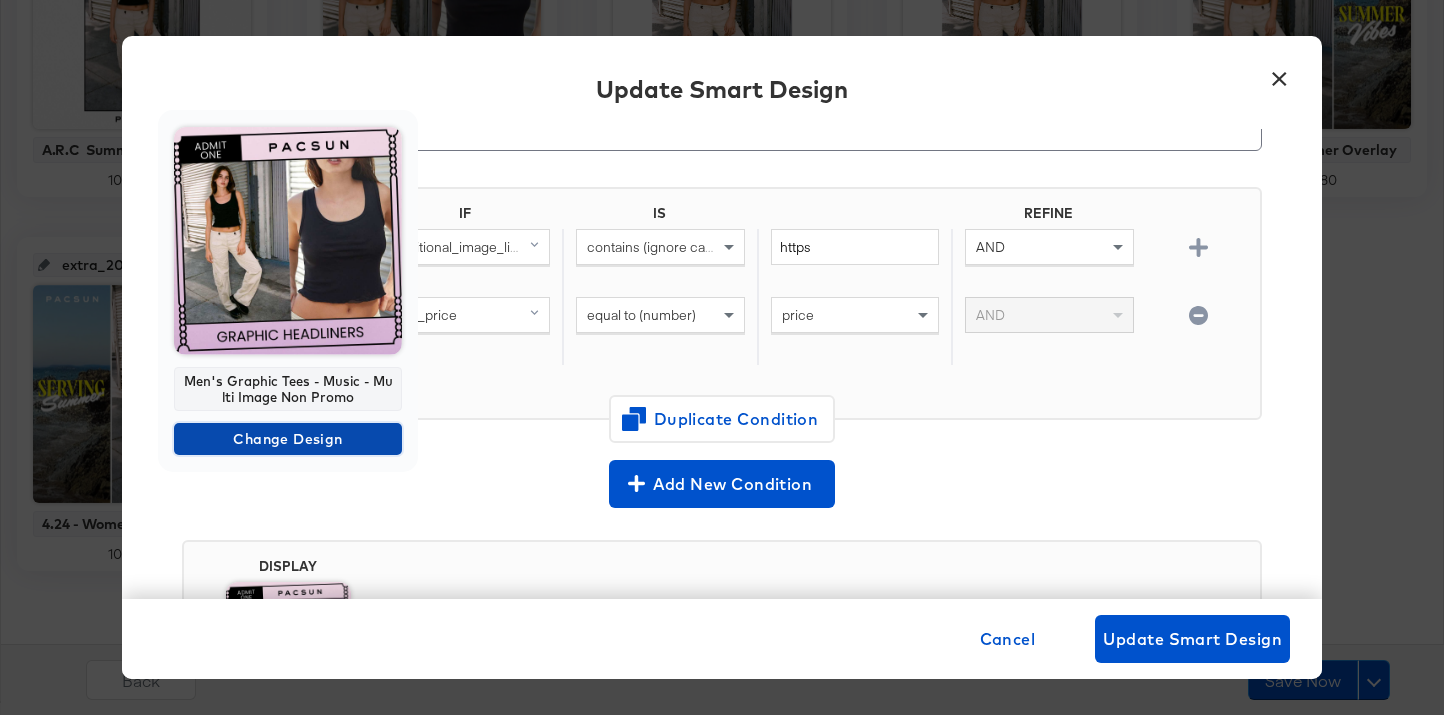 click on "Change Design" at bounding box center (288, 439) 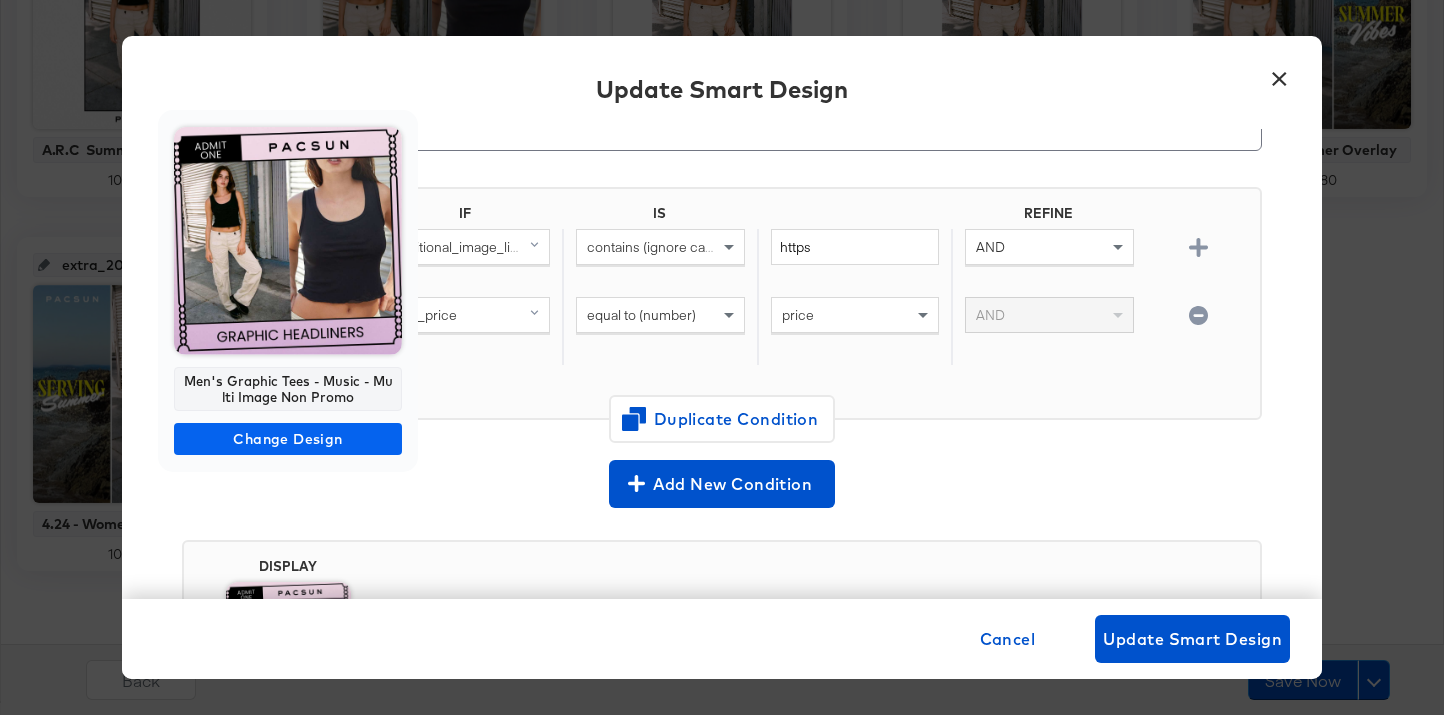 scroll, scrollTop: 0, scrollLeft: 0, axis: both 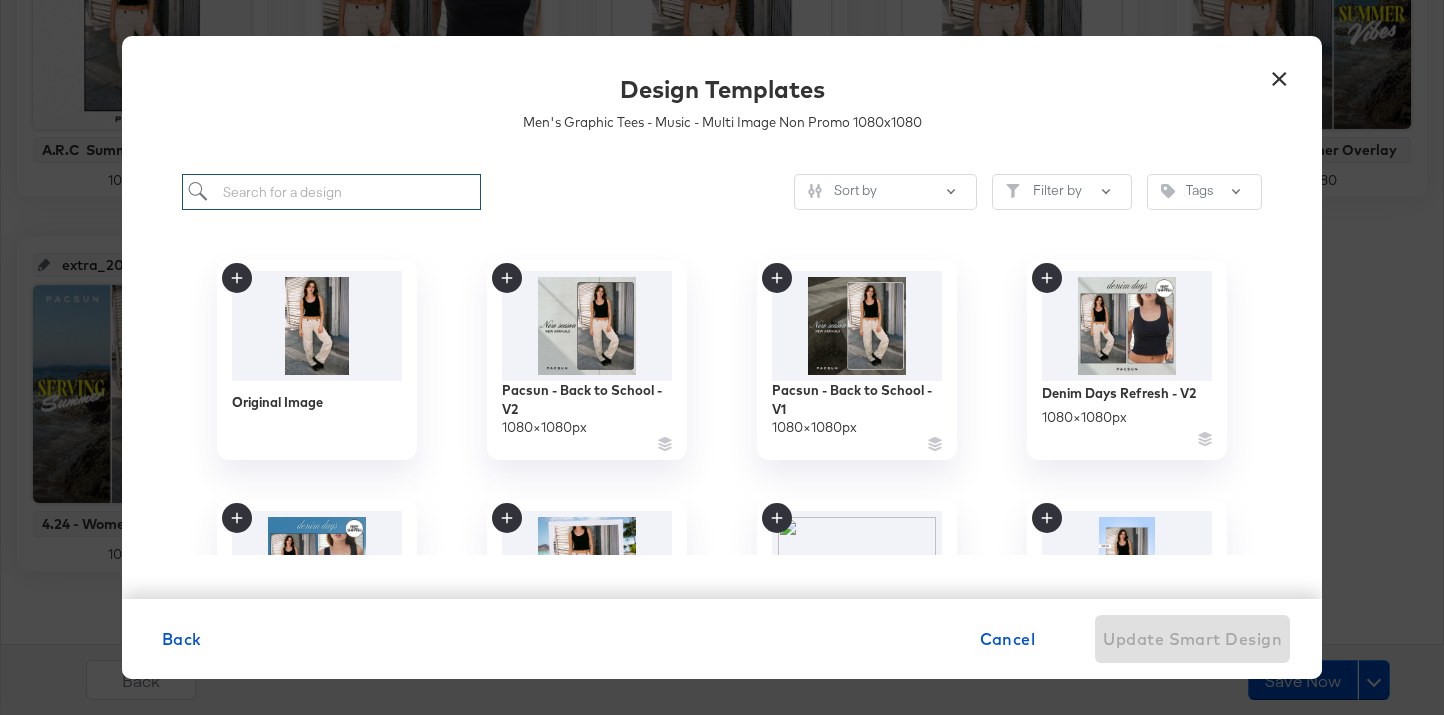 click at bounding box center [331, 192] 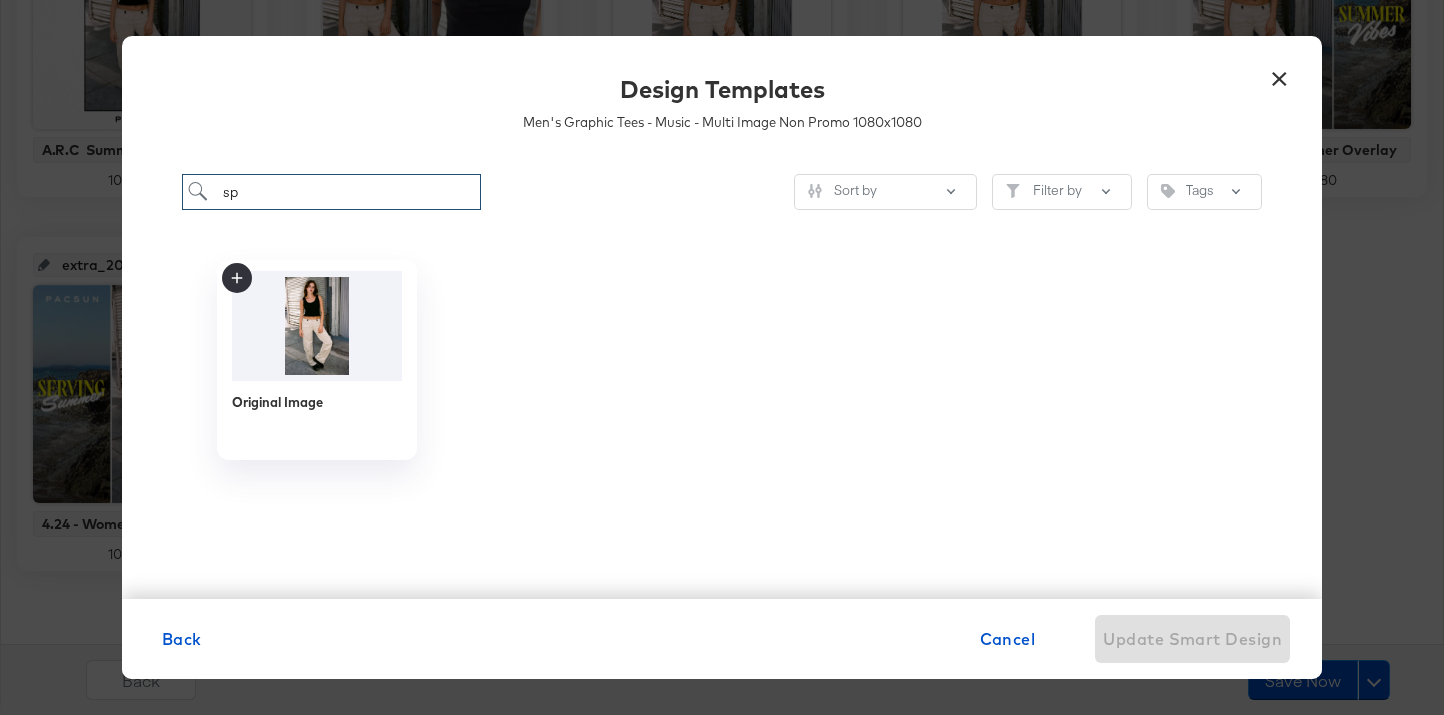 type on "s" 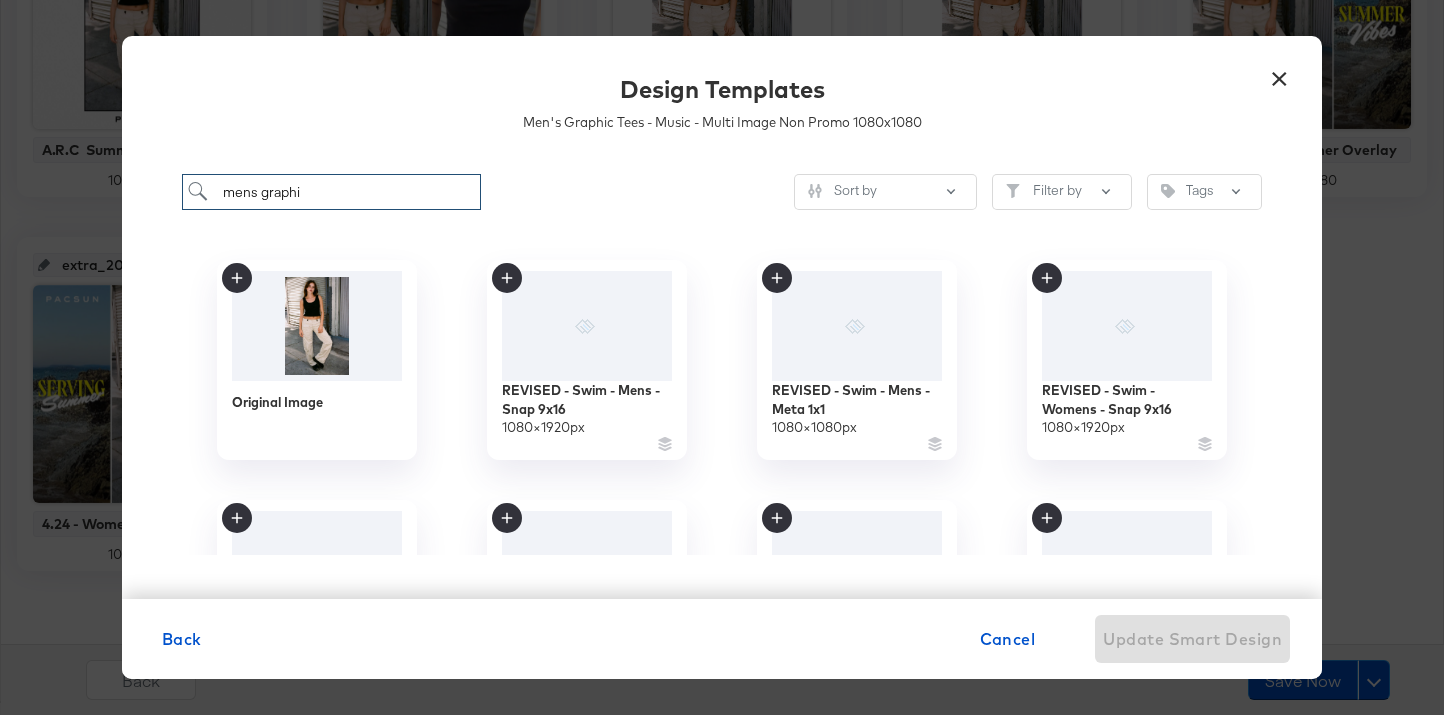 type on "mens graphic" 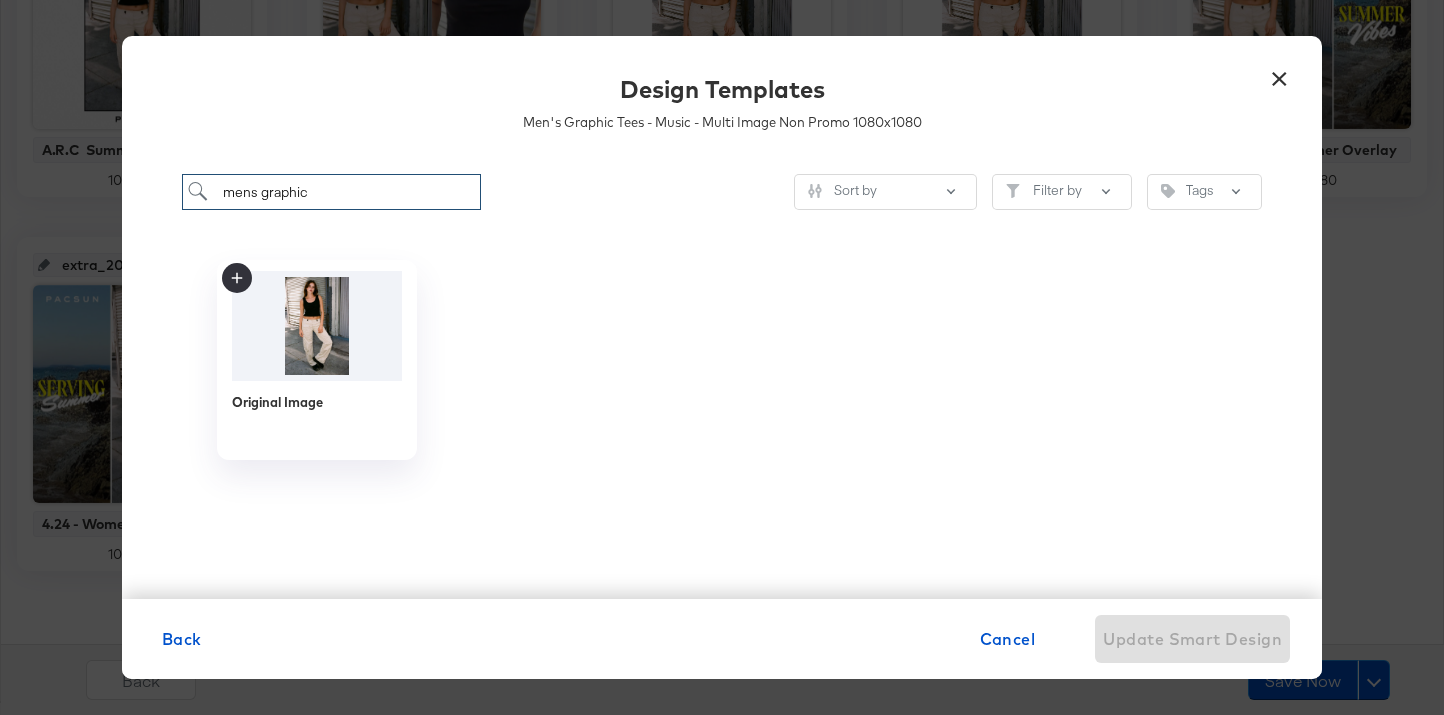click on "mens graphic" at bounding box center (331, 192) 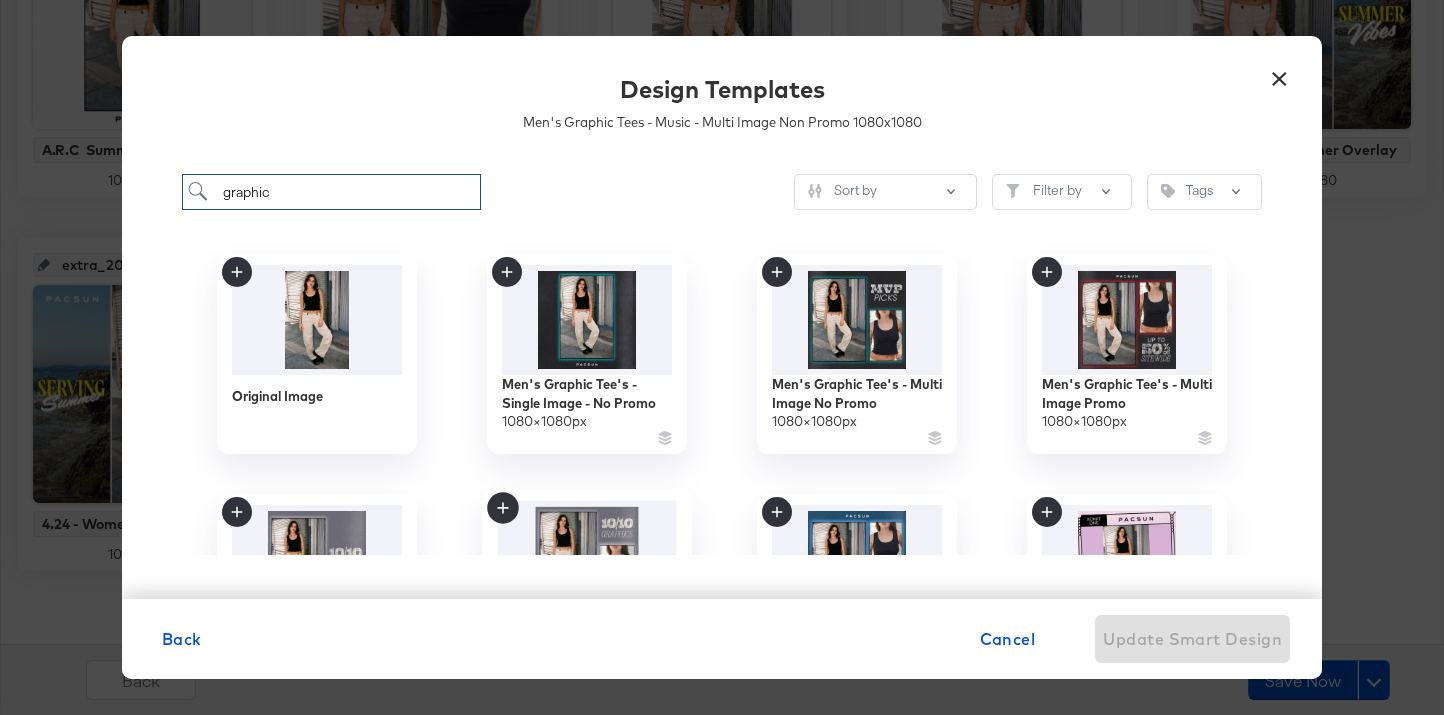scroll, scrollTop: 0, scrollLeft: 0, axis: both 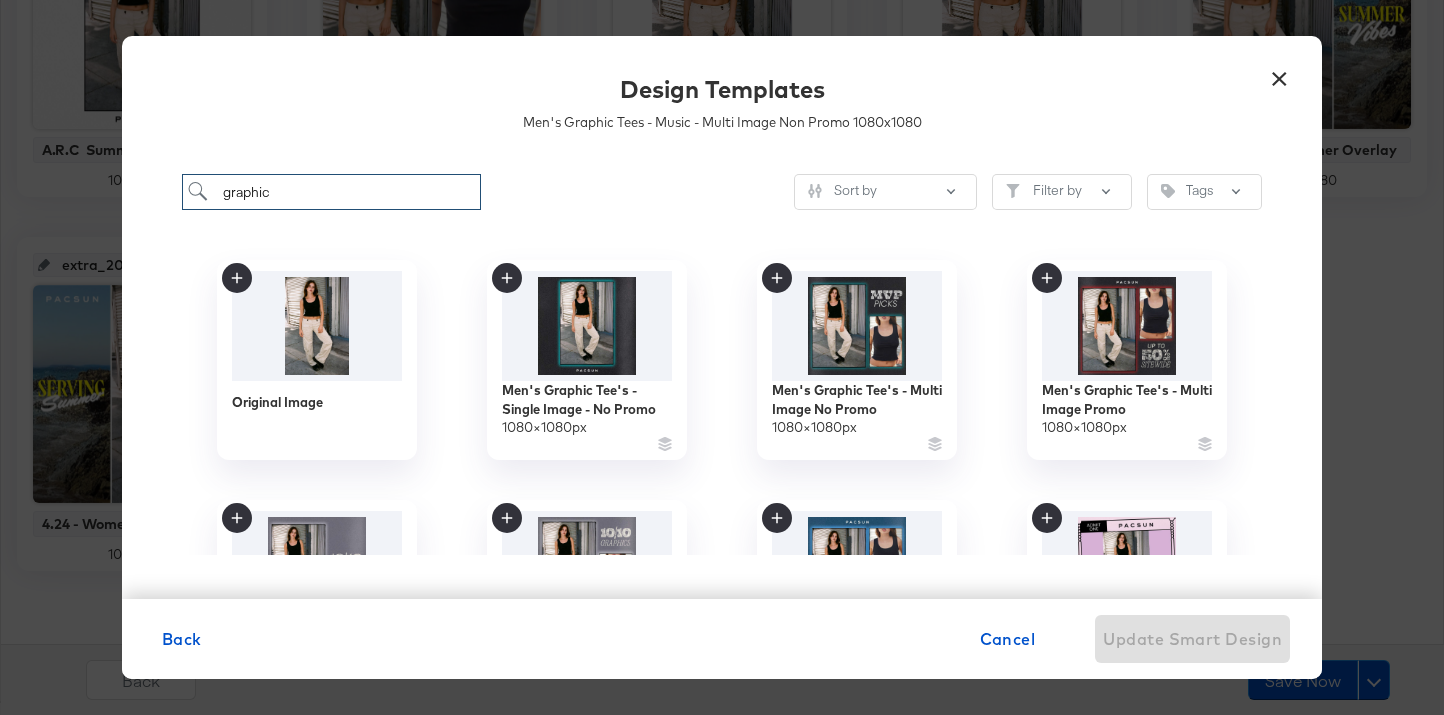type on "graphic" 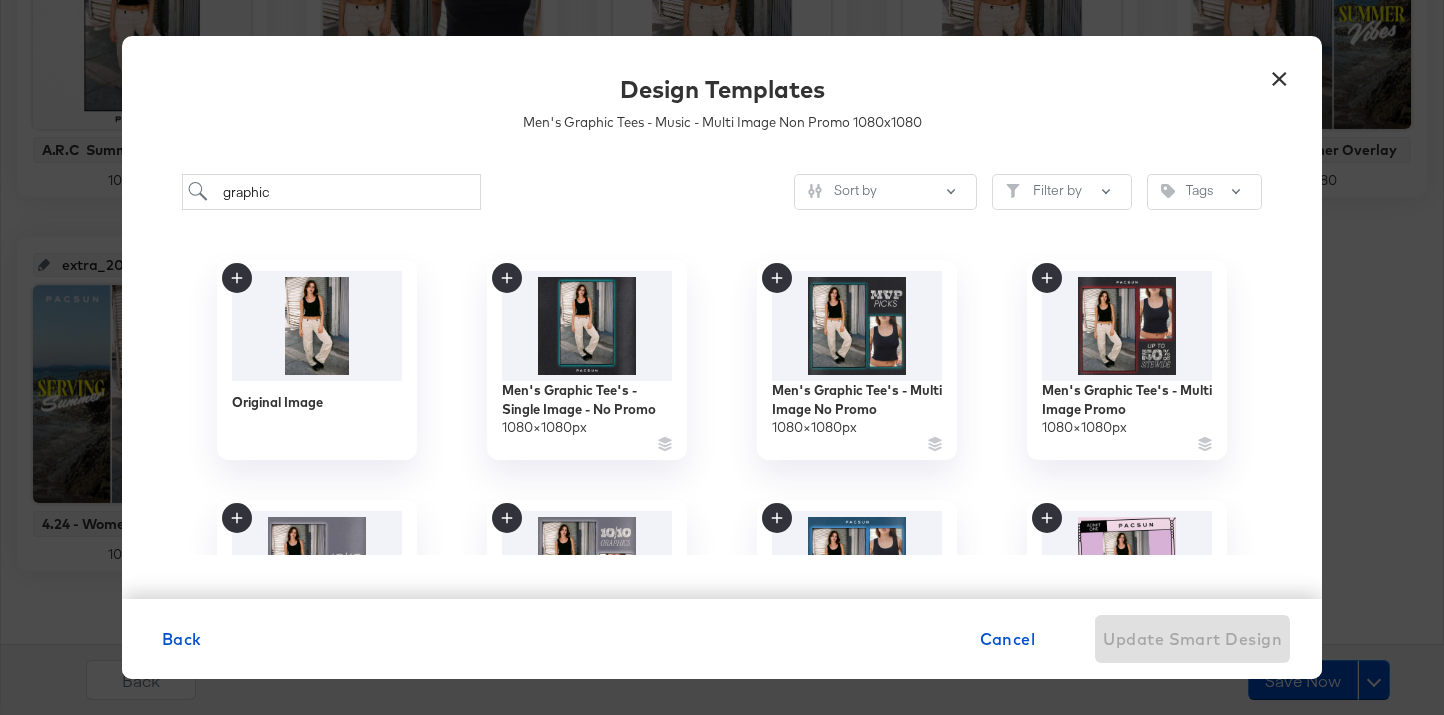 click on "×" at bounding box center (1279, 74) 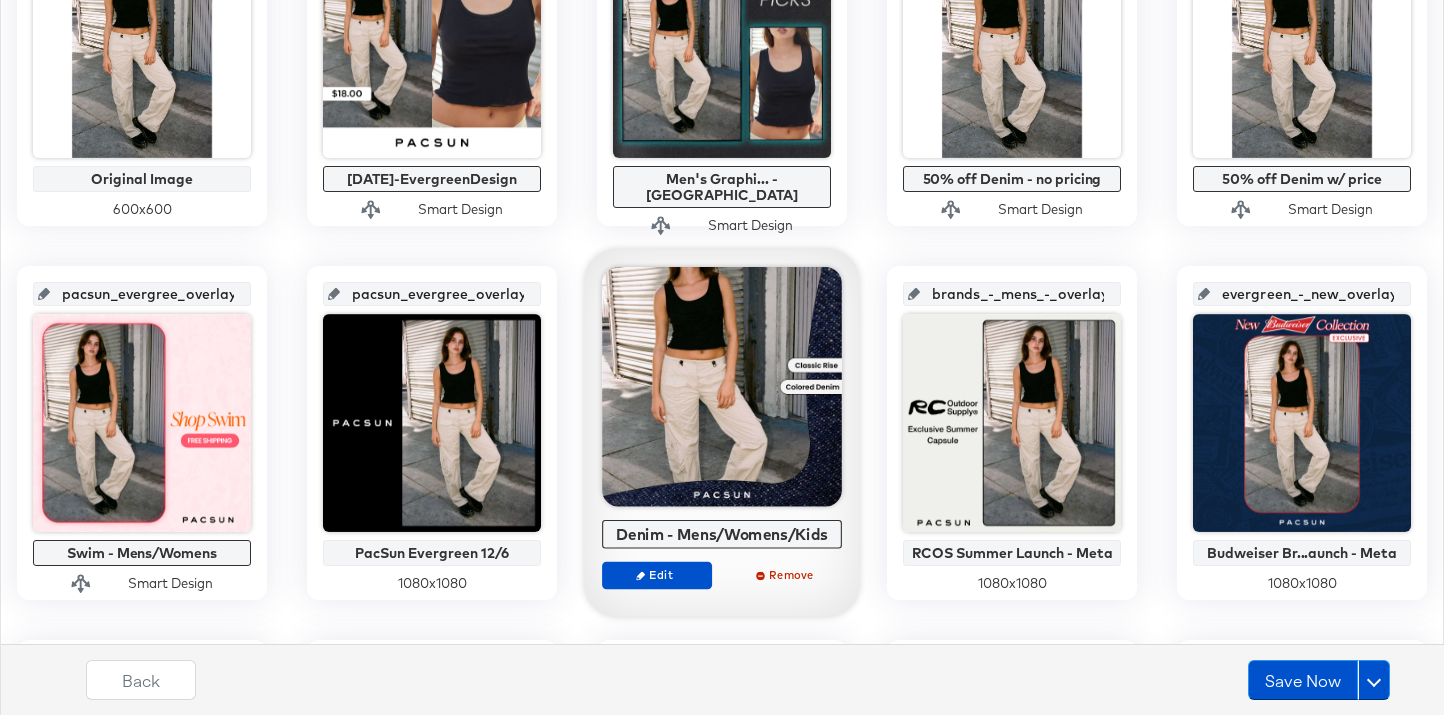 scroll, scrollTop: 466, scrollLeft: 0, axis: vertical 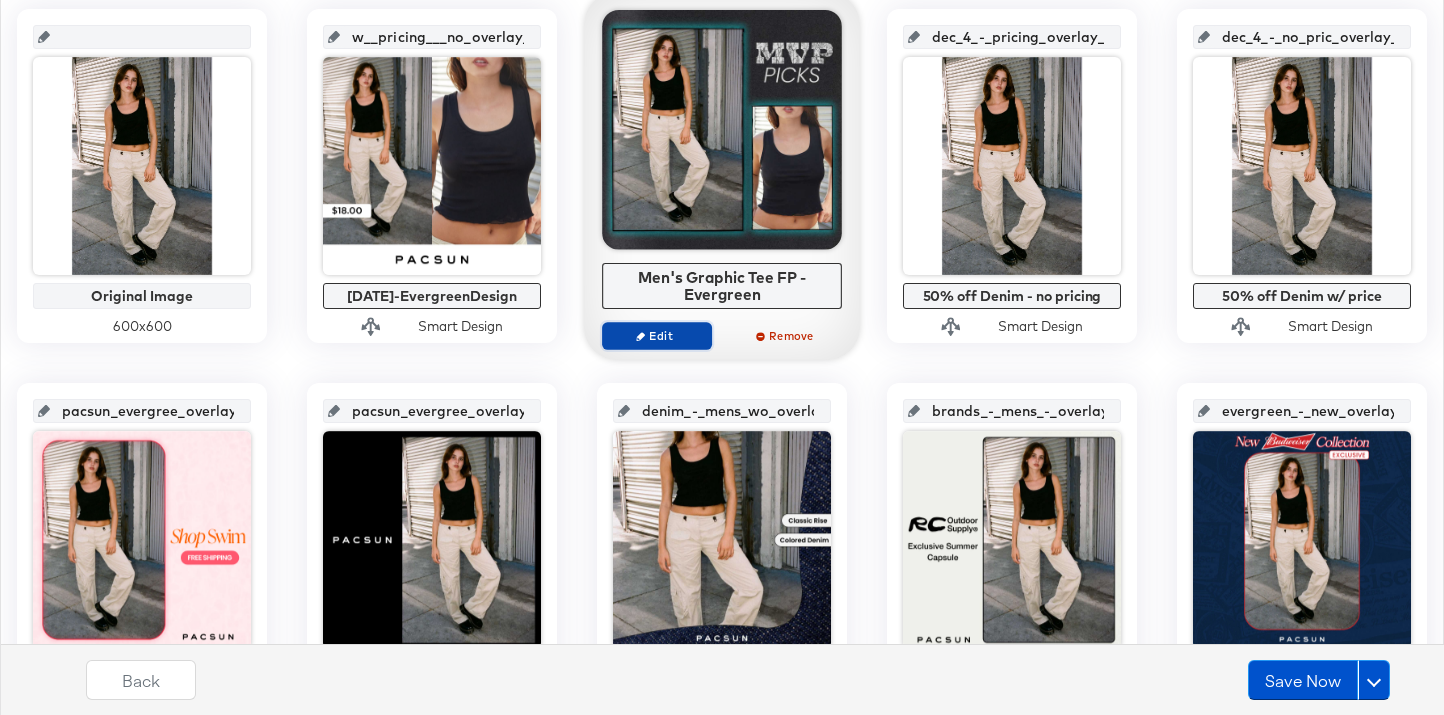 click on "Edit" at bounding box center (657, 335) 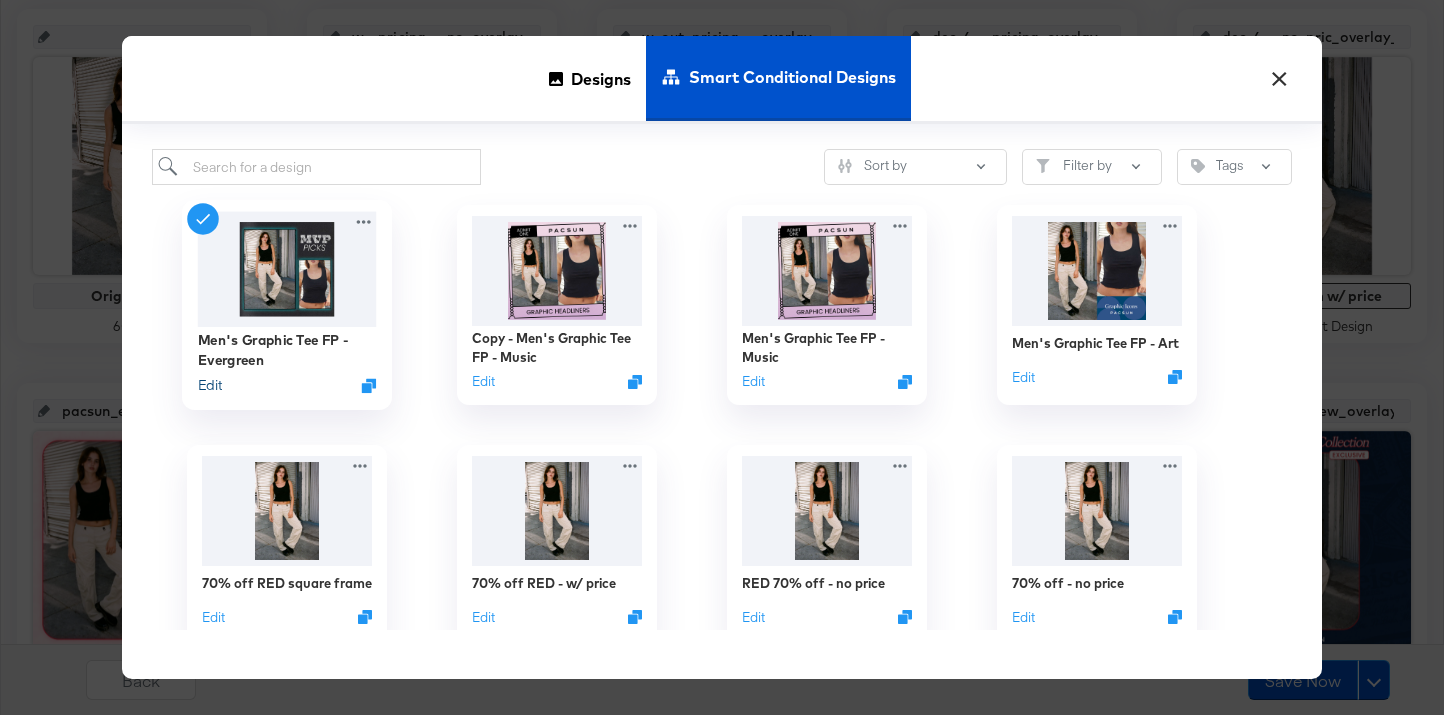 click on "Edit" at bounding box center [210, 385] 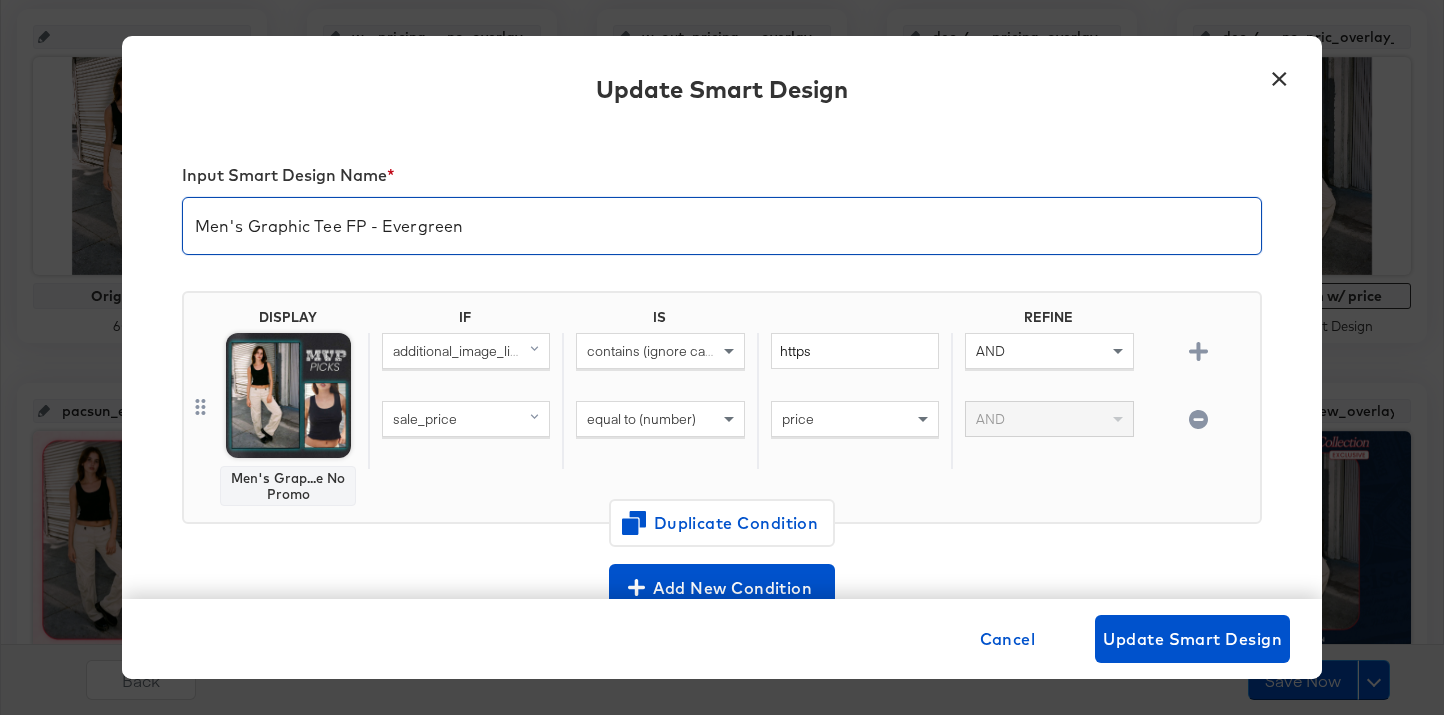 drag, startPoint x: 384, startPoint y: 229, endPoint x: 500, endPoint y: 227, distance: 116.01724 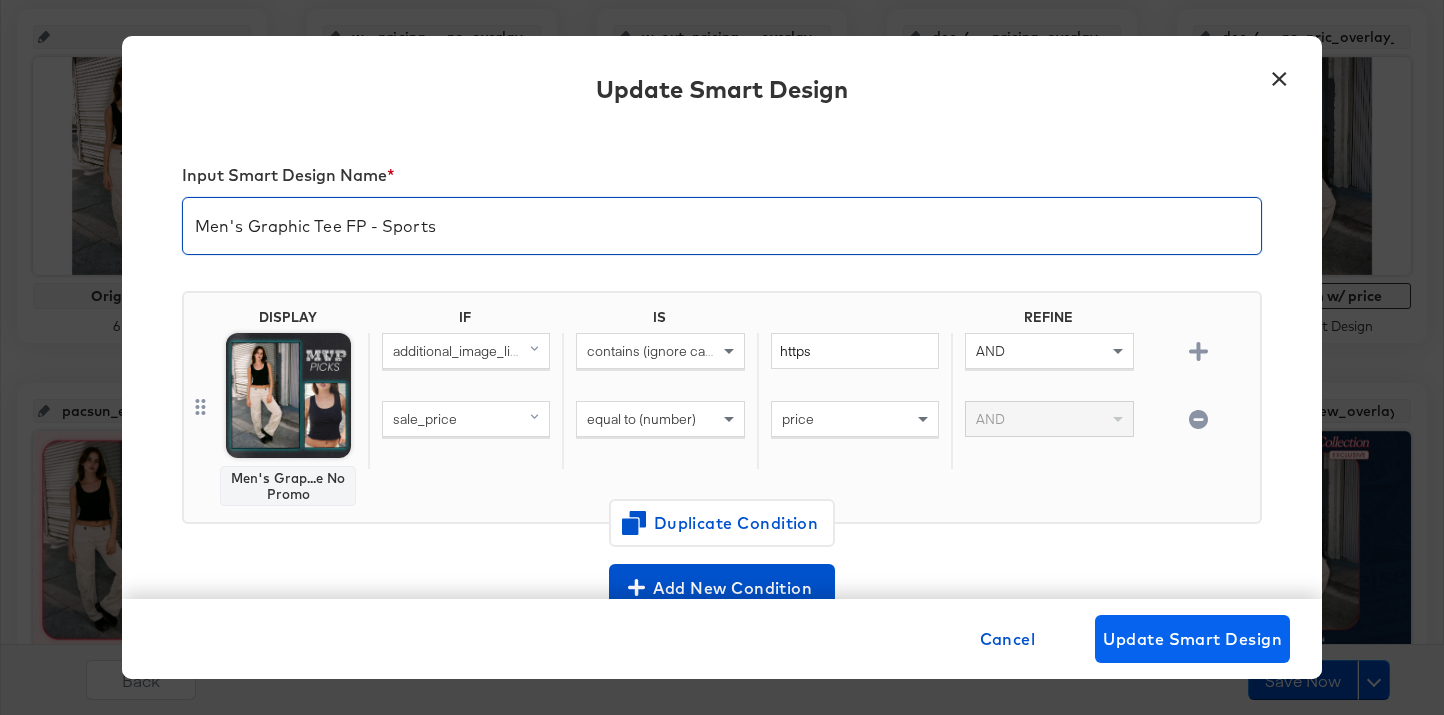 type on "Men's Graphic Tee FP - Sports" 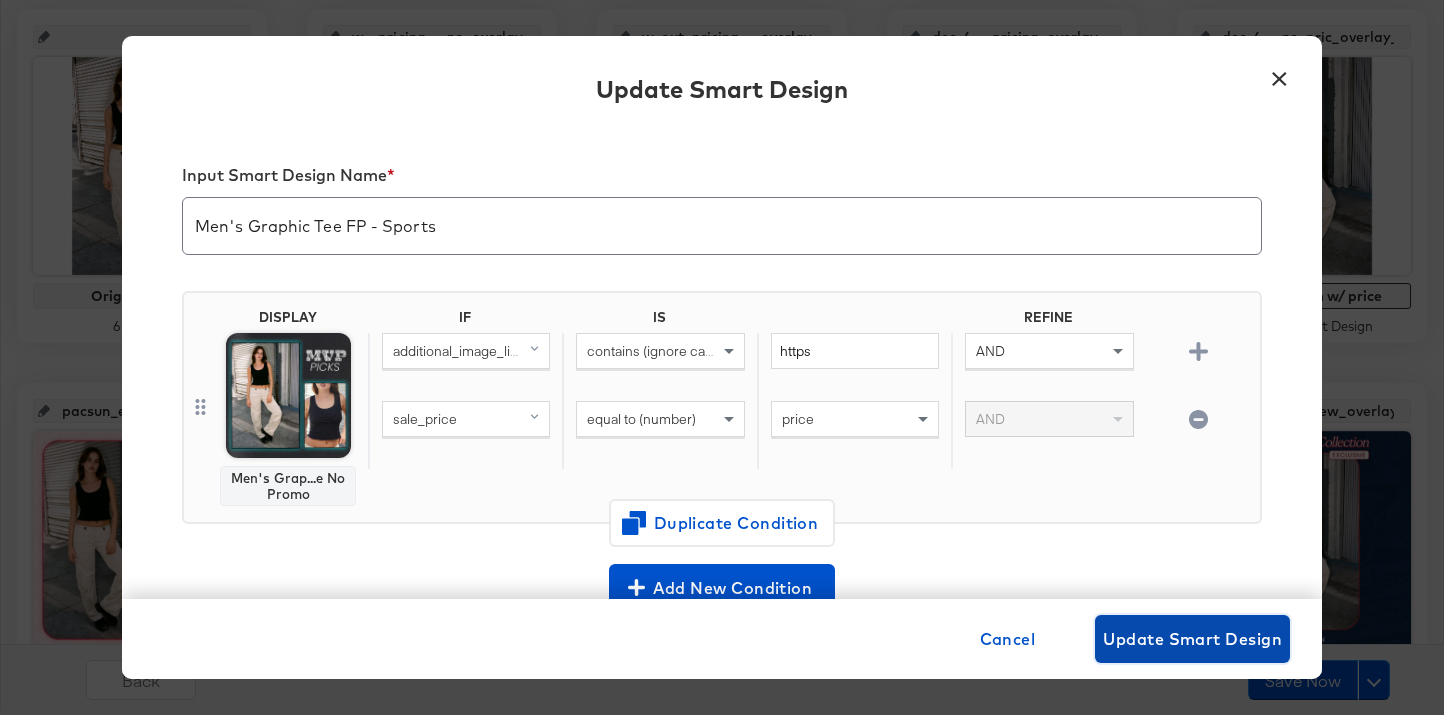 click on "Update Smart Design" at bounding box center [1192, 639] 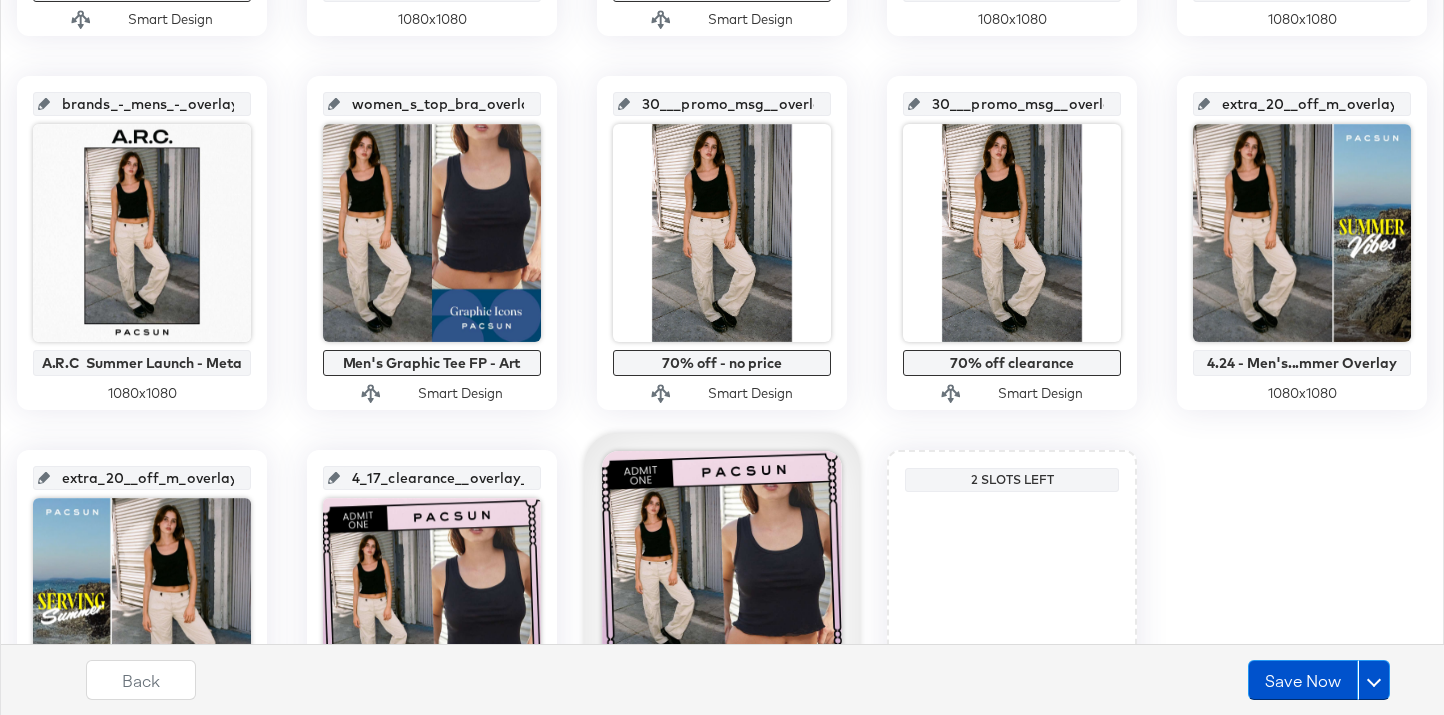 scroll, scrollTop: 1360, scrollLeft: 0, axis: vertical 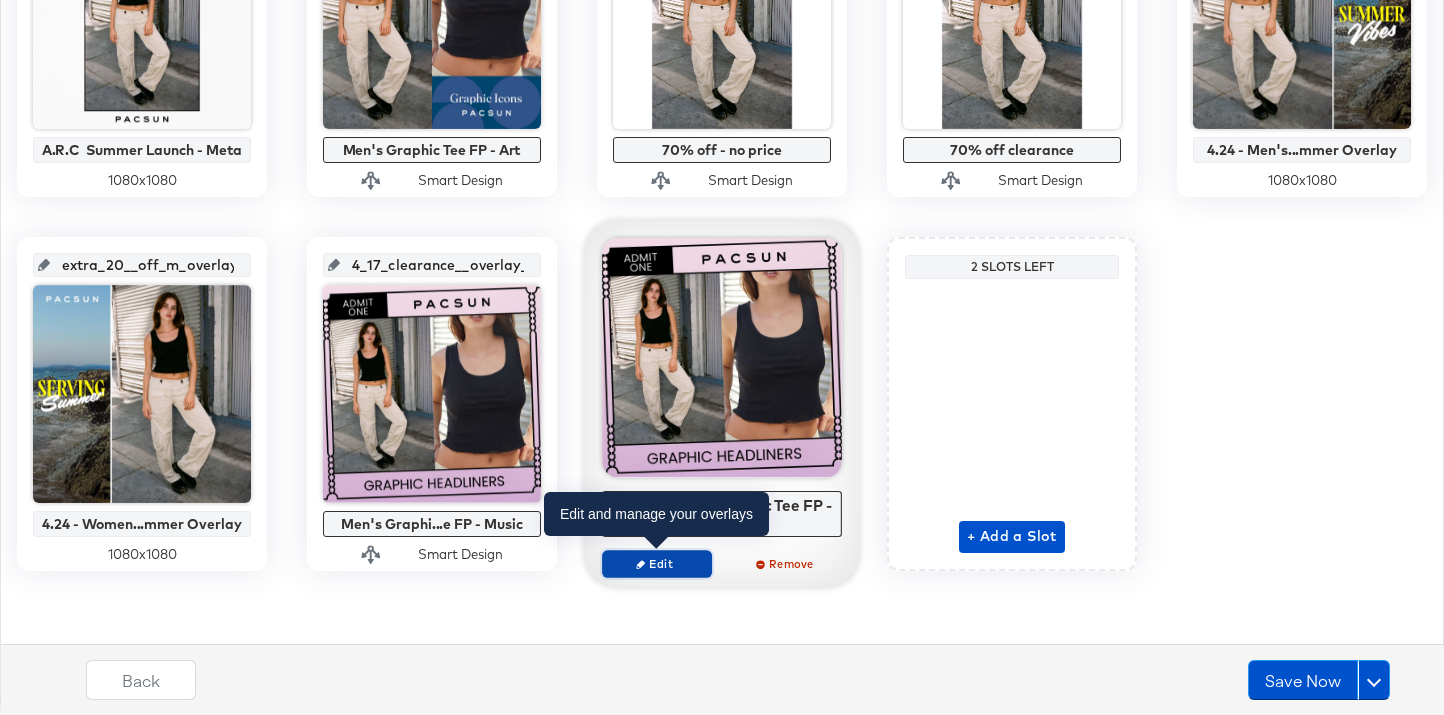 click on "Edit" at bounding box center (657, 563) 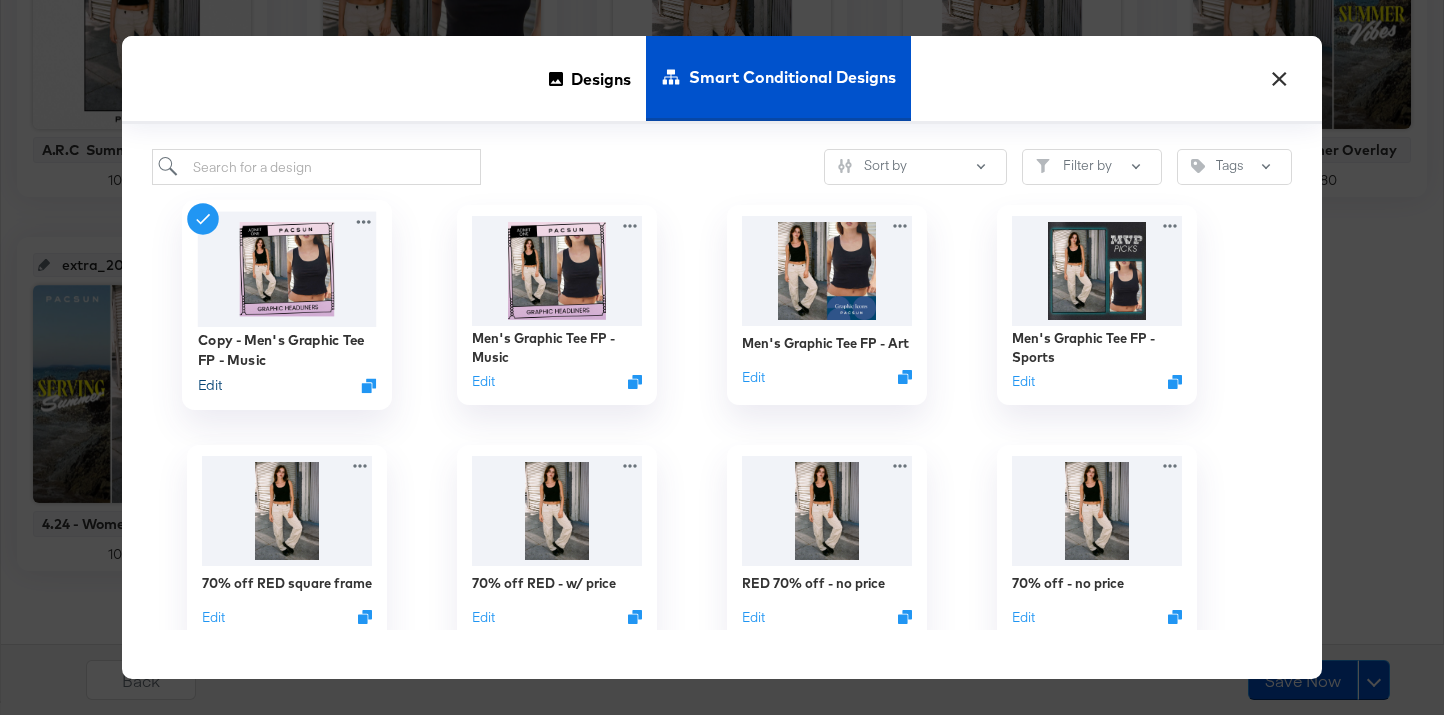 click on "Edit" at bounding box center (210, 385) 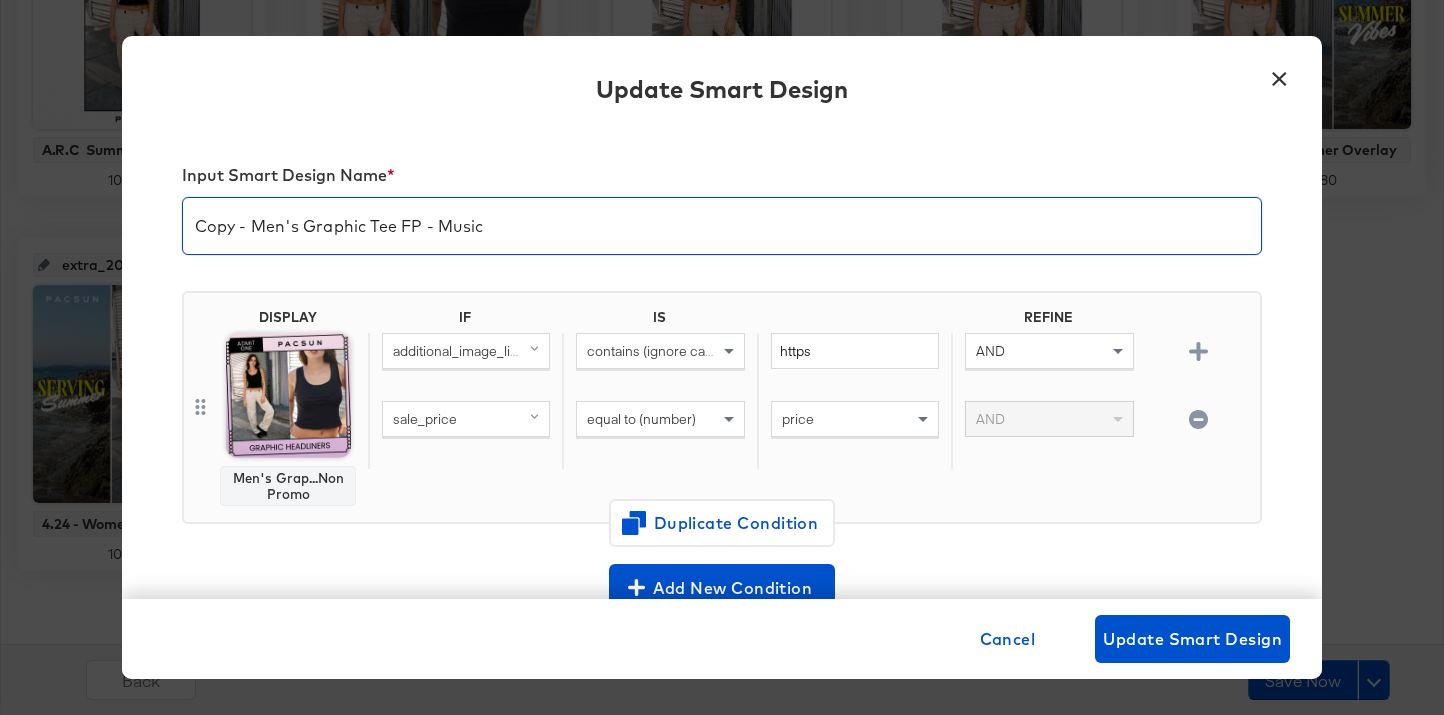 drag, startPoint x: 437, startPoint y: 231, endPoint x: 519, endPoint y: 231, distance: 82 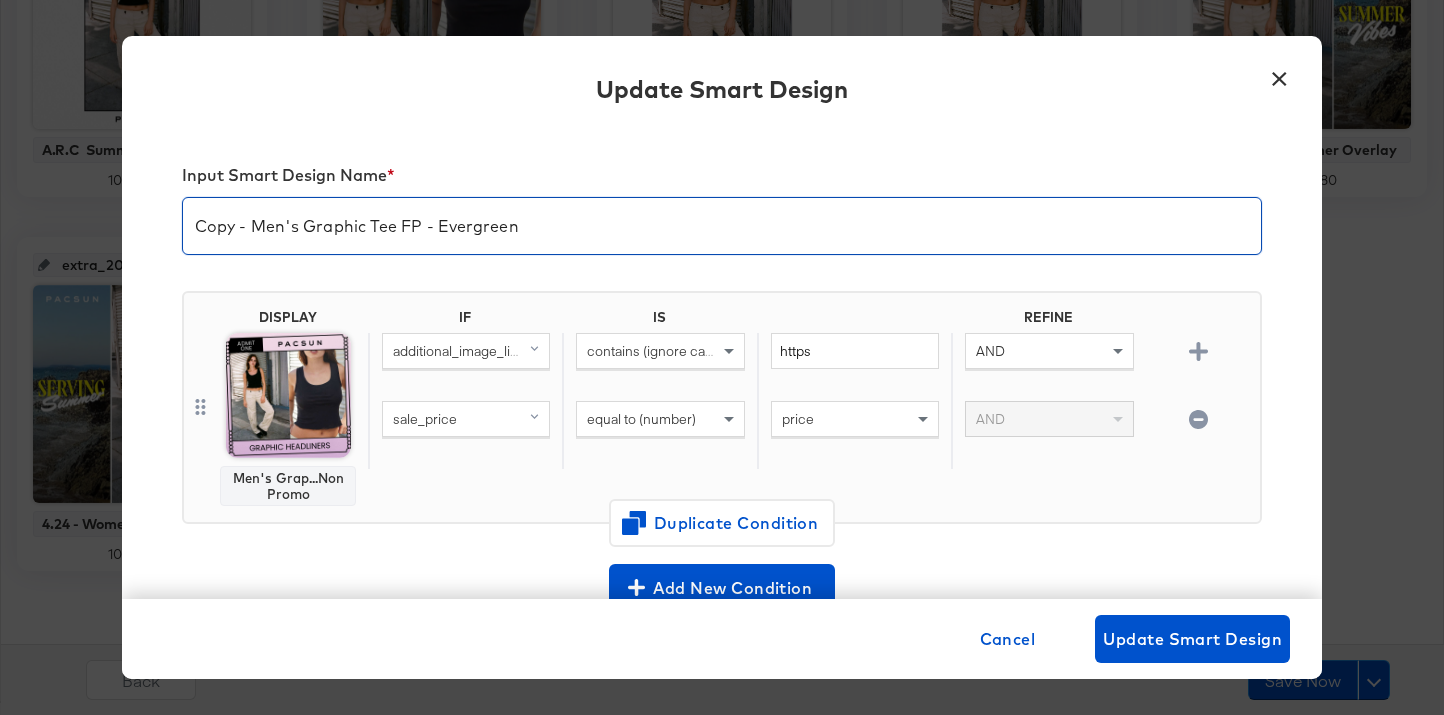 type on "Copy - Men's Graphic Tee FP - Evergreen" 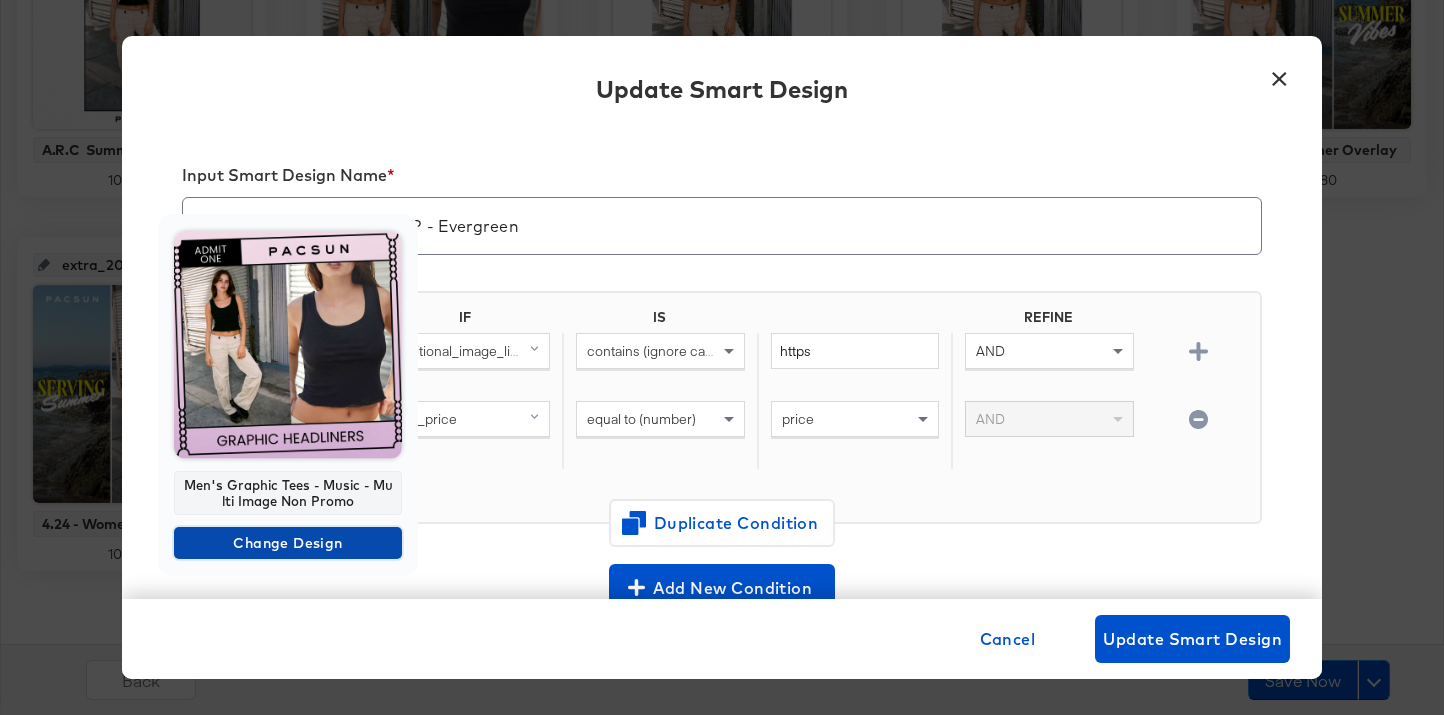 click on "Change Design" at bounding box center (288, 543) 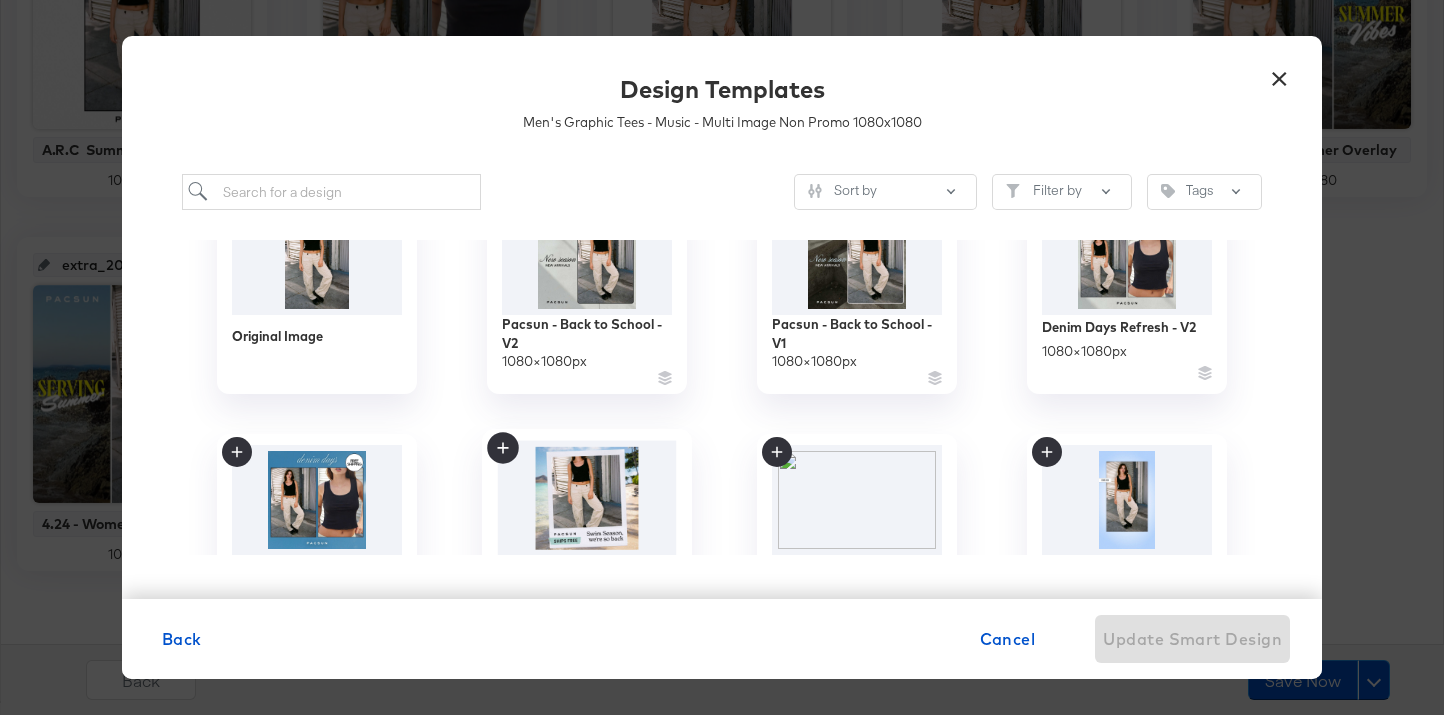 scroll, scrollTop: 67, scrollLeft: 0, axis: vertical 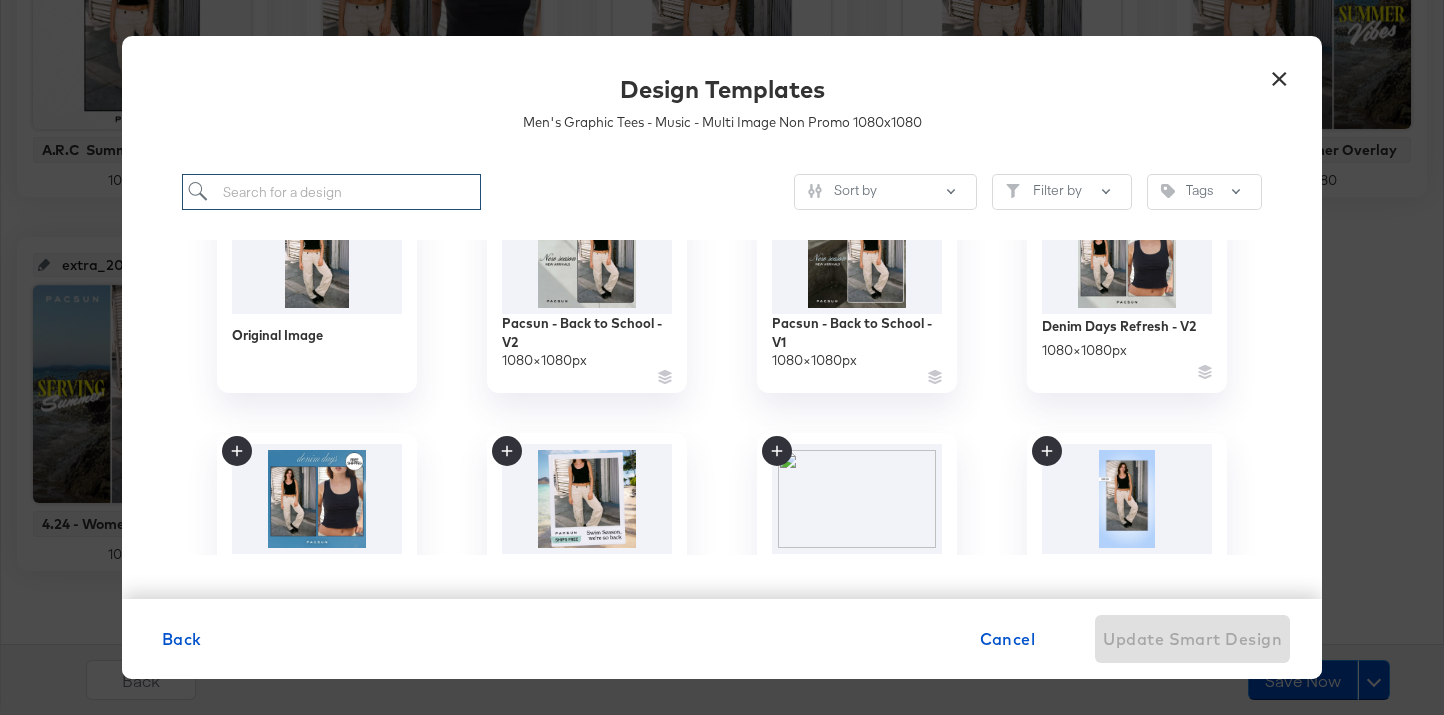 click at bounding box center [331, 192] 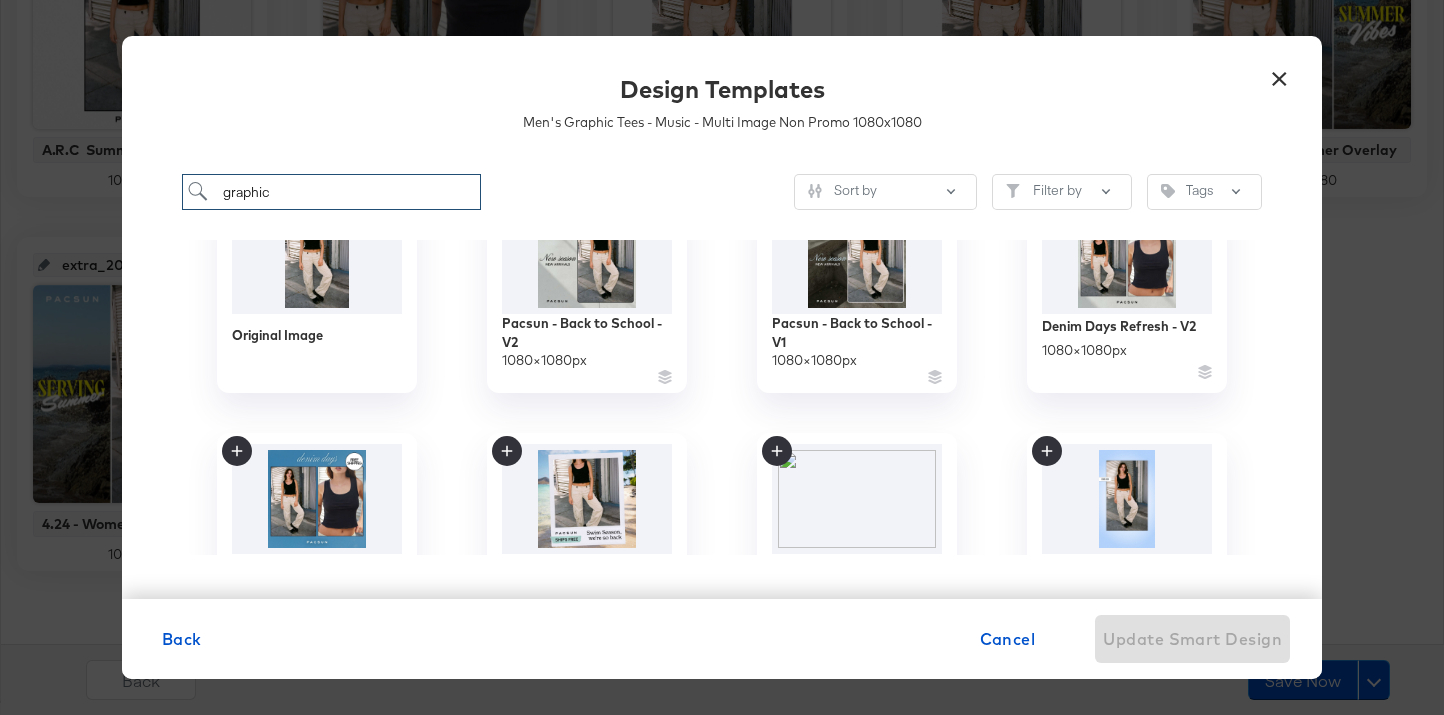 scroll, scrollTop: 0, scrollLeft: 0, axis: both 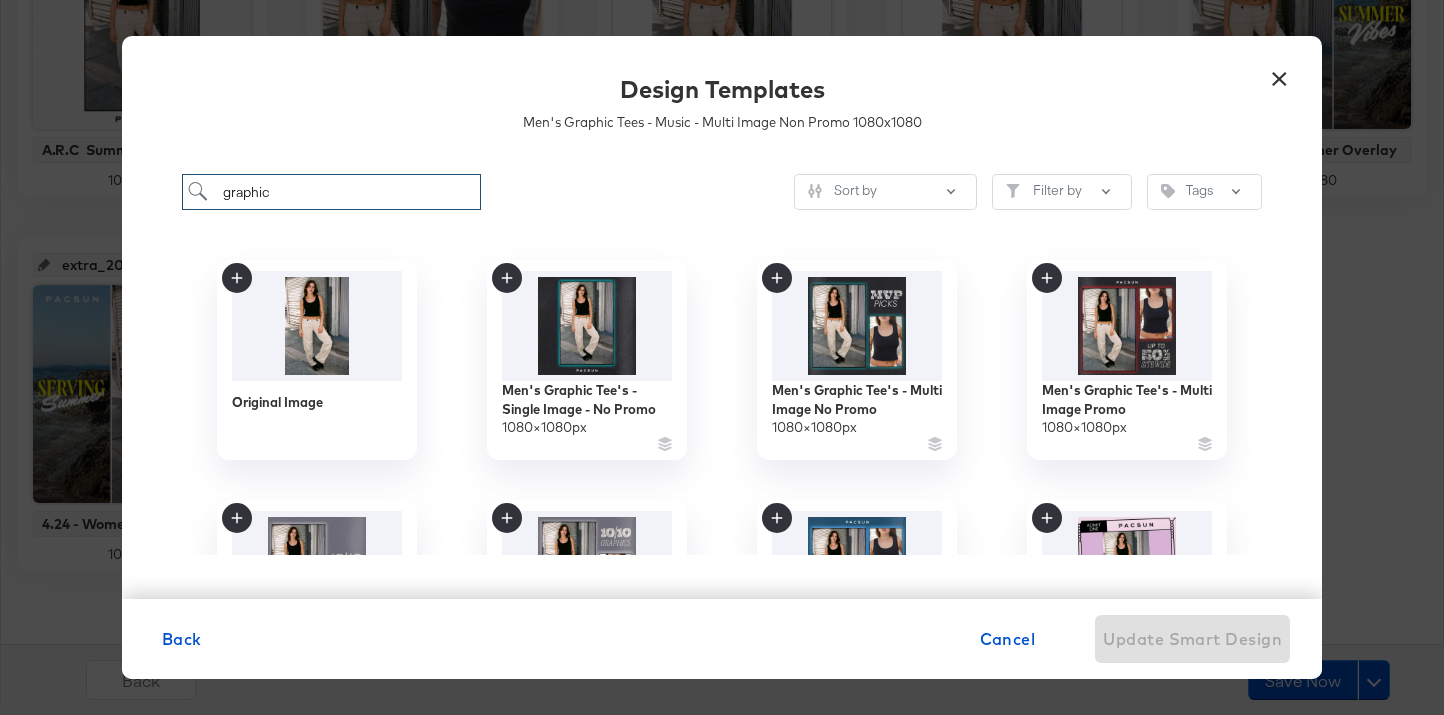 type on "graphic" 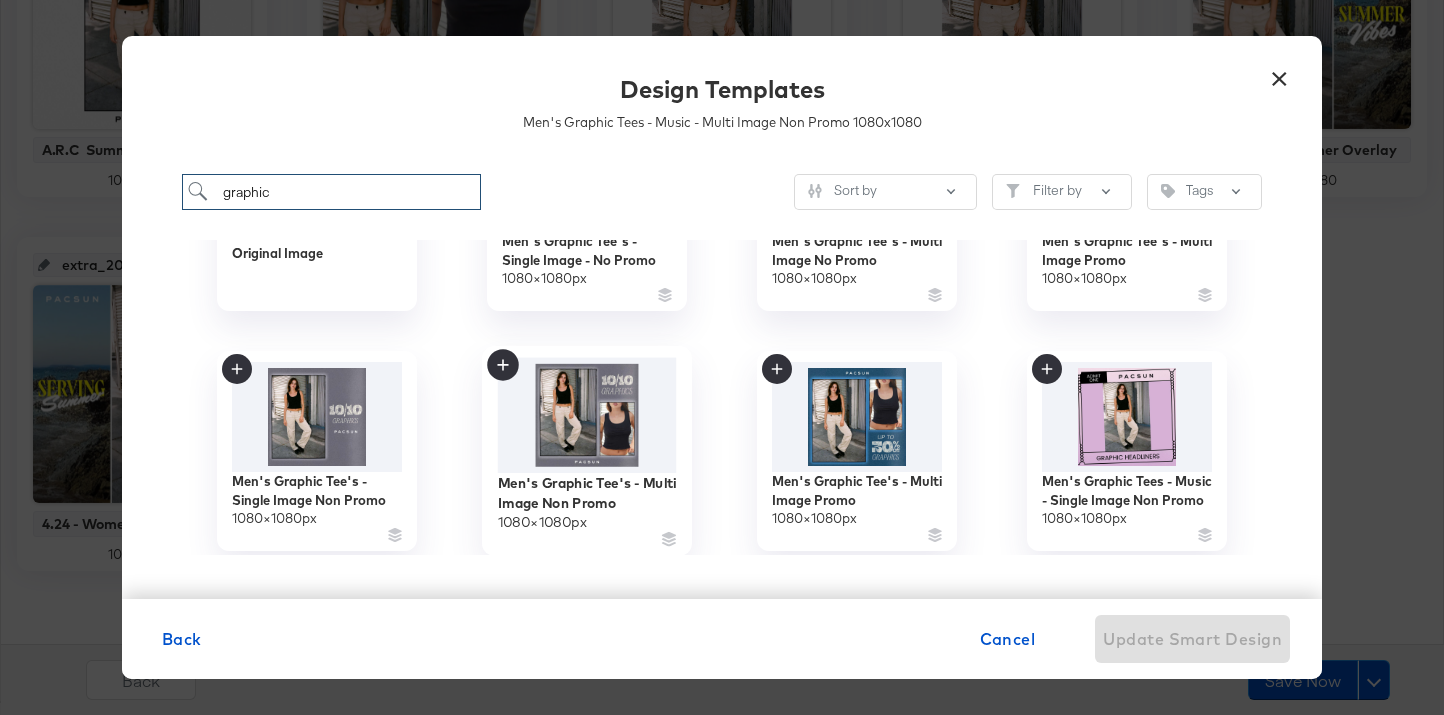 scroll, scrollTop: 165, scrollLeft: 0, axis: vertical 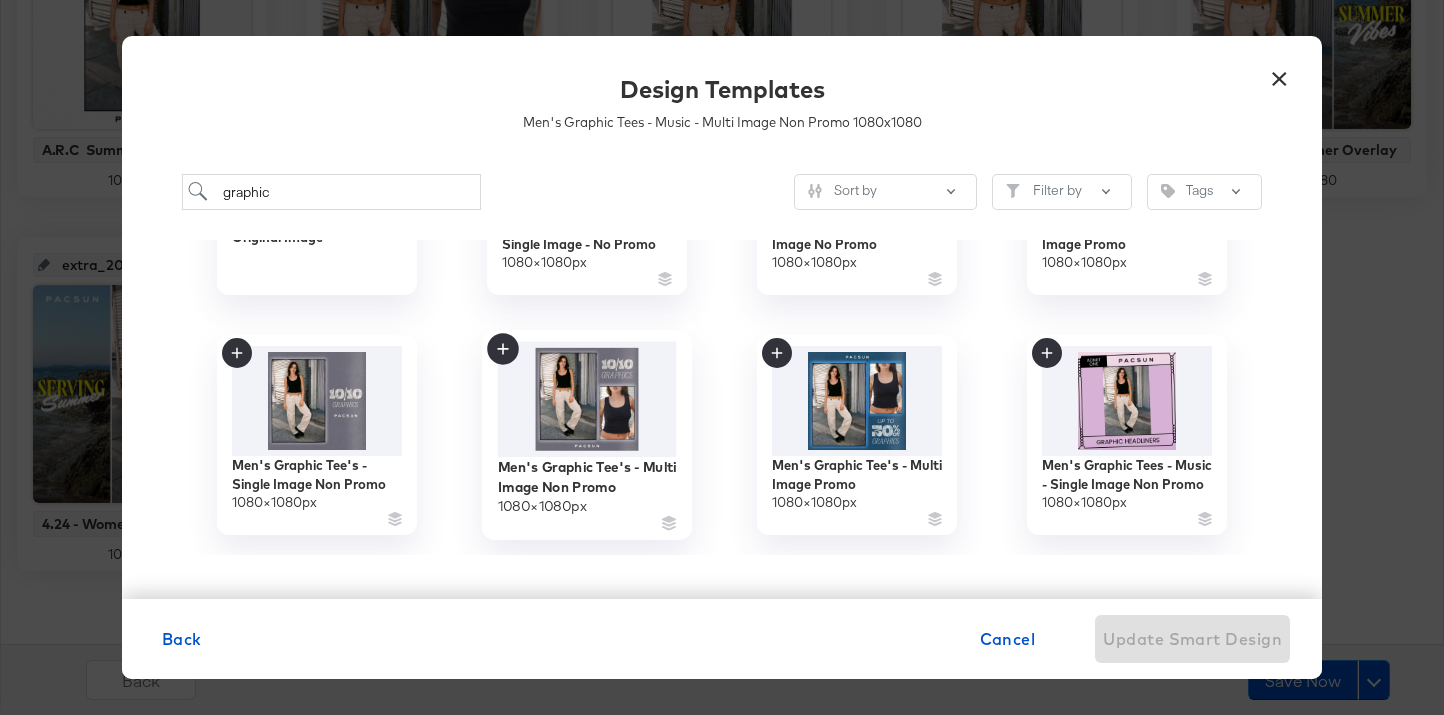 click at bounding box center (587, 399) 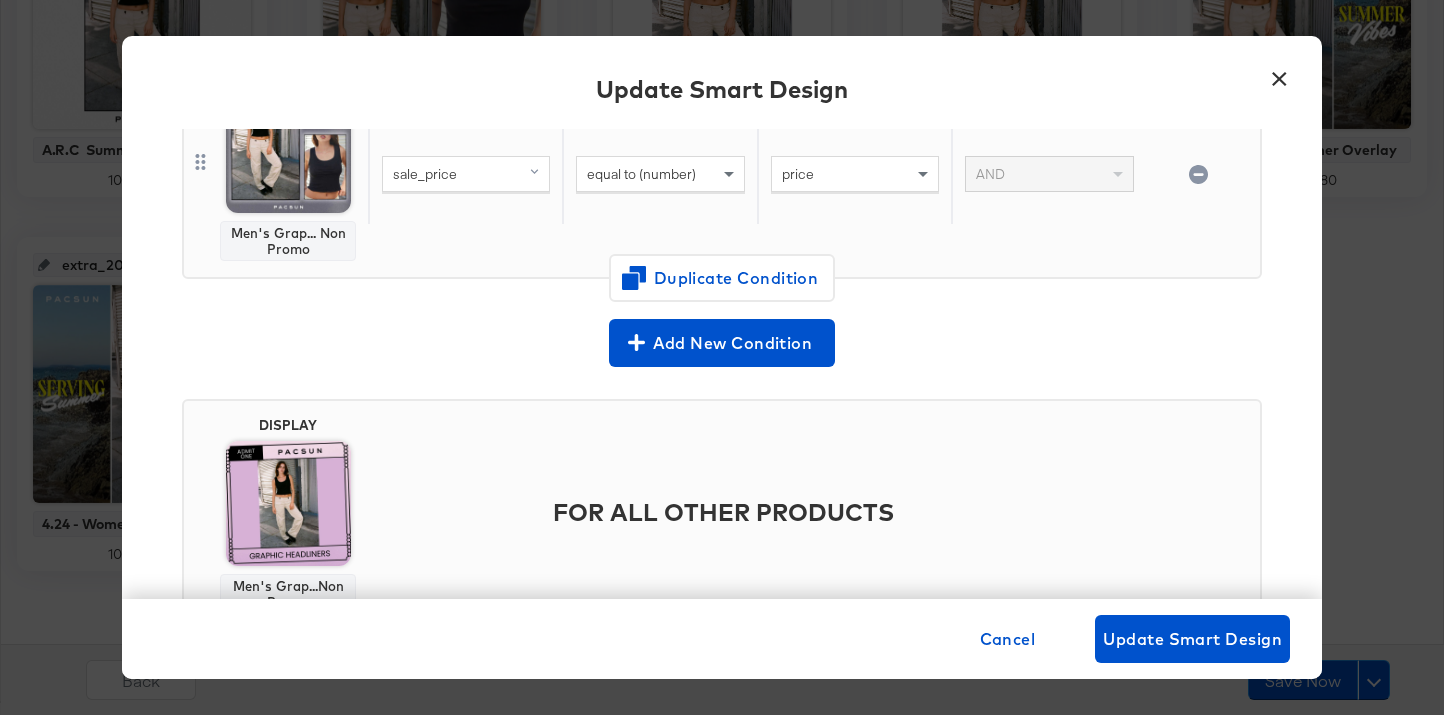 scroll, scrollTop: 306, scrollLeft: 0, axis: vertical 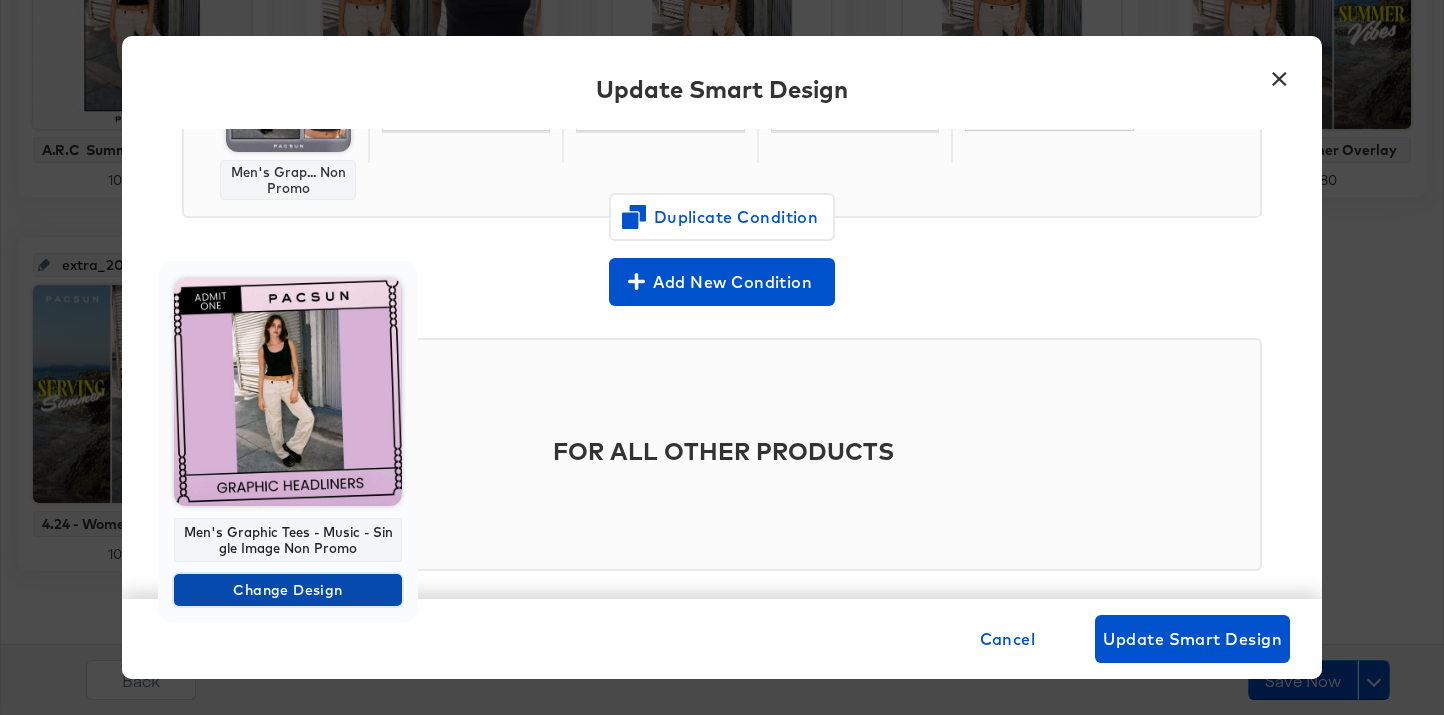 click on "Change Design" at bounding box center [288, 590] 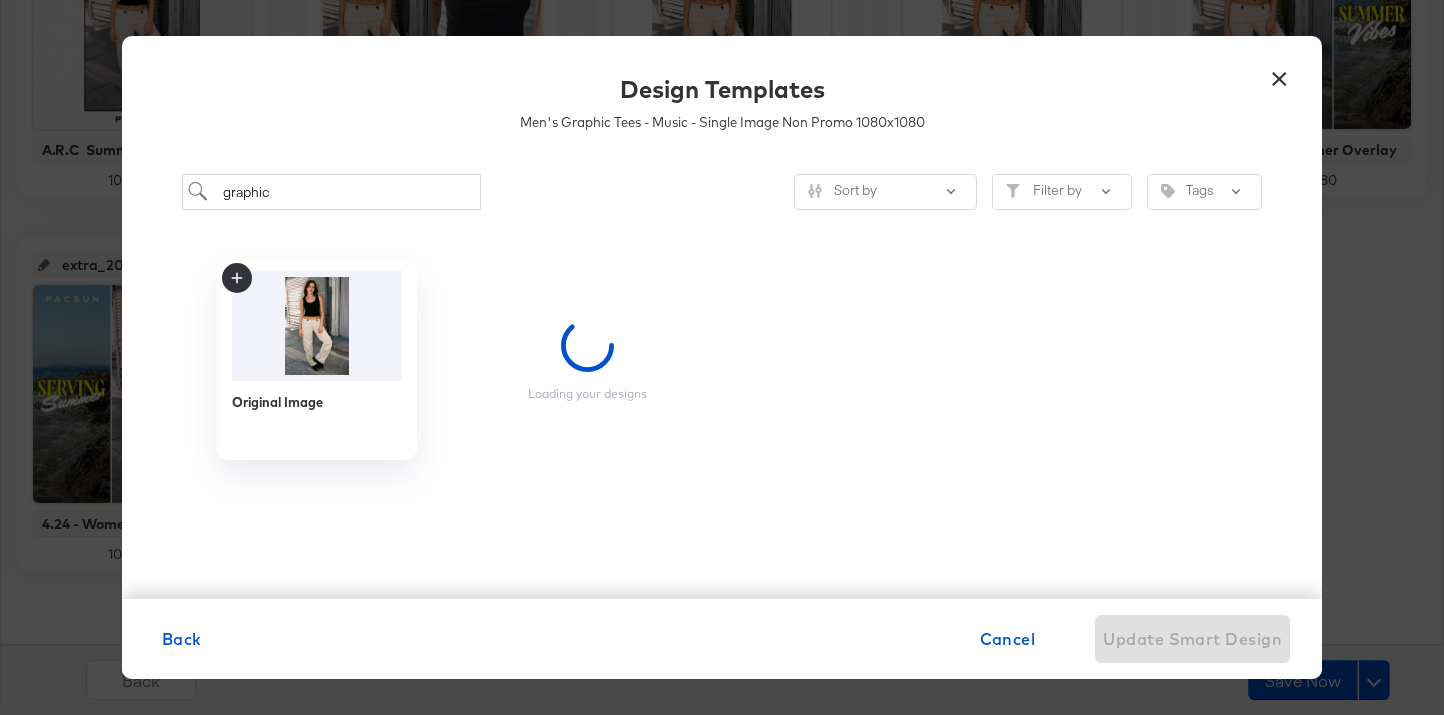 scroll, scrollTop: 0, scrollLeft: 0, axis: both 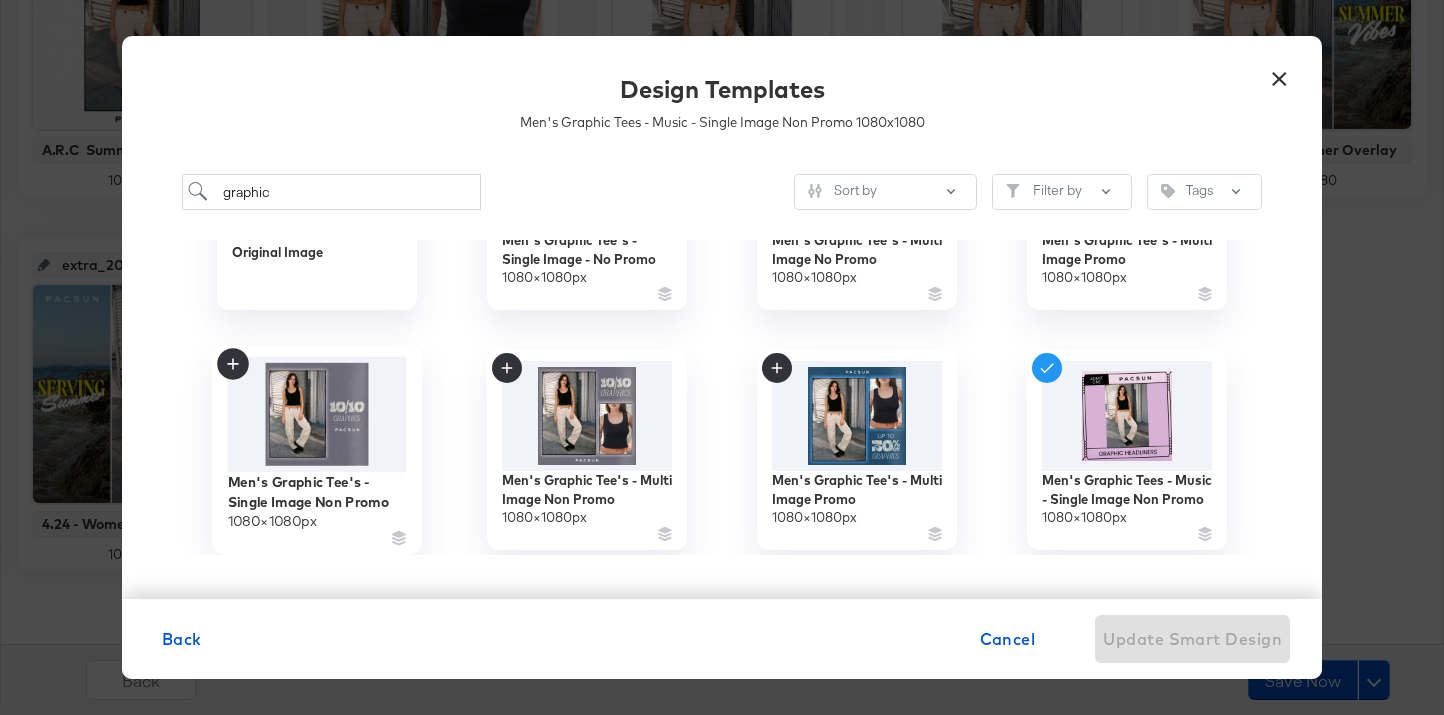 click at bounding box center [317, 414] 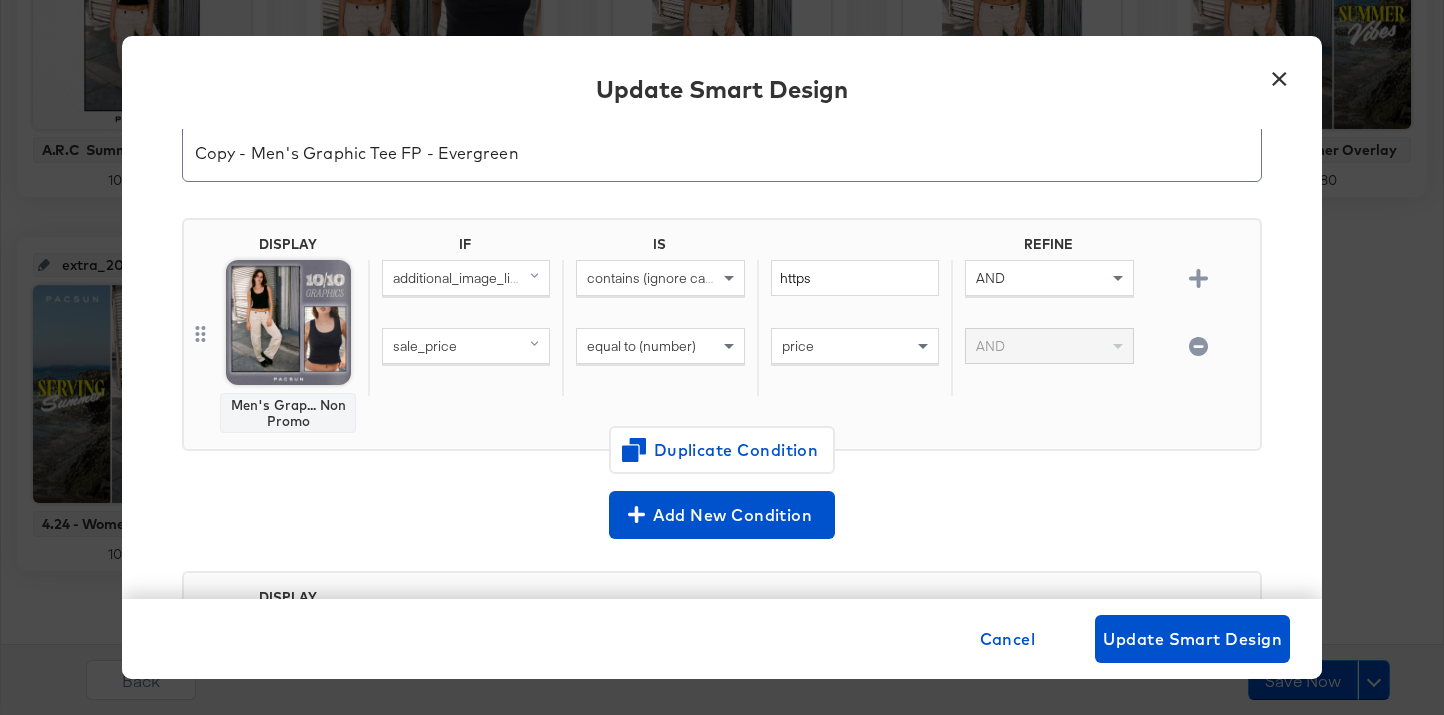 scroll, scrollTop: 7, scrollLeft: 0, axis: vertical 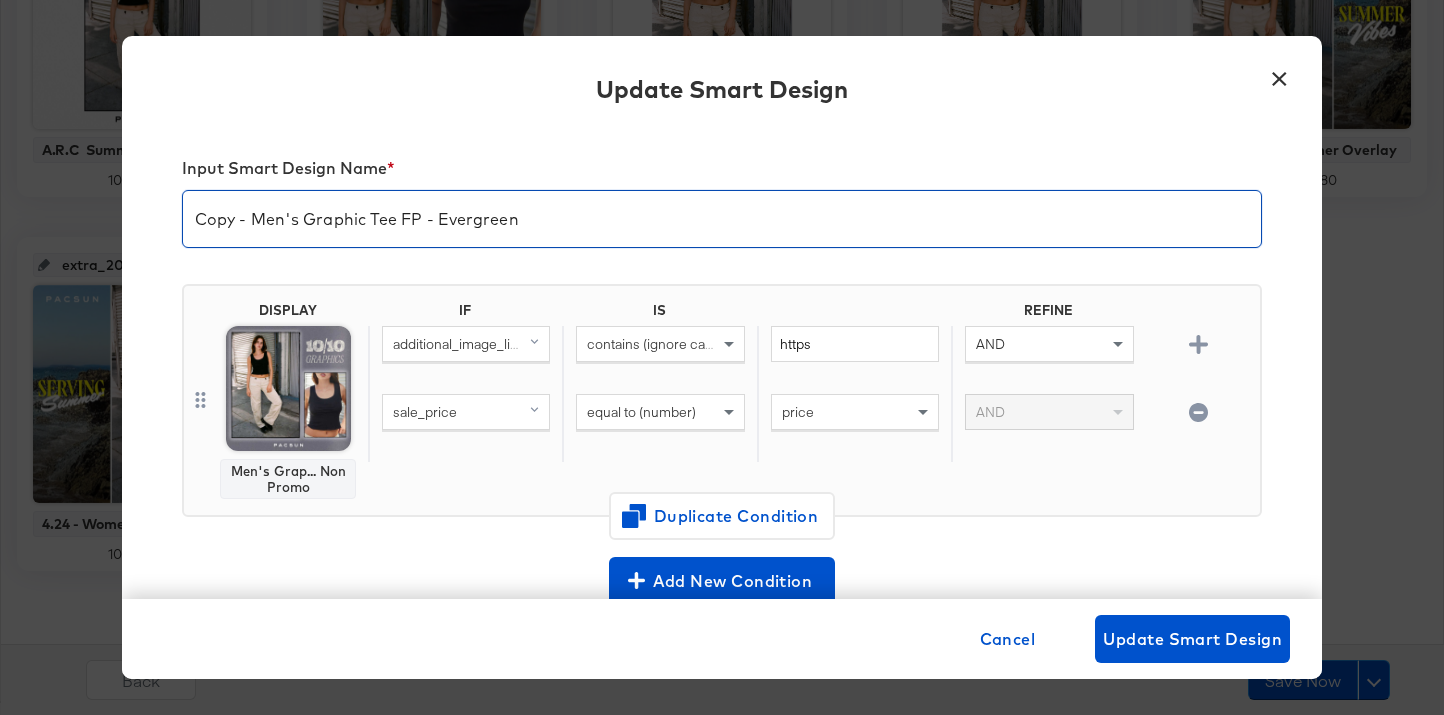 drag, startPoint x: 252, startPoint y: 218, endPoint x: 160, endPoint y: 218, distance: 92 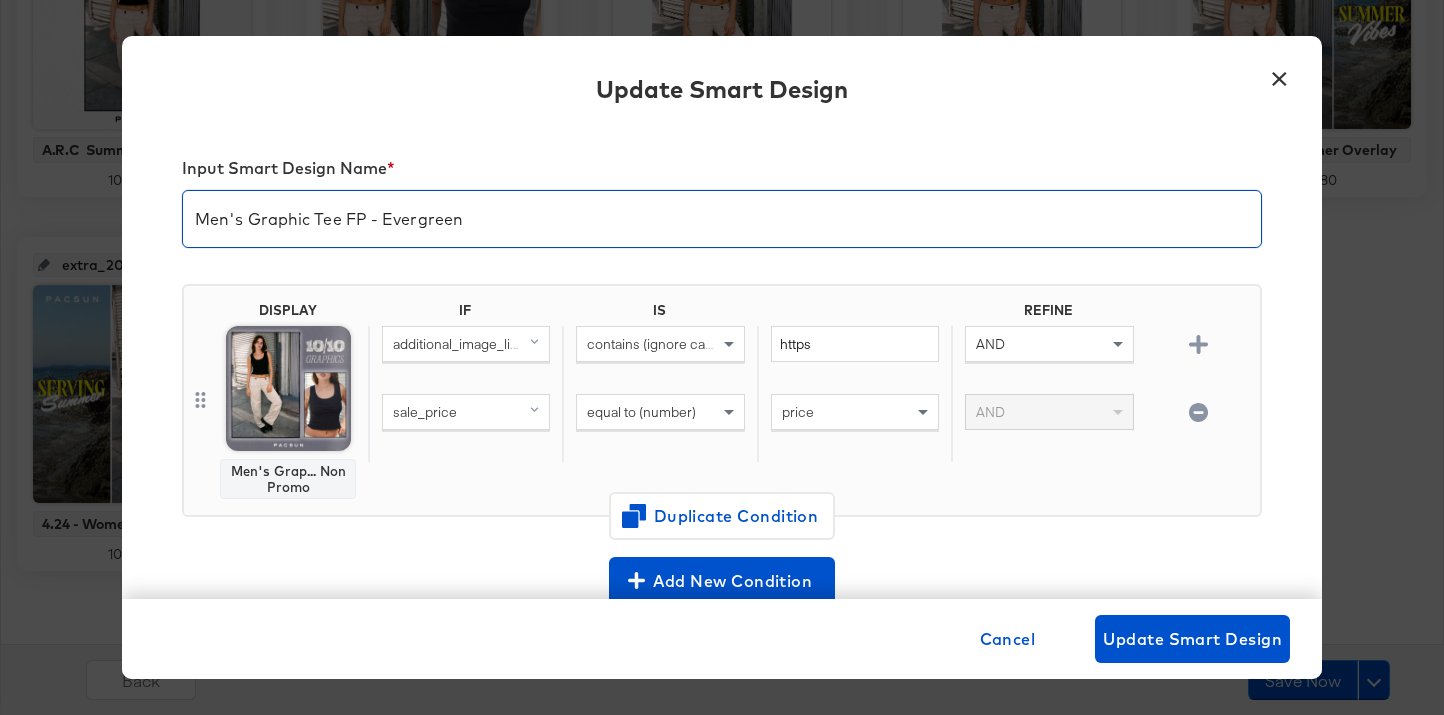 type on "Men's Graphic Tee FP - Evergreen" 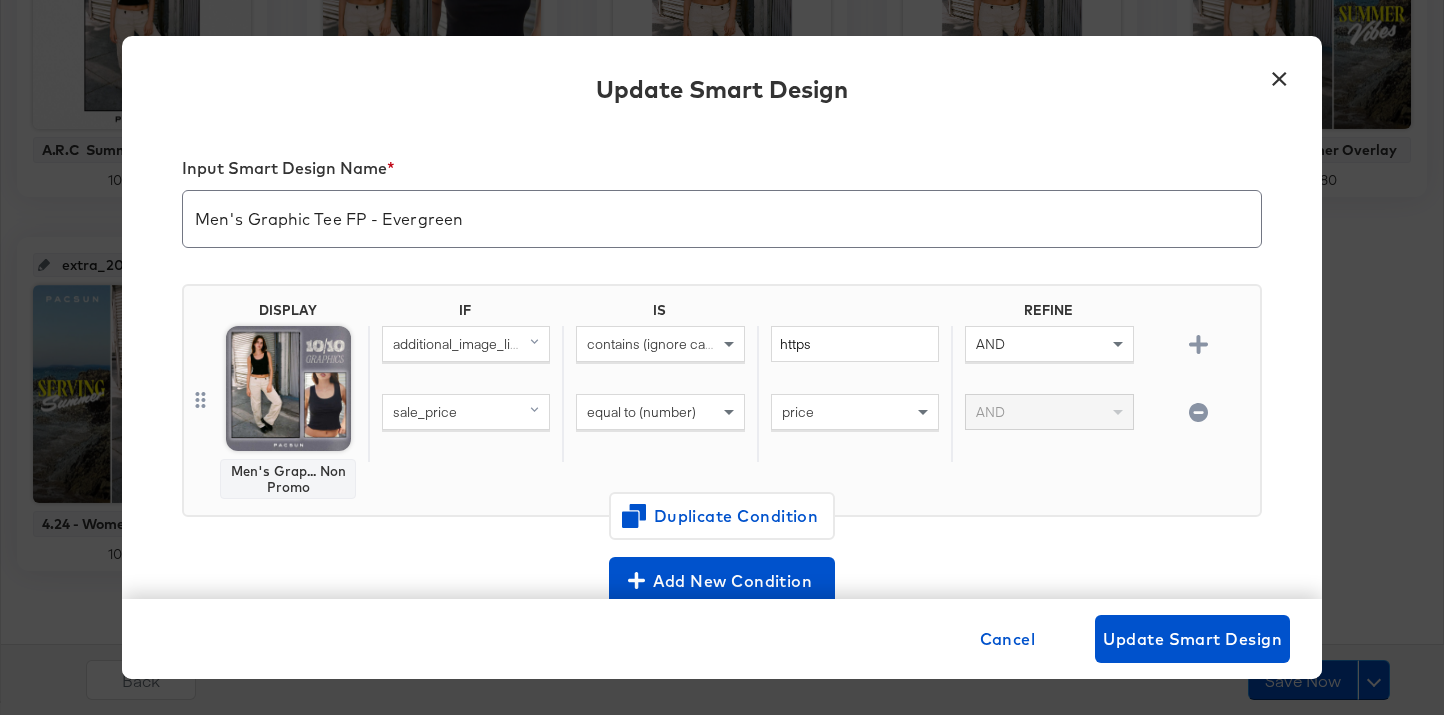 click on "Input Smart Design Name  *" at bounding box center (722, 172) 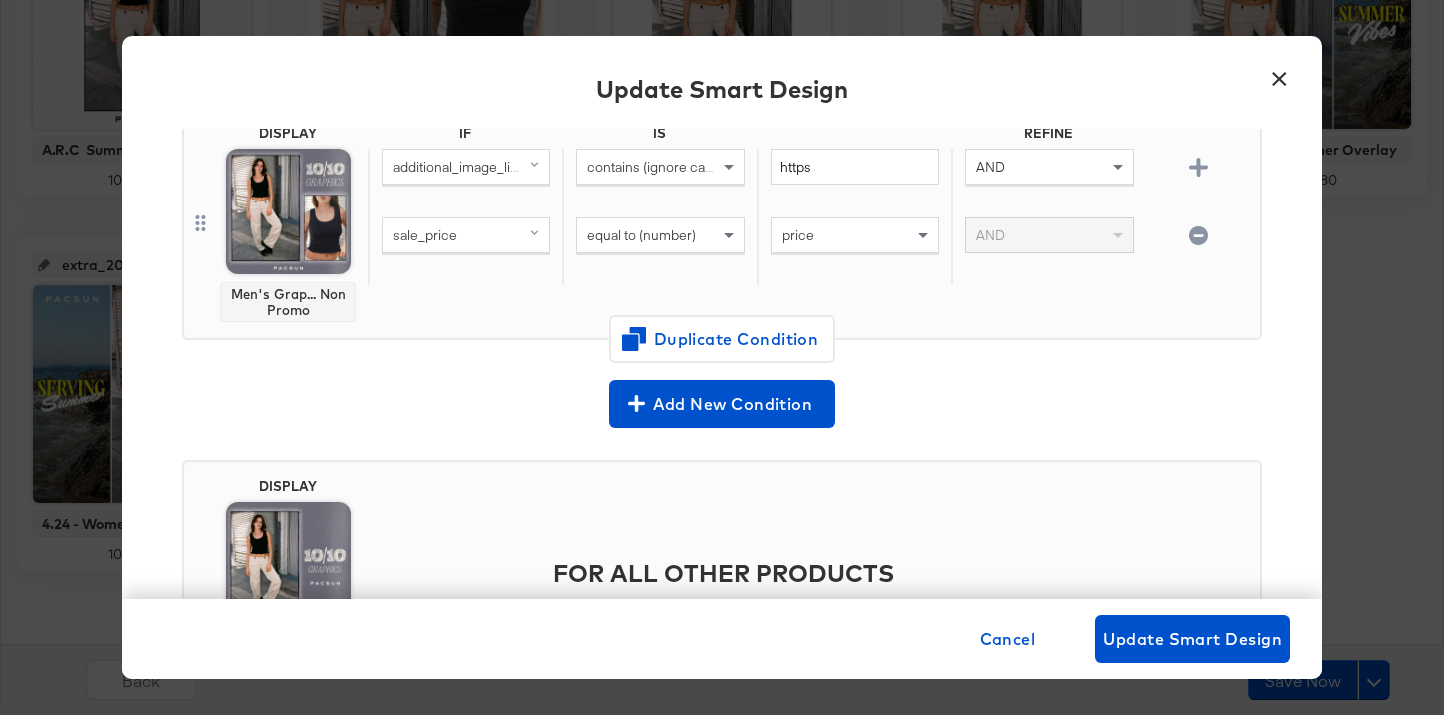 scroll, scrollTop: 329, scrollLeft: 0, axis: vertical 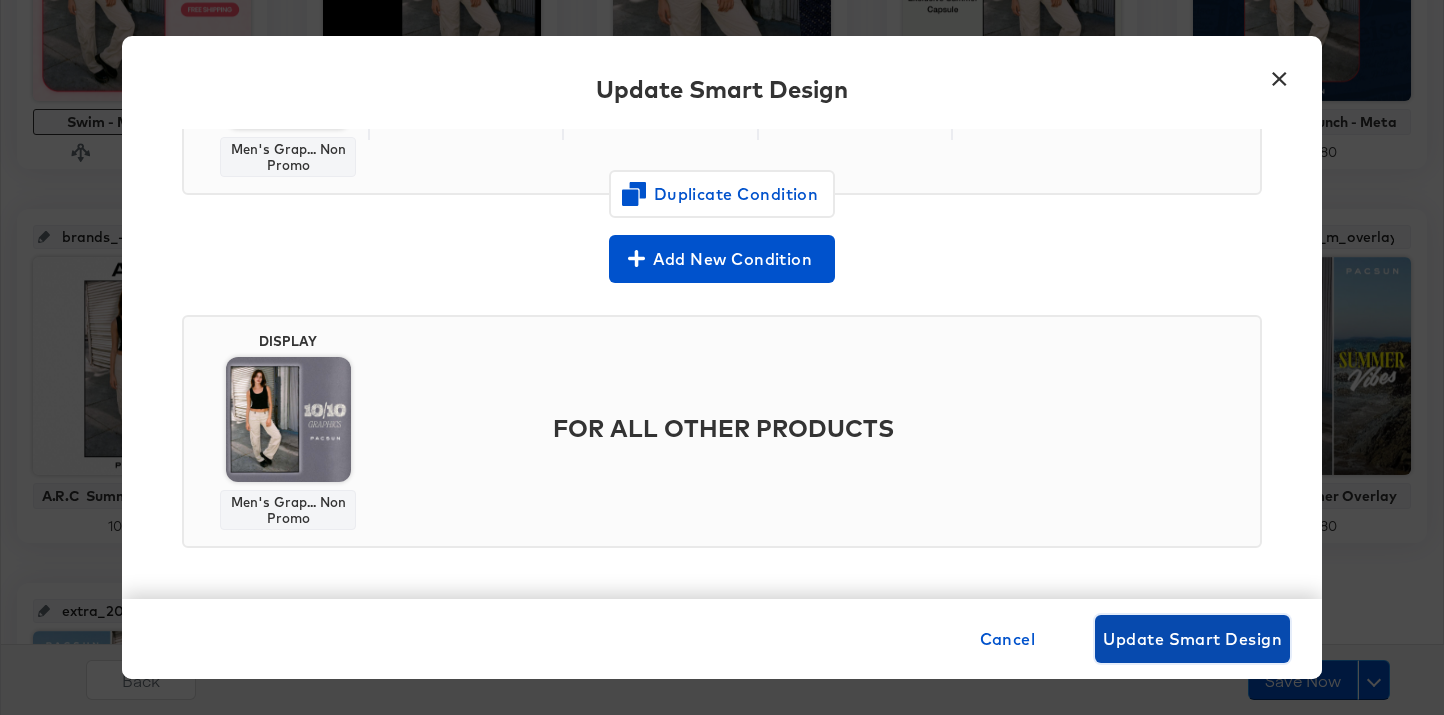 click on "Update Smart Design" at bounding box center (1192, 639) 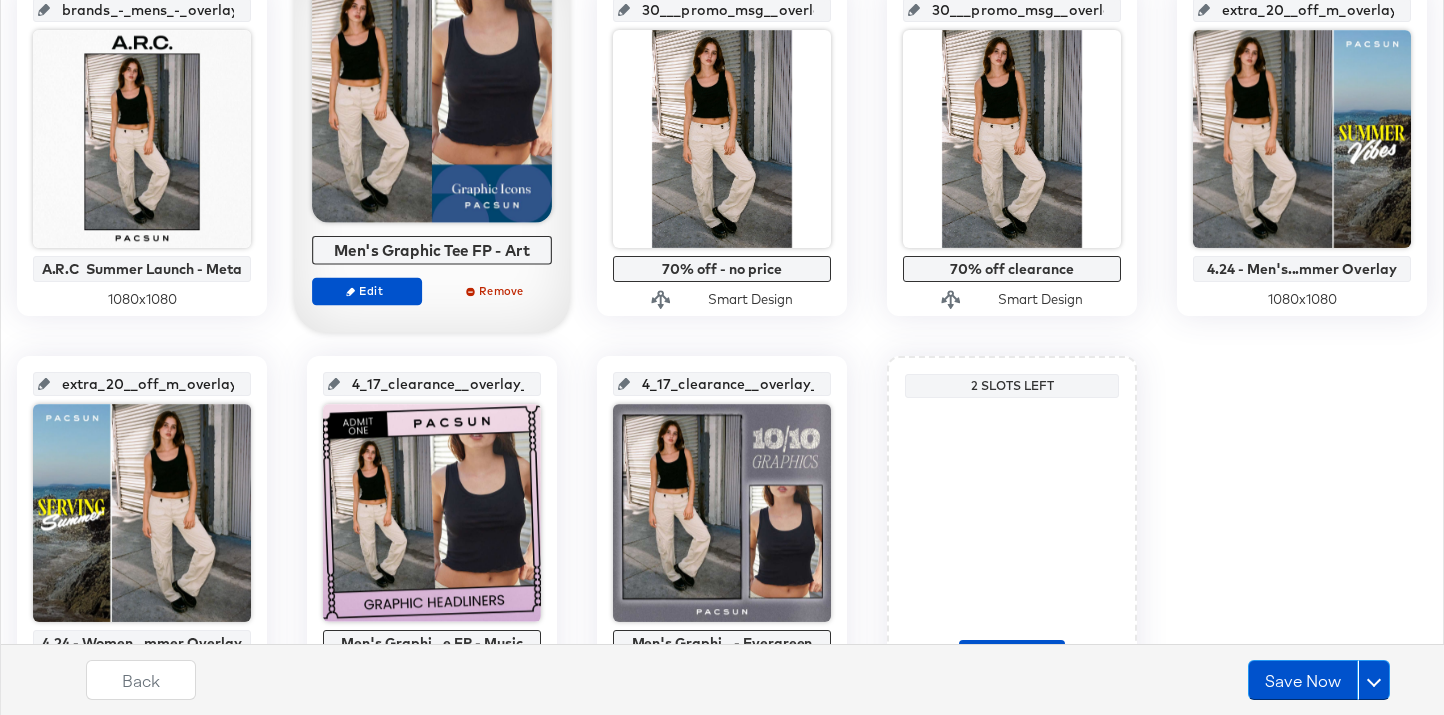 scroll, scrollTop: 1360, scrollLeft: 0, axis: vertical 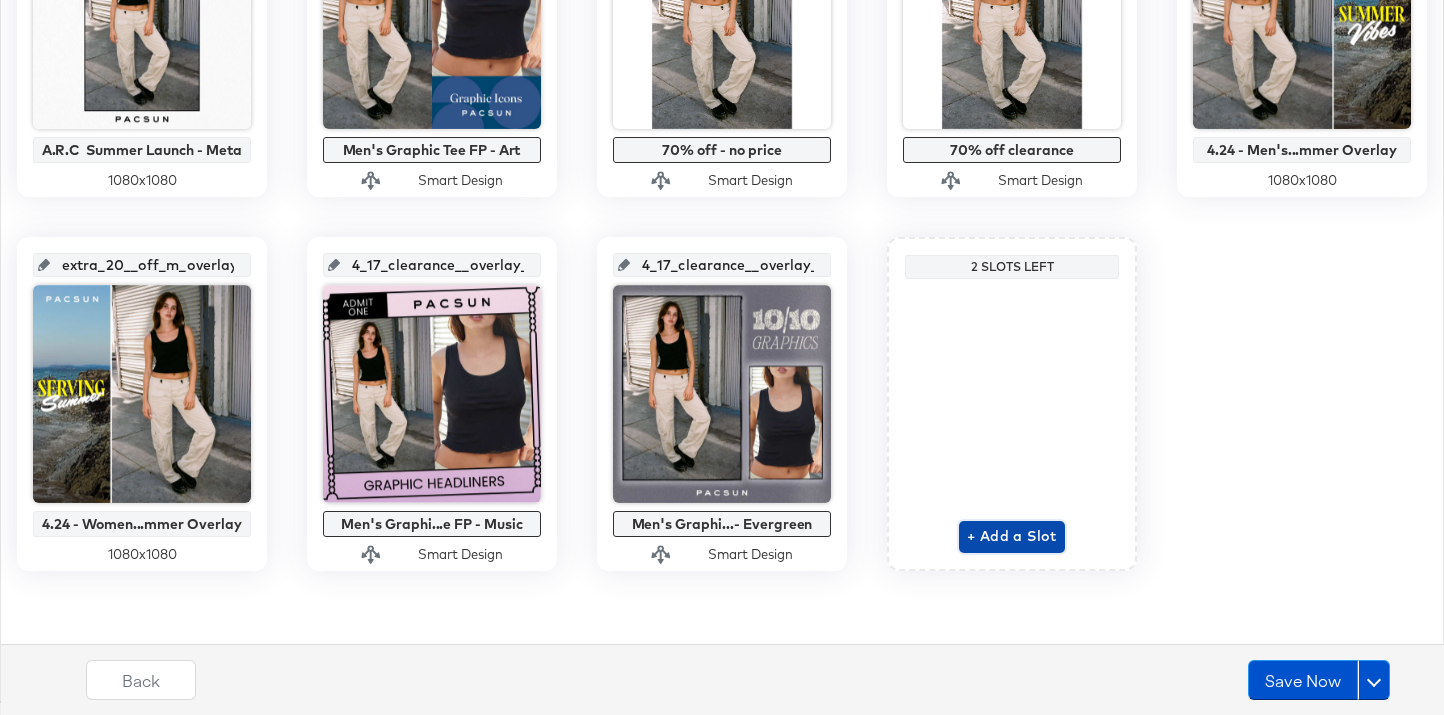 click on "+ Add a Slot" at bounding box center (1012, 536) 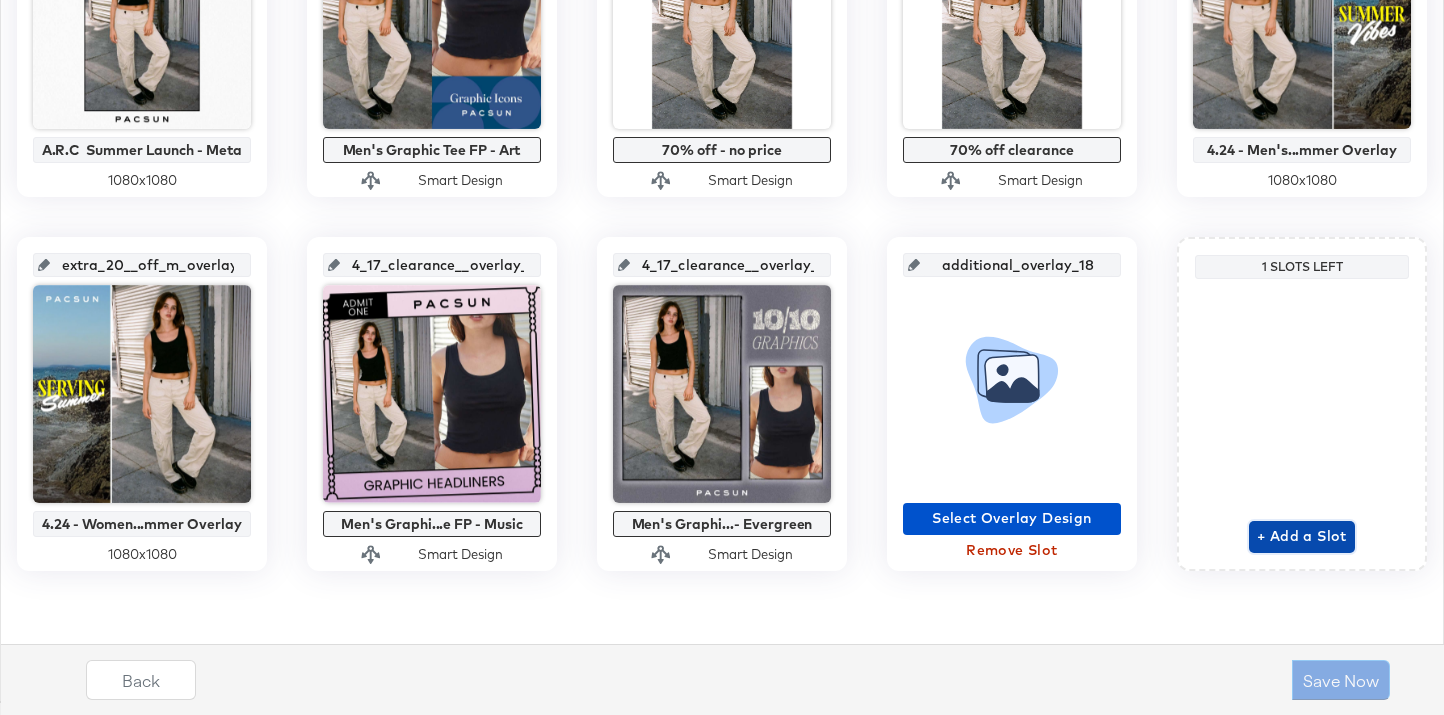 click on "+ Add a Slot" at bounding box center (1302, 536) 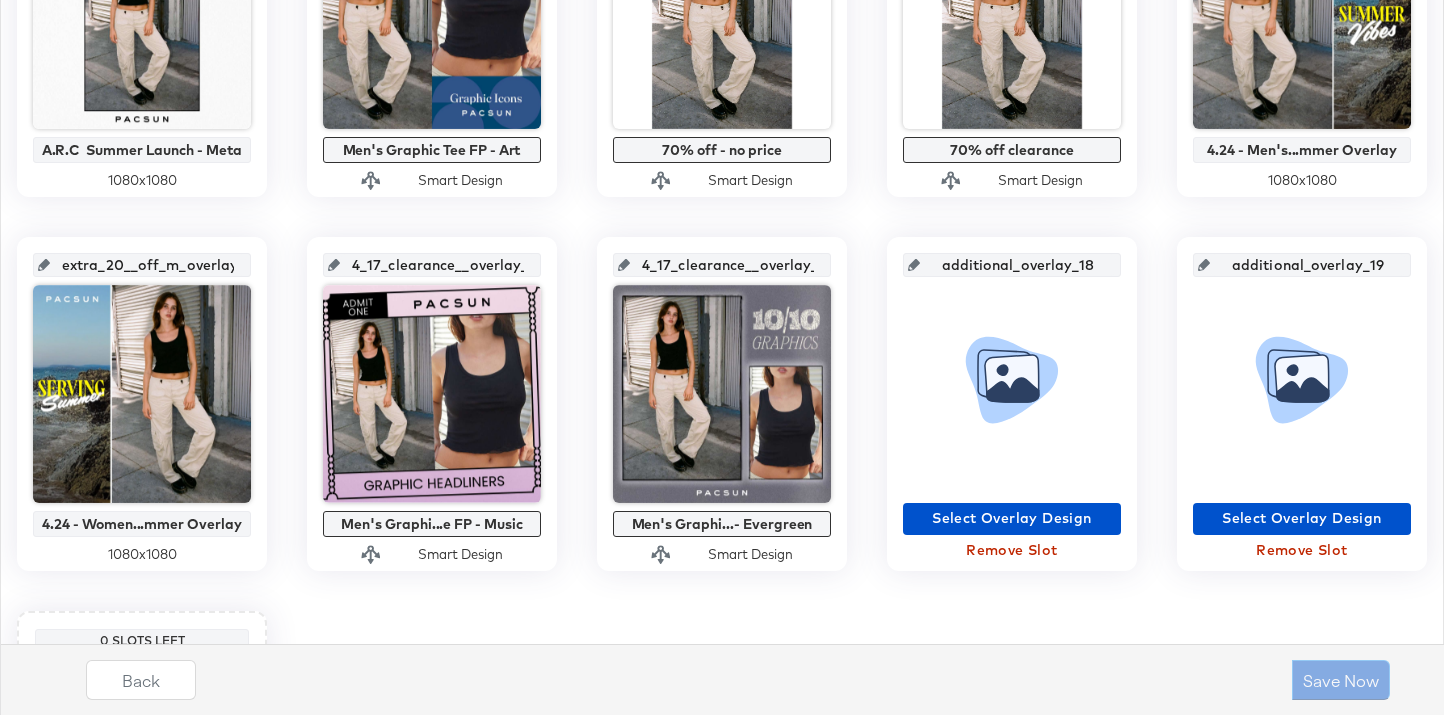 click on "Remove Slot" at bounding box center (1012, 550) 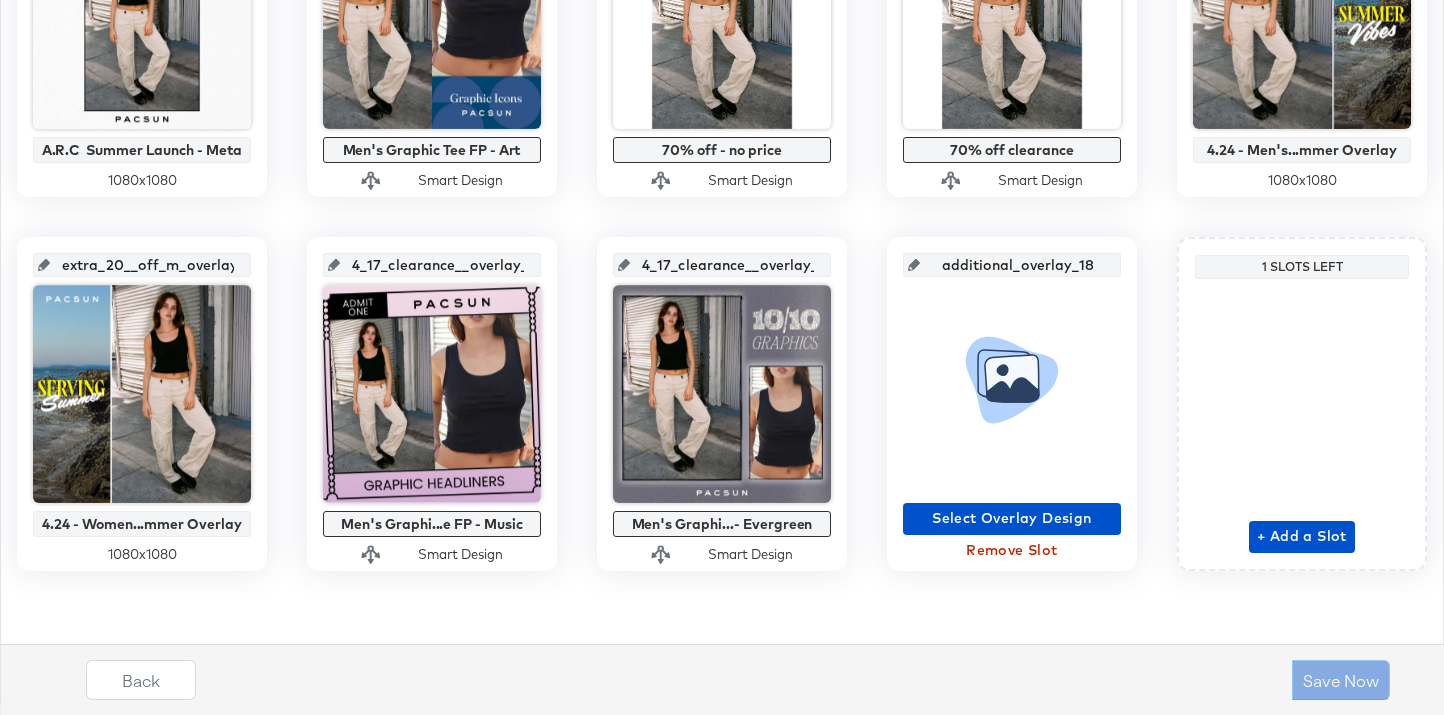 click on "Remove Slot" at bounding box center [1012, 550] 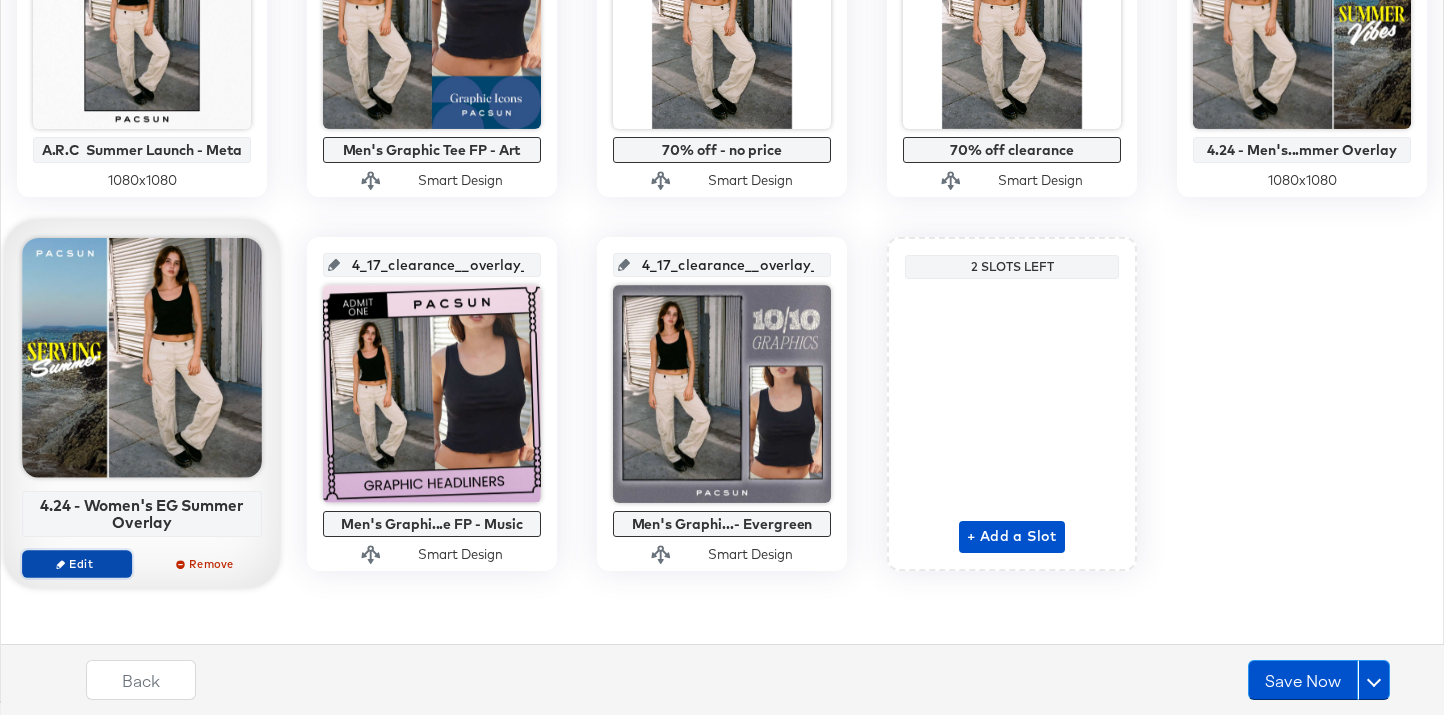 click on "Edit" at bounding box center (77, 563) 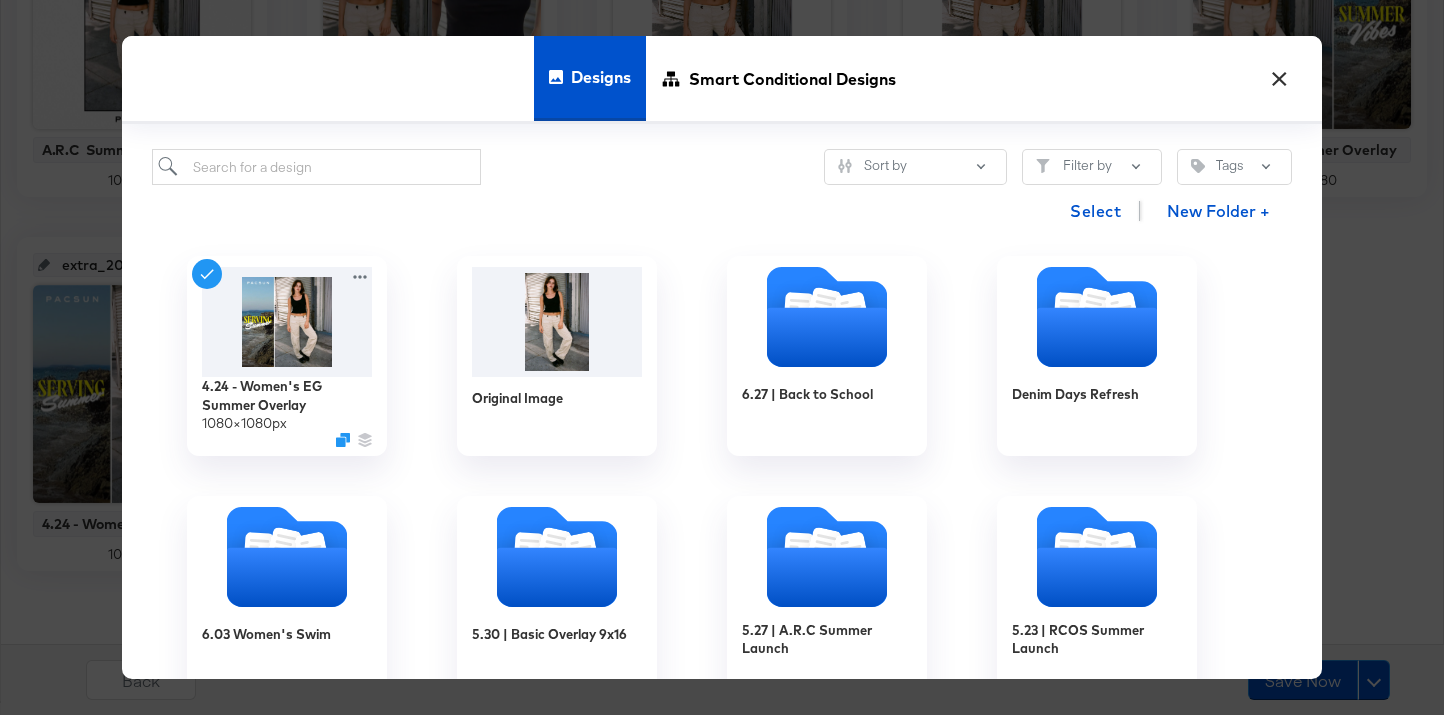 click on "×" at bounding box center (1279, 74) 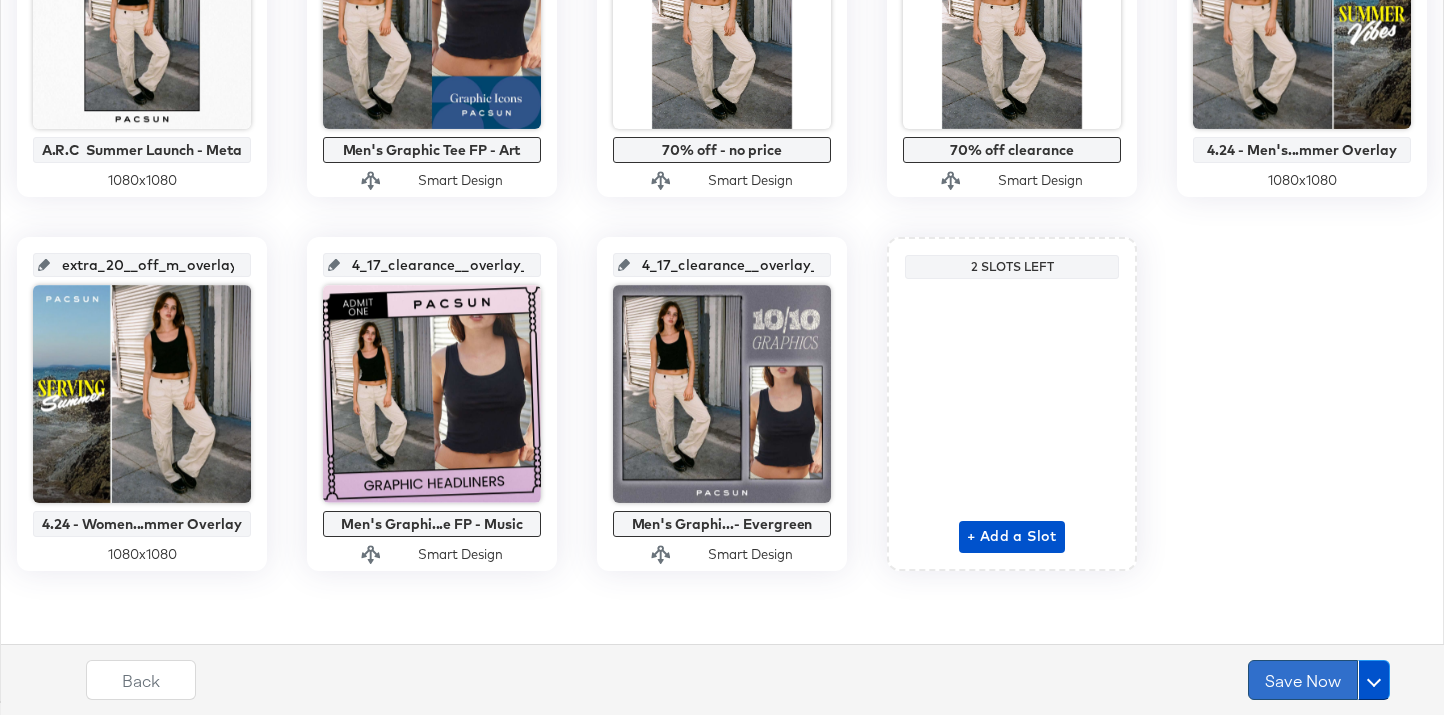 click on "Save Now" at bounding box center [1303, 680] 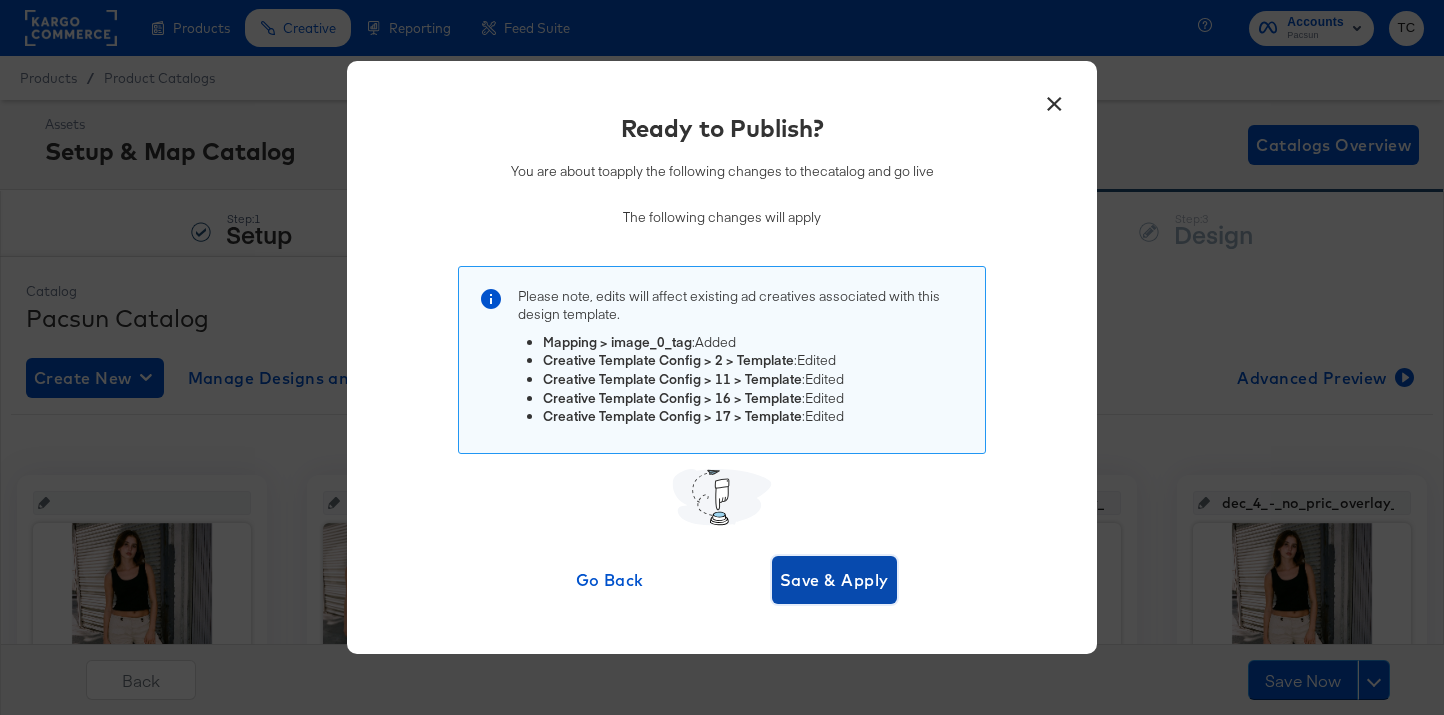 click on "Save & Apply" at bounding box center (834, 580) 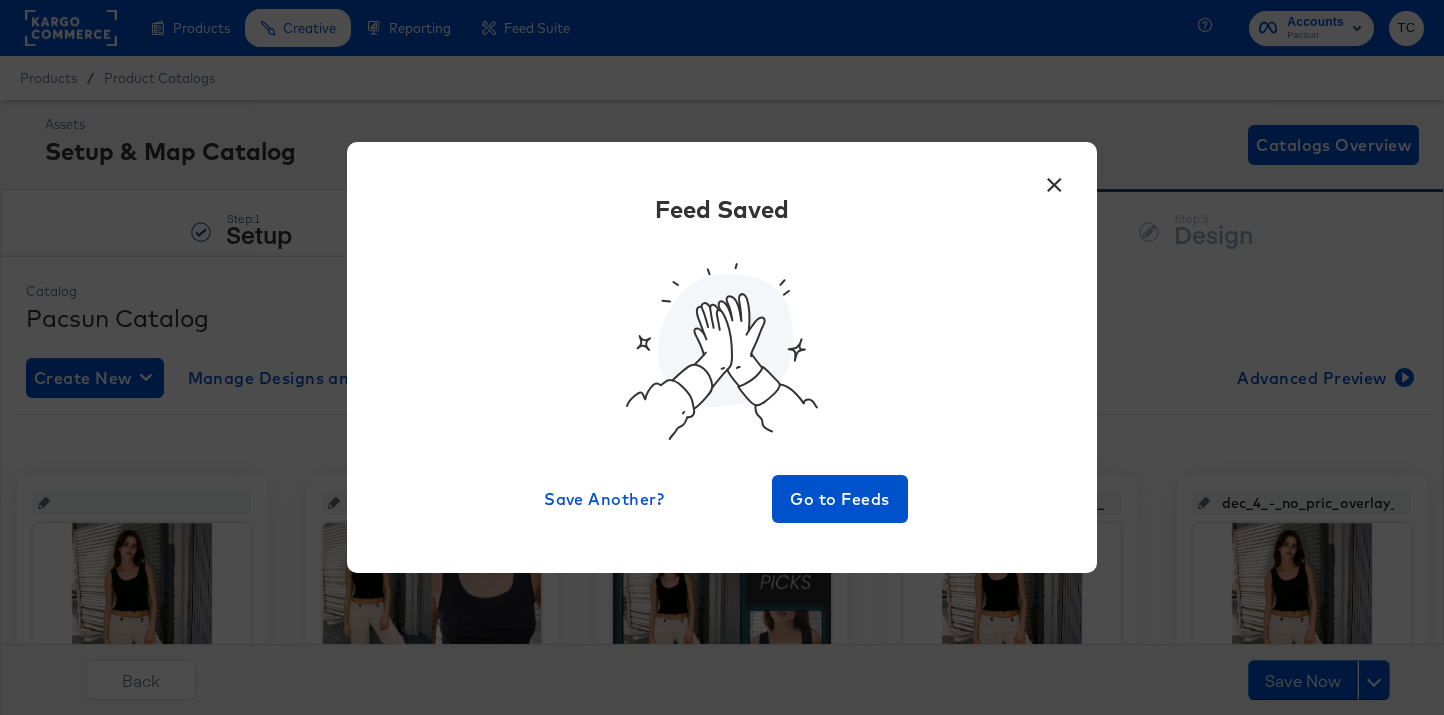 click on "×" at bounding box center (1054, 180) 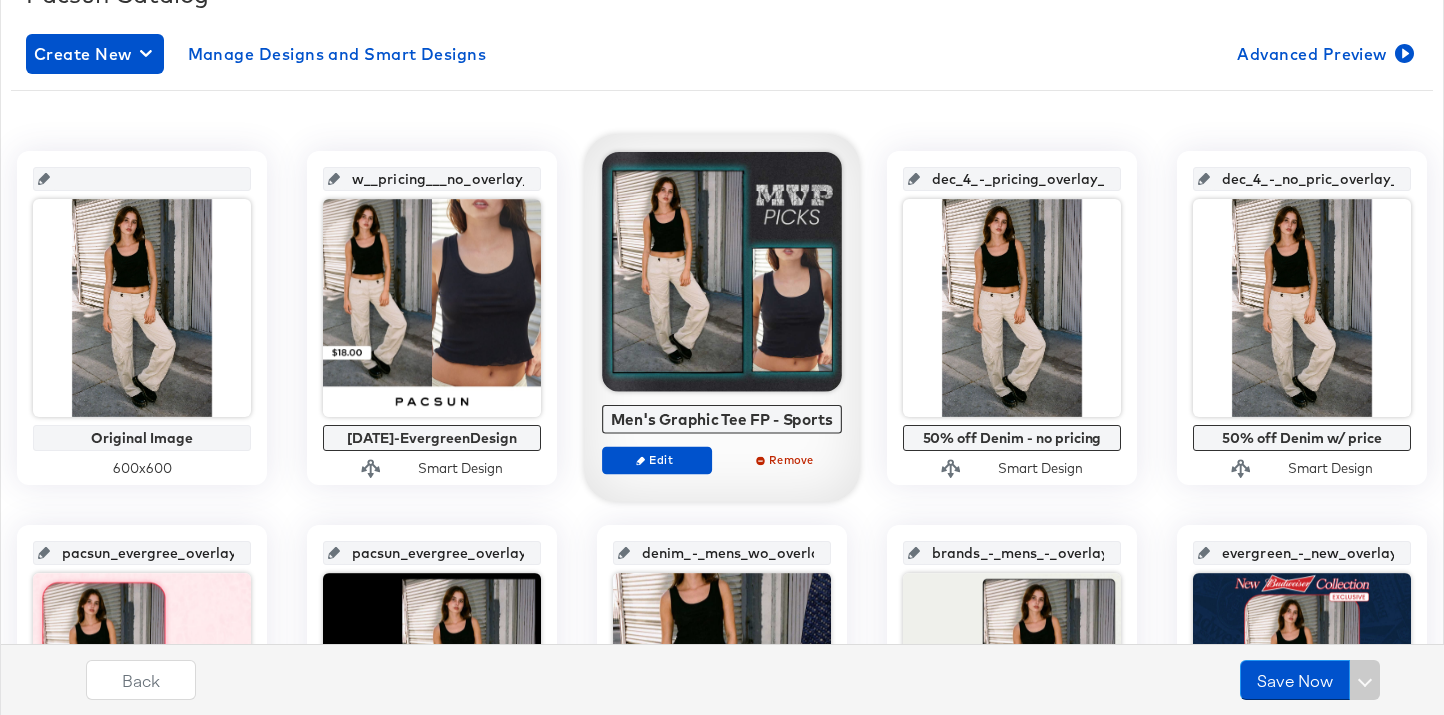 scroll, scrollTop: 859, scrollLeft: 0, axis: vertical 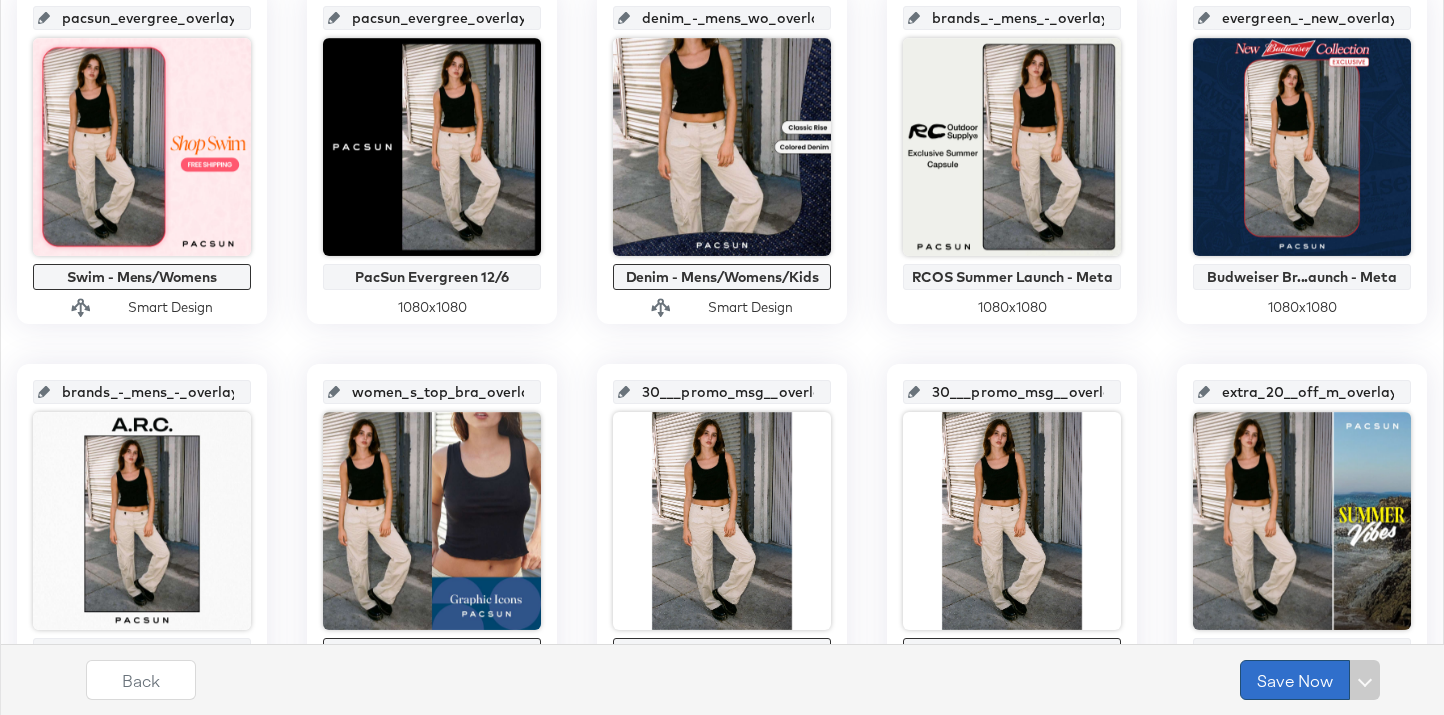 click on "Save Now" at bounding box center [1295, 680] 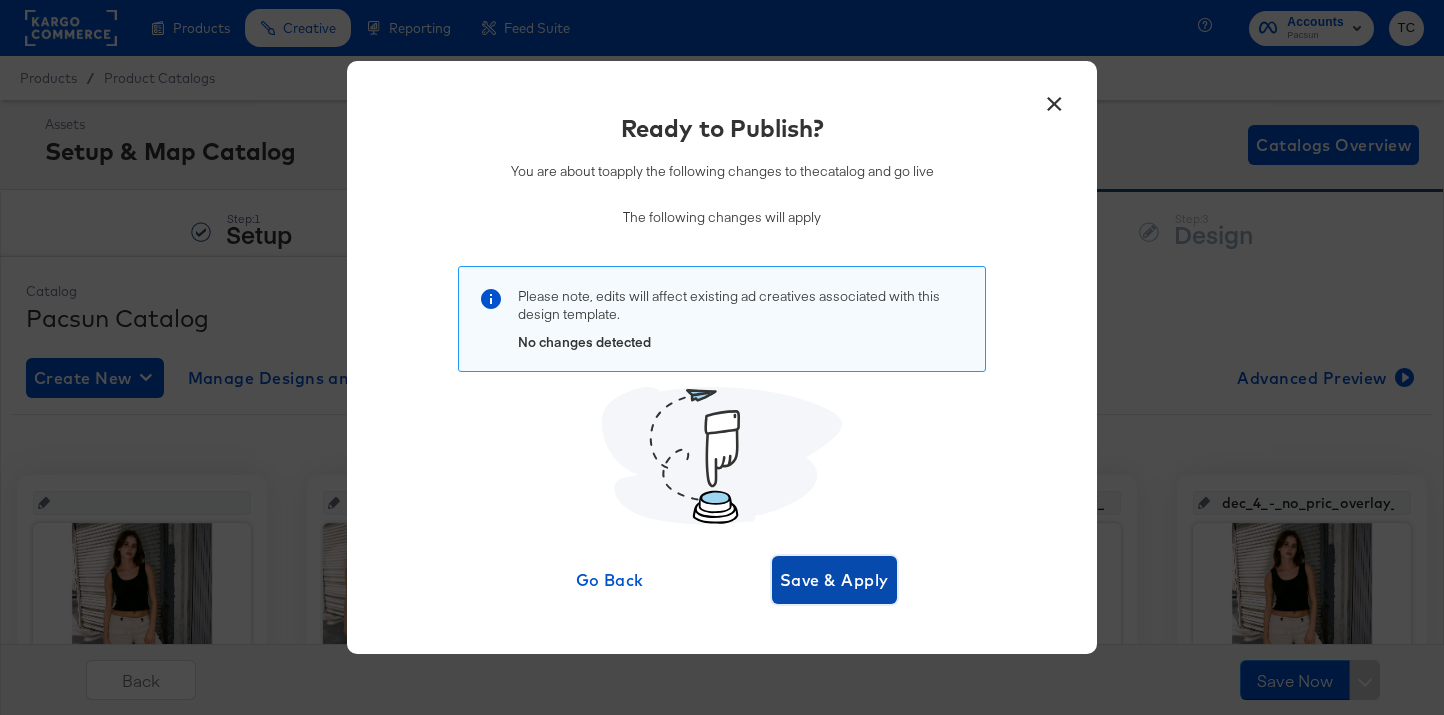 click on "Save & Apply" at bounding box center [834, 580] 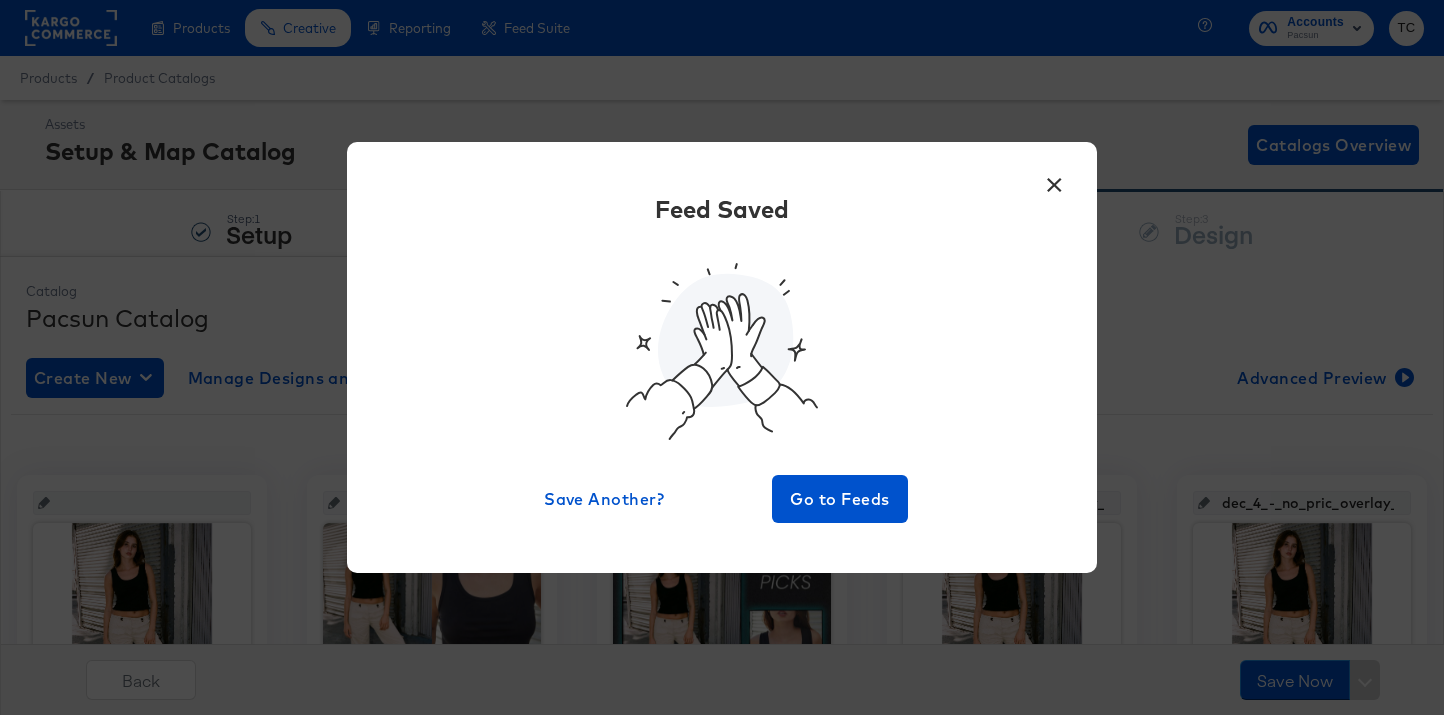 click on "×" at bounding box center [1054, 180] 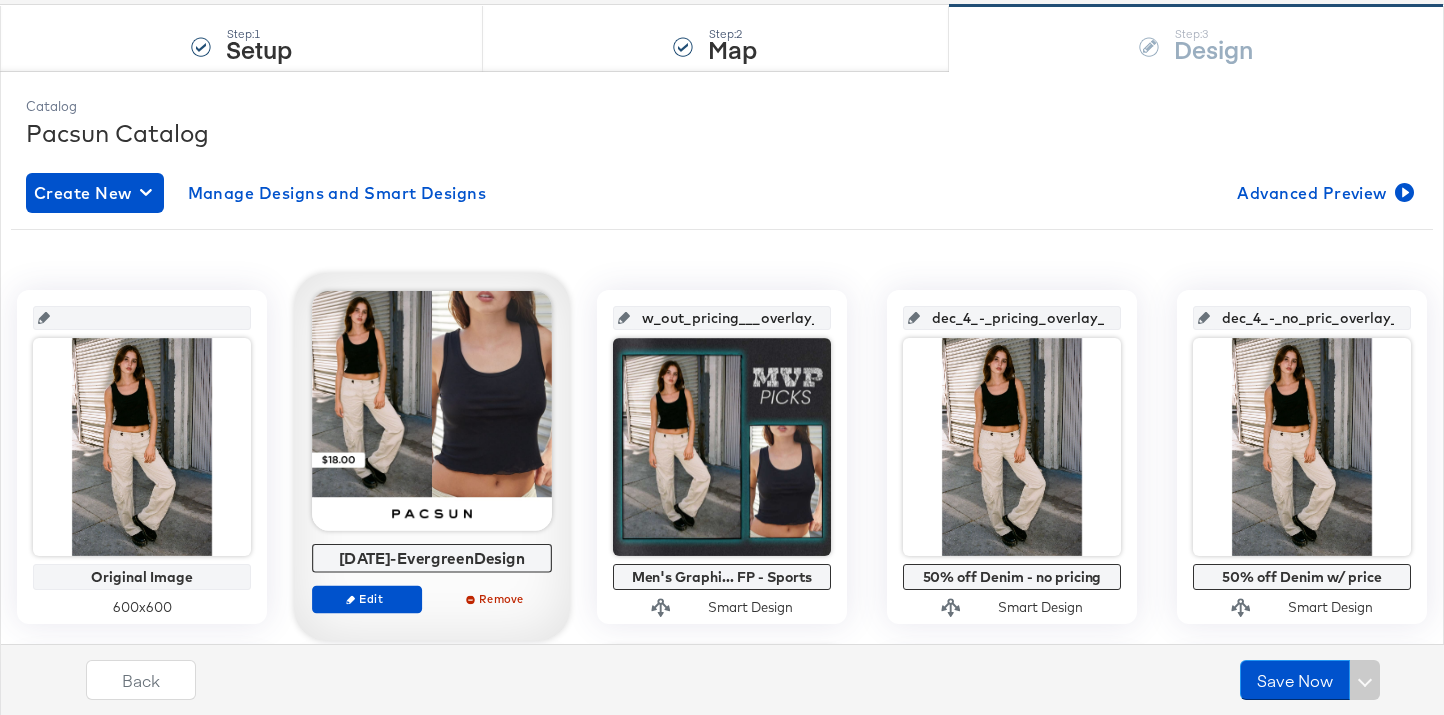 scroll, scrollTop: 333, scrollLeft: 0, axis: vertical 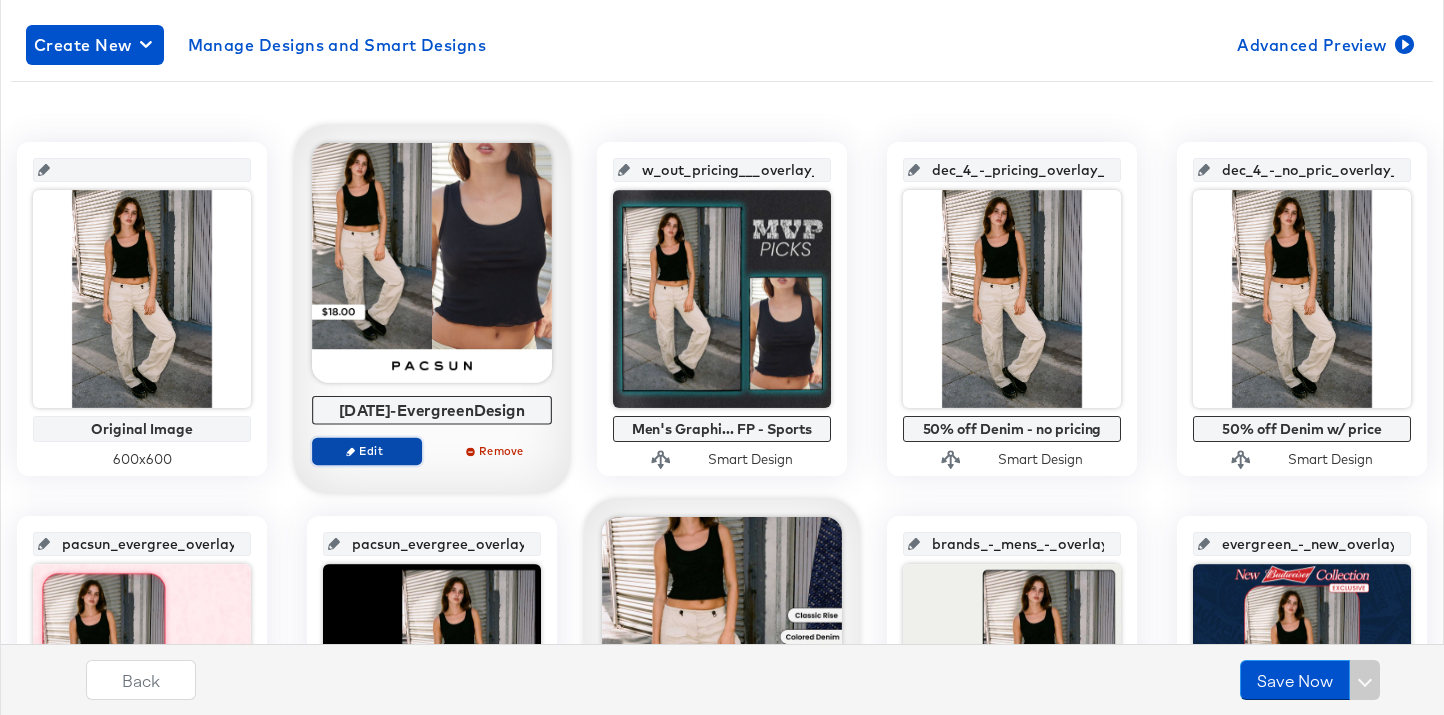 click on "Edit" at bounding box center [367, 450] 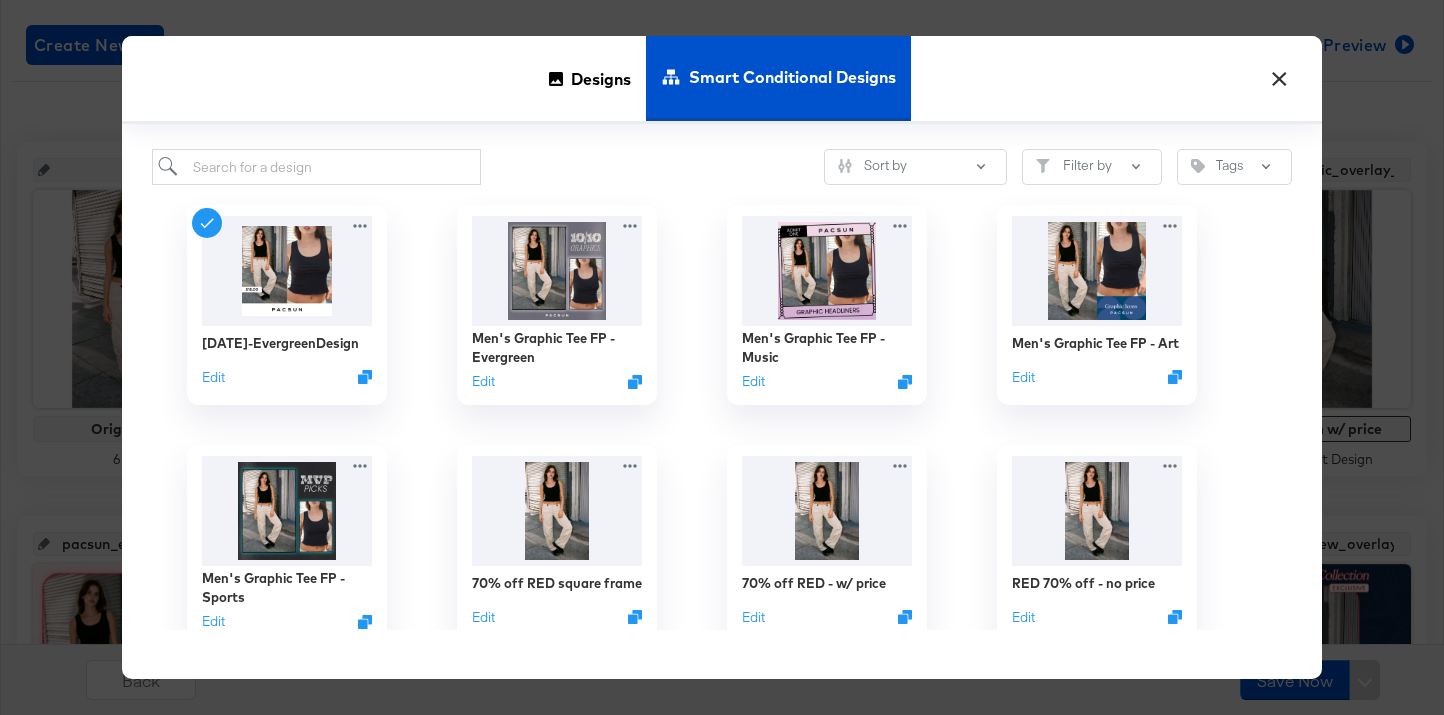 click on "×" at bounding box center [1279, 74] 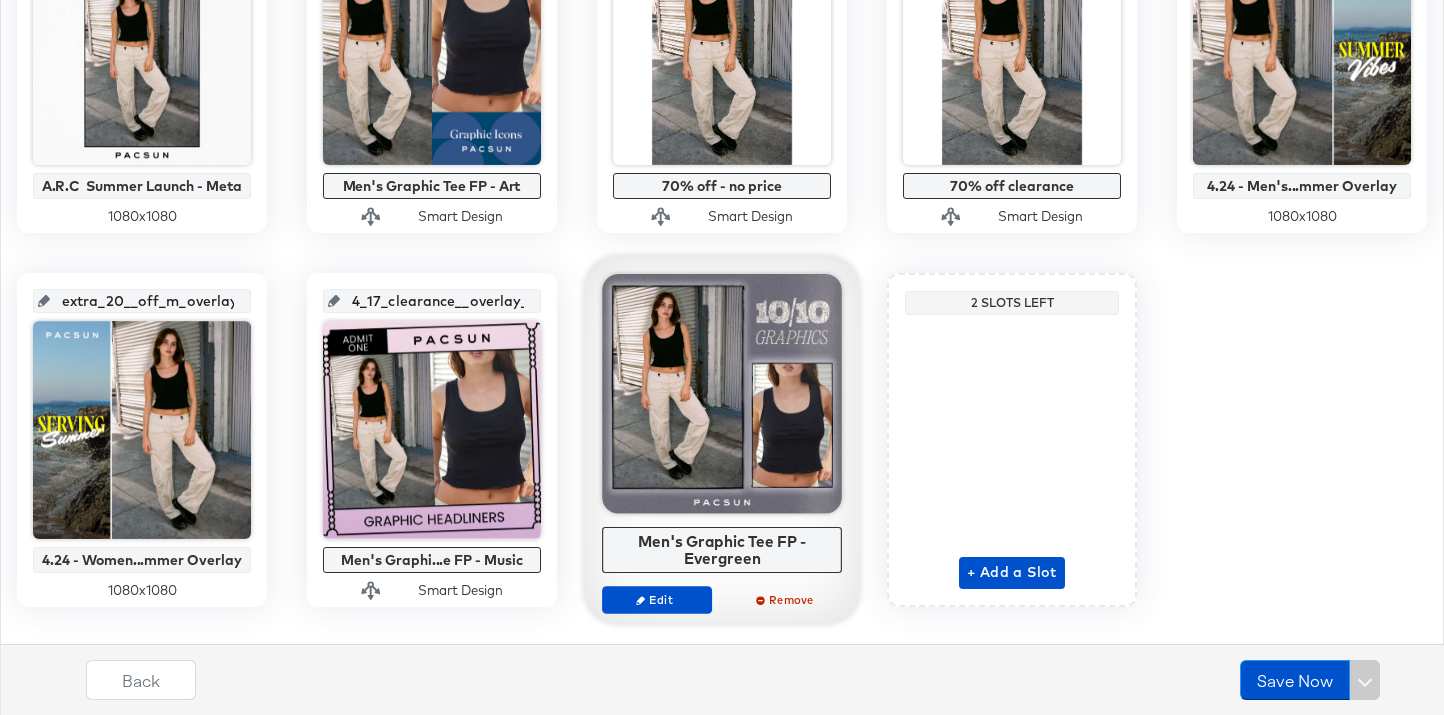 scroll, scrollTop: 1360, scrollLeft: 0, axis: vertical 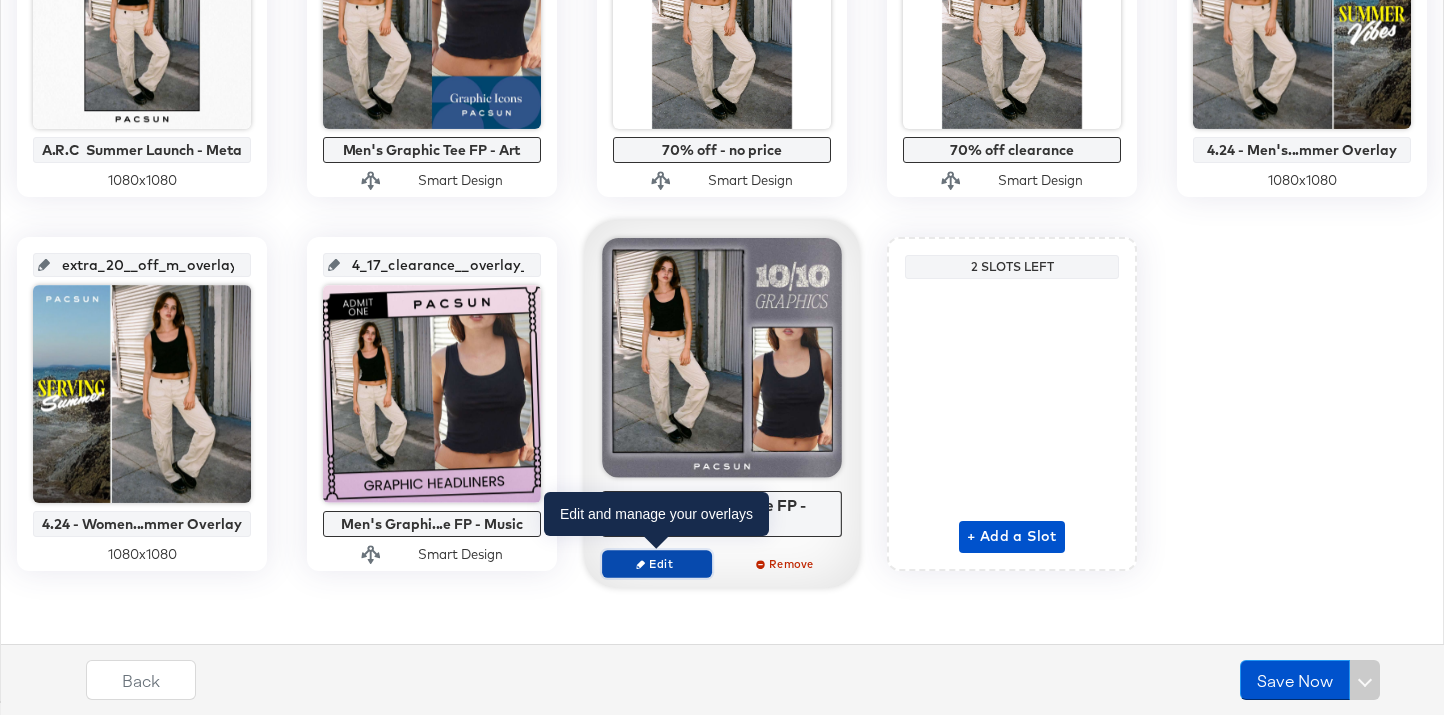 click on "Edit" at bounding box center [657, 563] 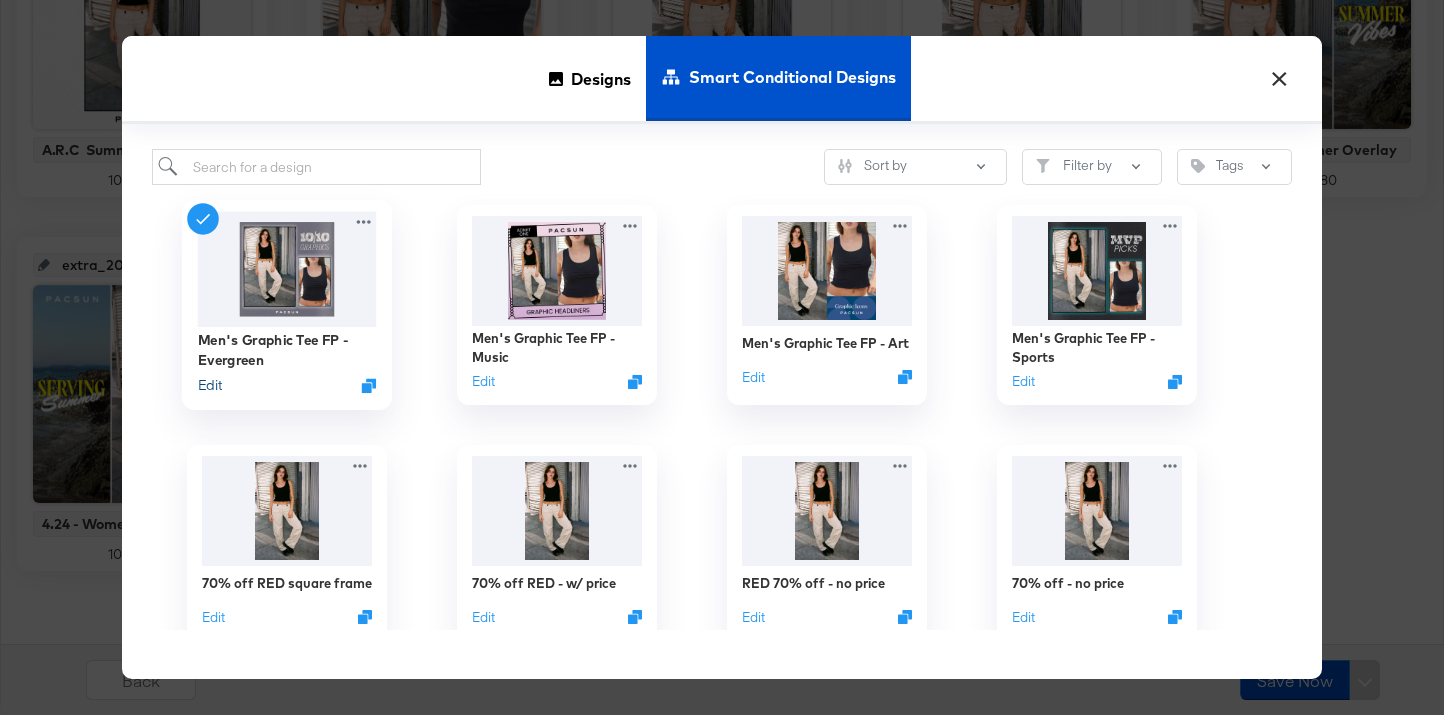 click on "Edit" at bounding box center [210, 385] 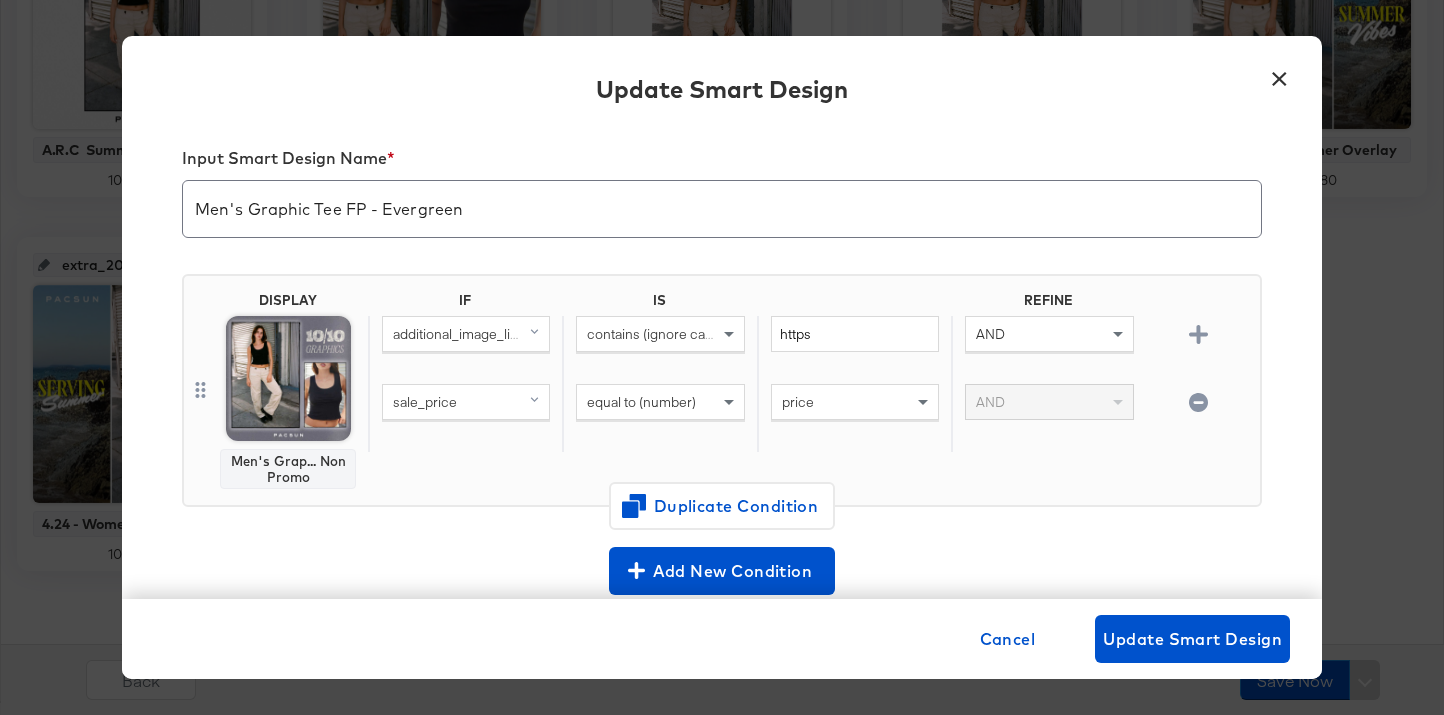 scroll, scrollTop: 0, scrollLeft: 0, axis: both 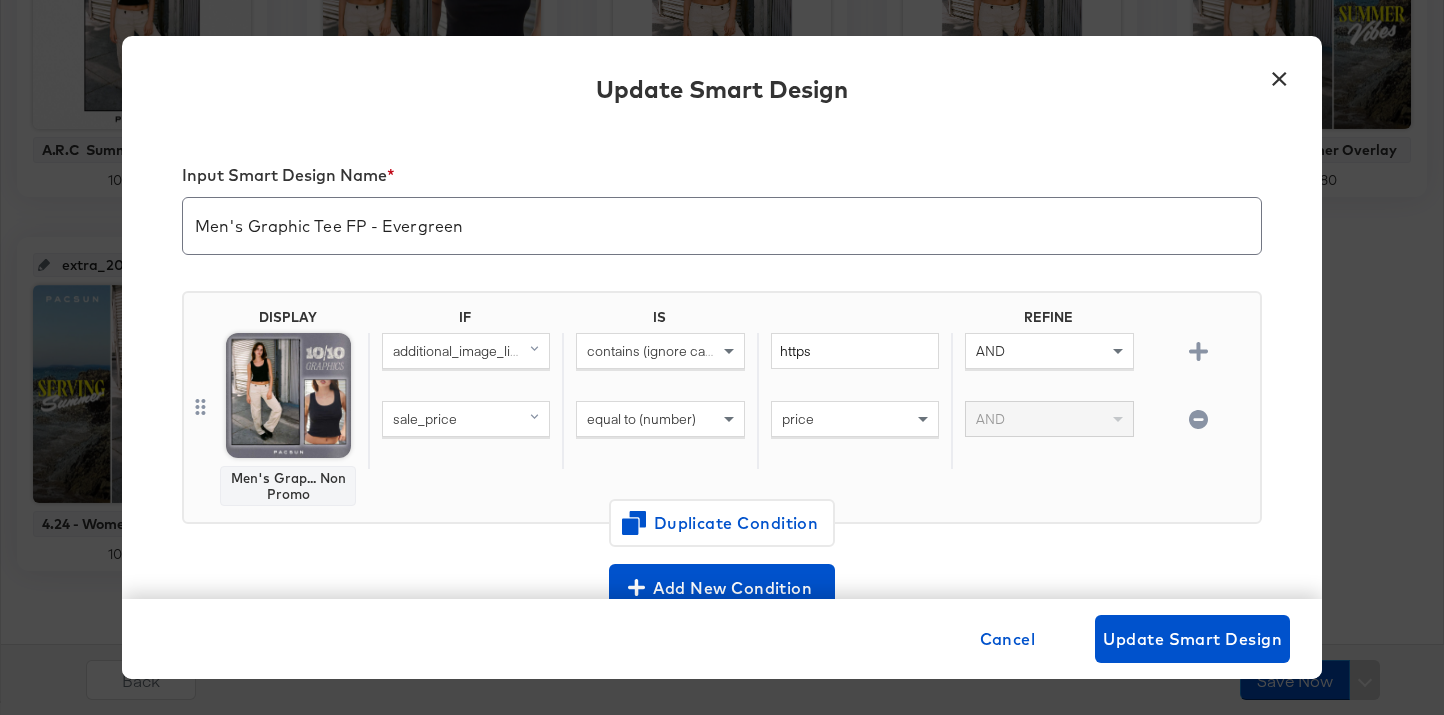 click on "×" at bounding box center [1279, 74] 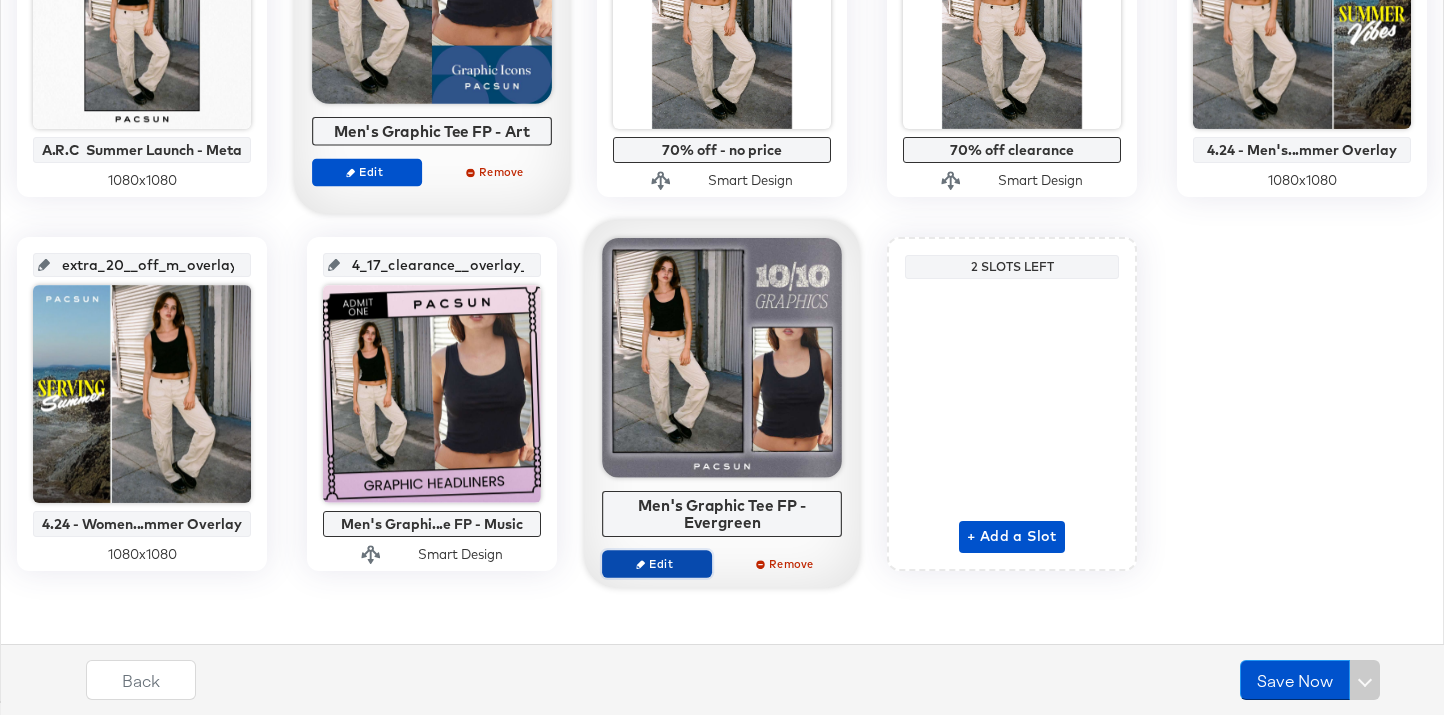 click on "Edit" at bounding box center (657, 563) 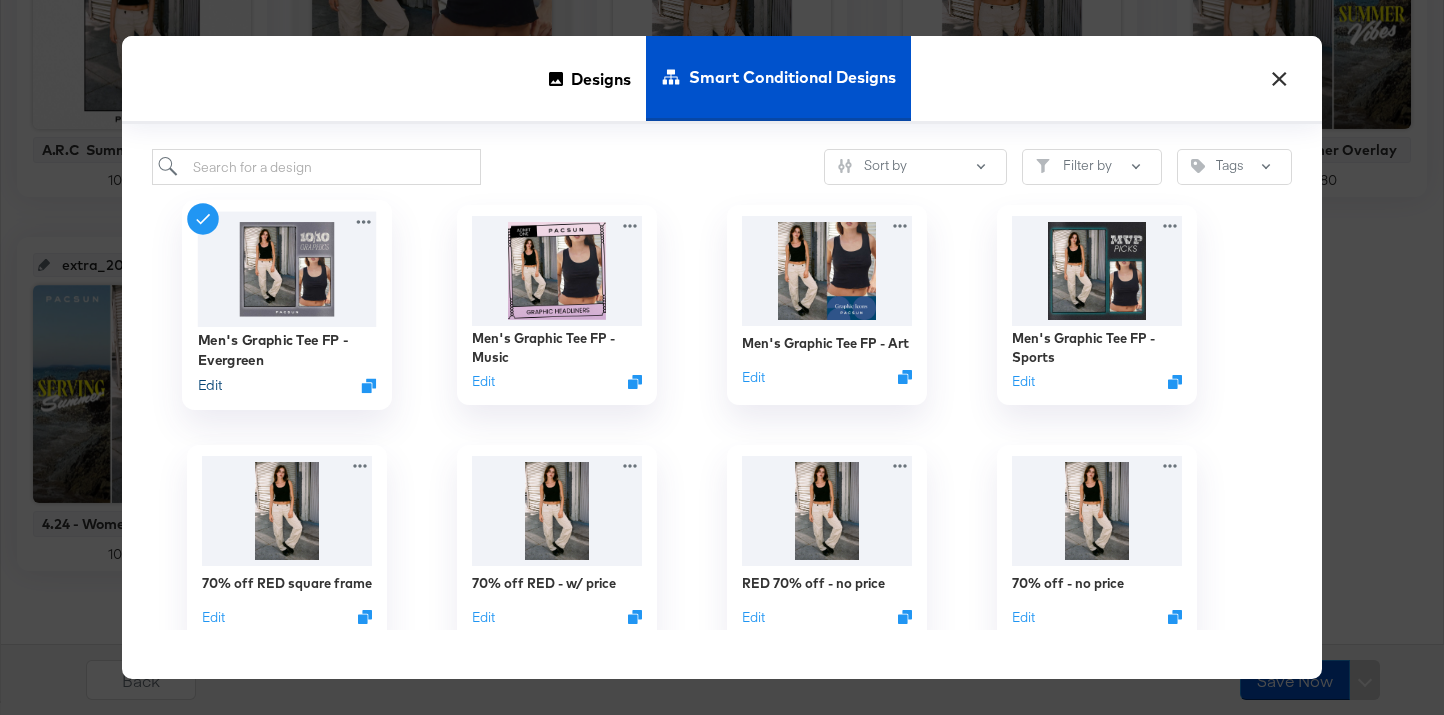 click on "Edit" at bounding box center (210, 385) 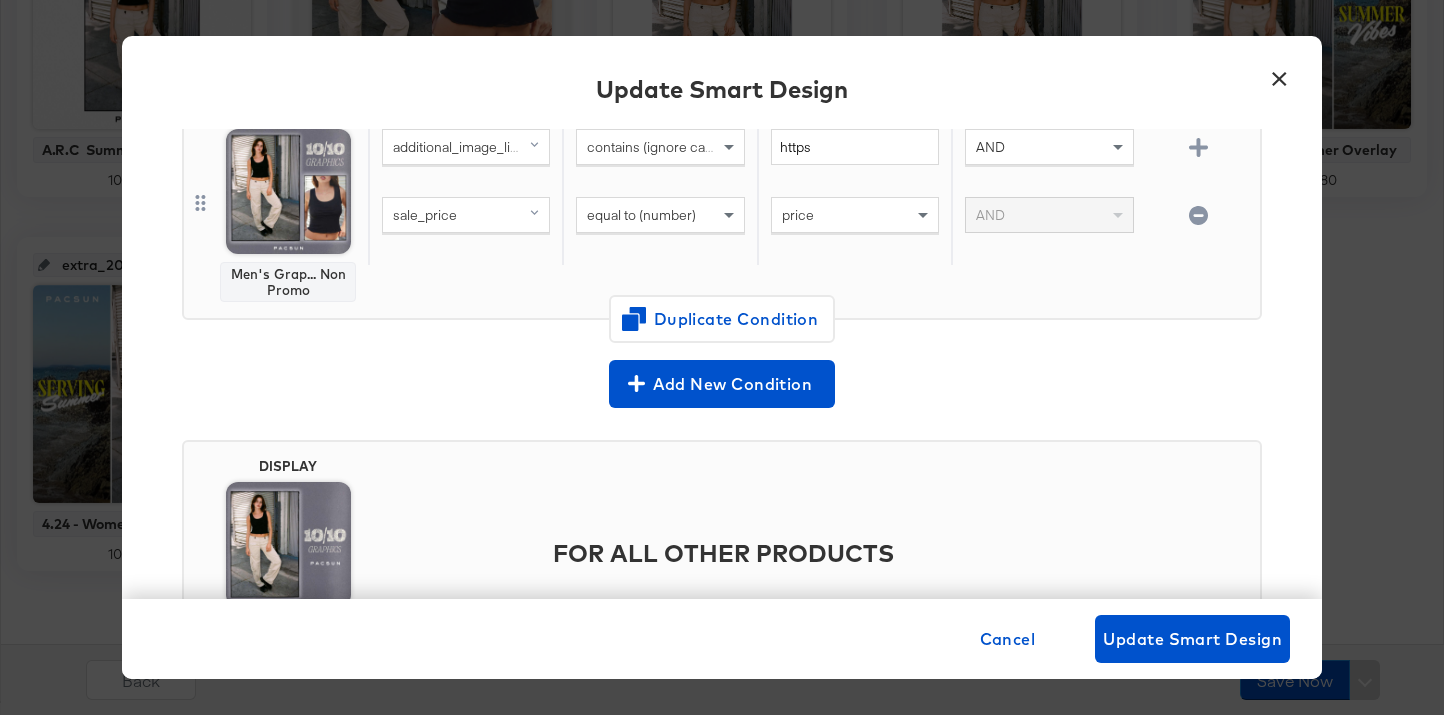 scroll, scrollTop: 0, scrollLeft: 0, axis: both 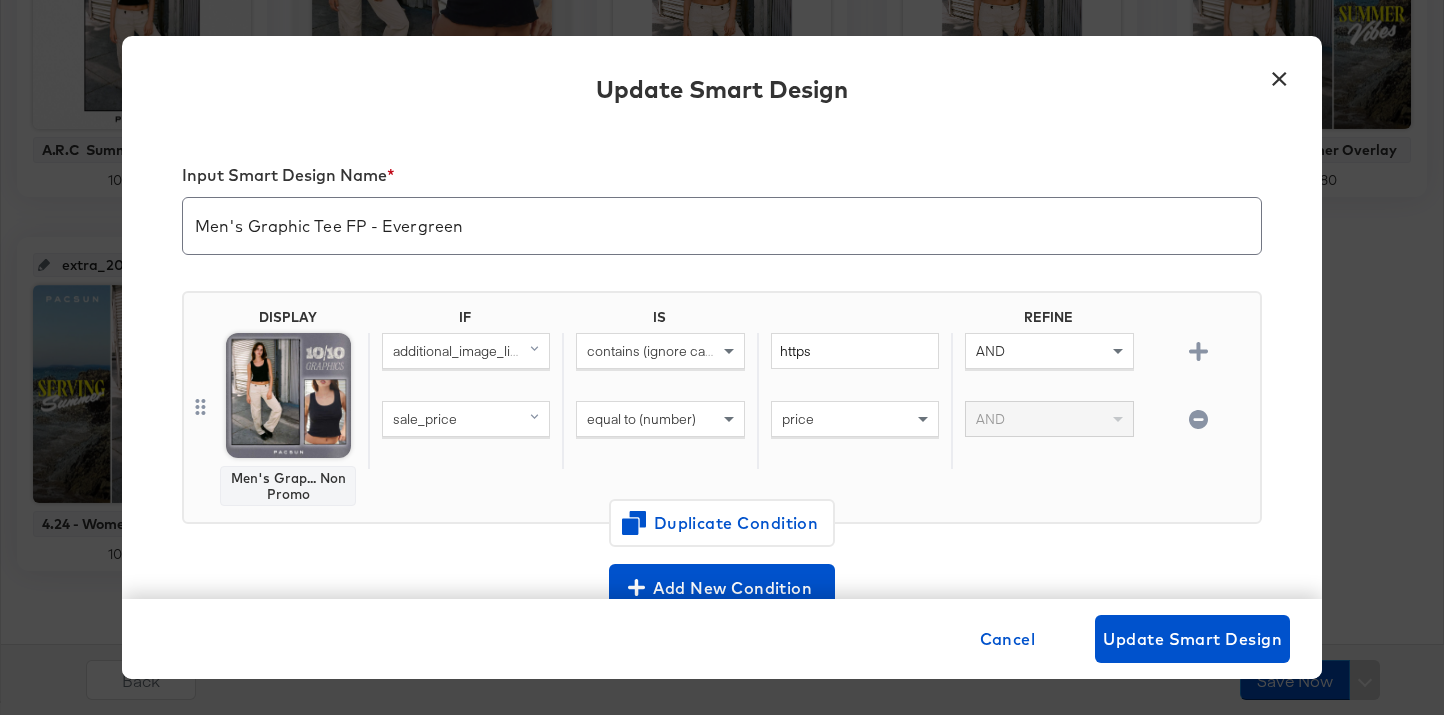 click on "×" at bounding box center (1279, 74) 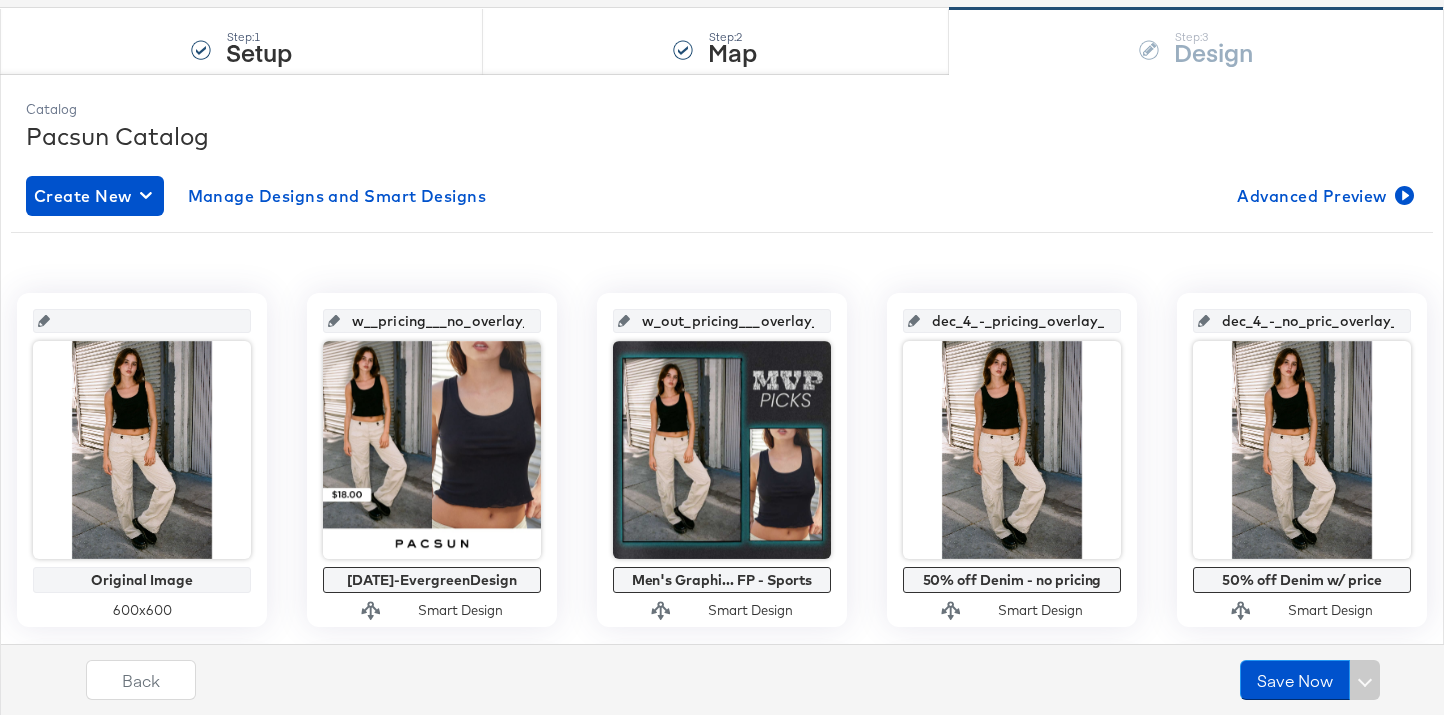 scroll, scrollTop: 178, scrollLeft: 0, axis: vertical 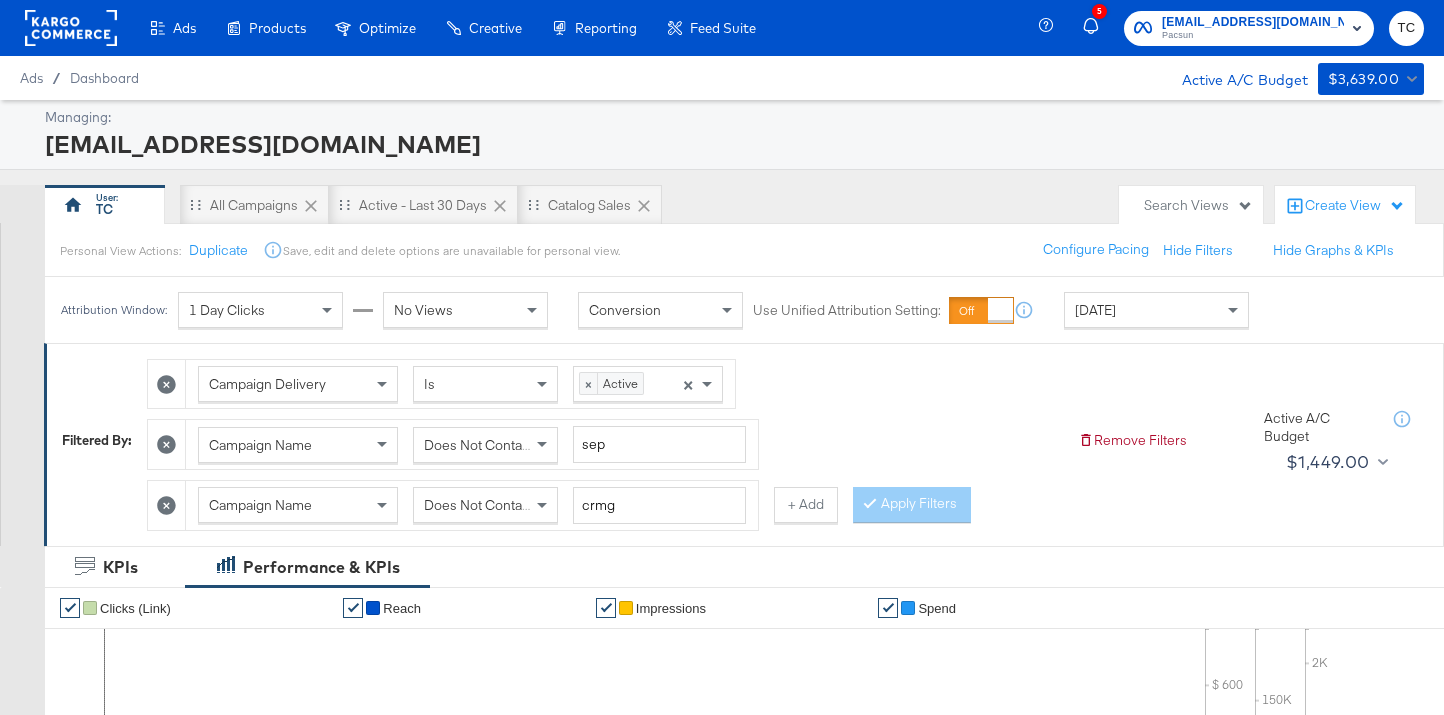 click on "Pacsun" at bounding box center (1253, 36) 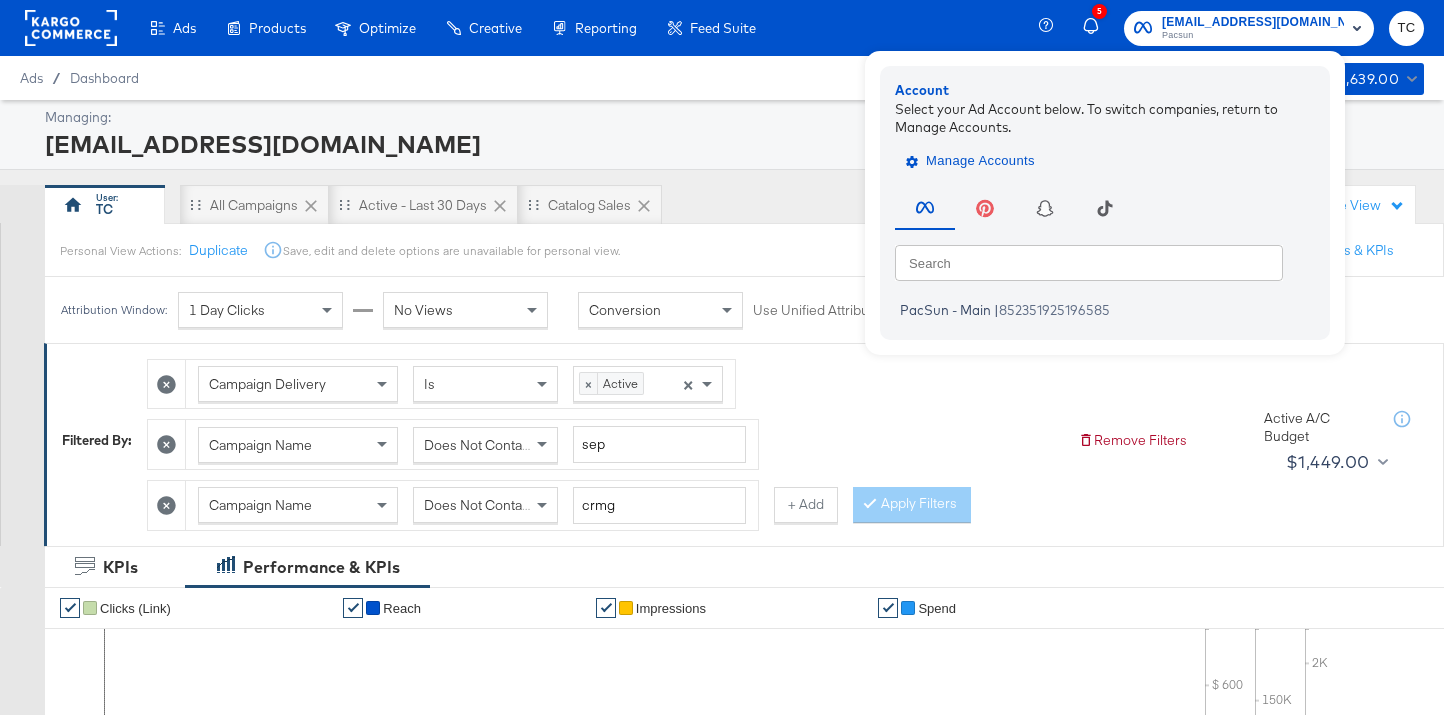 click on "Manage Accounts" at bounding box center (972, 161) 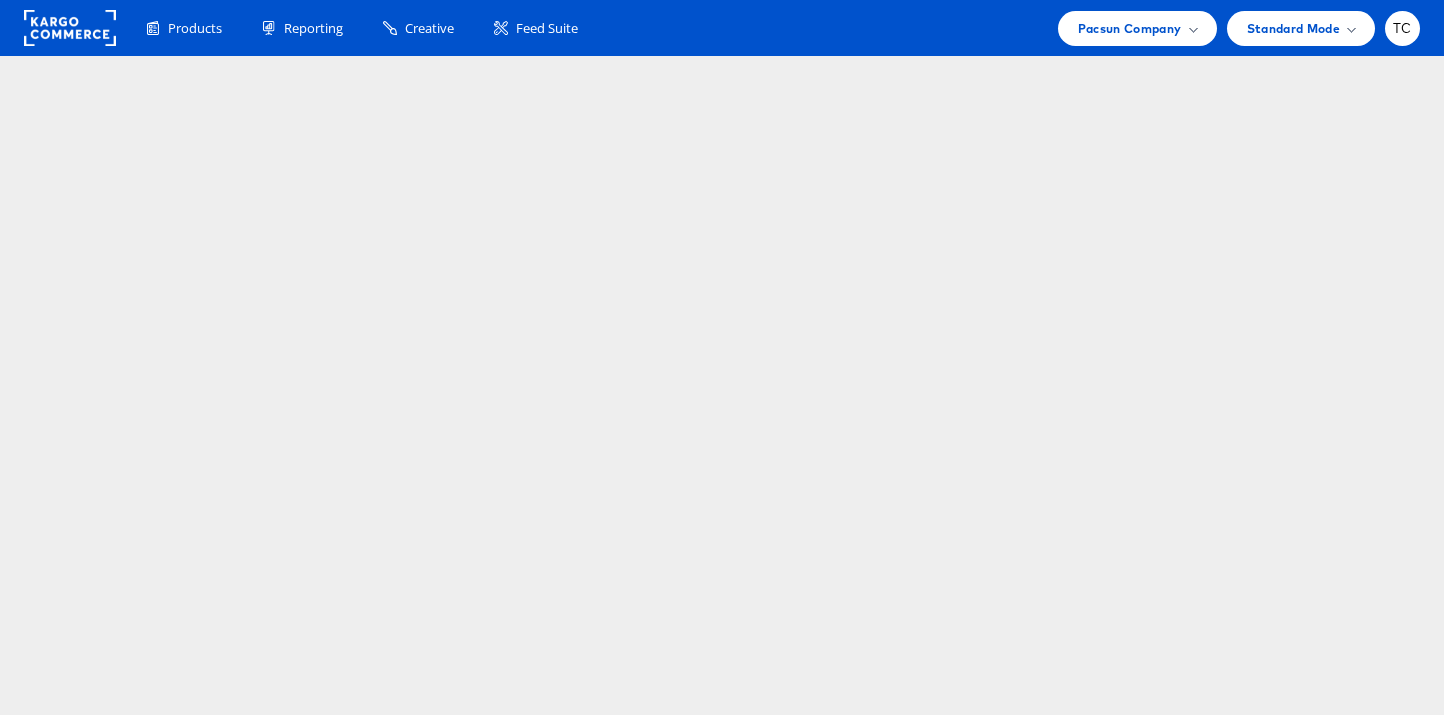 scroll, scrollTop: 0, scrollLeft: 0, axis: both 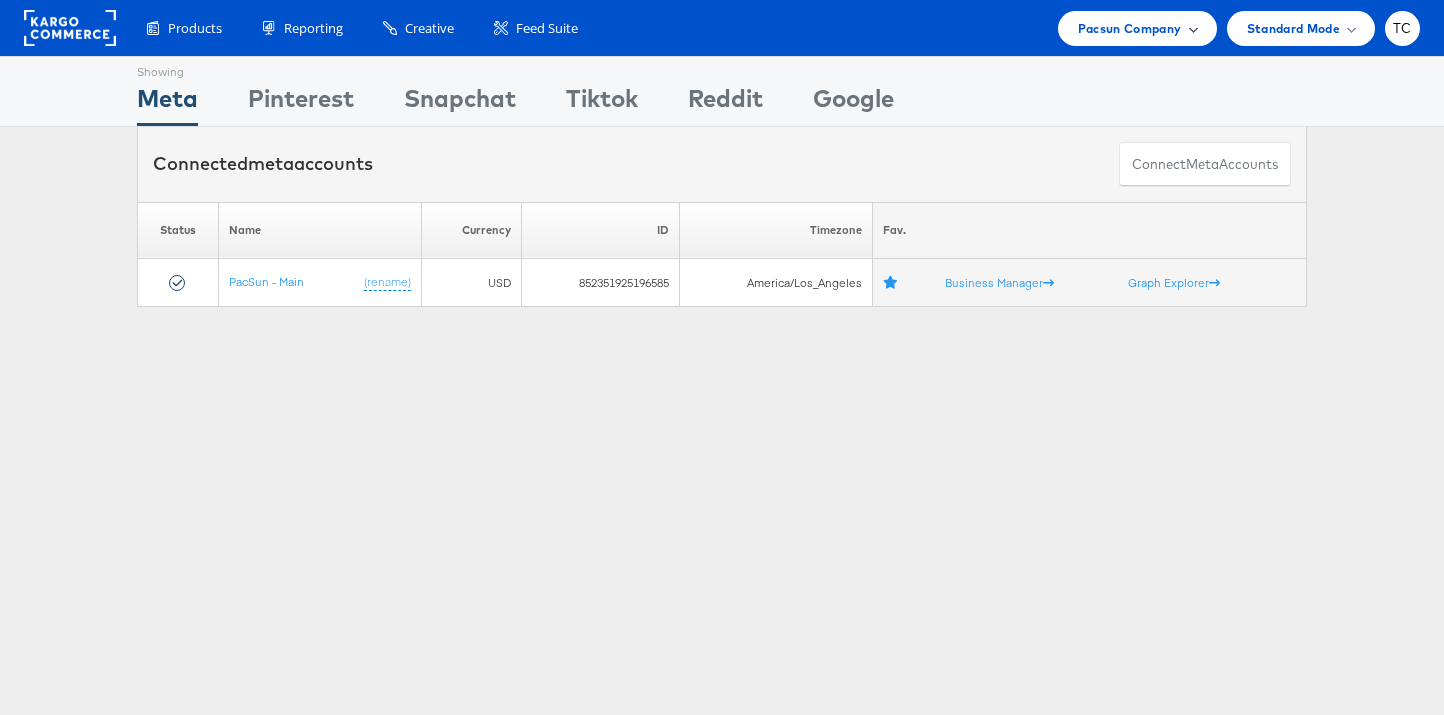 click on "Pacsun Company" at bounding box center (1130, 28) 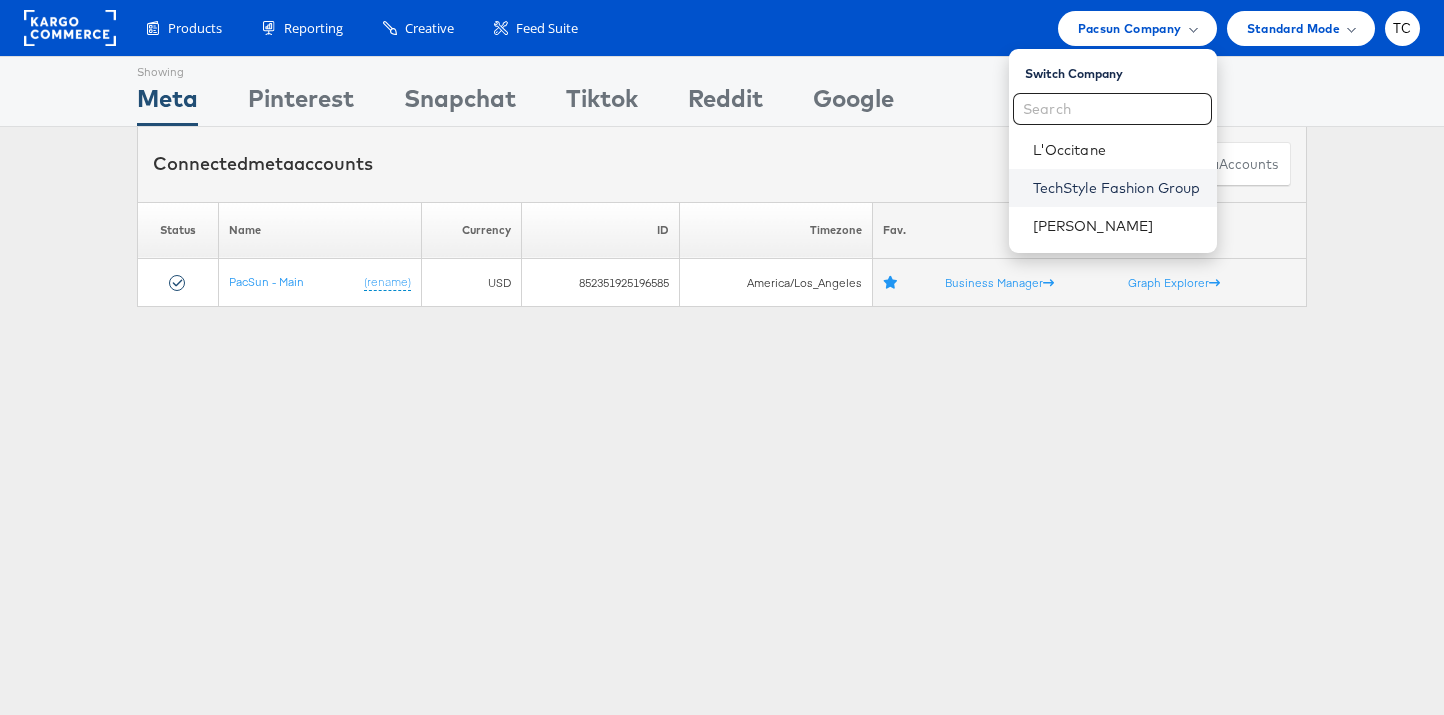 click on "TechStyle Fashion Group" at bounding box center [1117, 188] 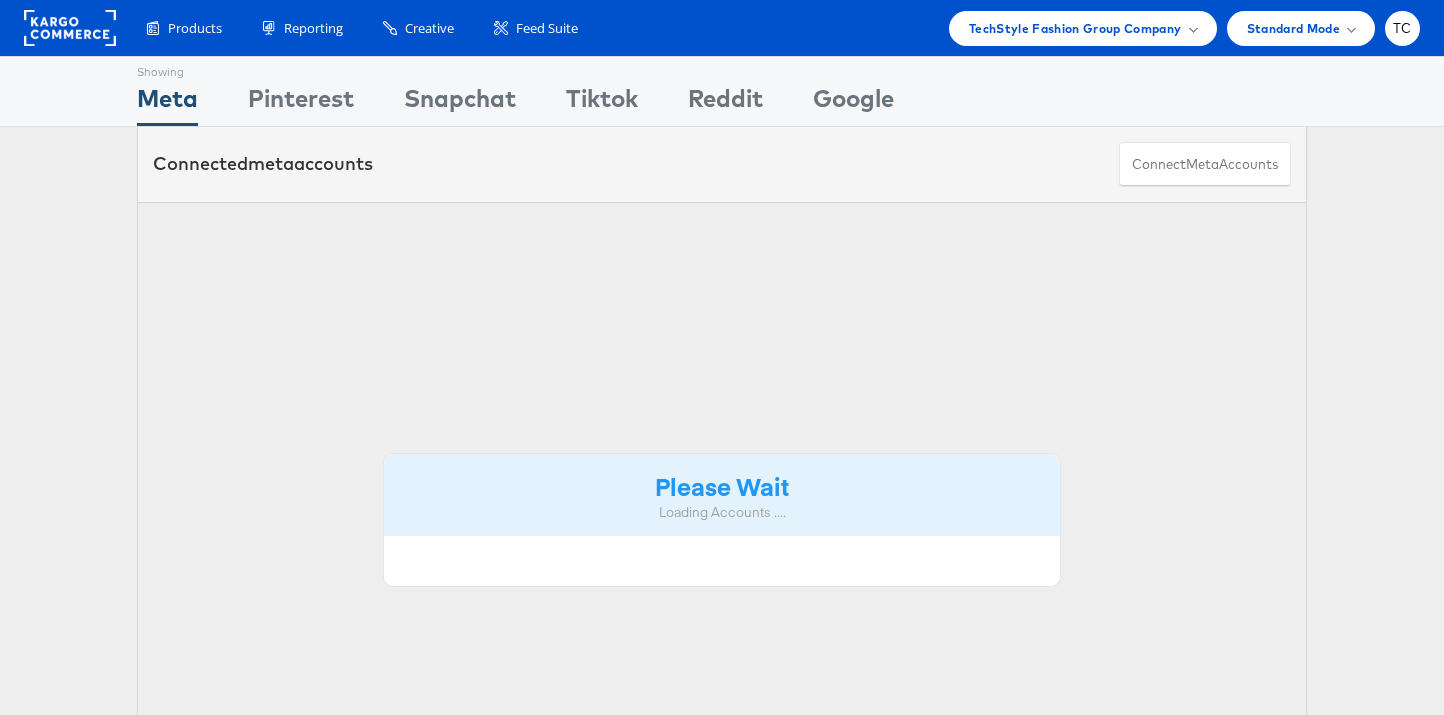 scroll, scrollTop: 0, scrollLeft: 0, axis: both 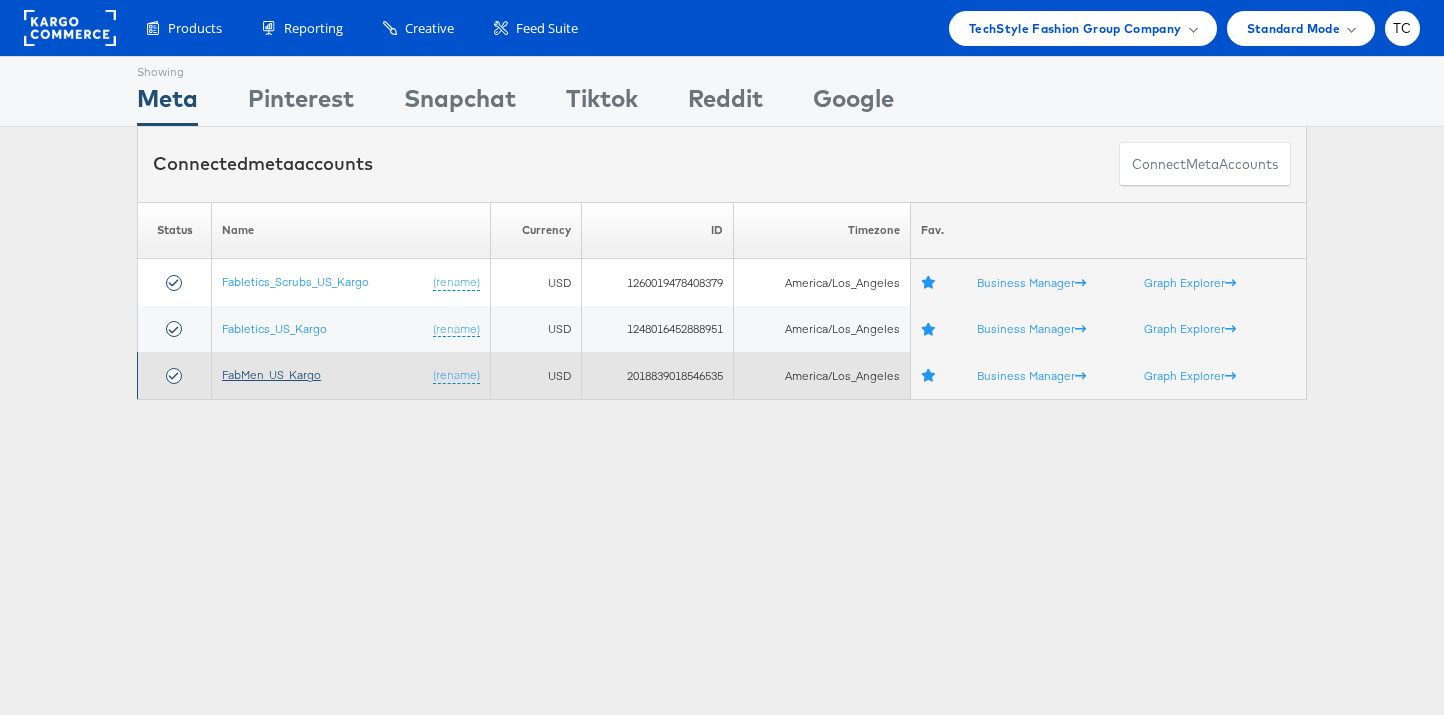 click on "FabMen_US_Kargo" at bounding box center (271, 374) 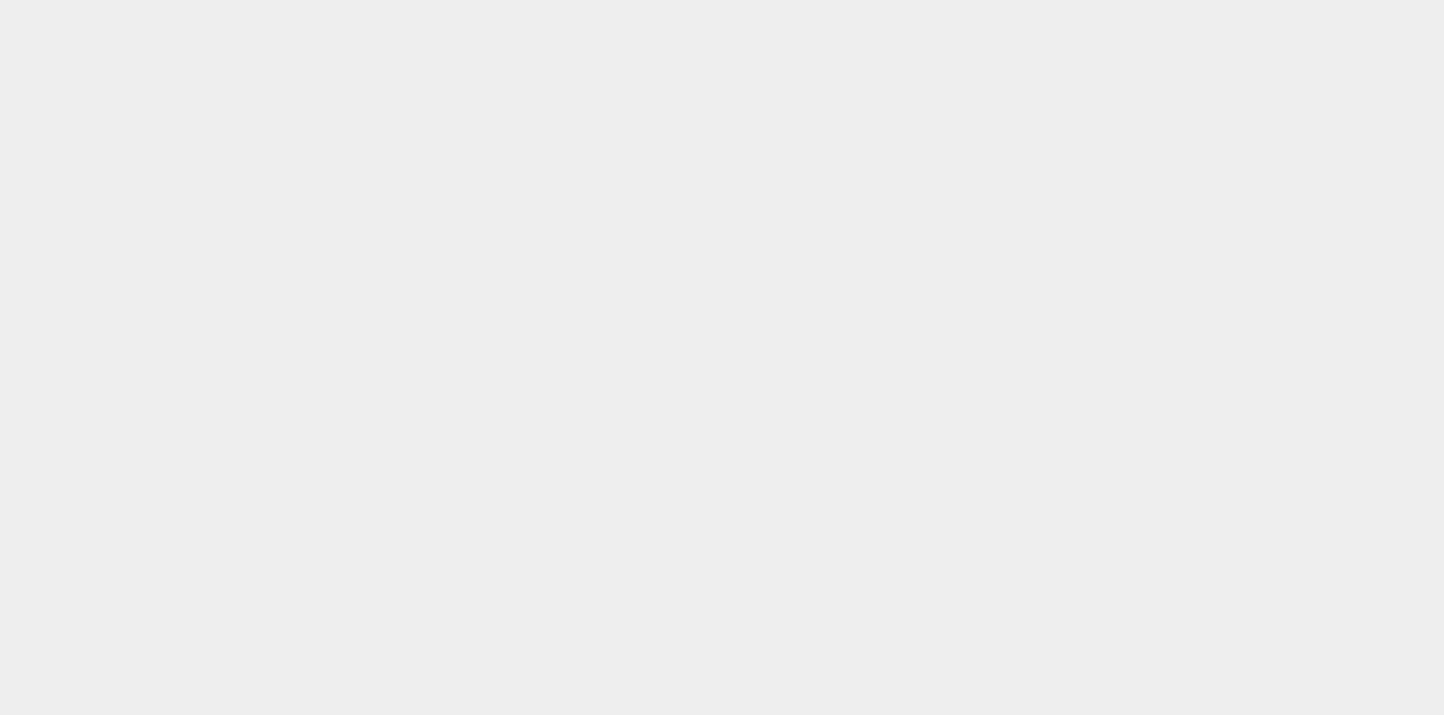 scroll, scrollTop: 0, scrollLeft: 0, axis: both 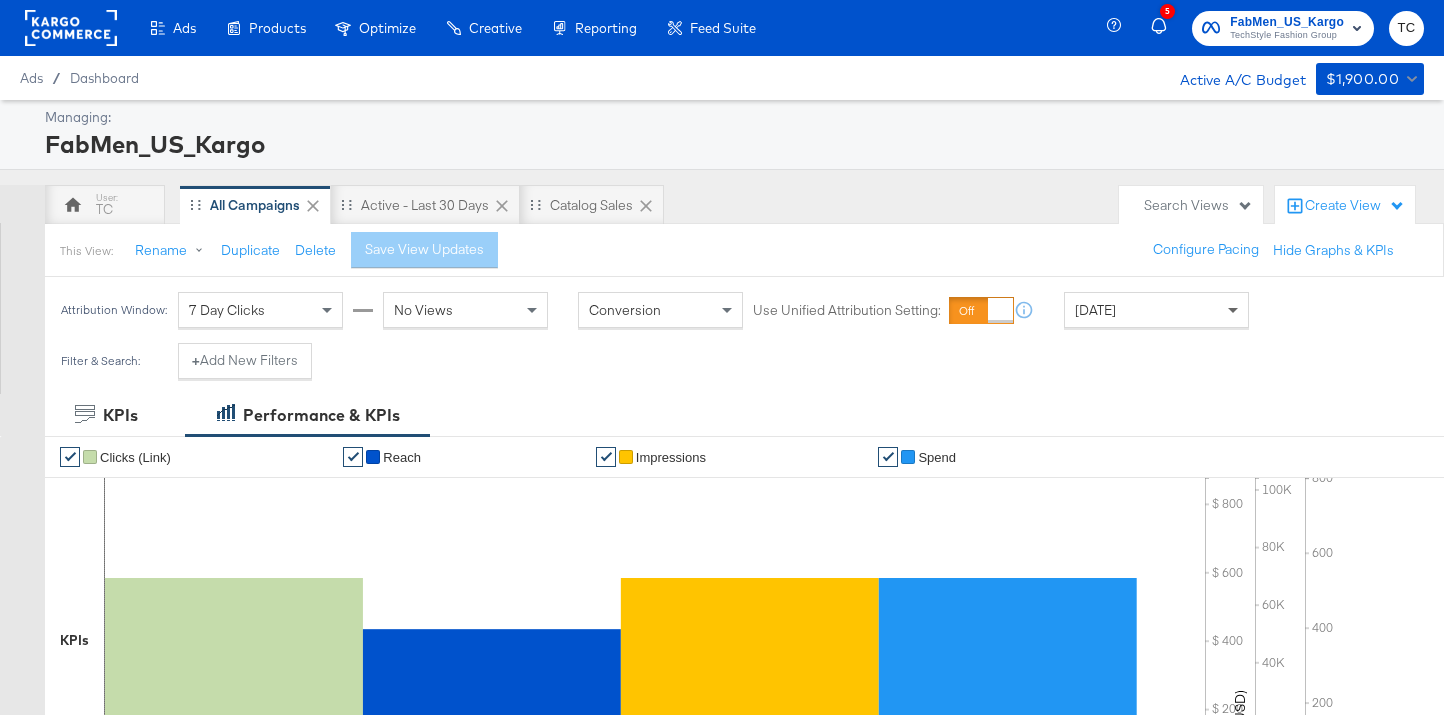 click at bounding box center [1235, 310] 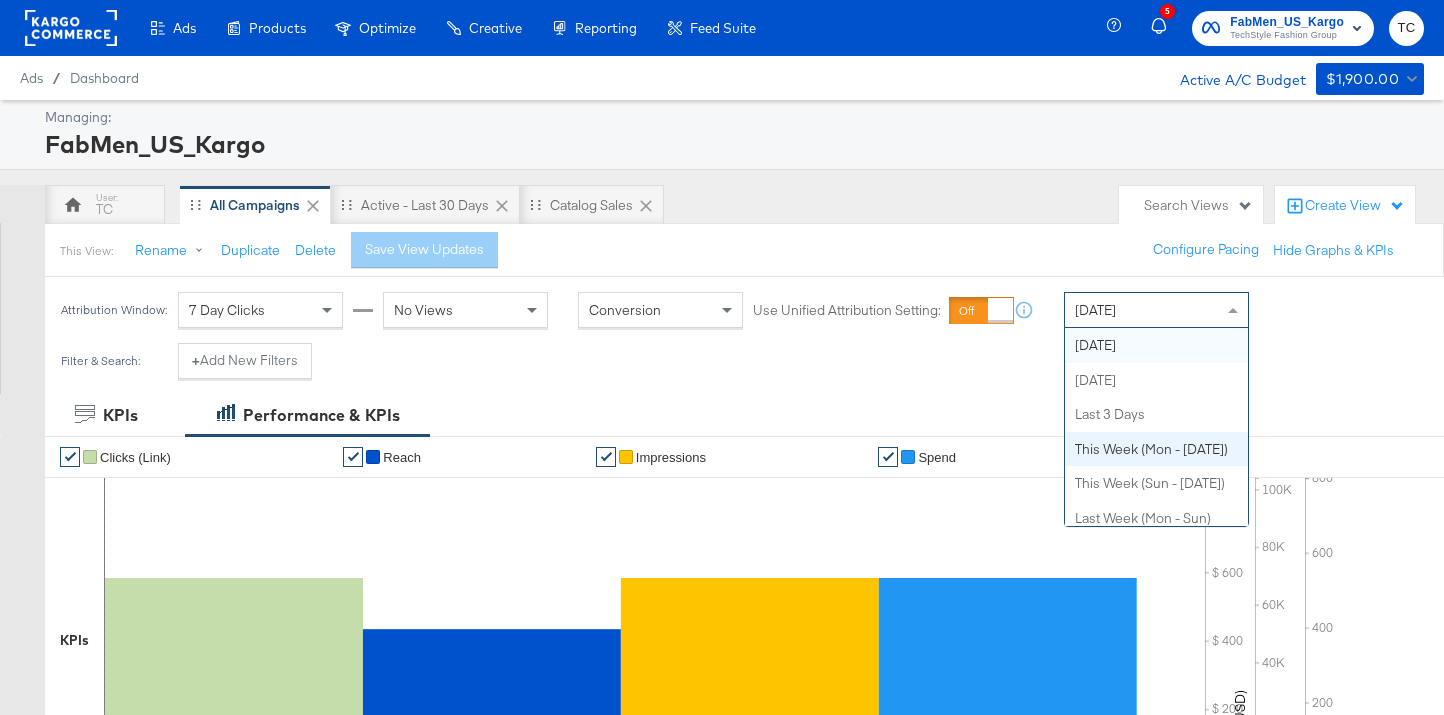 scroll, scrollTop: 56, scrollLeft: 0, axis: vertical 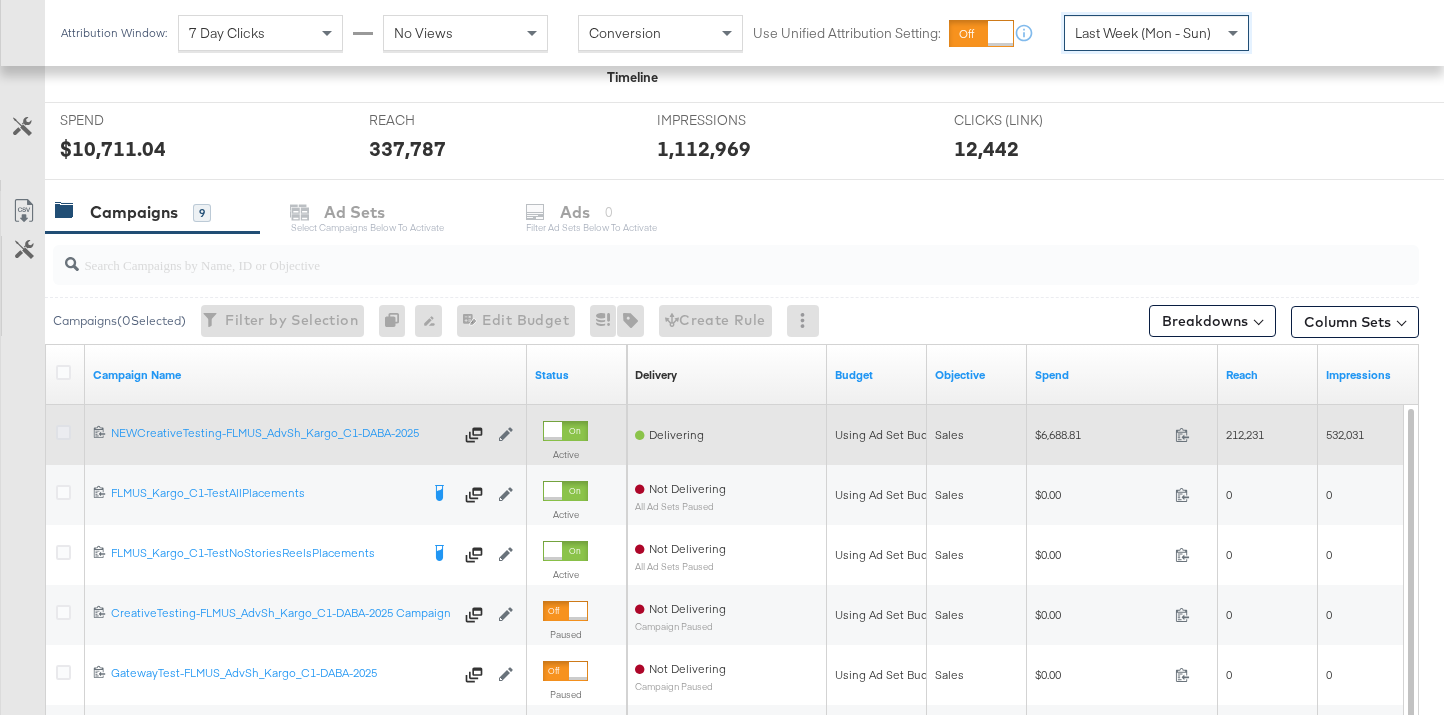 click at bounding box center [63, 432] 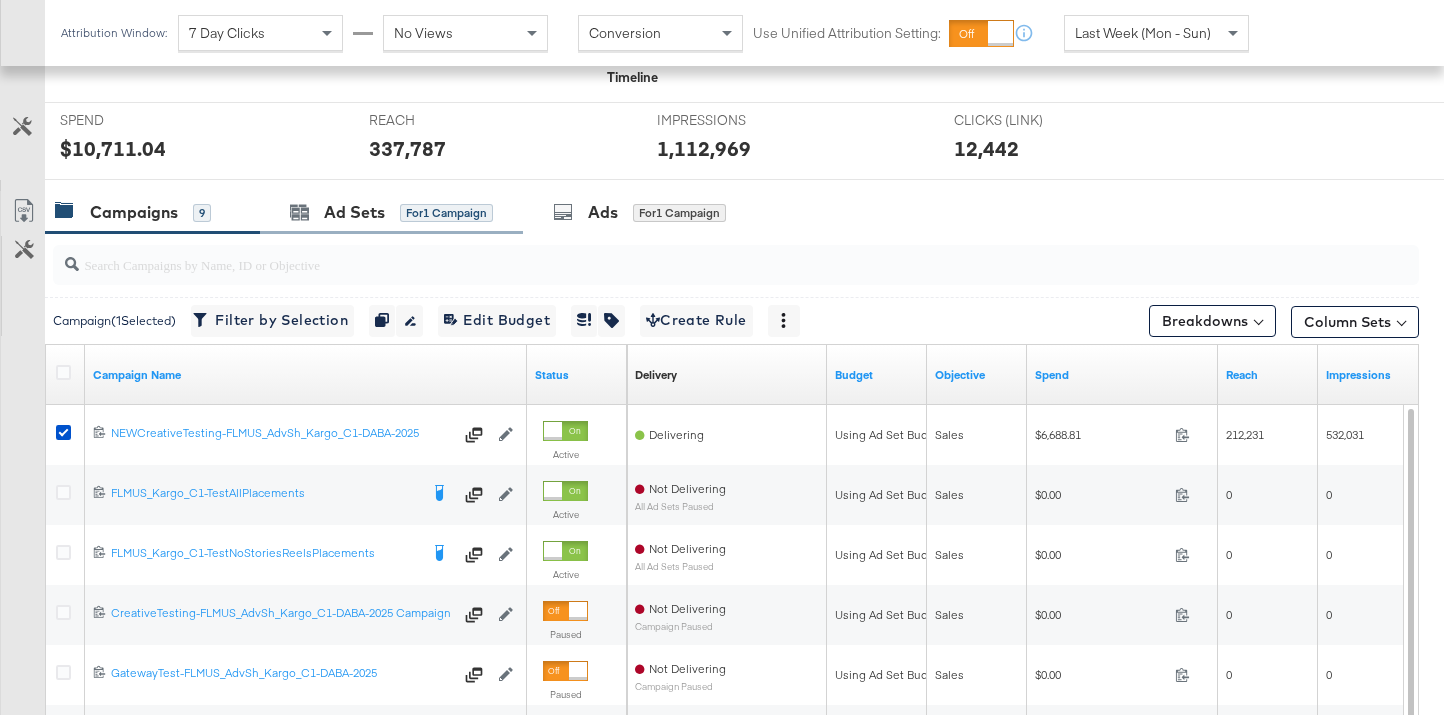 click on "Ad Sets for  1   Campaign" at bounding box center [391, 212] 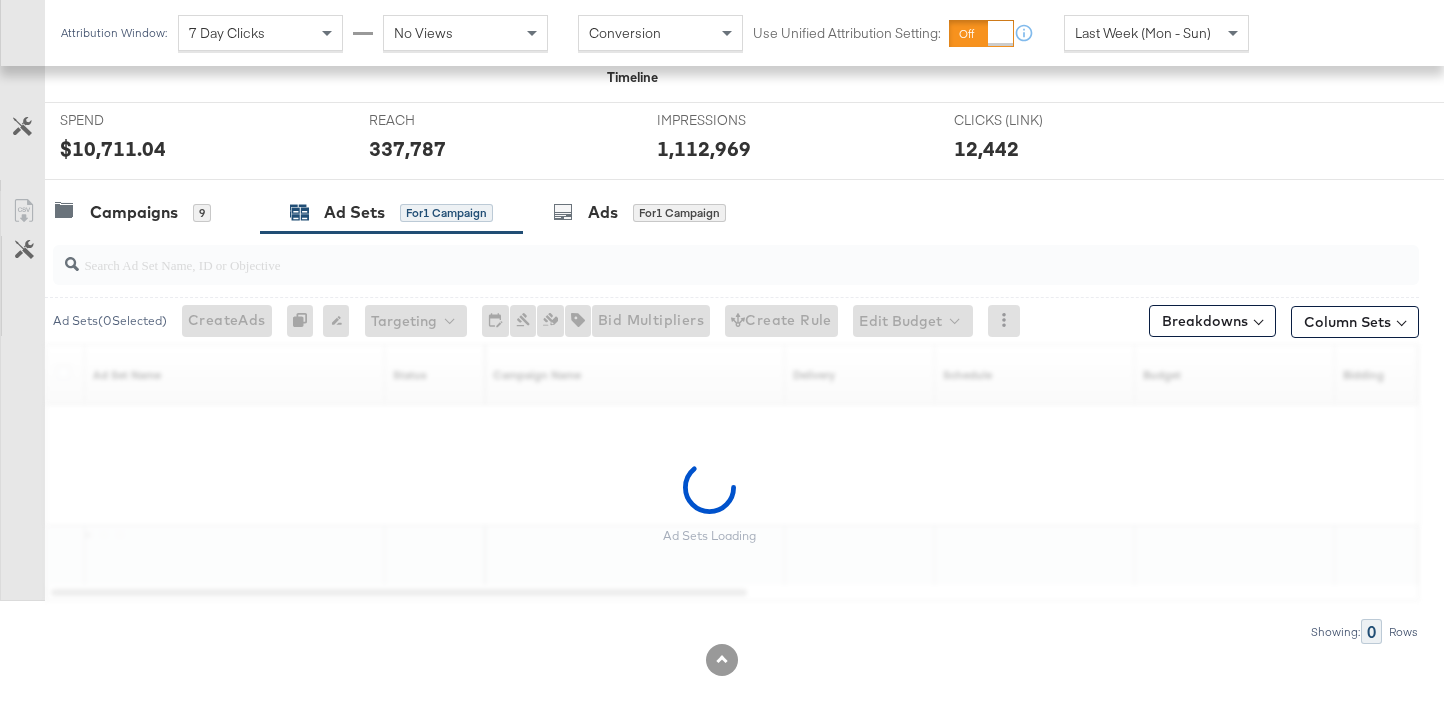 scroll, scrollTop: 682, scrollLeft: 0, axis: vertical 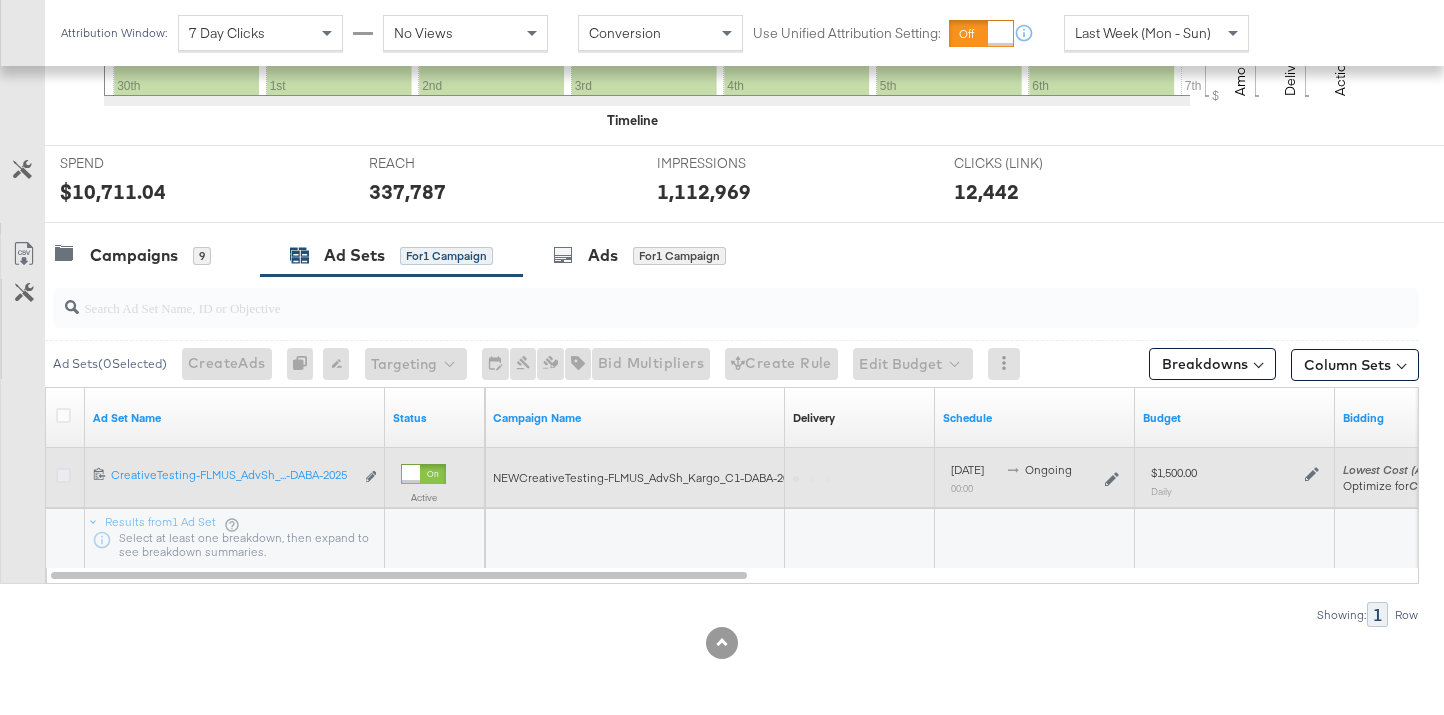 click at bounding box center (63, 475) 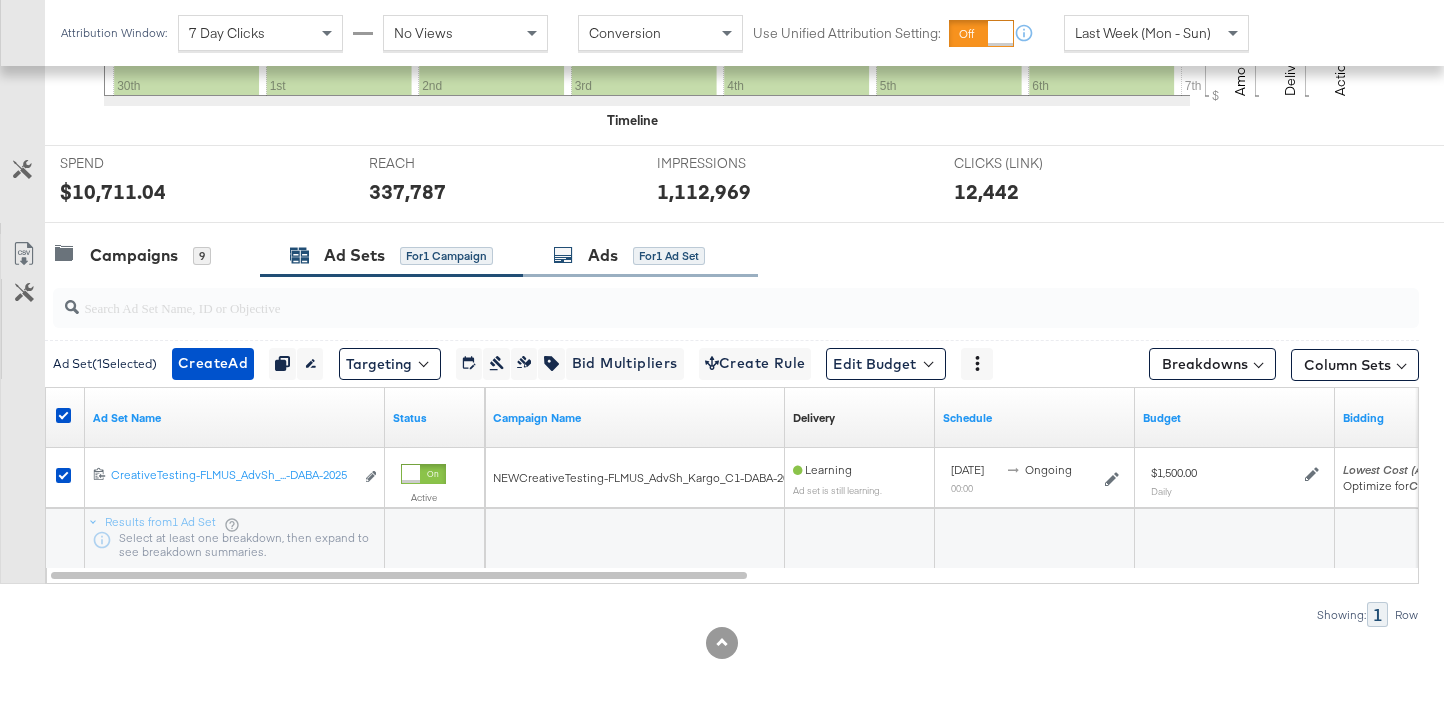 click on "Ads for  1   Ad Set" at bounding box center [640, 255] 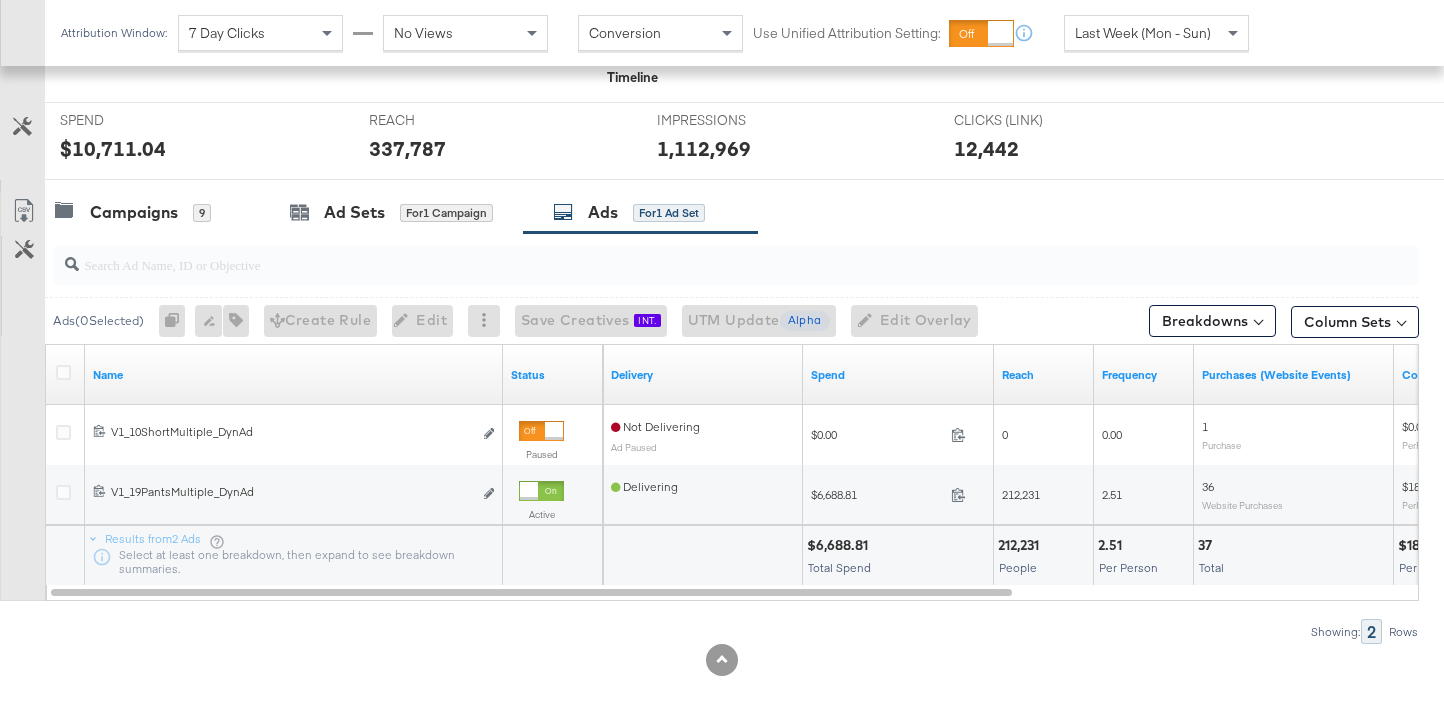 scroll, scrollTop: 742, scrollLeft: 0, axis: vertical 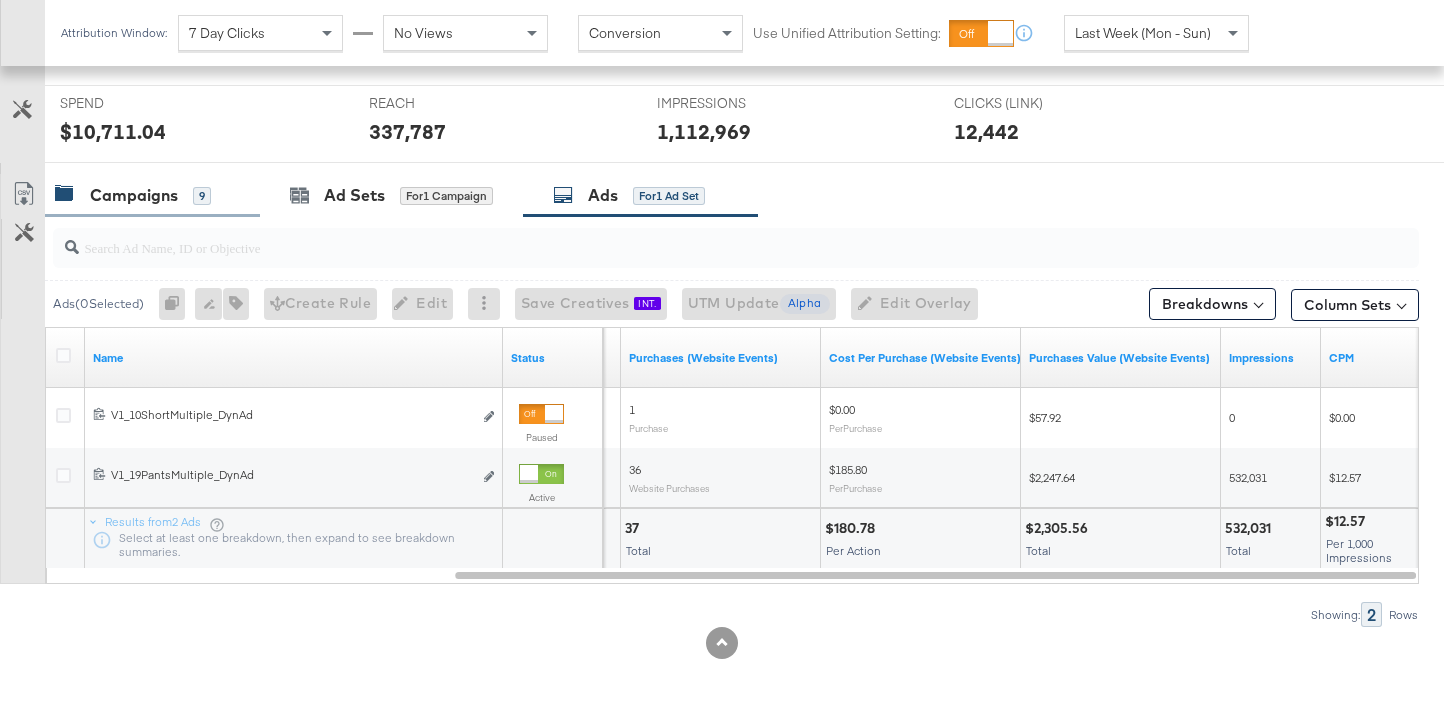 click on "Campaigns" at bounding box center (134, 195) 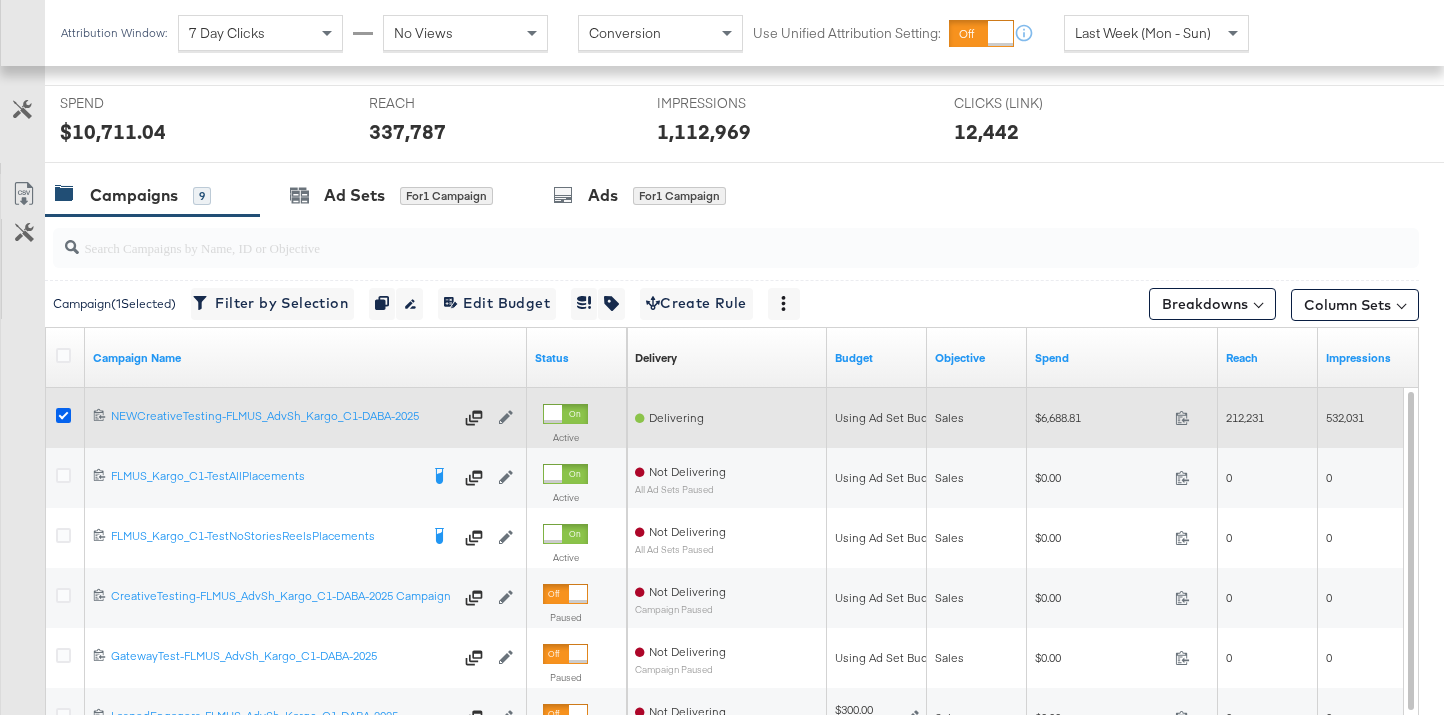 click at bounding box center [63, 415] 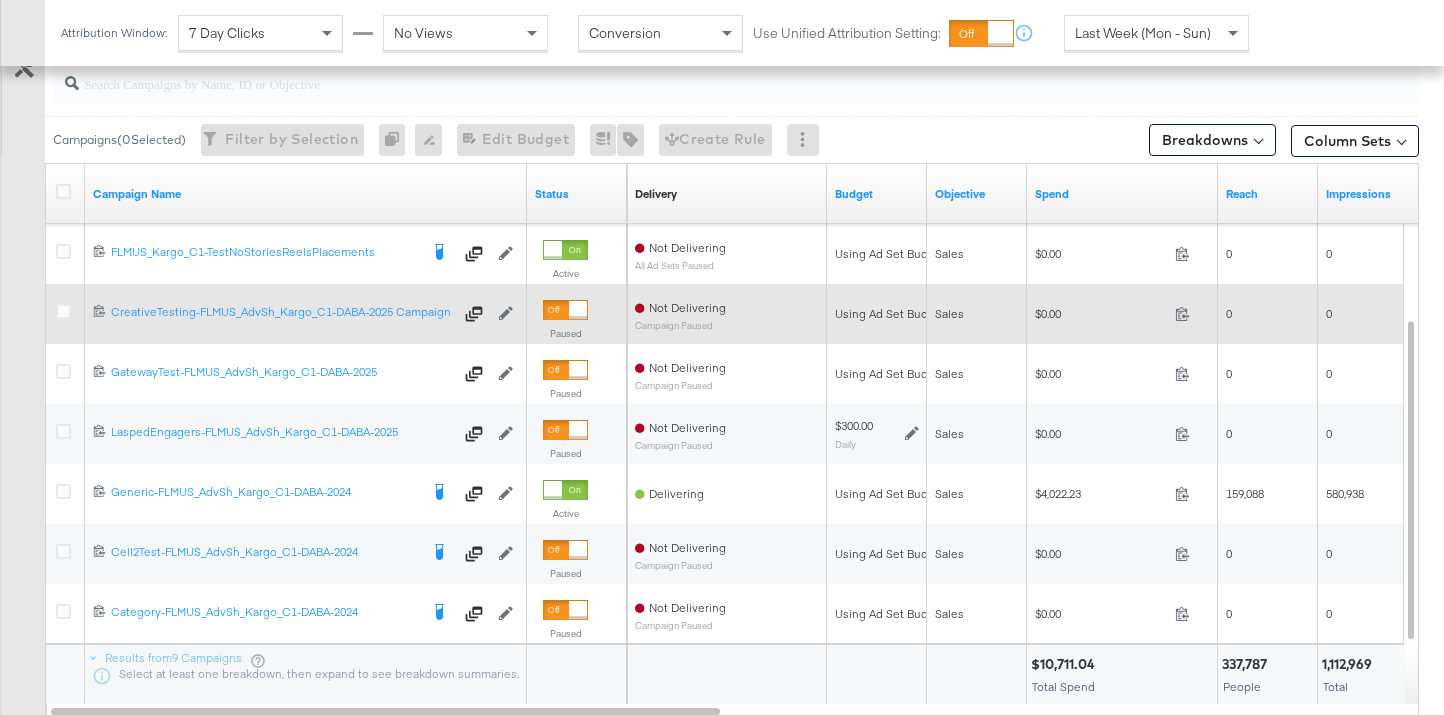 scroll, scrollTop: 916, scrollLeft: 0, axis: vertical 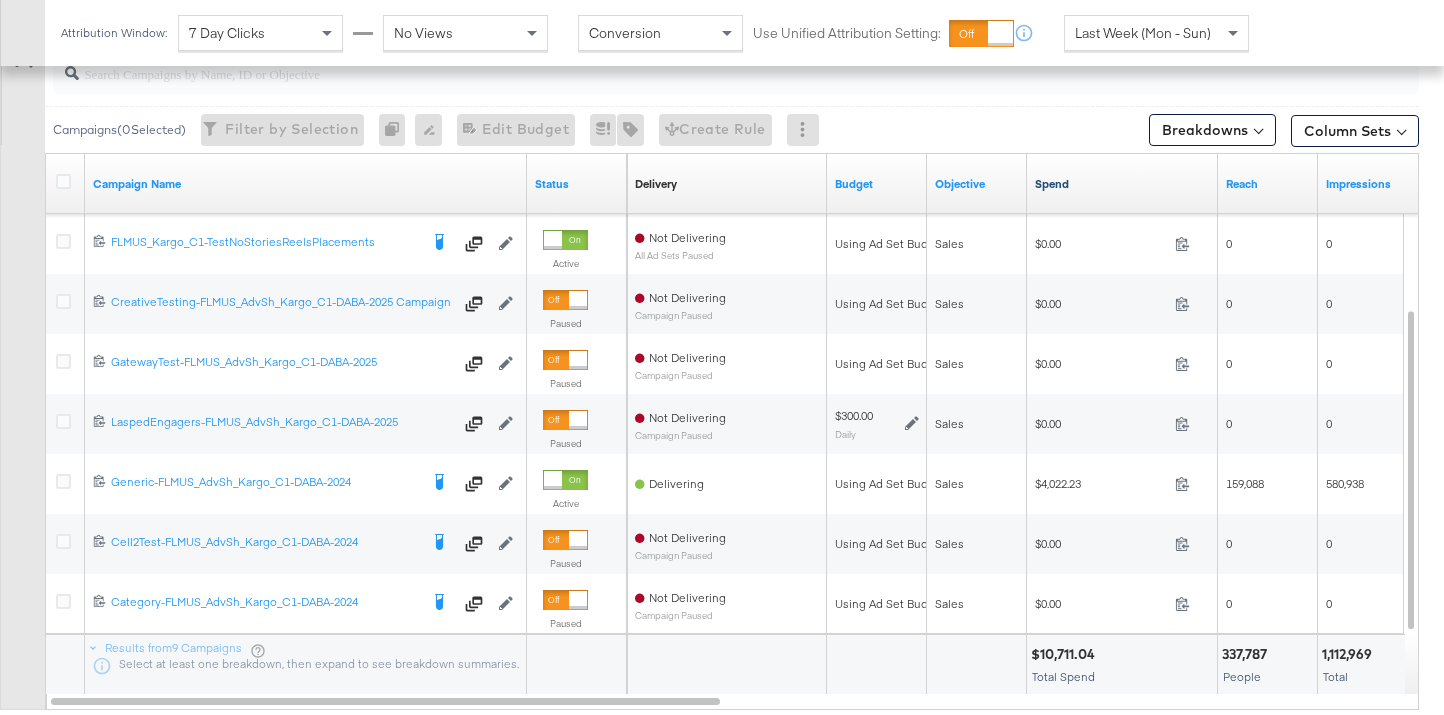 click on "Spend" at bounding box center (1122, 184) 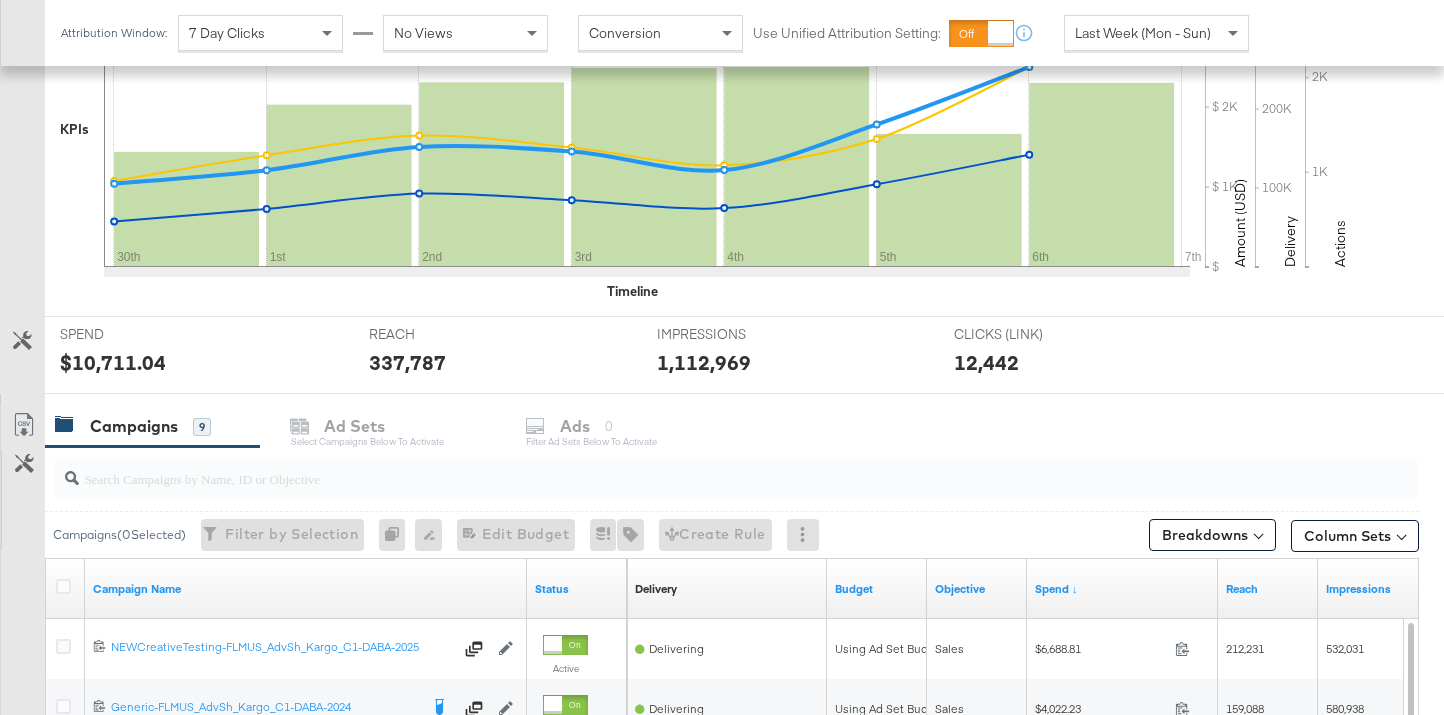 scroll, scrollTop: 734, scrollLeft: 0, axis: vertical 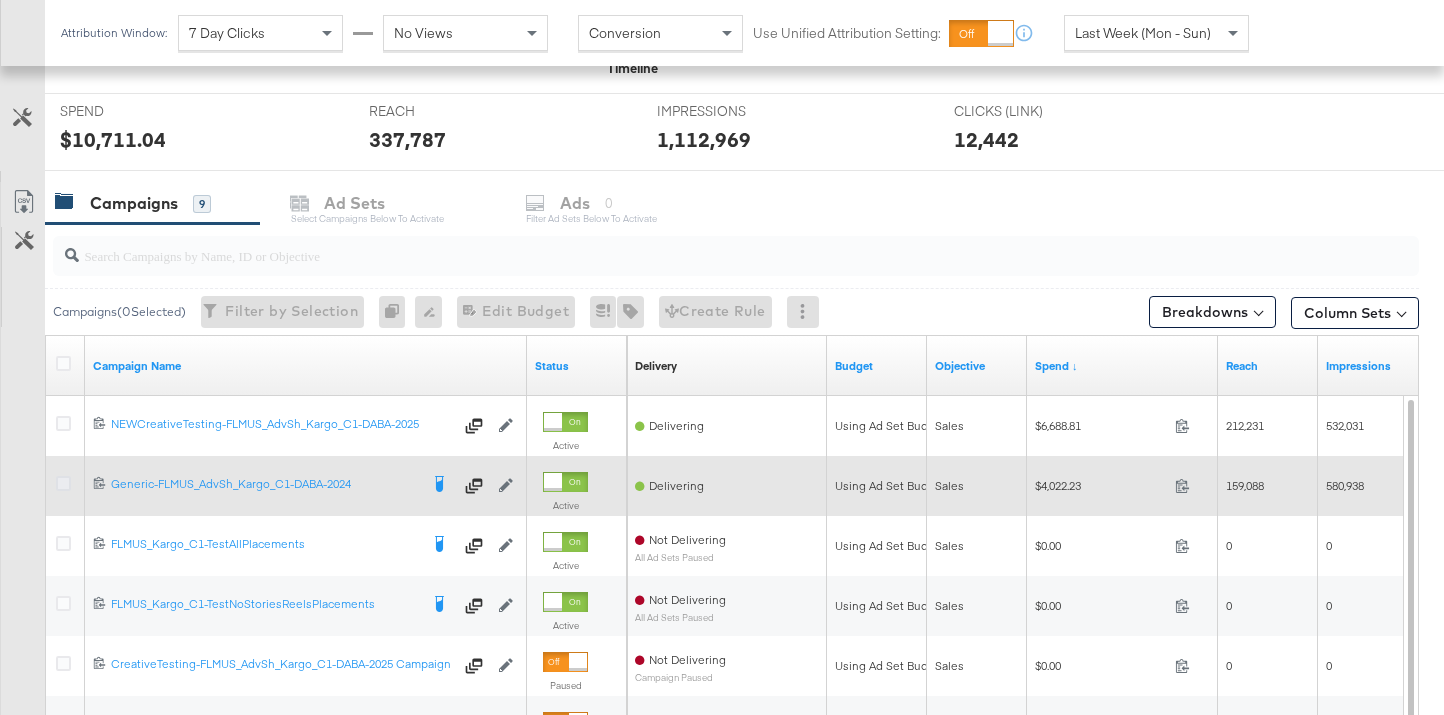click at bounding box center [63, 483] 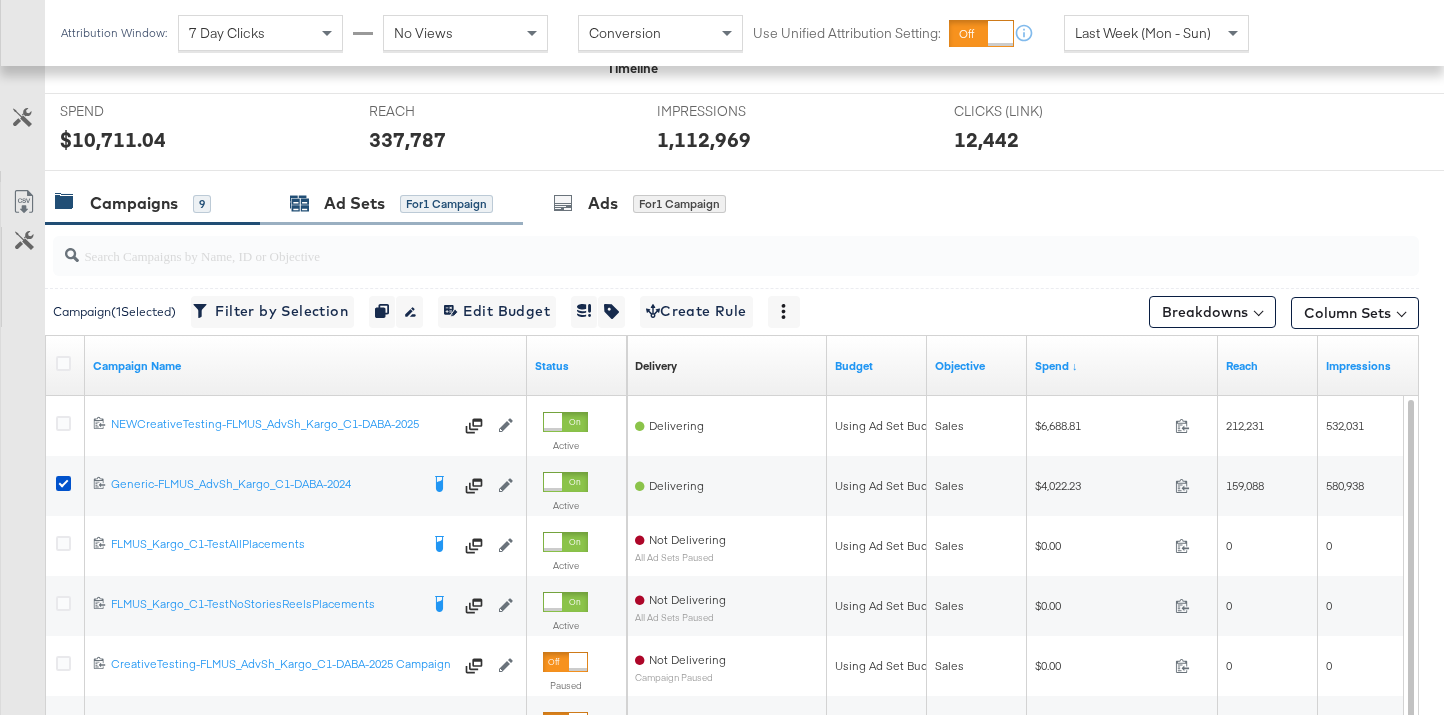 click on "Ad Sets for  1   Campaign" at bounding box center (391, 203) 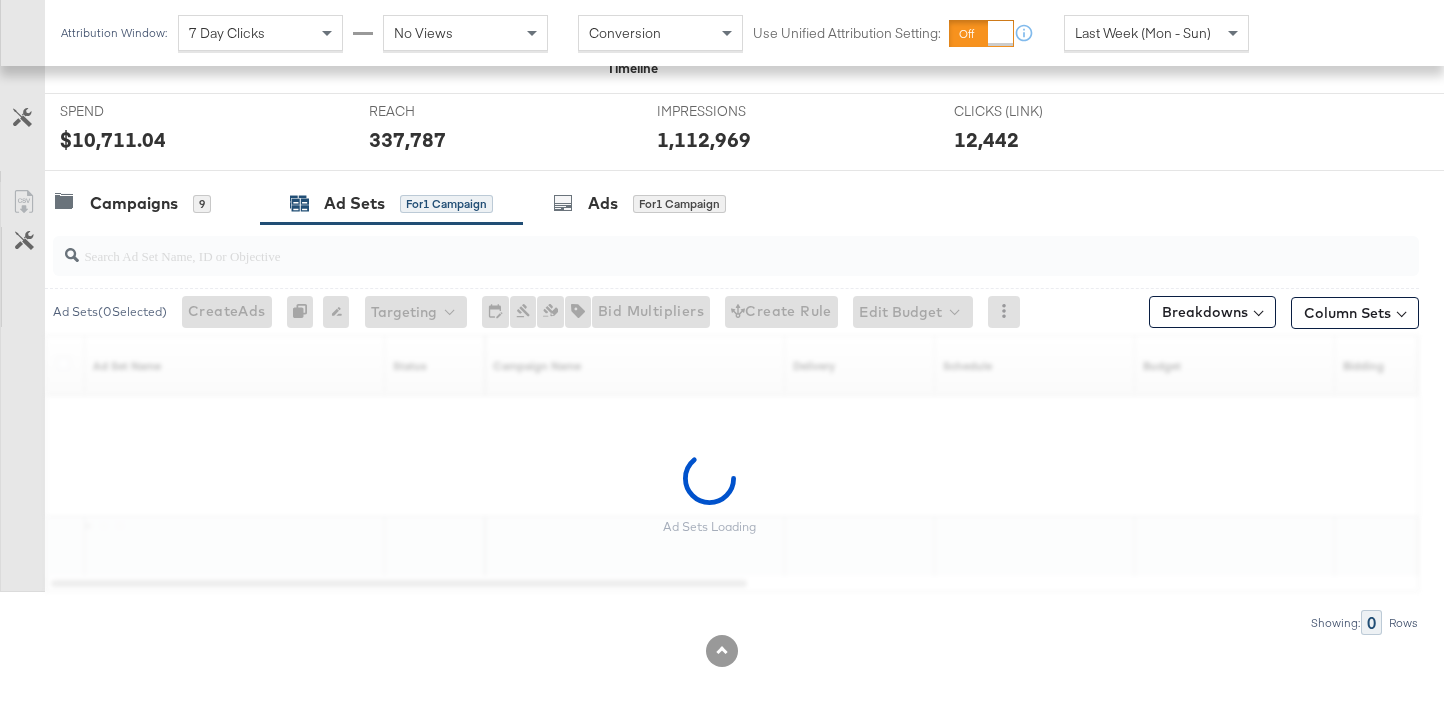 scroll, scrollTop: 682, scrollLeft: 0, axis: vertical 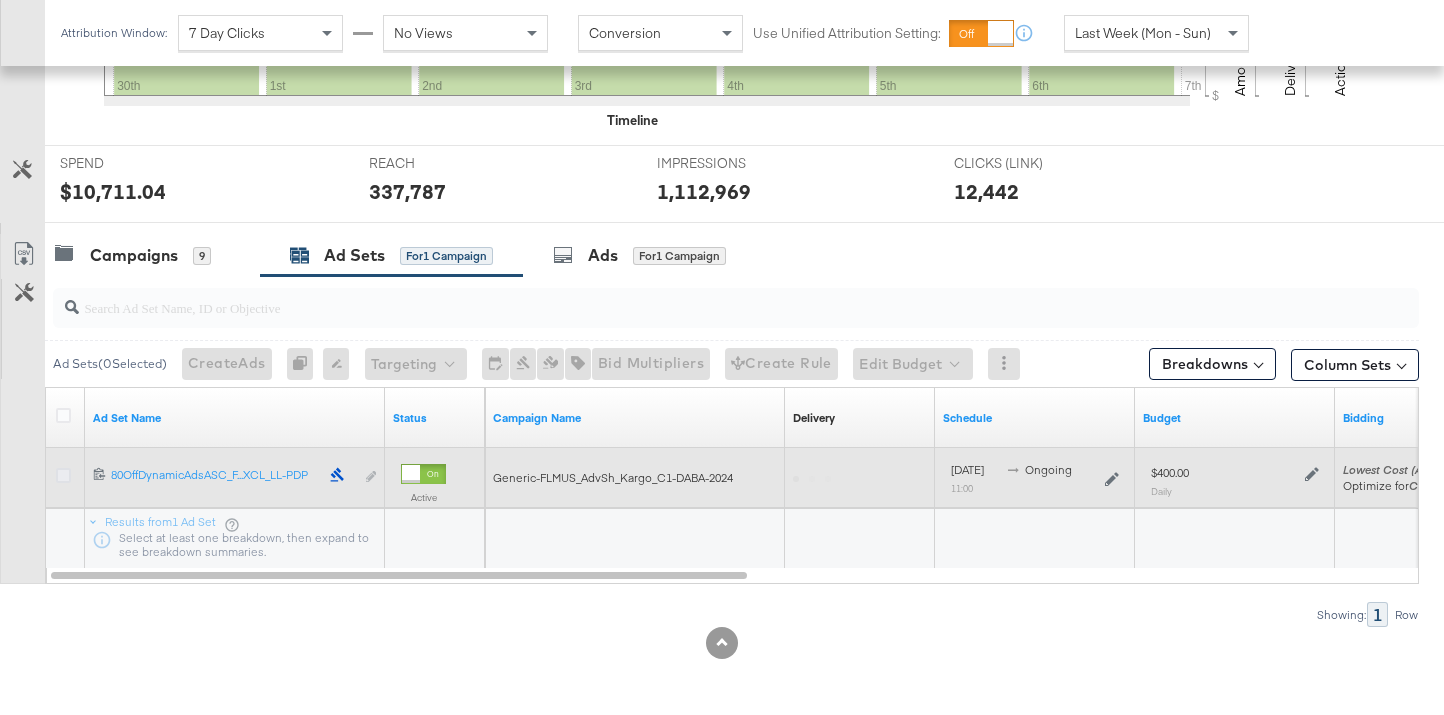 click at bounding box center (63, 475) 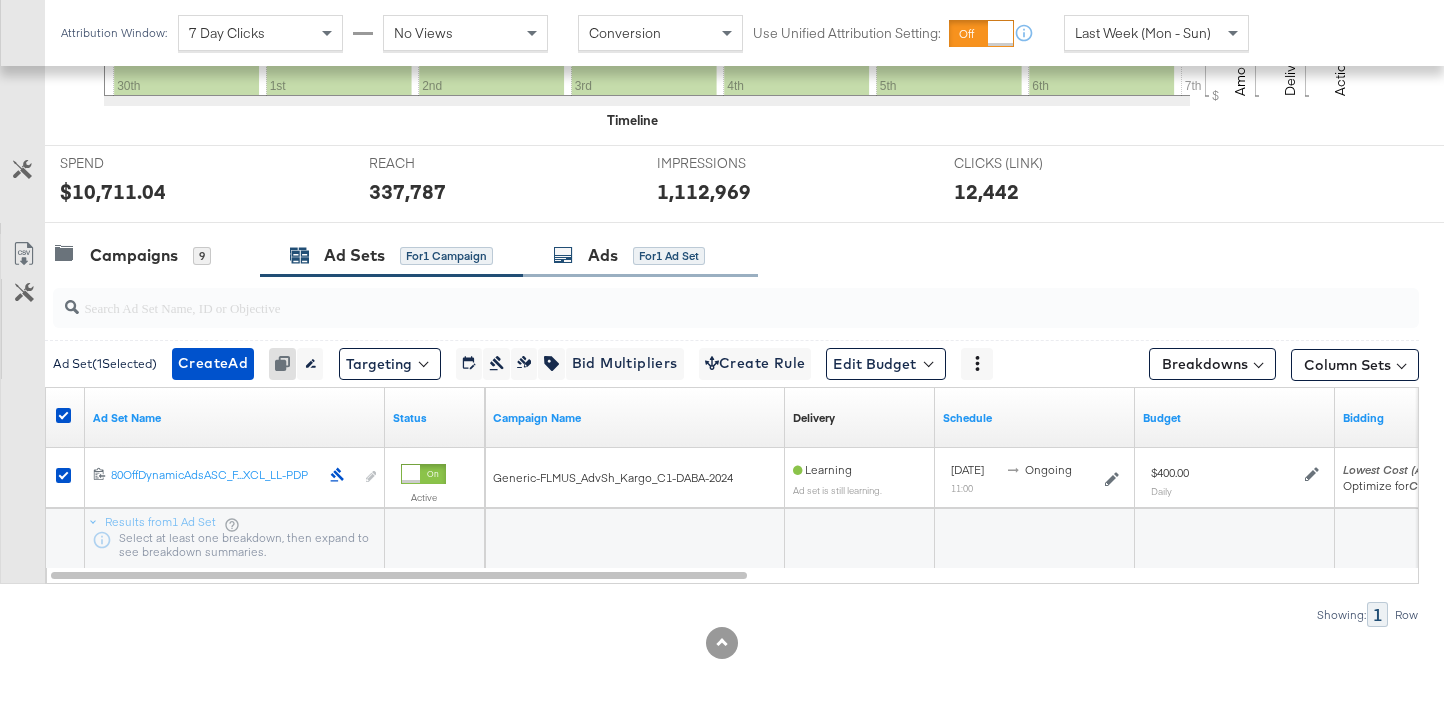 click on "Ads" at bounding box center [603, 255] 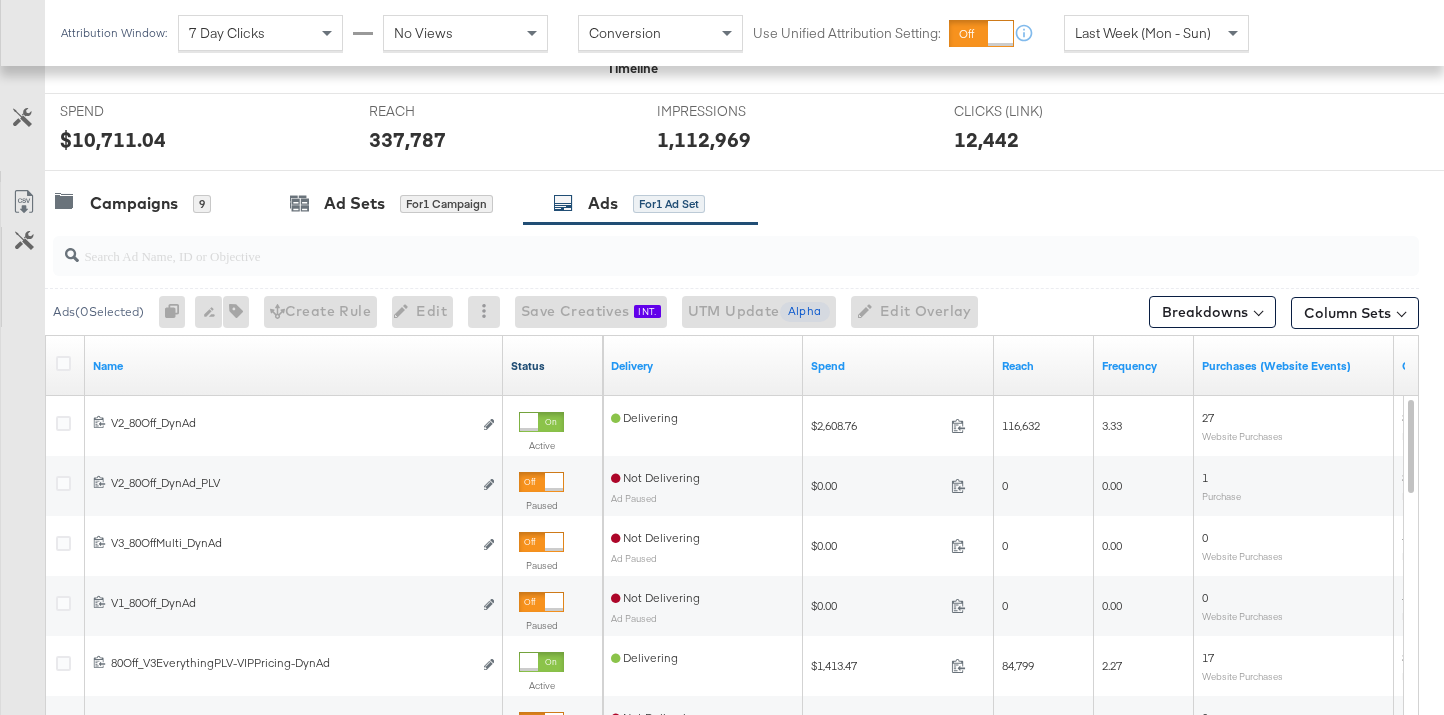 click on "Status" at bounding box center (553, 366) 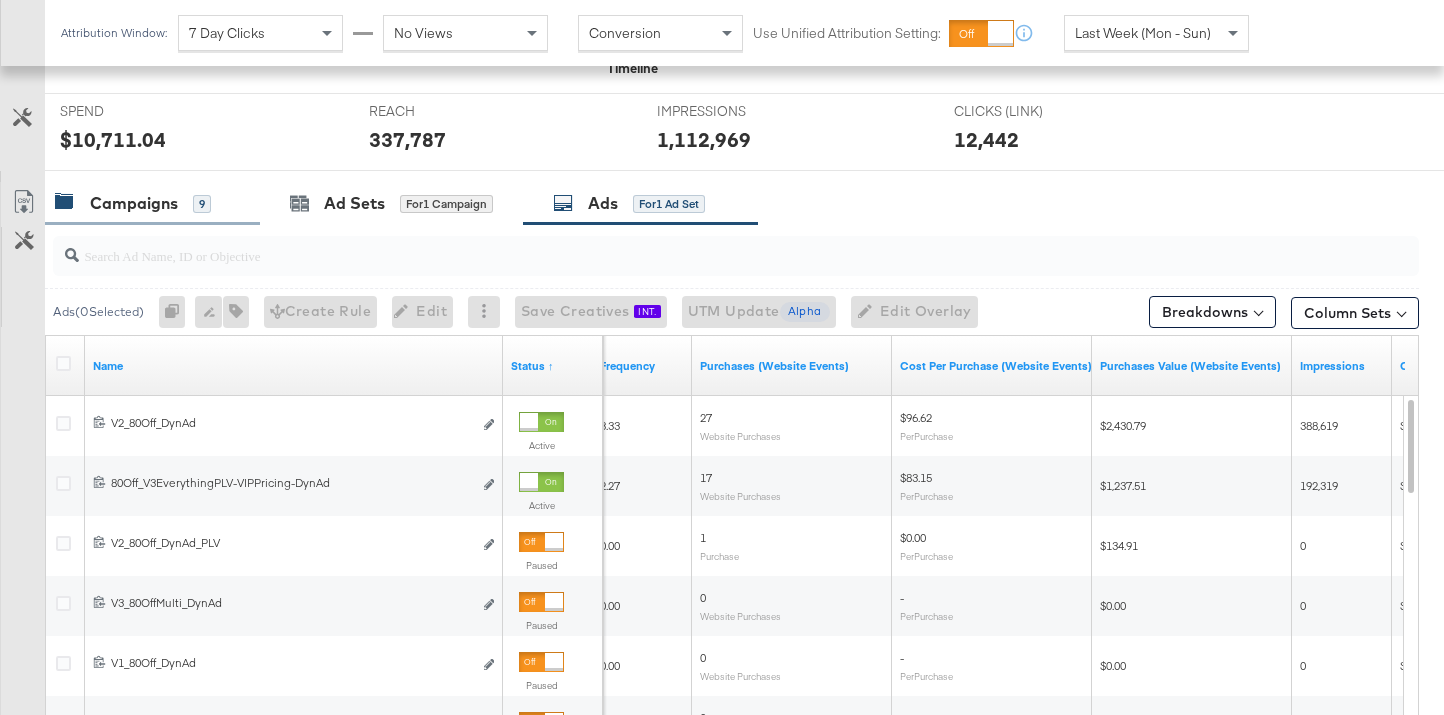 click on "Campaigns 9" at bounding box center [152, 203] 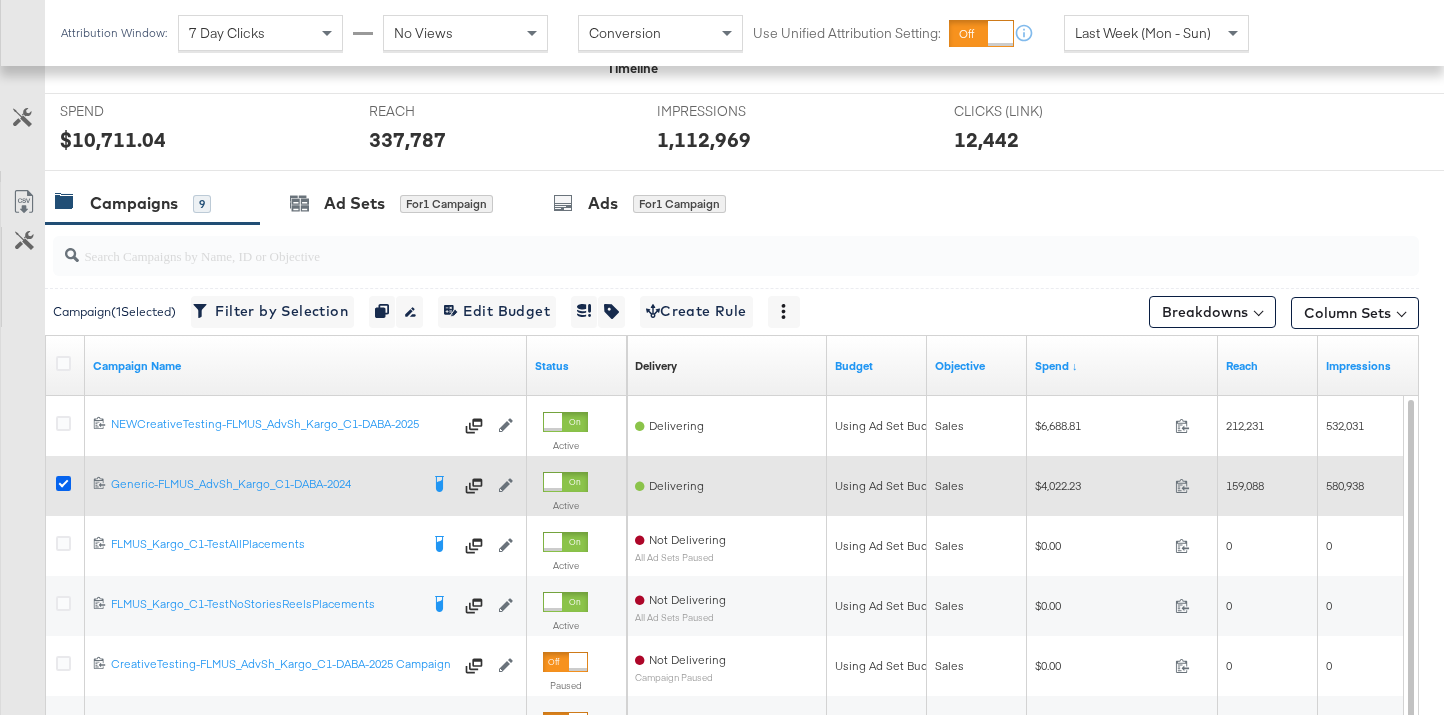 click at bounding box center (63, 483) 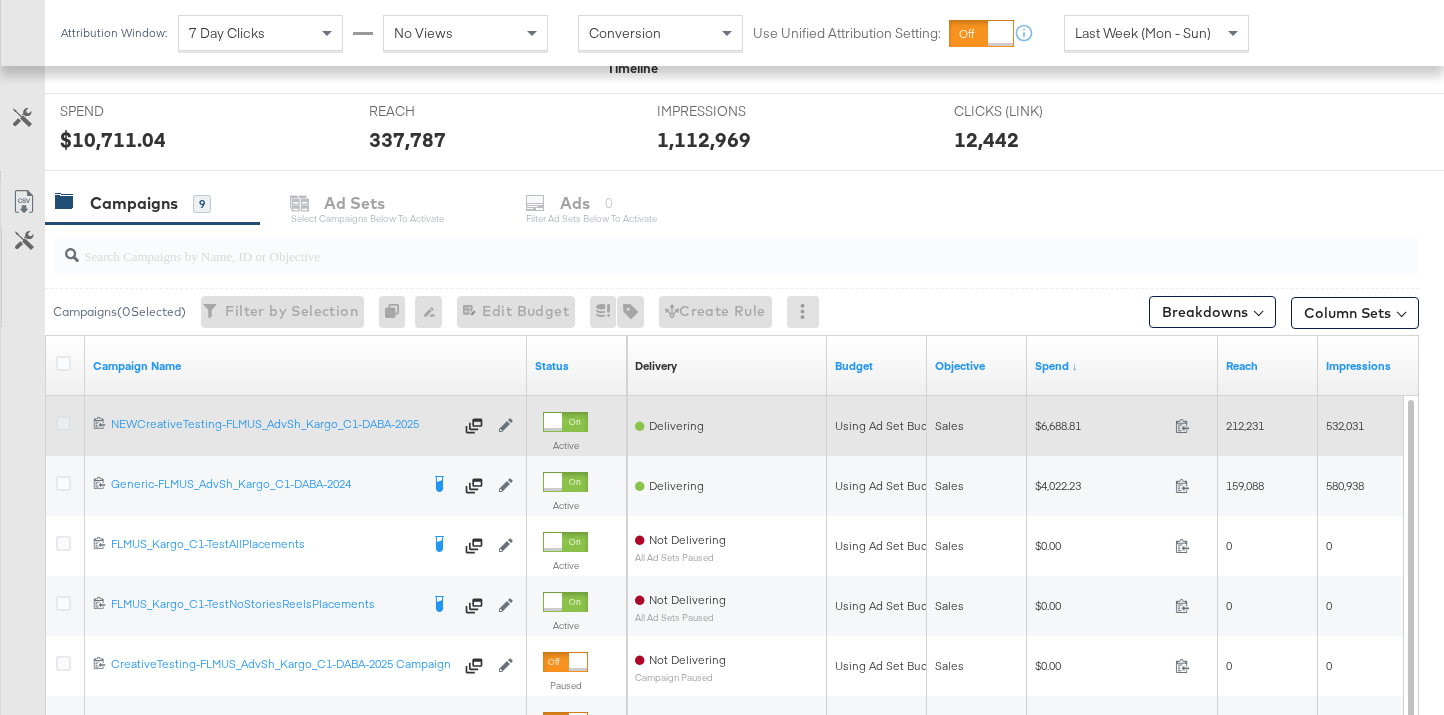 click at bounding box center (63, 423) 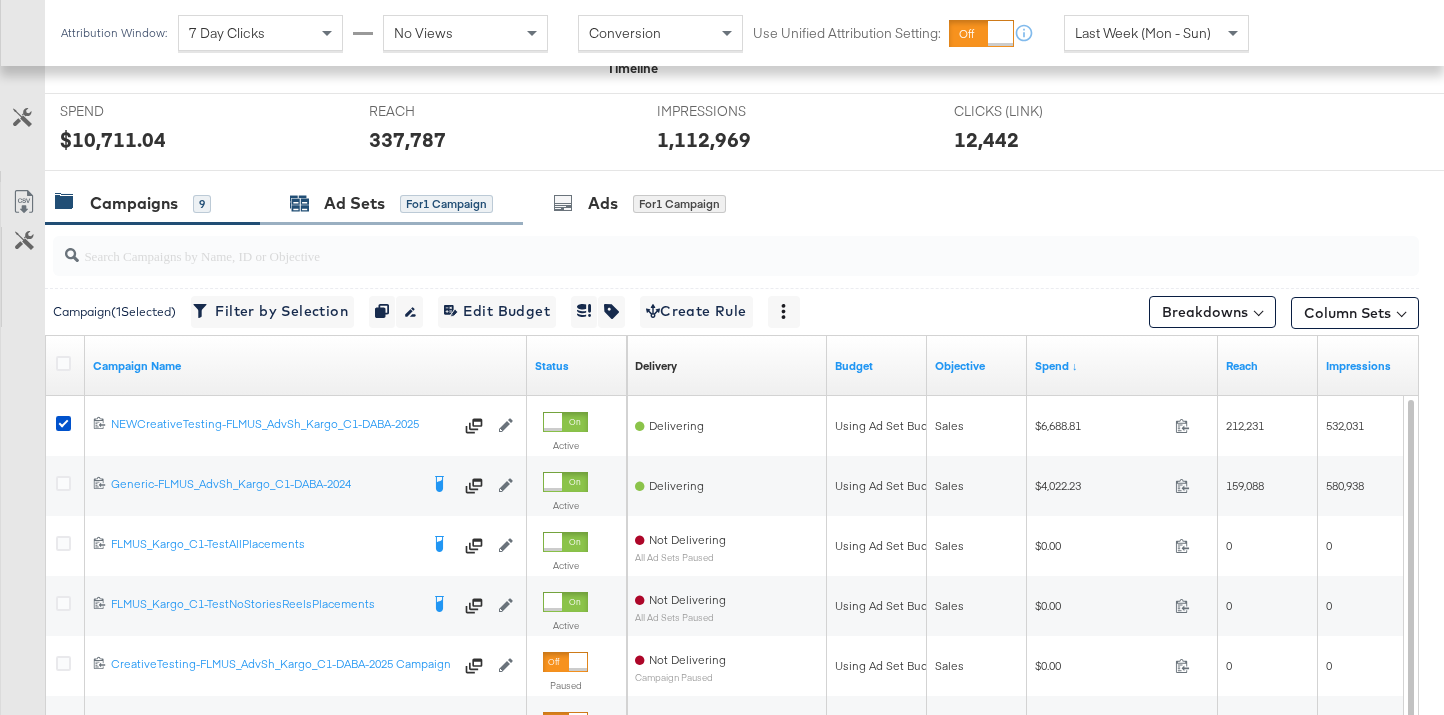click on "Ad Sets" at bounding box center [354, 203] 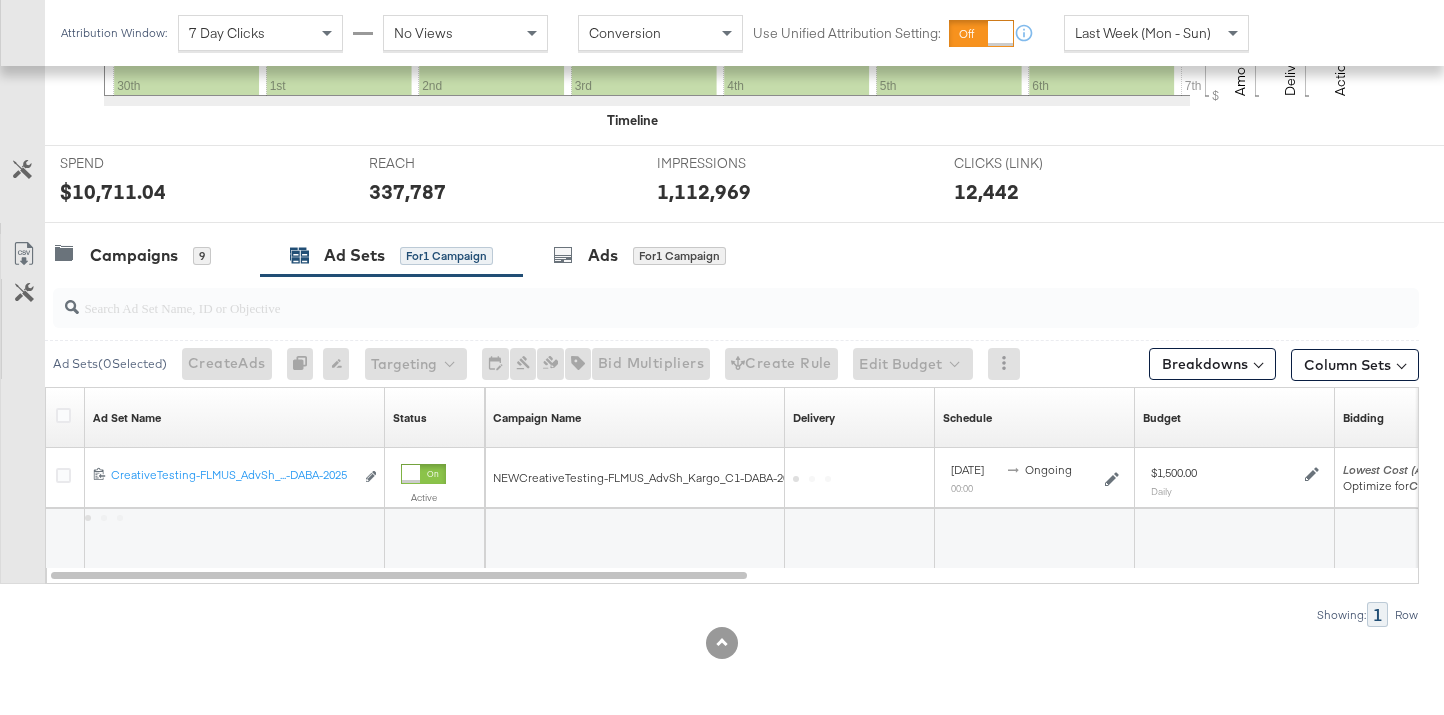 scroll, scrollTop: 682, scrollLeft: 0, axis: vertical 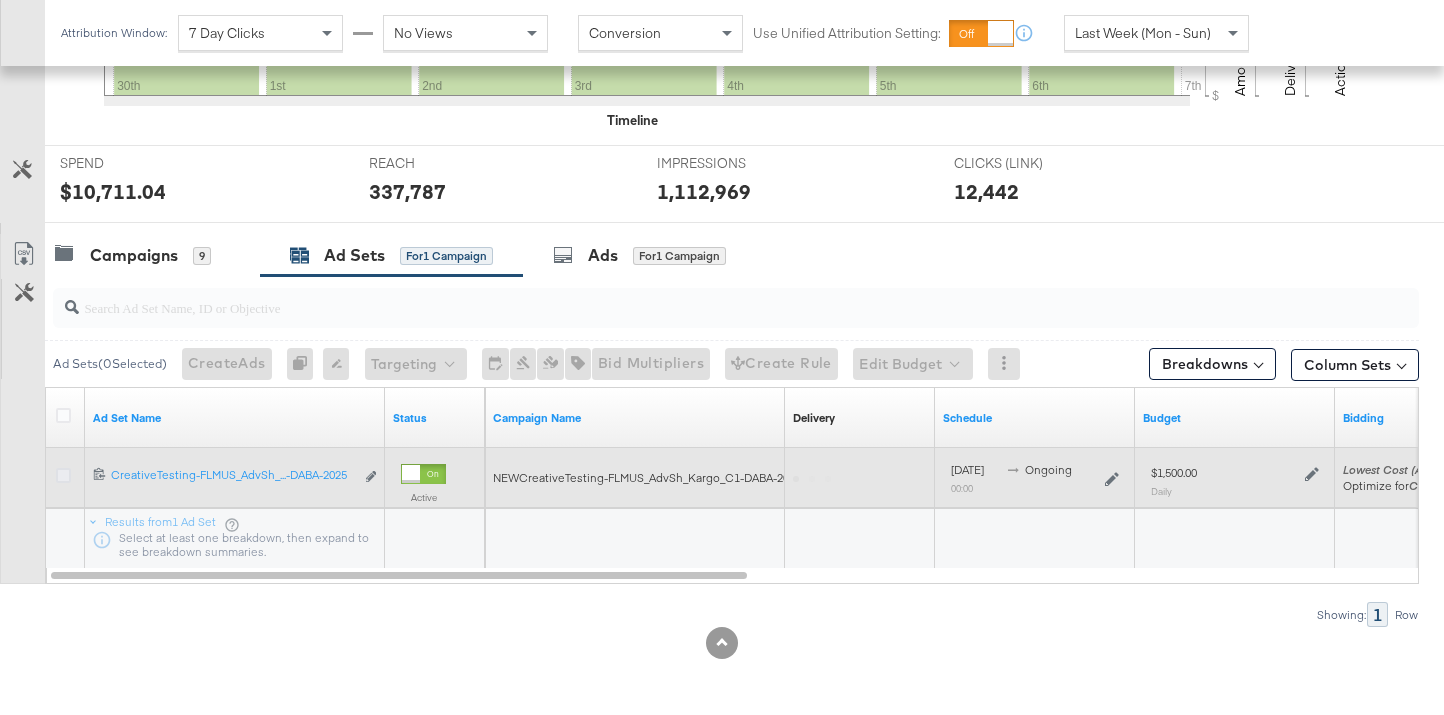 click at bounding box center [63, 475] 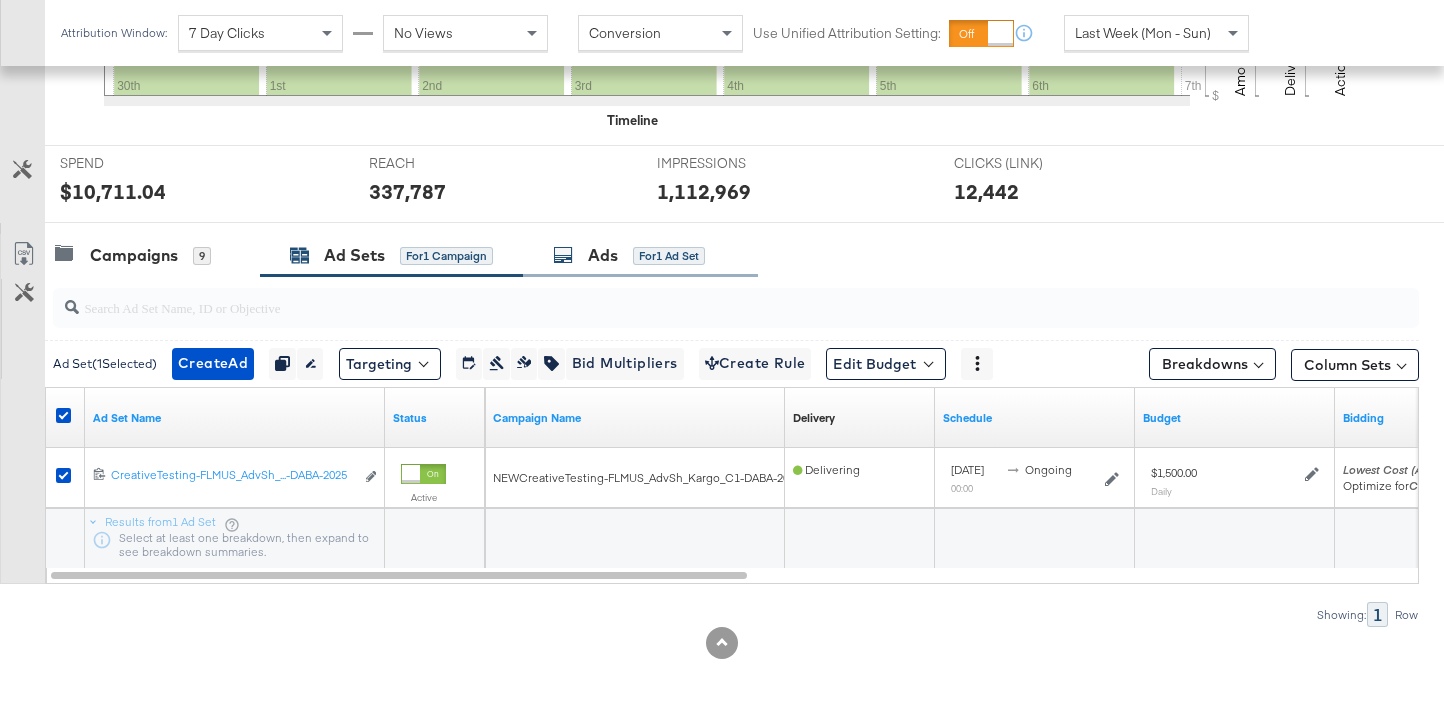 click on "Ads for  1   Ad Set" at bounding box center (640, 255) 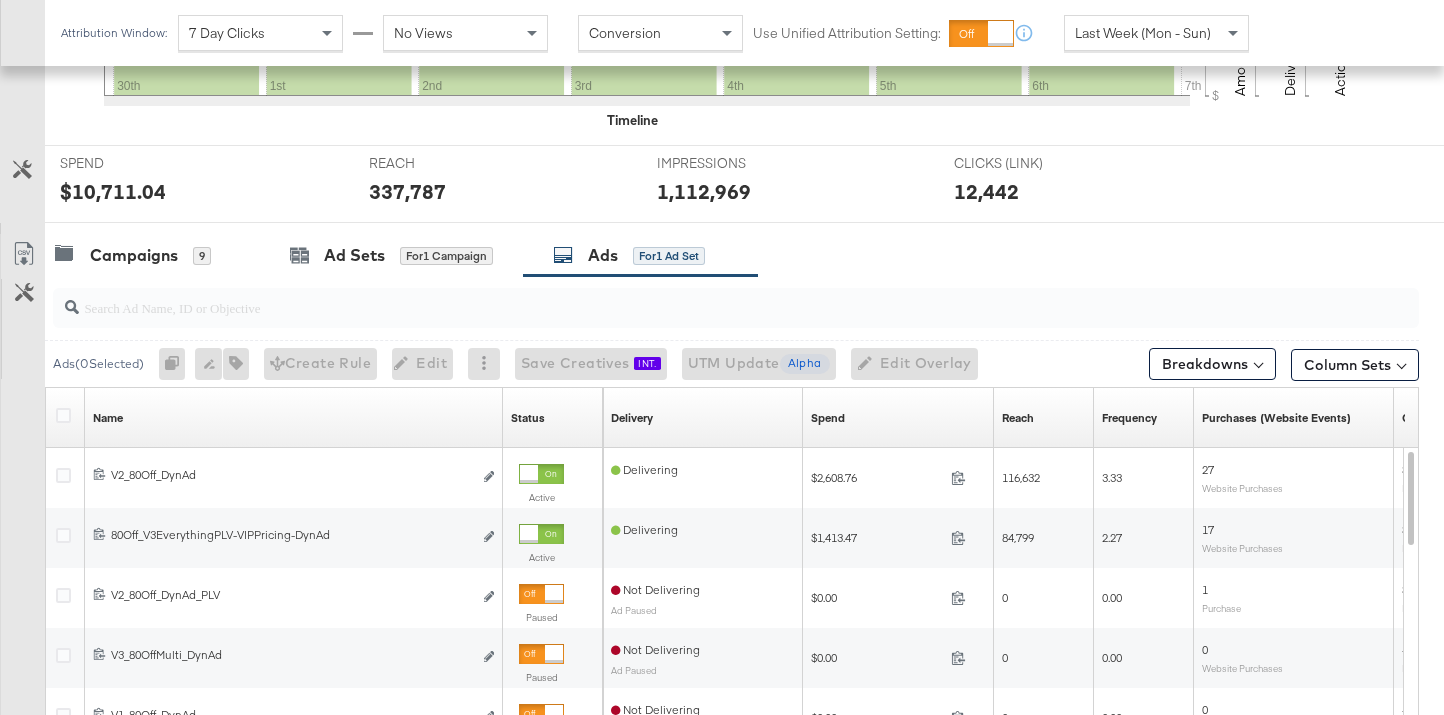 scroll, scrollTop: 734, scrollLeft: 0, axis: vertical 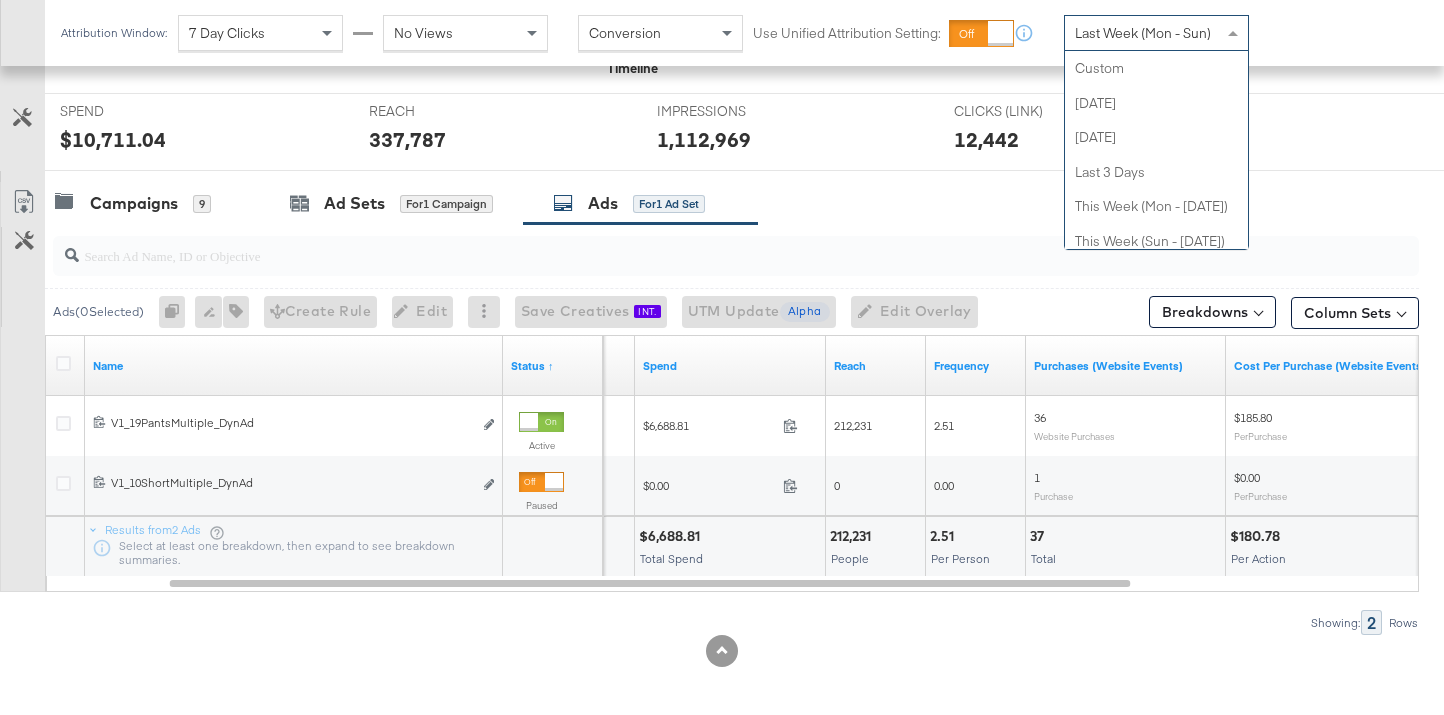 click on "Last Week (Mon - Sun)" at bounding box center [1156, 33] 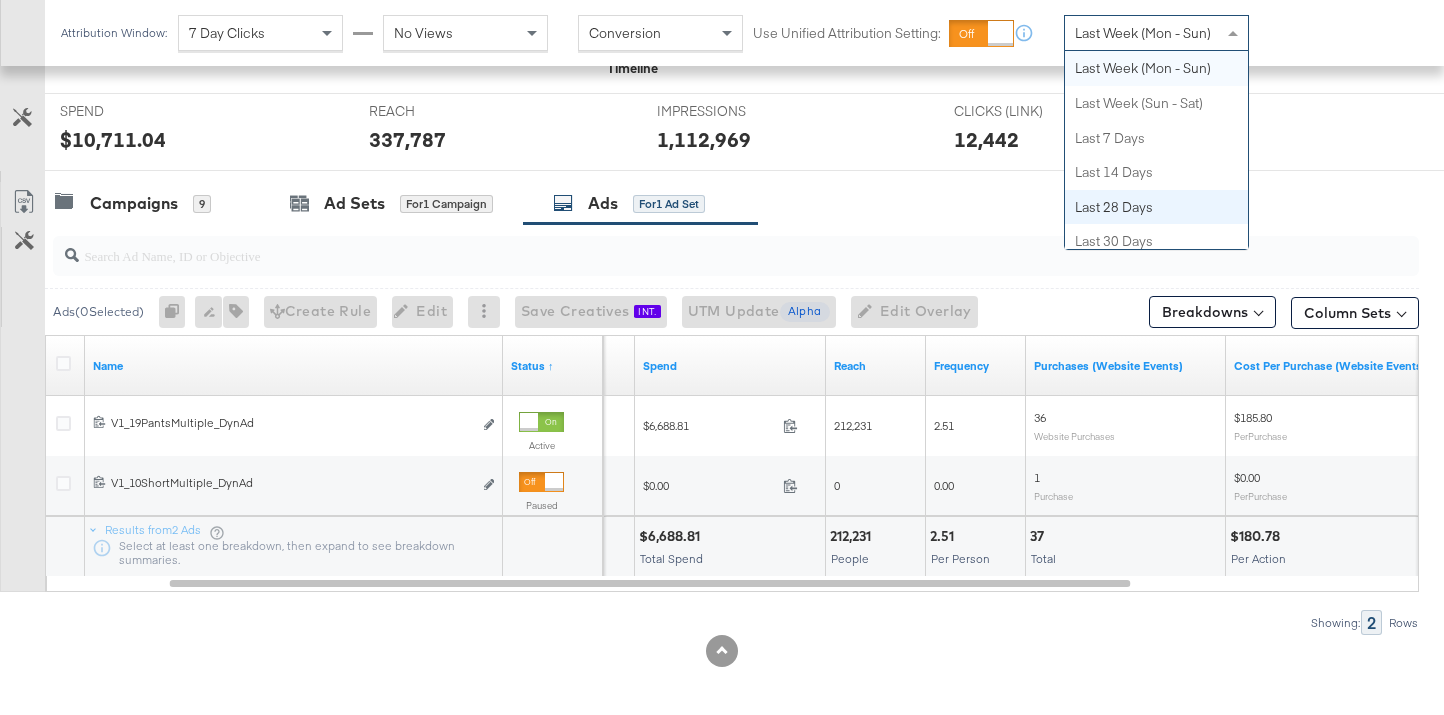 scroll, scrollTop: 563, scrollLeft: 0, axis: vertical 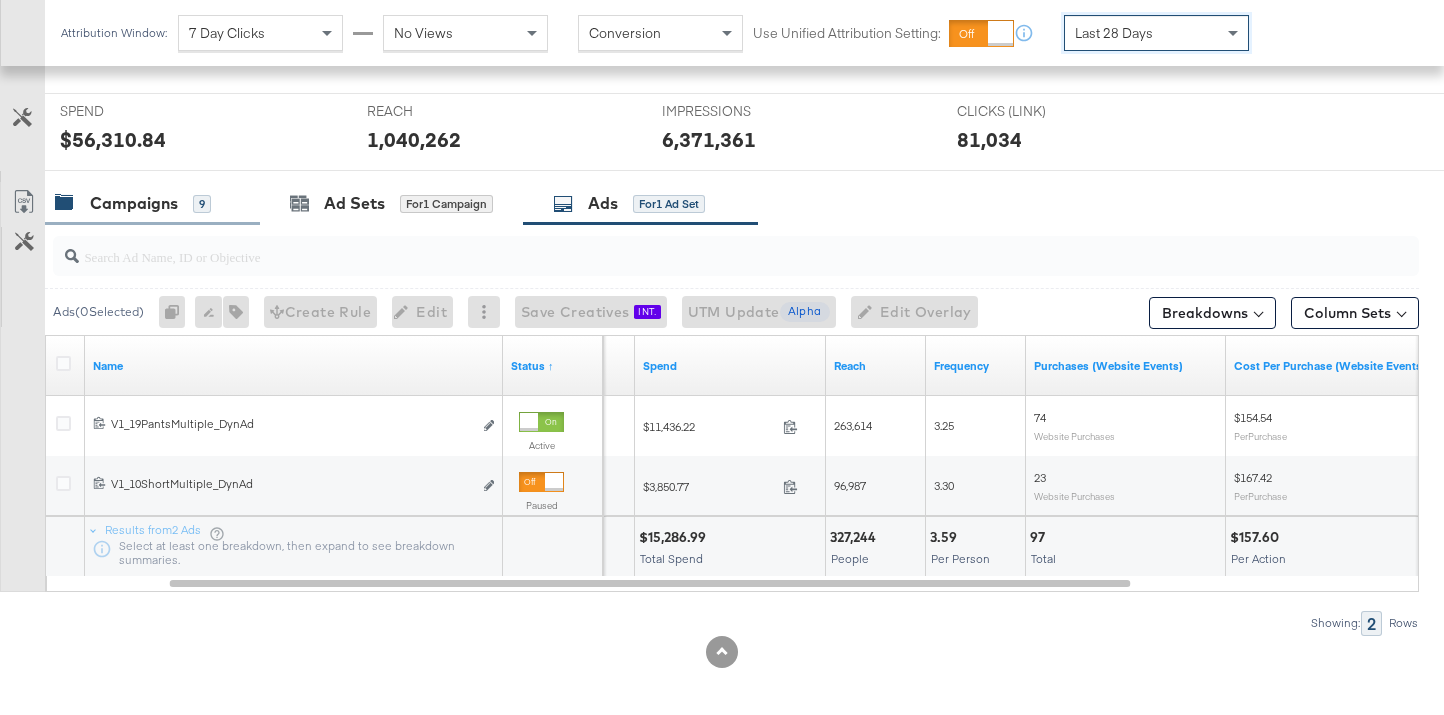 click on "Campaigns" at bounding box center (134, 203) 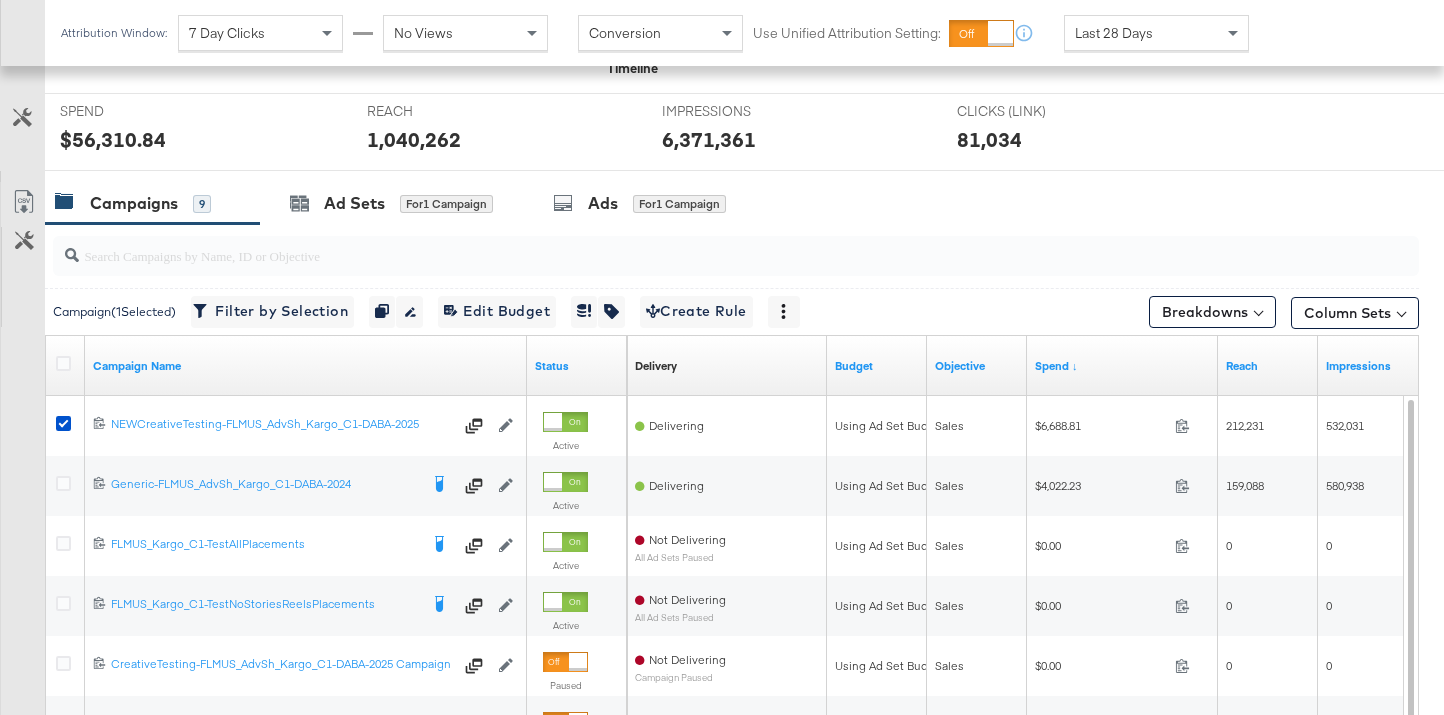 scroll, scrollTop: 0, scrollLeft: 0, axis: both 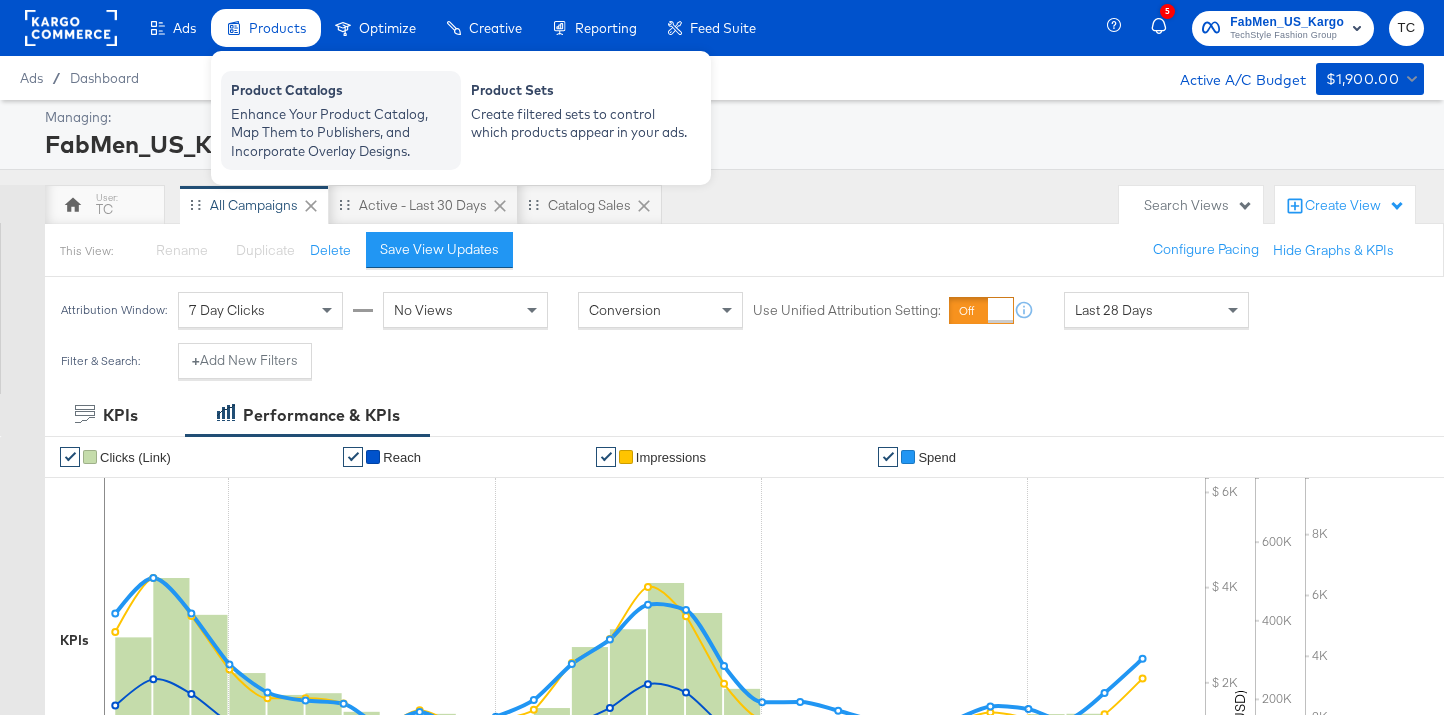 click on "Enhance Your Product Catalog, Map Them to Publishers, and Incorporate Overlay Designs." at bounding box center (341, 133) 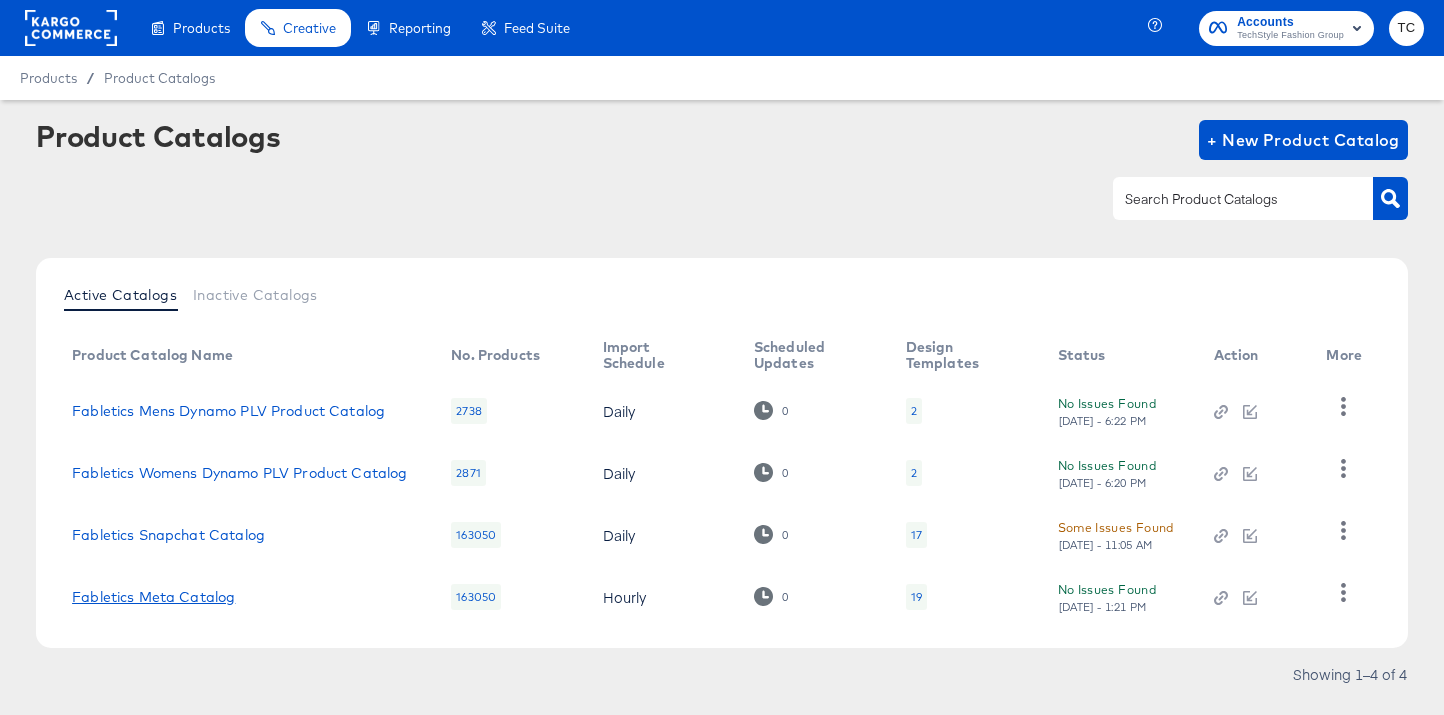click on "Fabletics Meta Catalog" at bounding box center (153, 597) 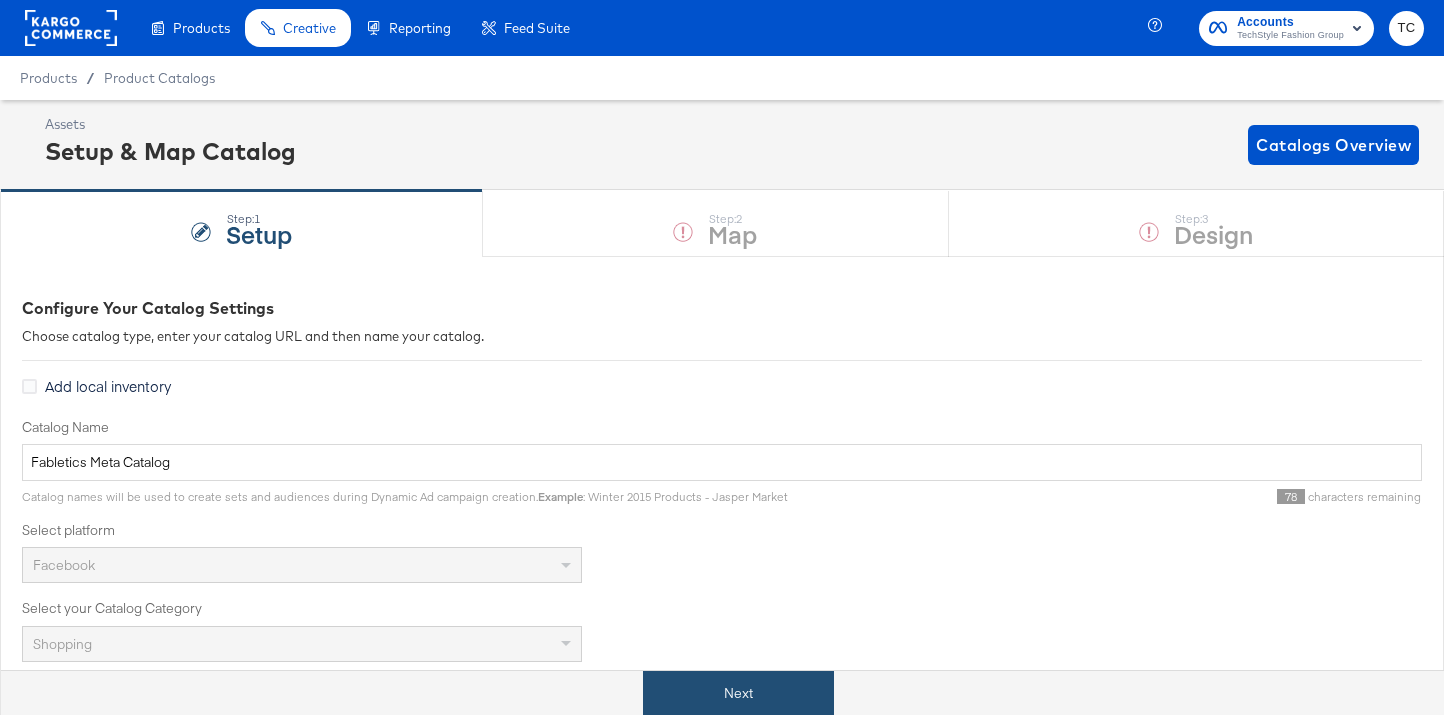 click on "Next" at bounding box center [738, 693] 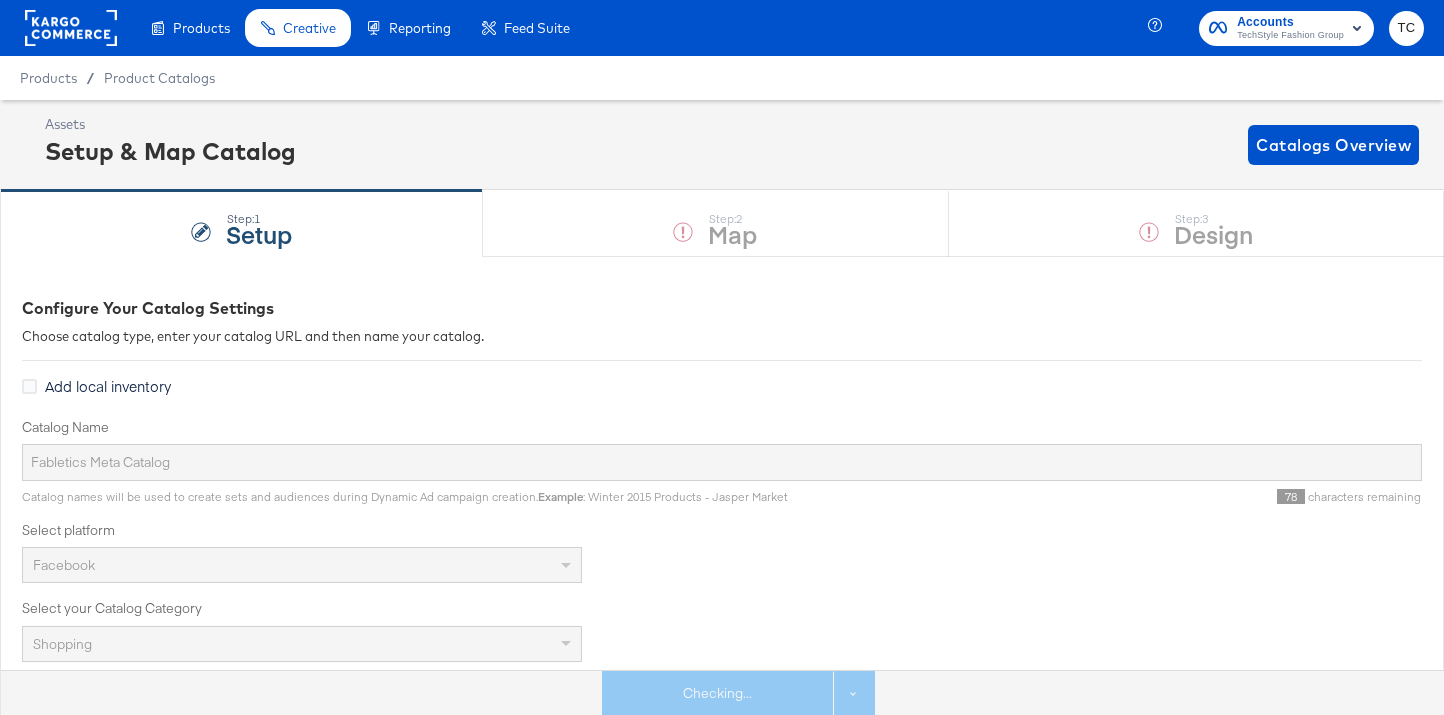 click on "Step:  1   Setup Step:  2   Map Step:  3   Design" at bounding box center (722, 223) 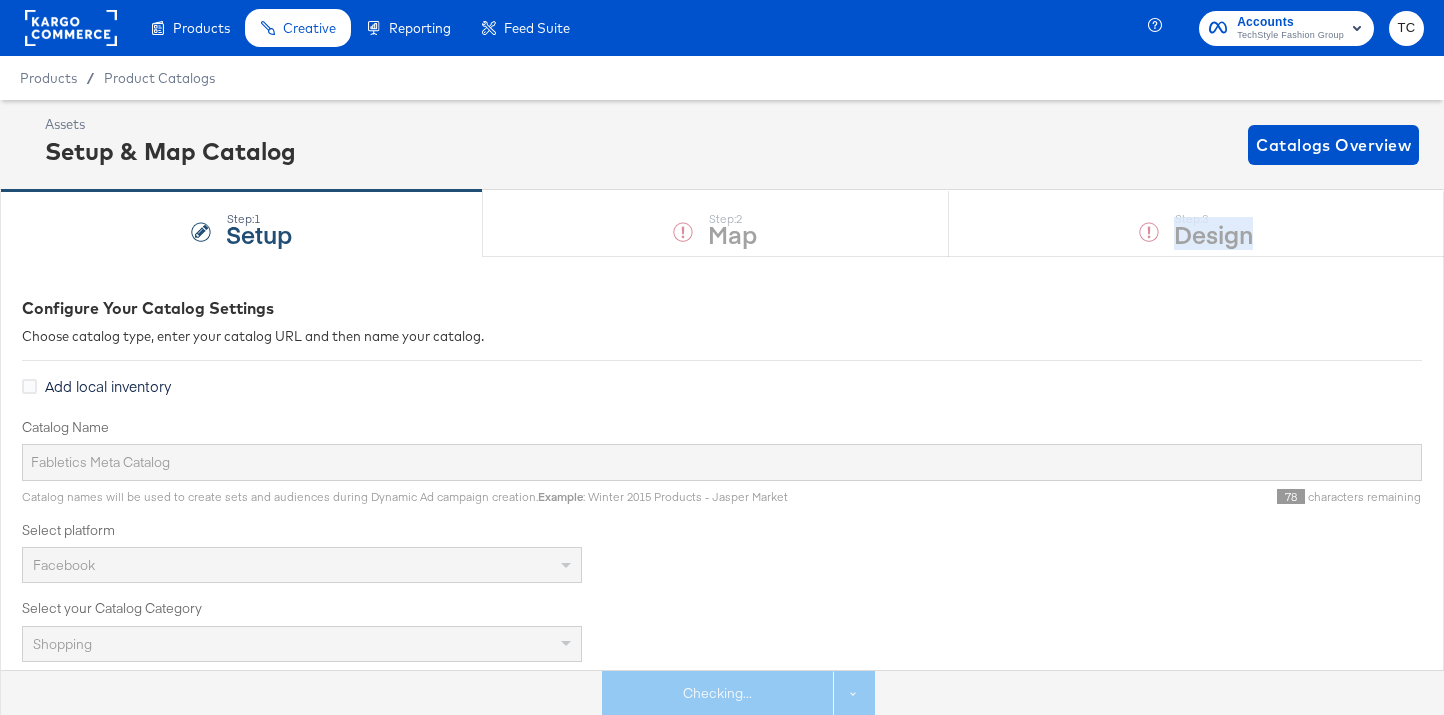 click on "Step:  1   Setup Step:  2   Map Step:  3   Design" at bounding box center [722, 223] 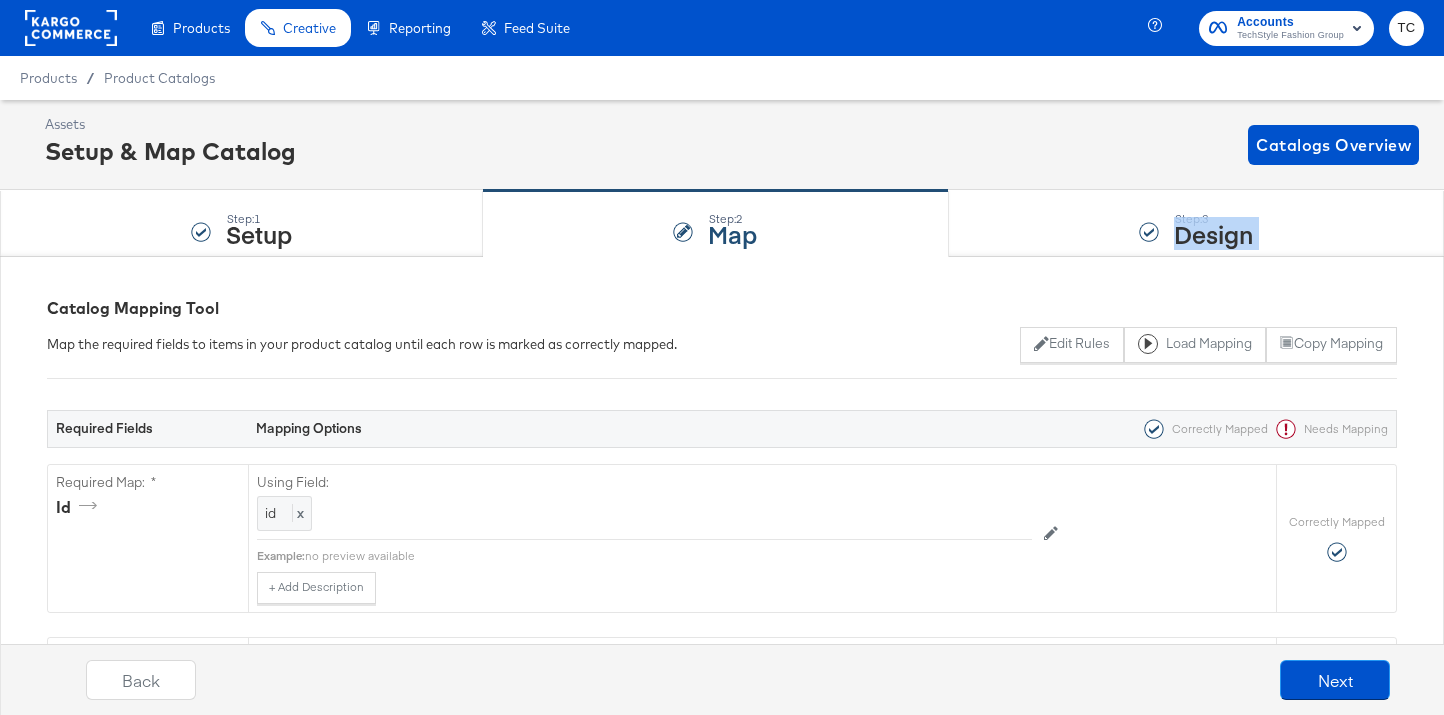click on "Design" at bounding box center (1213, 233) 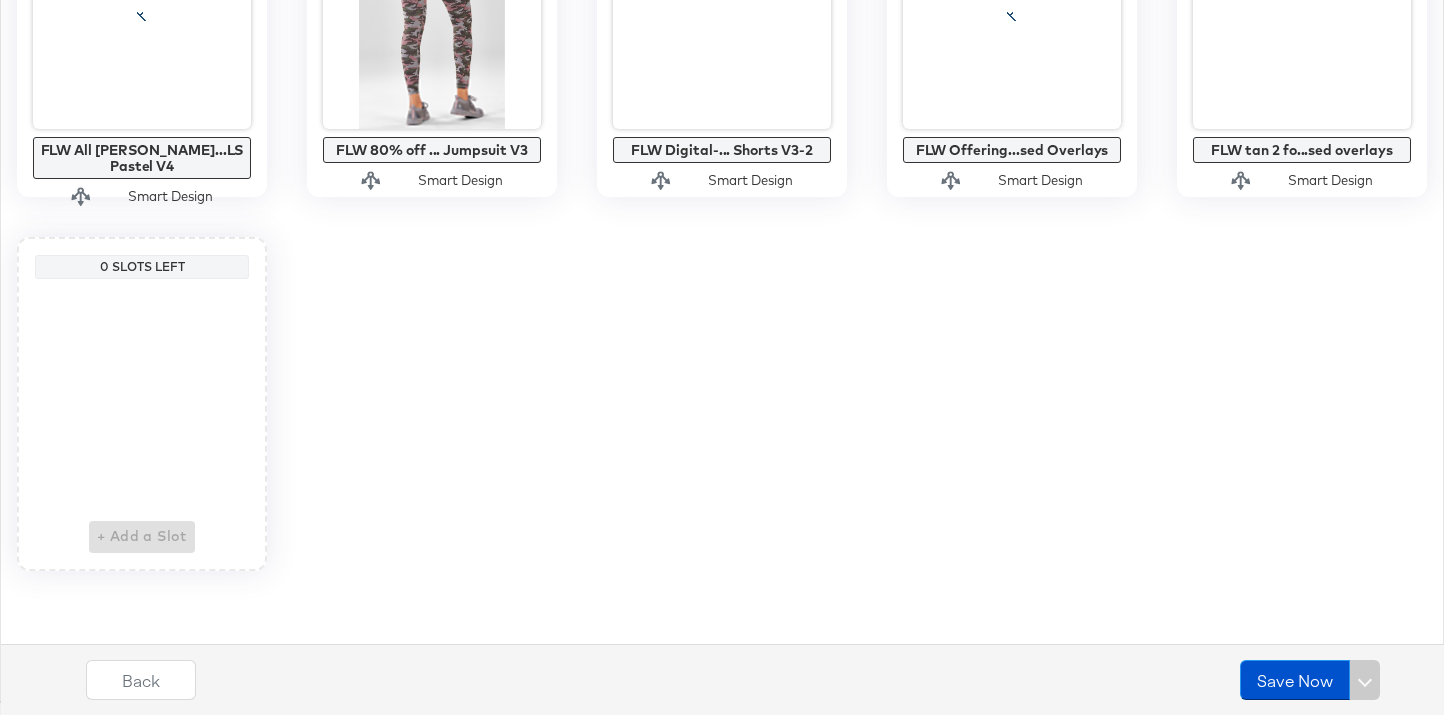 scroll, scrollTop: 1509, scrollLeft: 0, axis: vertical 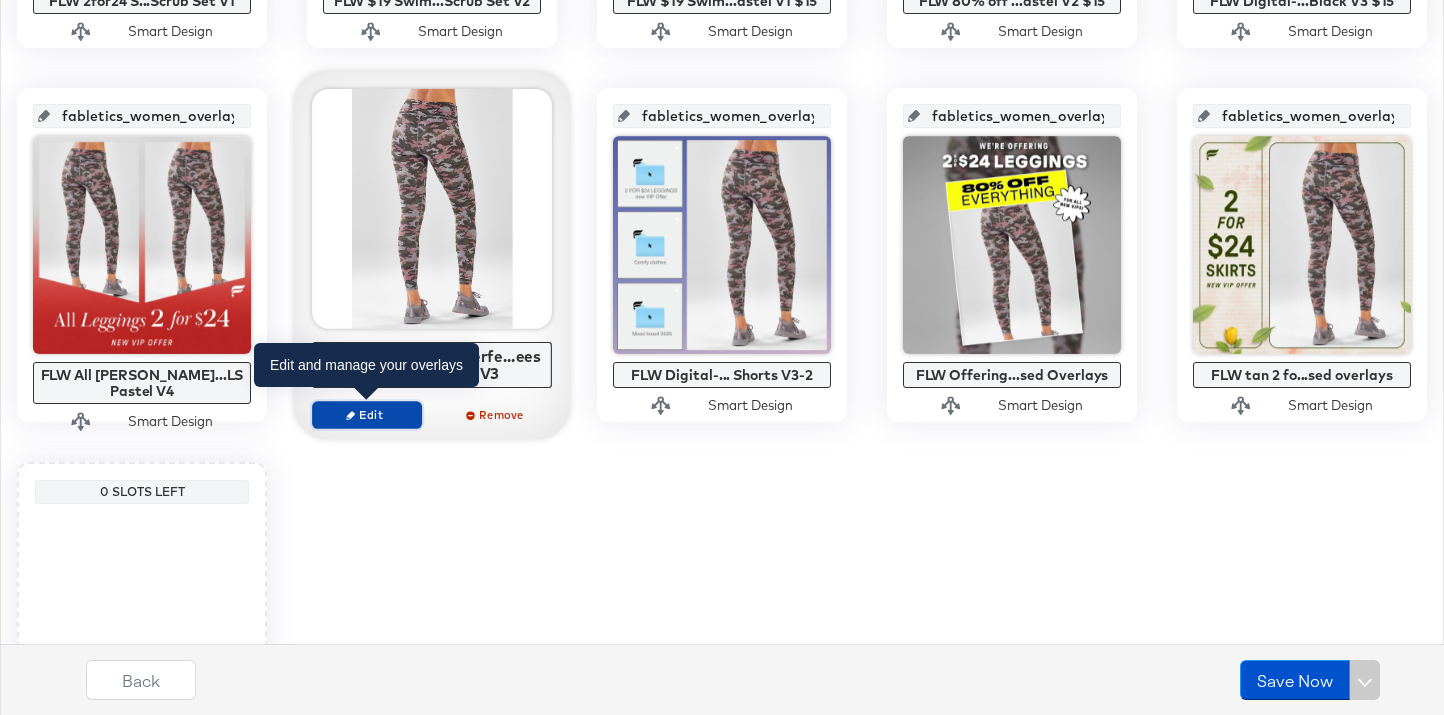 click on "Edit" at bounding box center (367, 414) 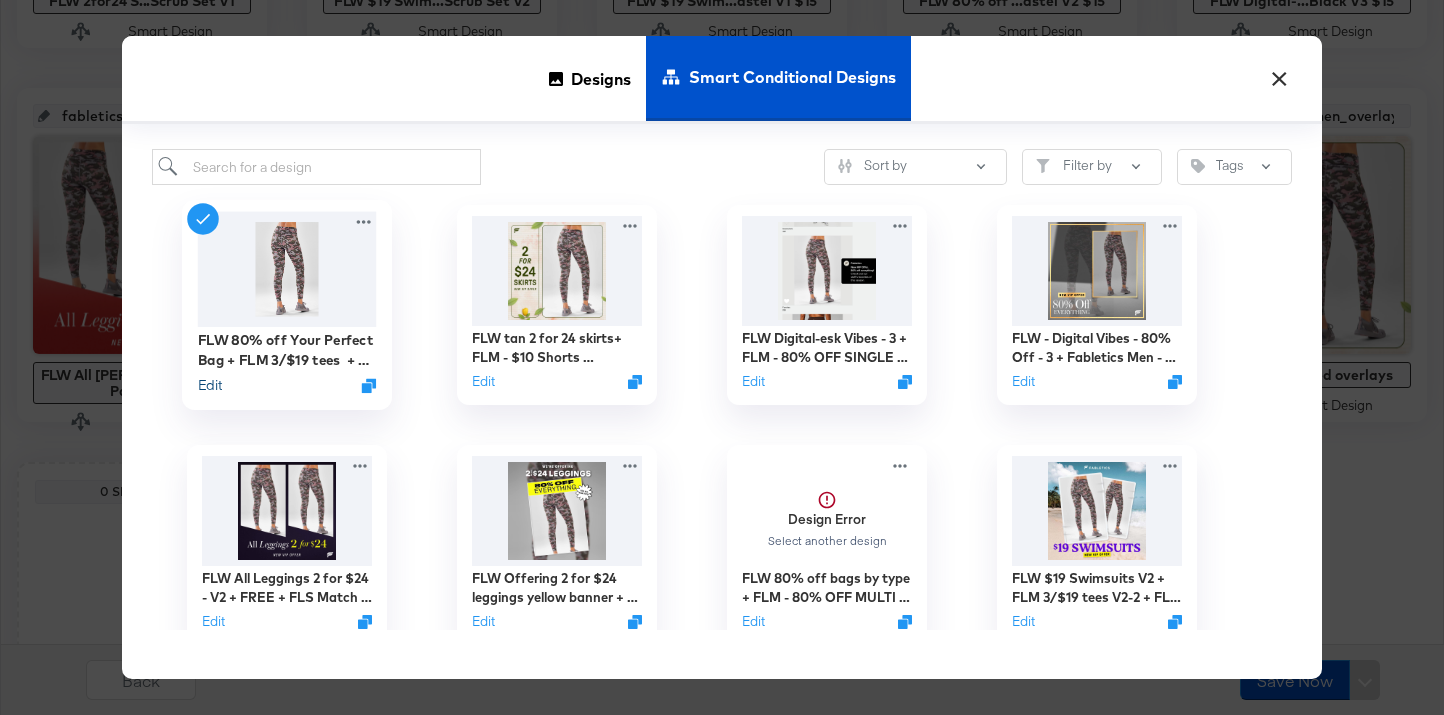 click on "Edit" at bounding box center [210, 385] 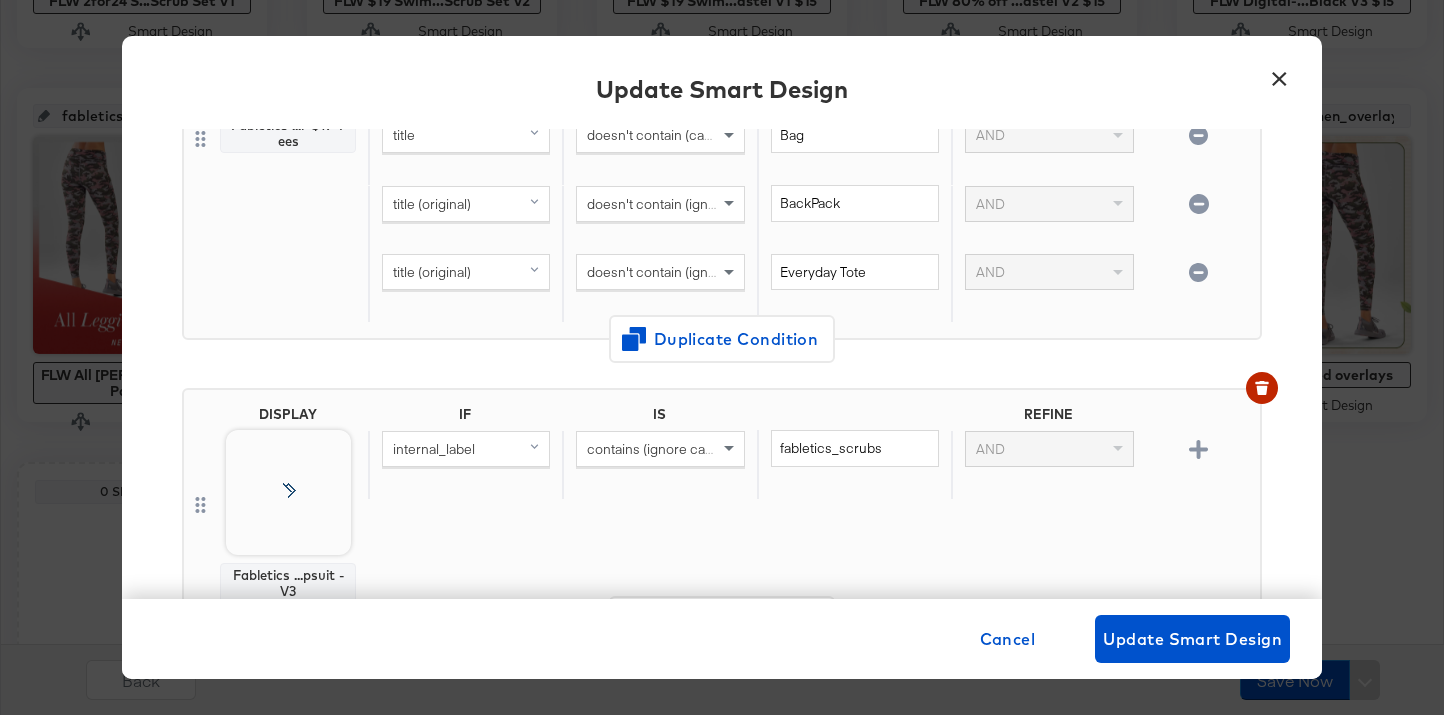 scroll, scrollTop: 116, scrollLeft: 0, axis: vertical 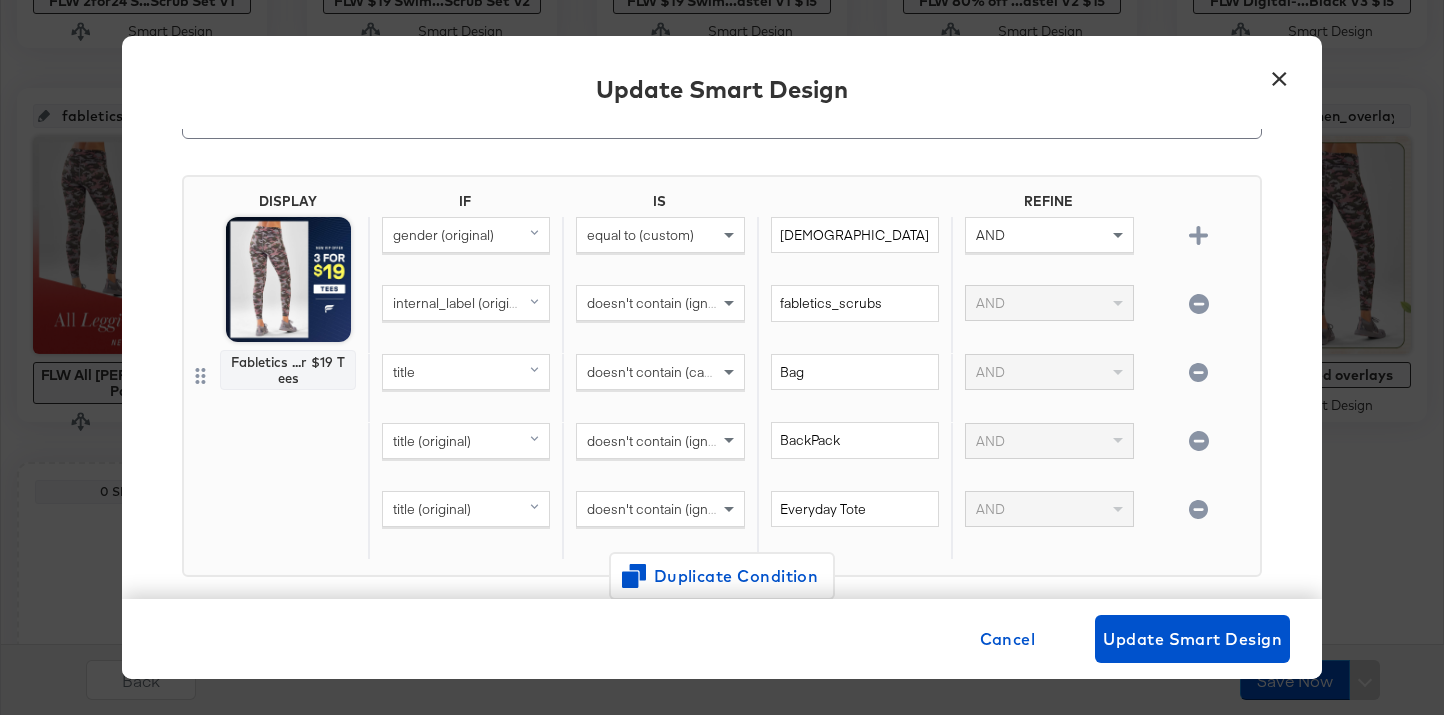 click on "×" at bounding box center [1279, 74] 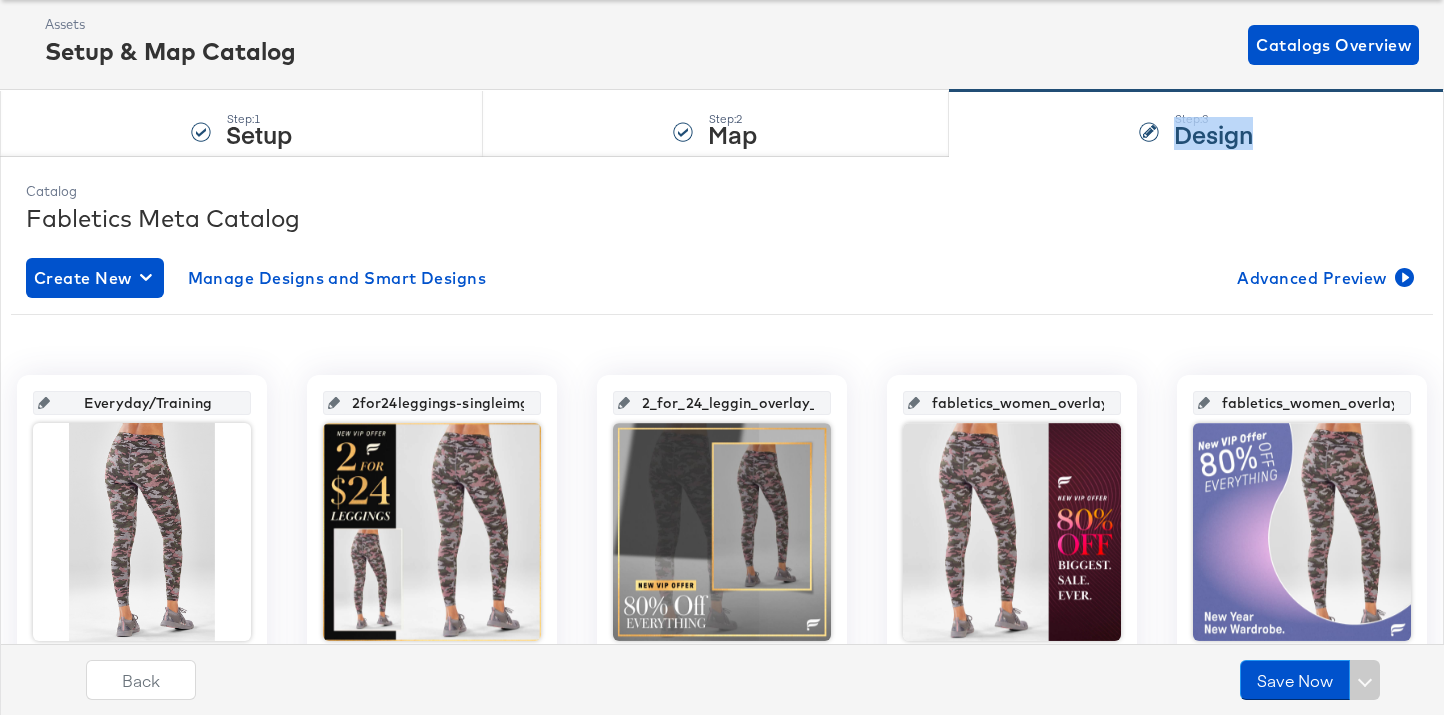 scroll, scrollTop: 0, scrollLeft: 0, axis: both 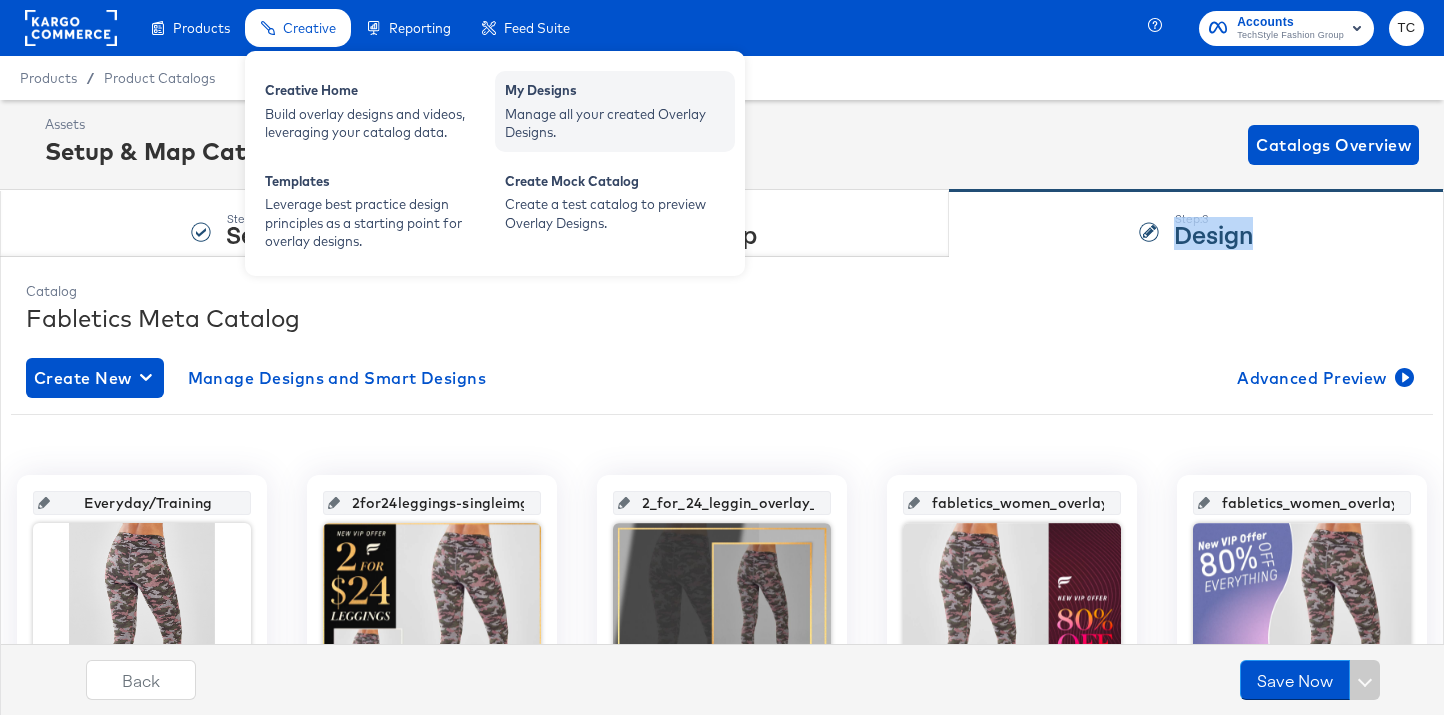 click on "Manage all your created Overlay Designs." at bounding box center (615, 123) 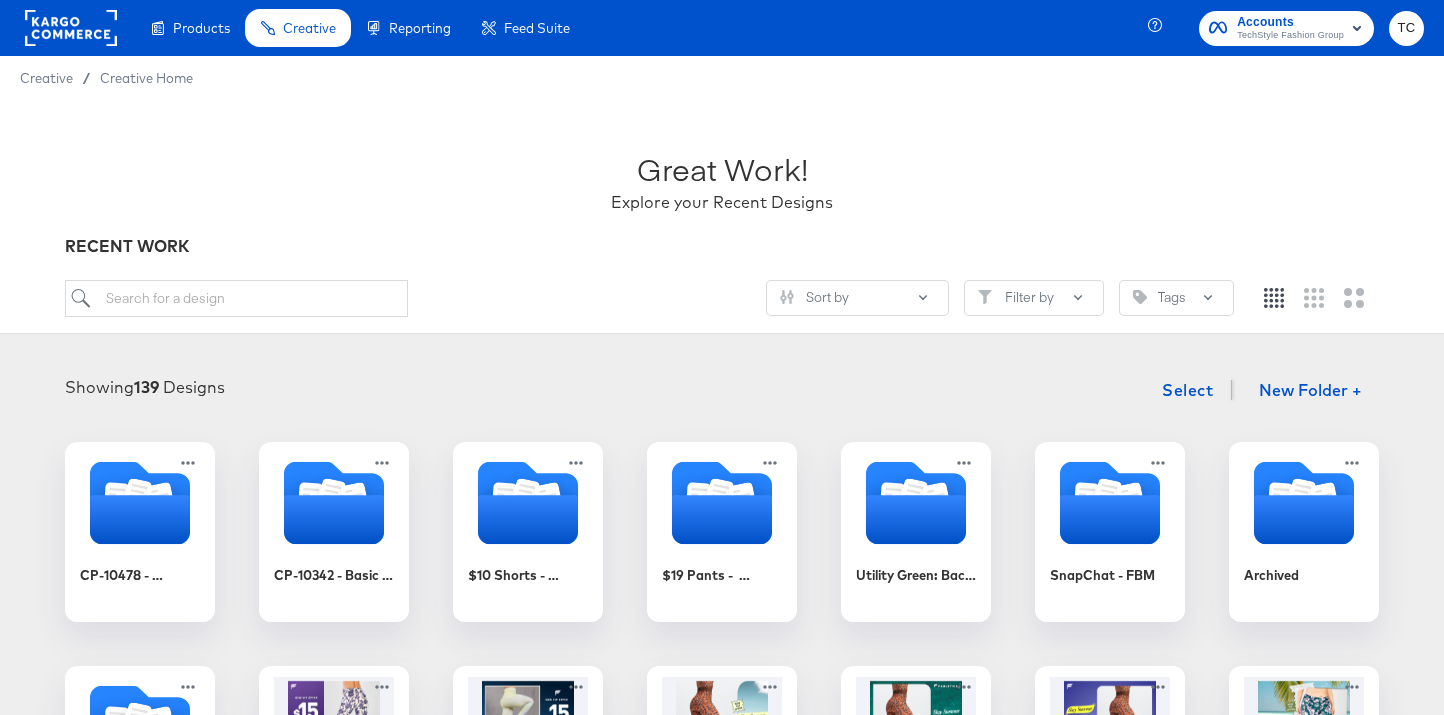 scroll, scrollTop: 101, scrollLeft: 0, axis: vertical 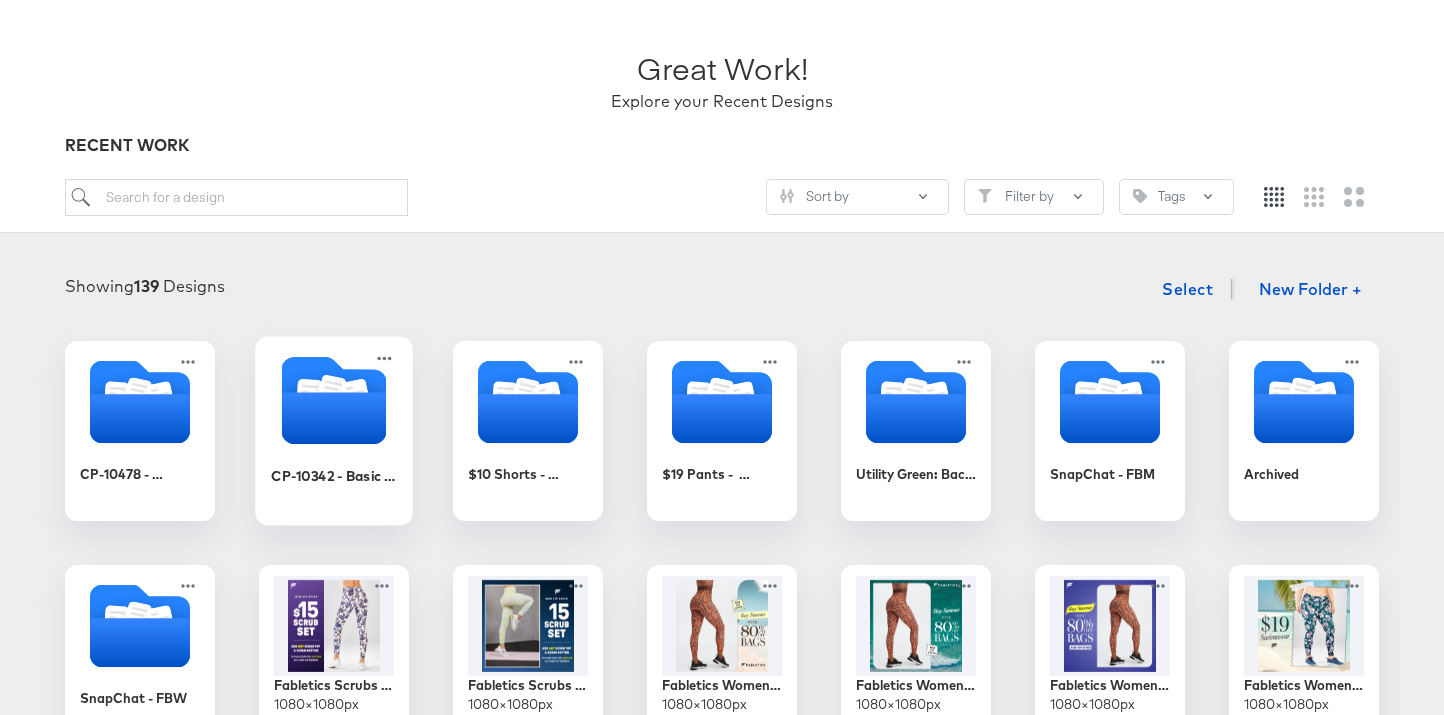 click on "CP-10342 - Basic Overlays" at bounding box center (334, 485) 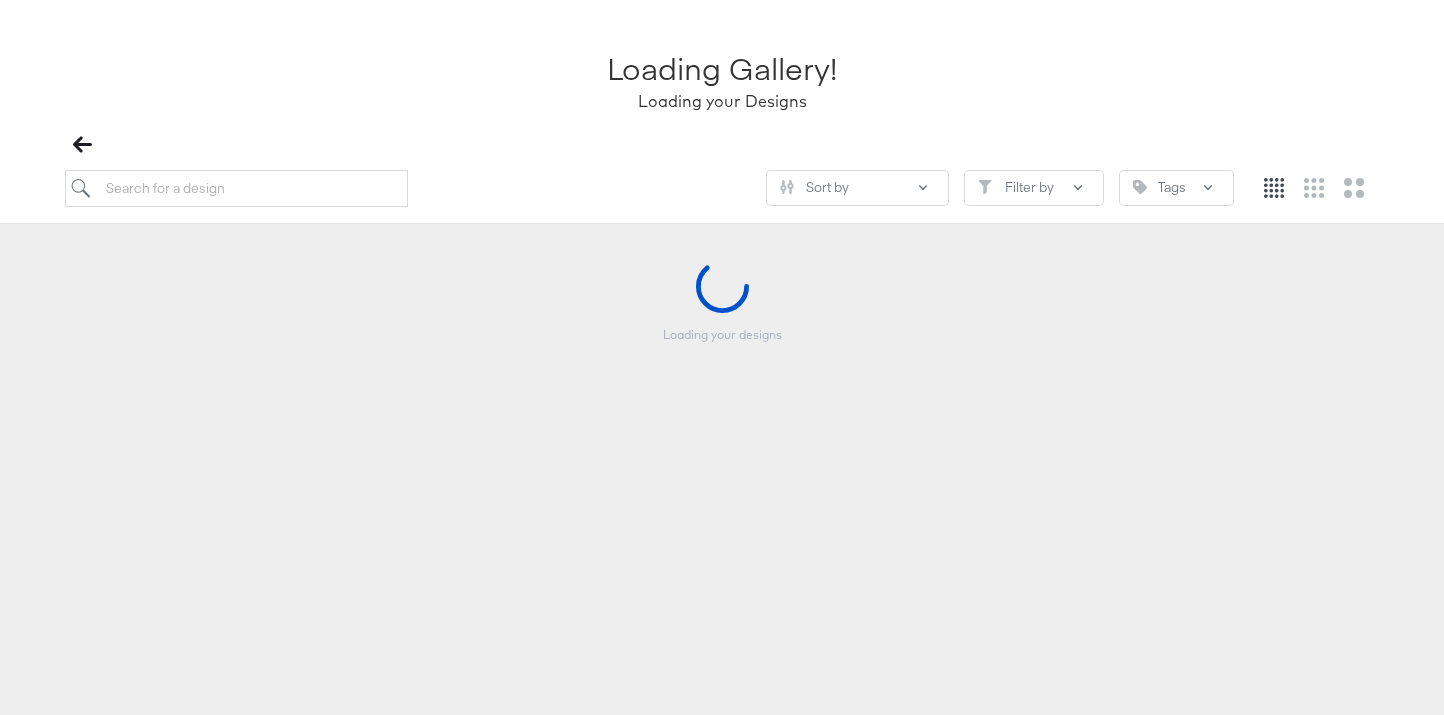 scroll, scrollTop: 92, scrollLeft: 0, axis: vertical 